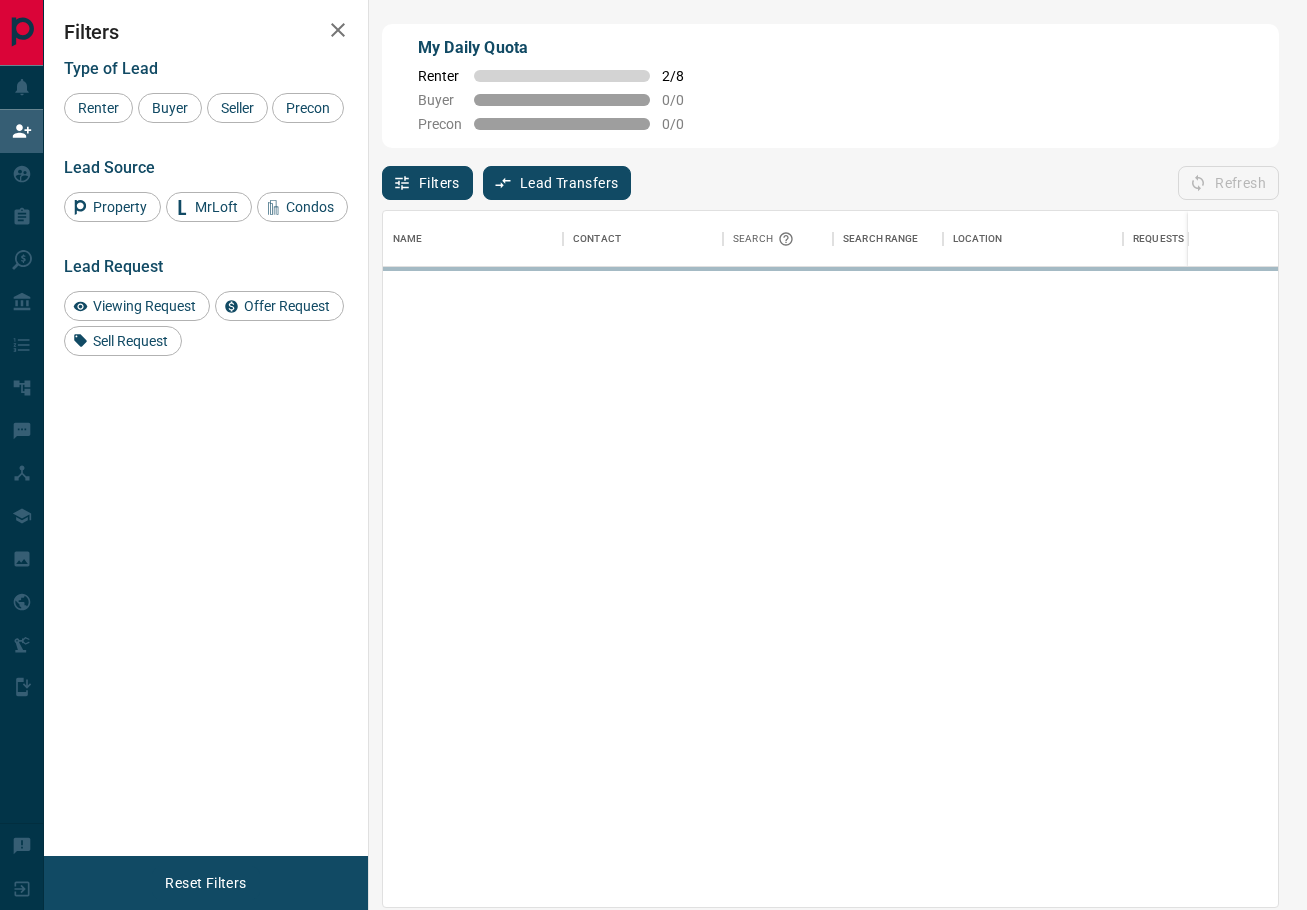scroll, scrollTop: 0, scrollLeft: 0, axis: both 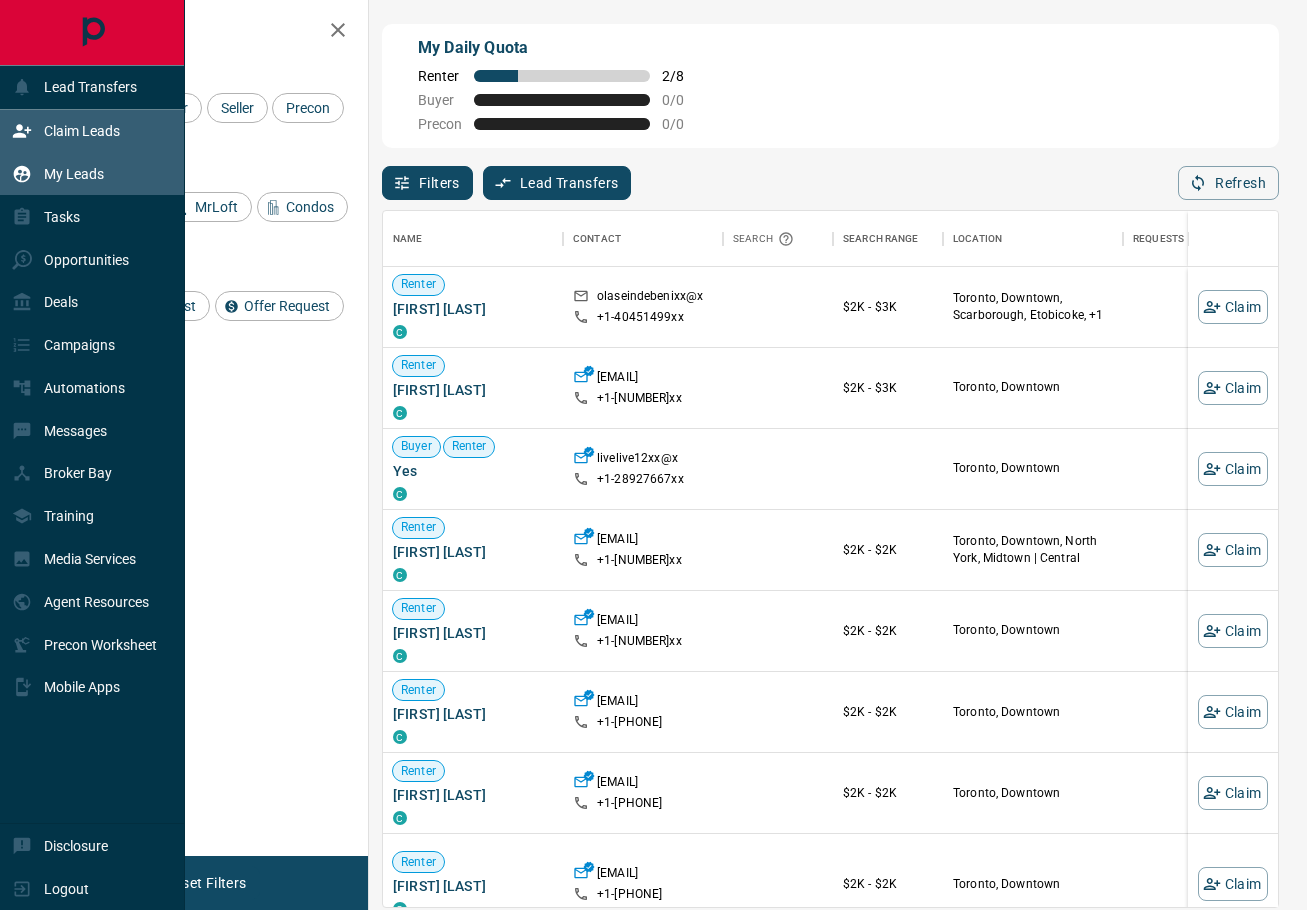 click on "My Leads" at bounding box center (74, 174) 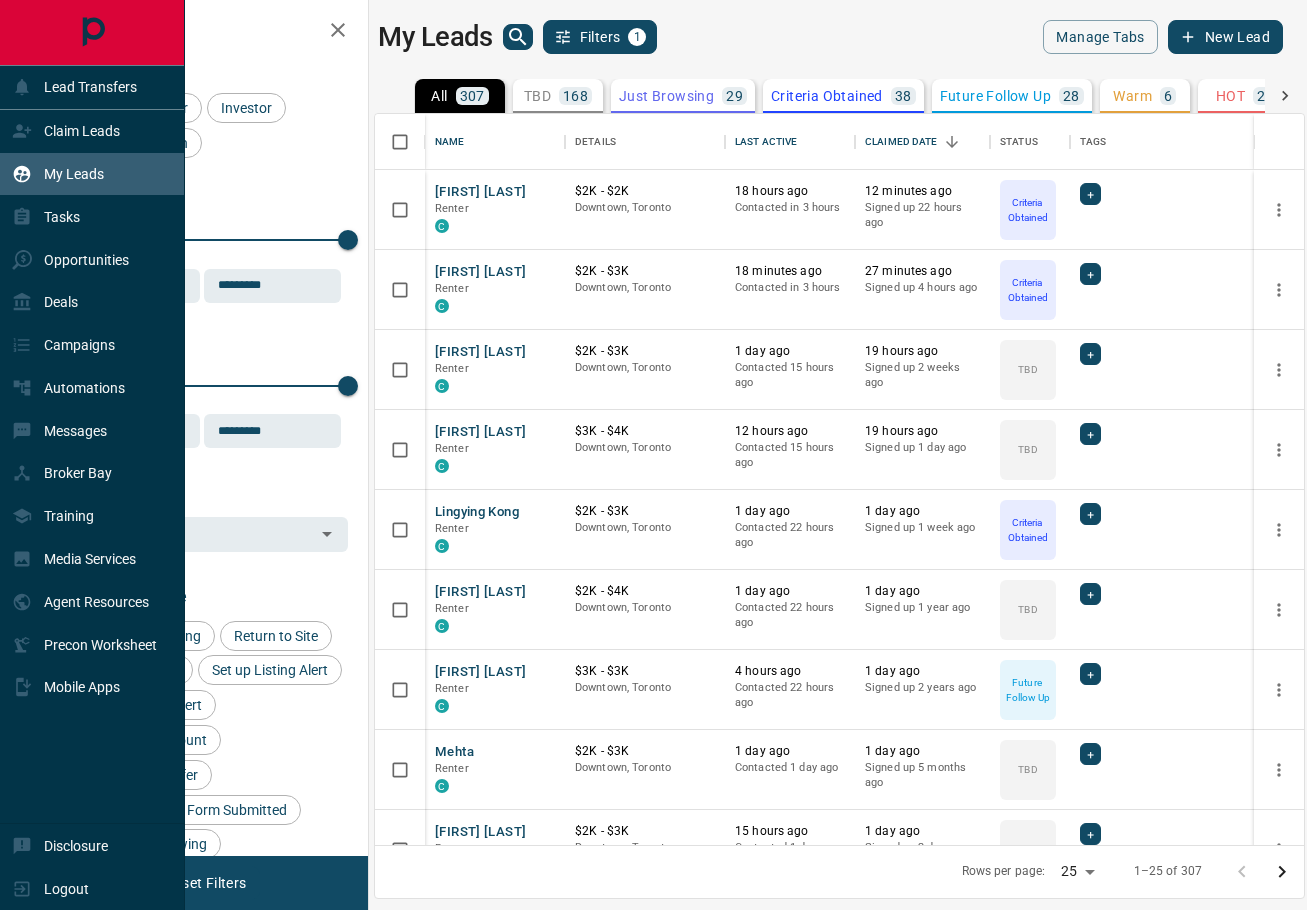 scroll, scrollTop: 1, scrollLeft: 1, axis: both 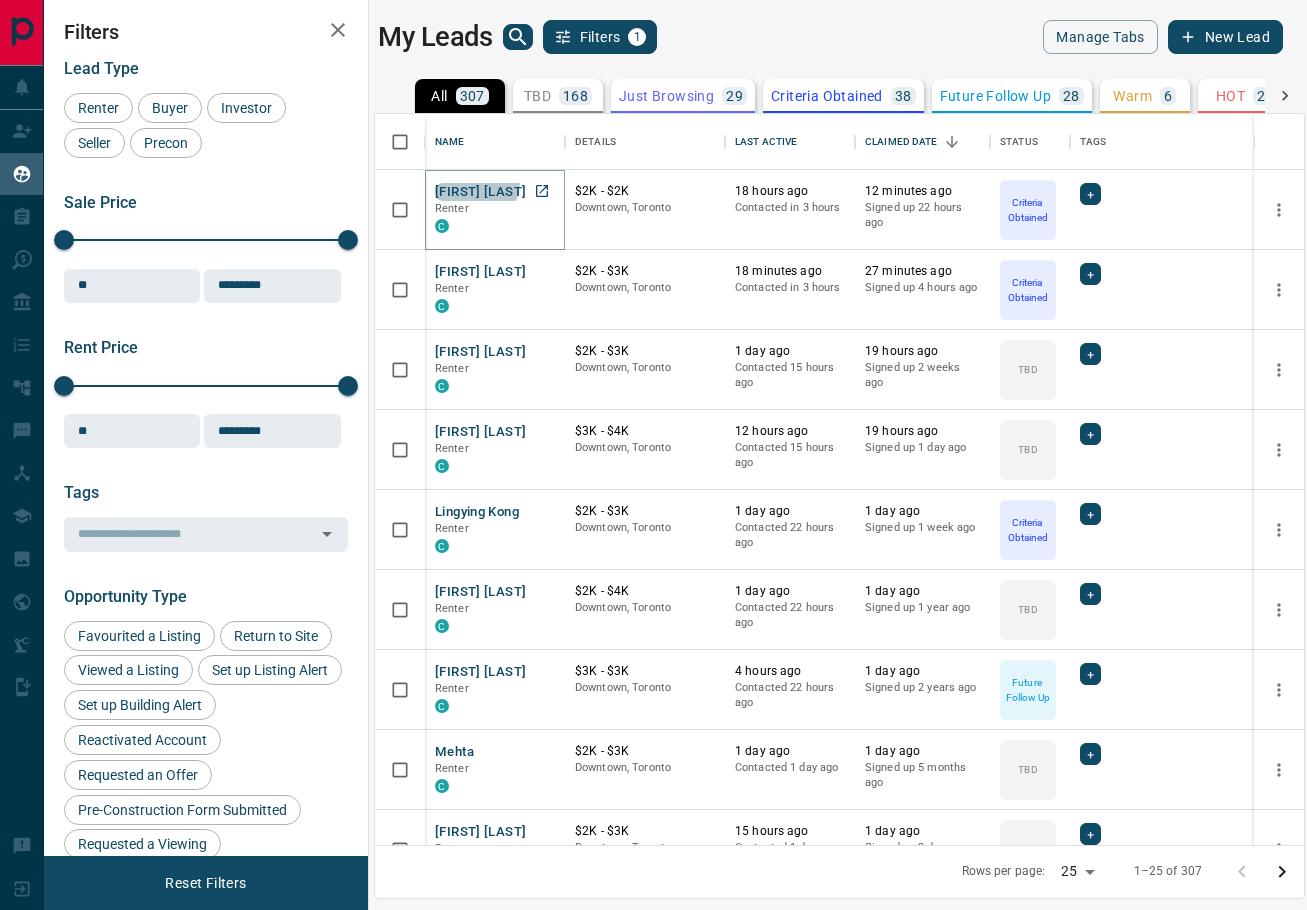 click on "[FIRST] [LAST]" at bounding box center [480, 192] 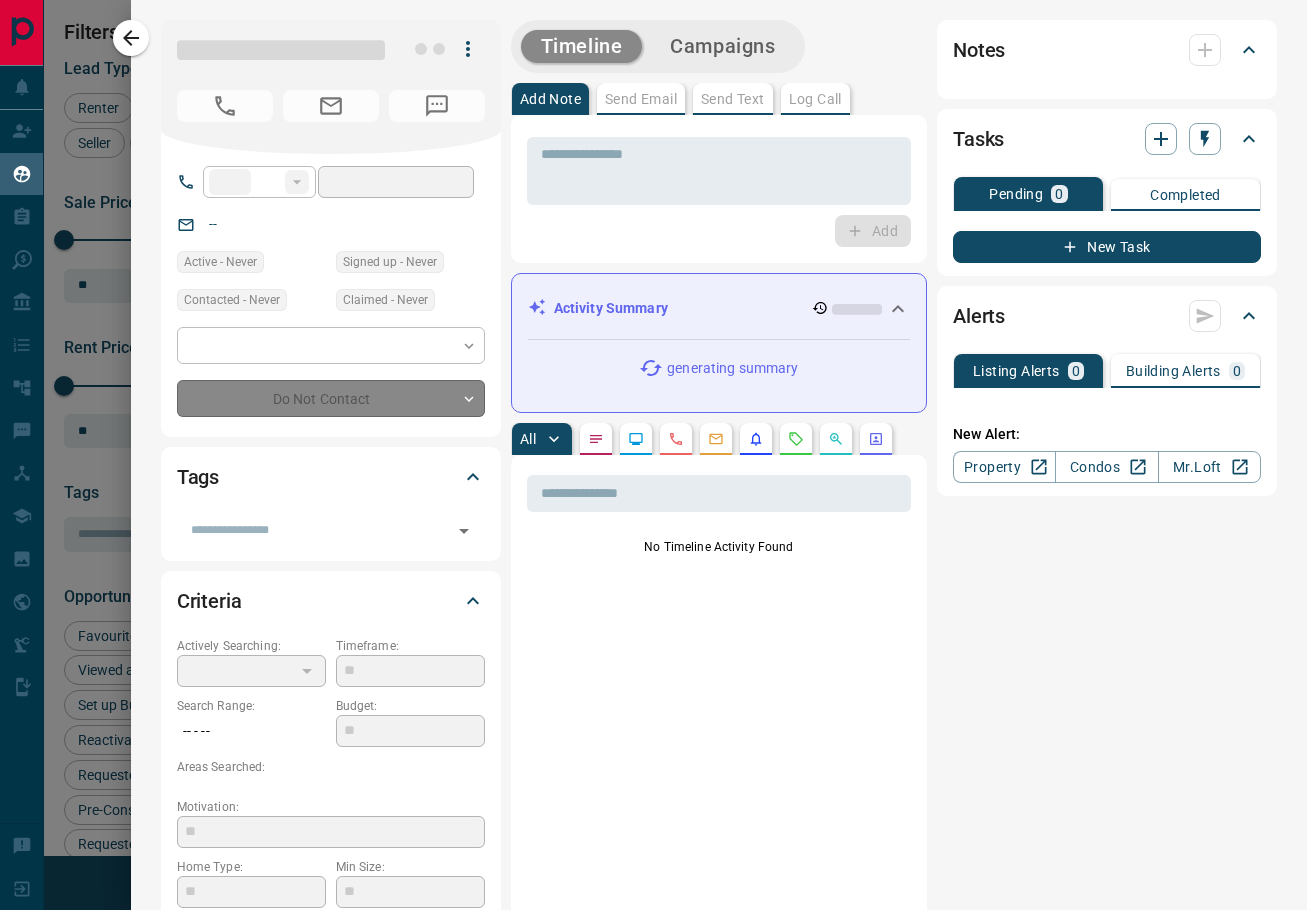 type on "**" 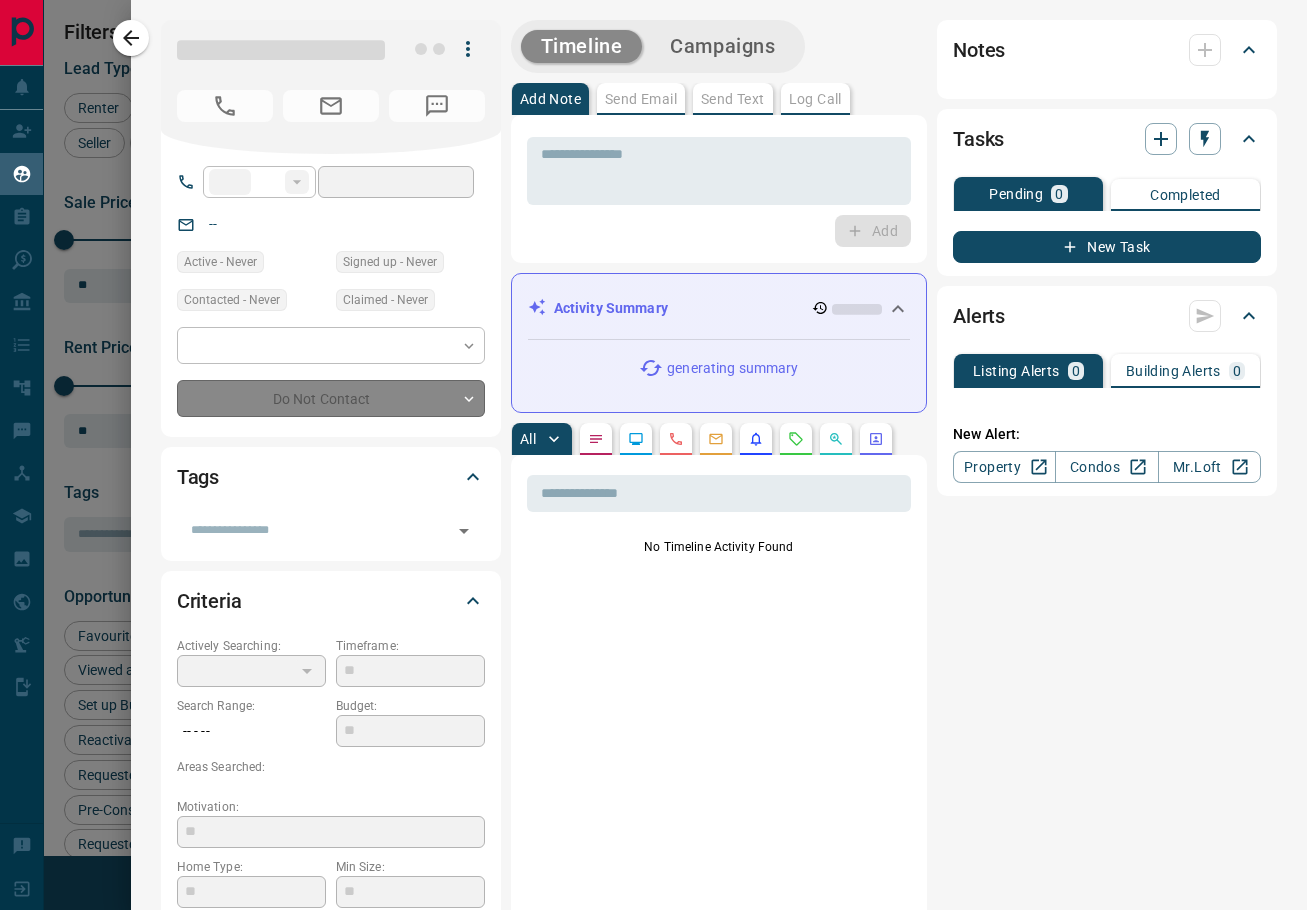 type on "**********" 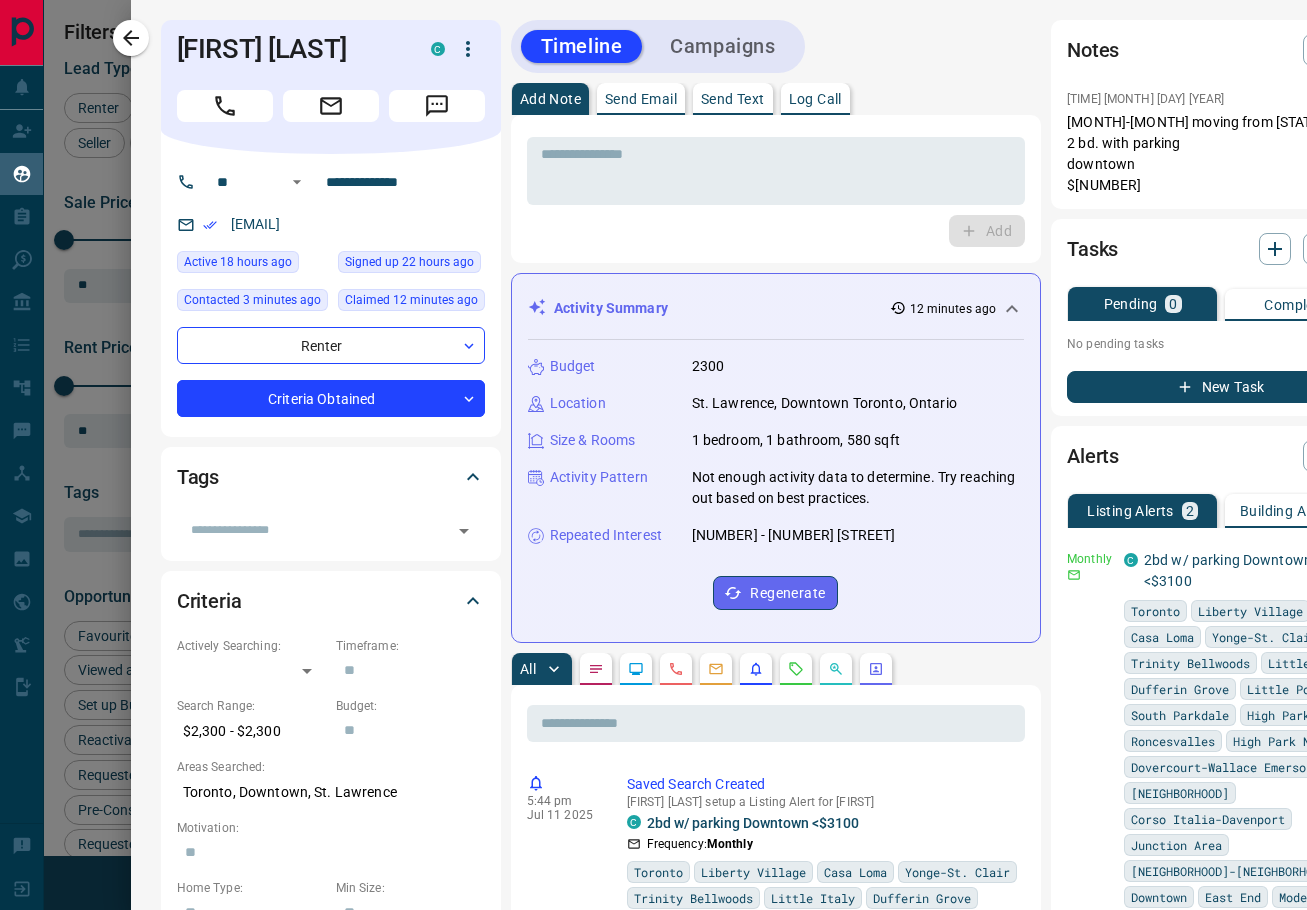 scroll, scrollTop: 0, scrollLeft: 0, axis: both 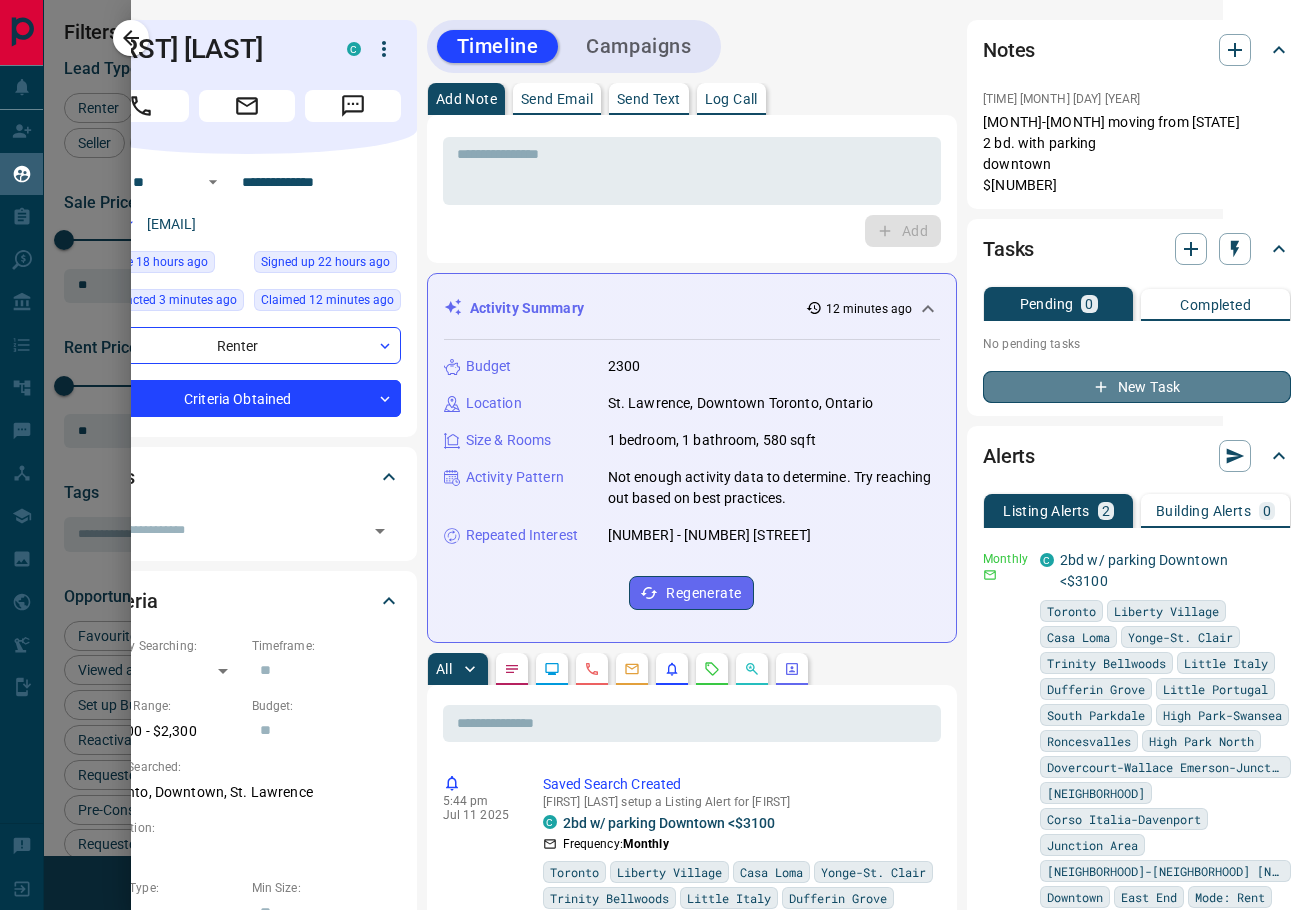 click on "New Task" at bounding box center (1137, 387) 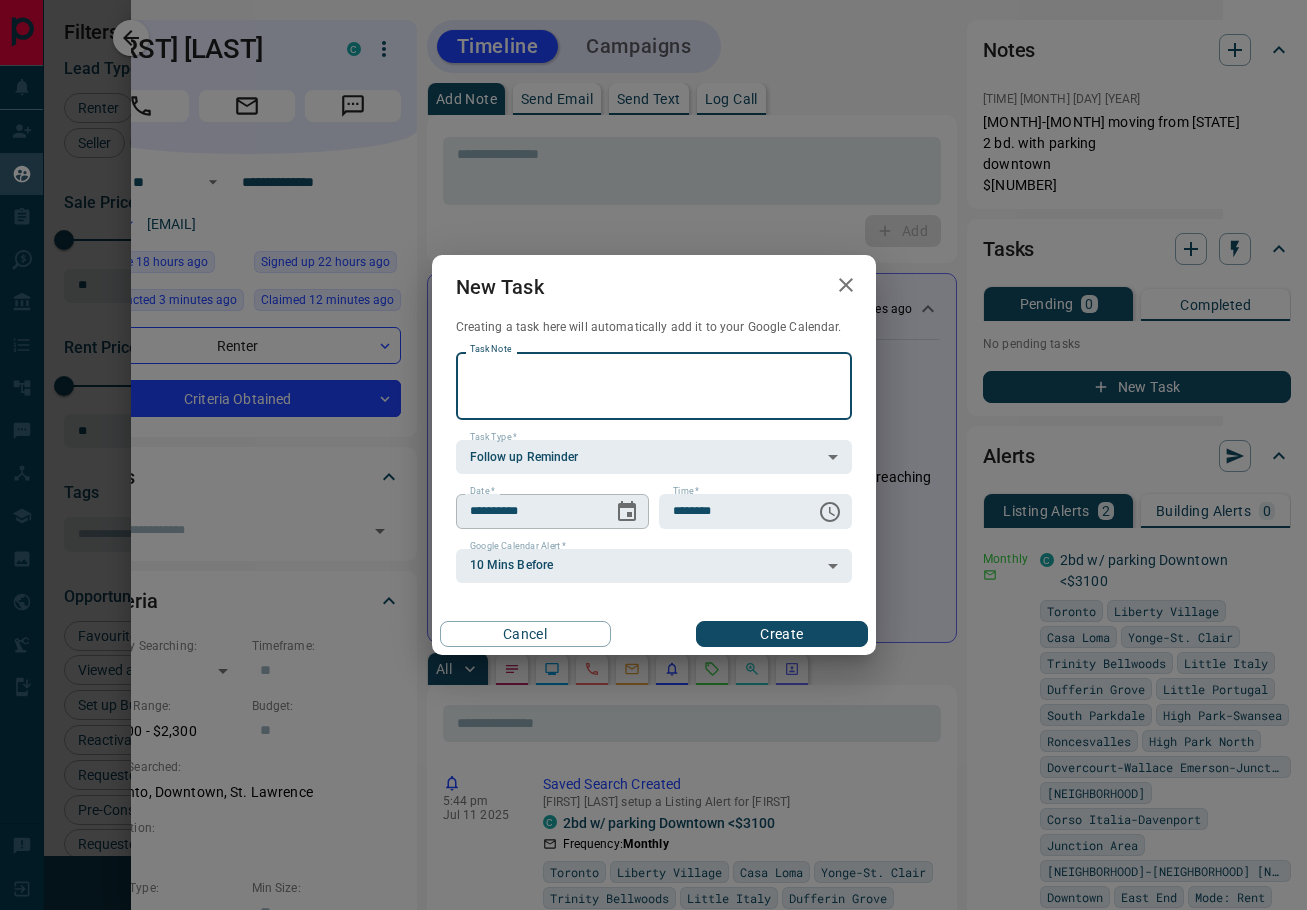 click 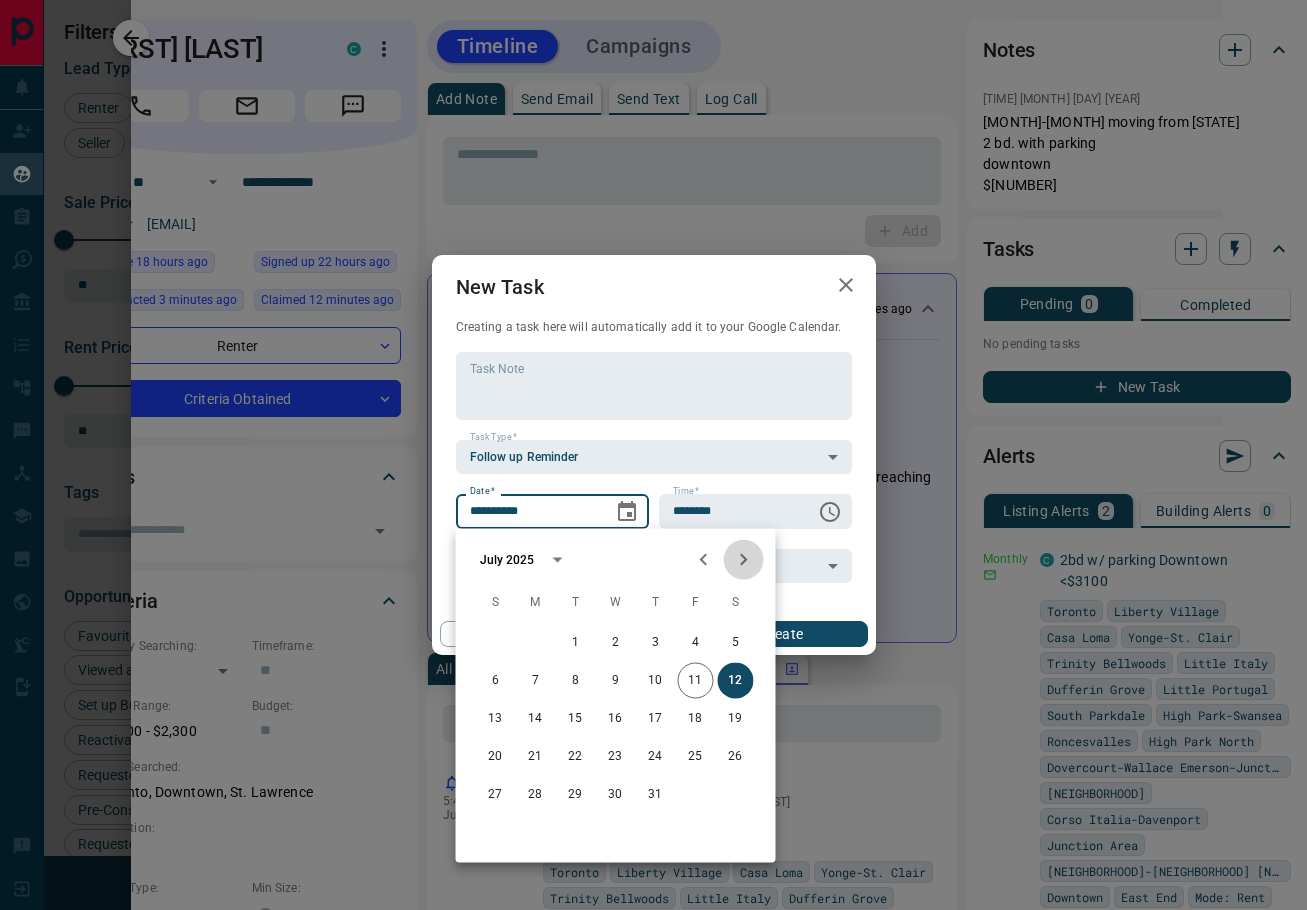 click 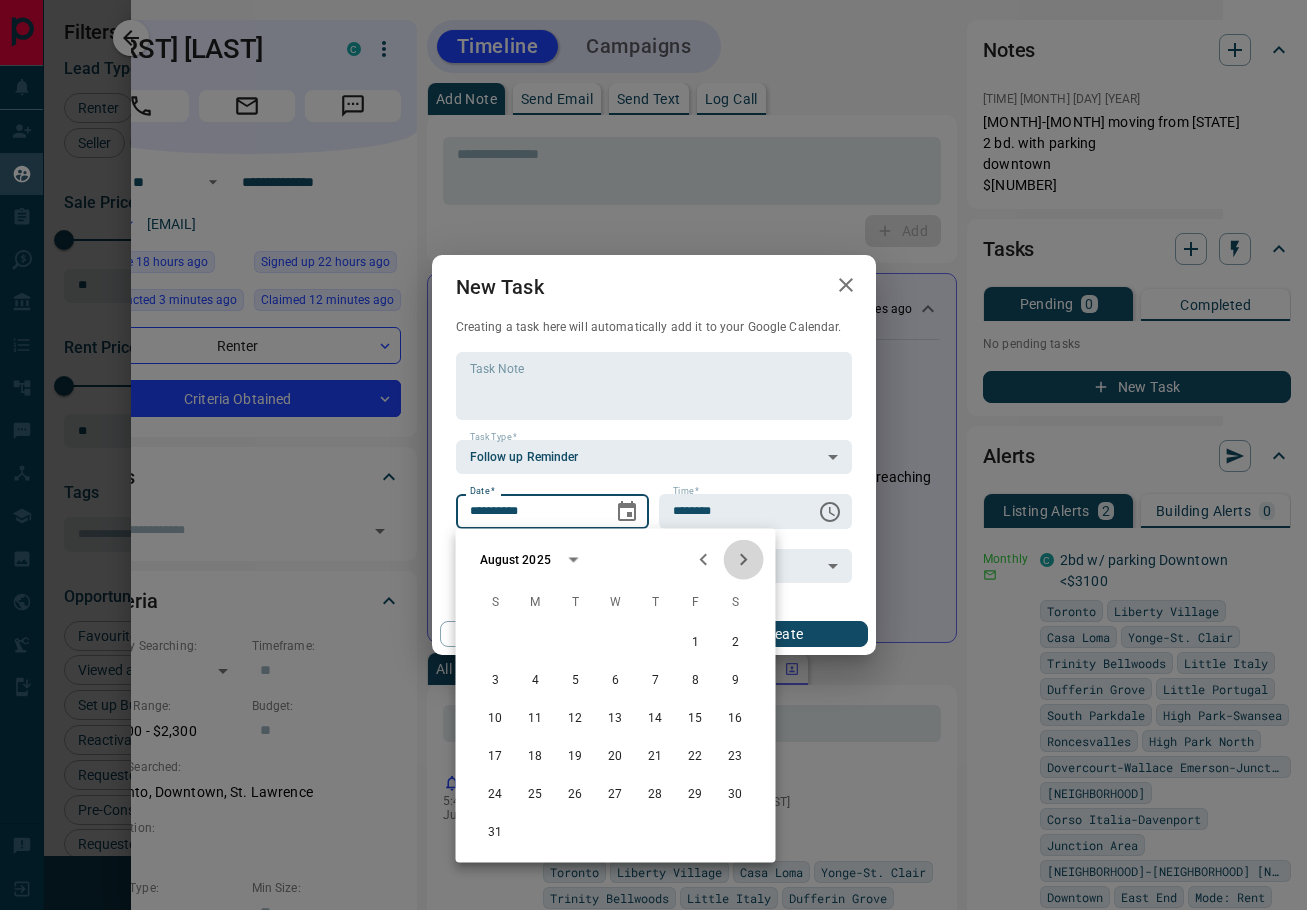 click 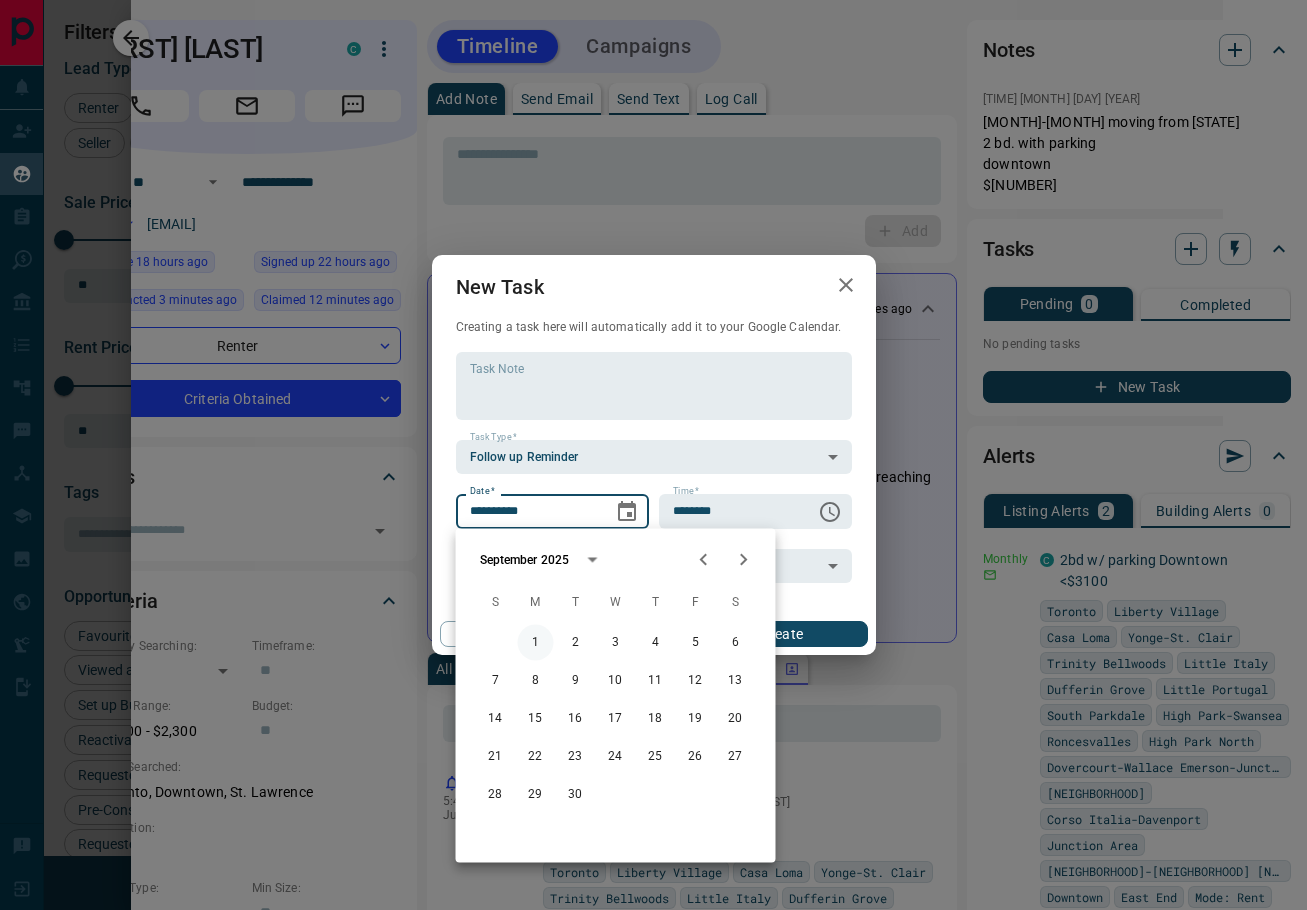 click on "1" at bounding box center (536, 643) 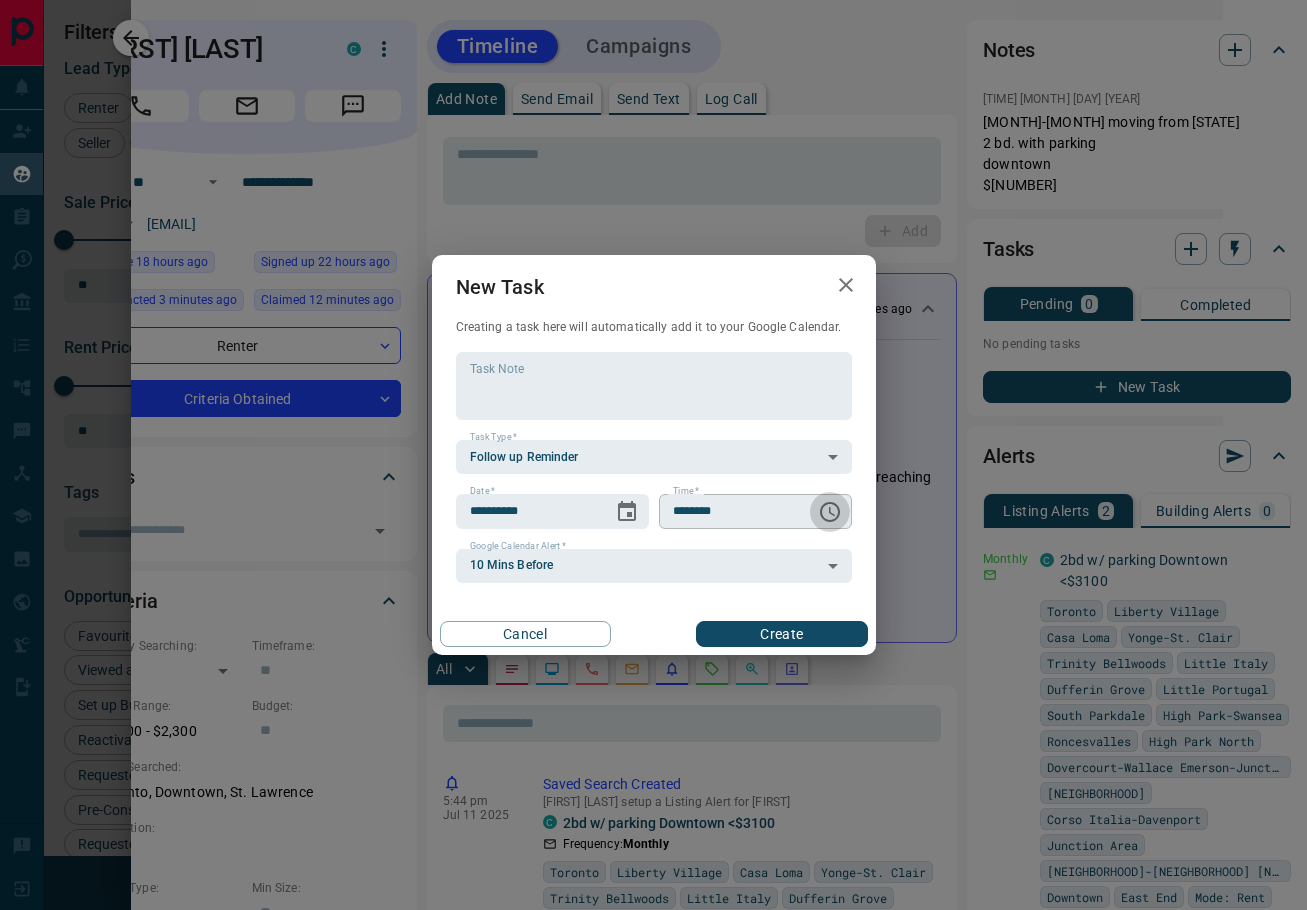 click 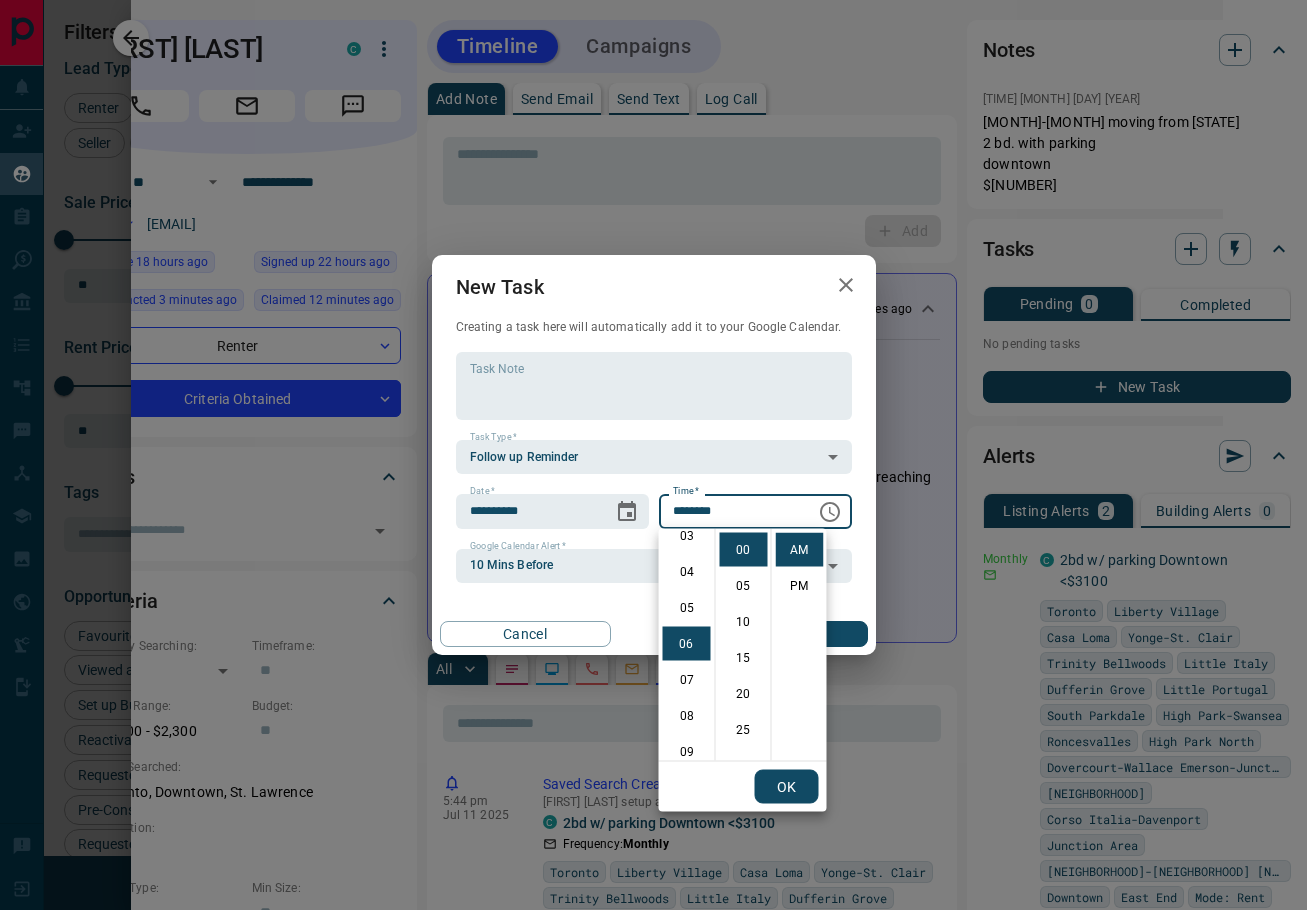 scroll, scrollTop: 112, scrollLeft: 0, axis: vertical 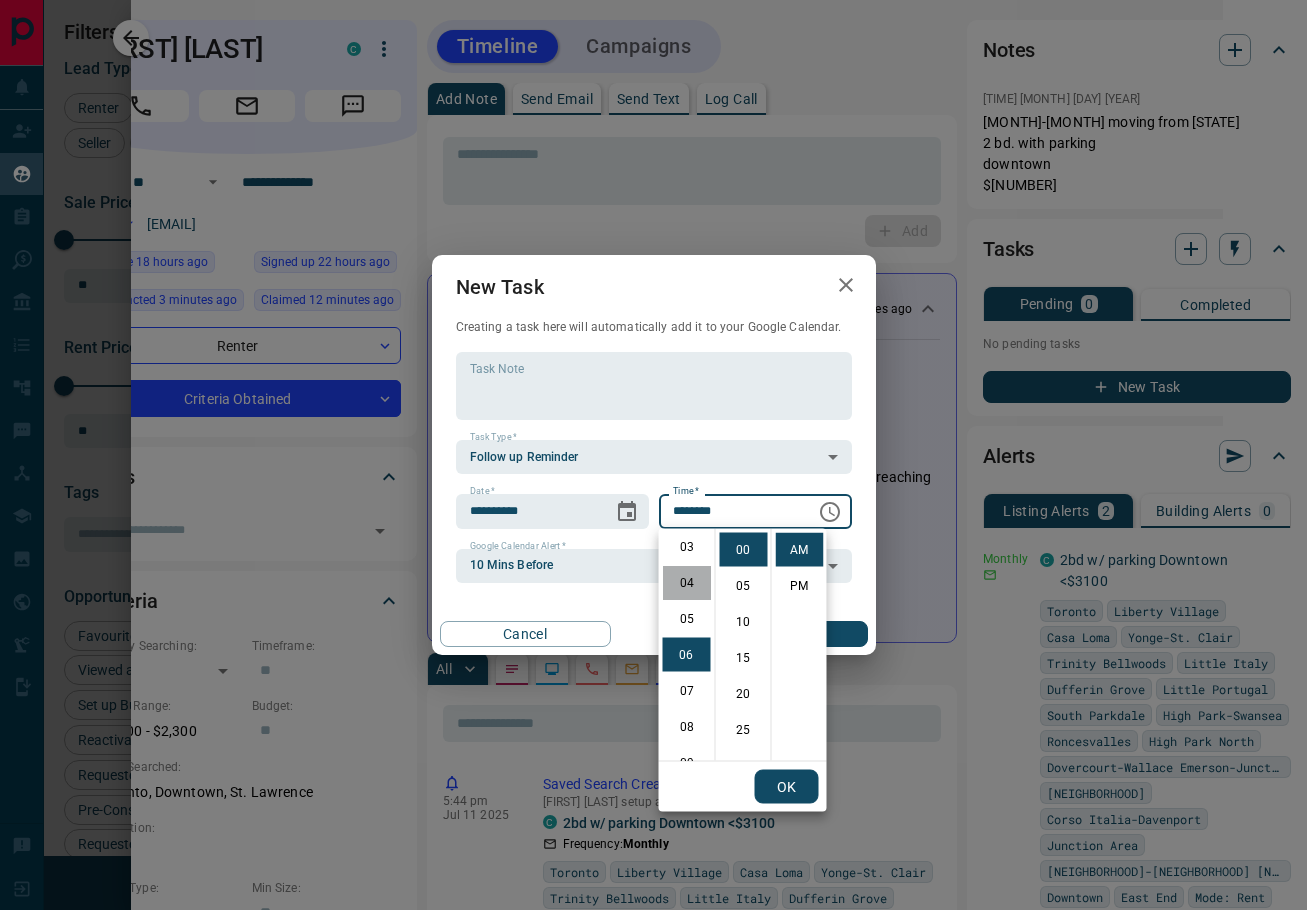 click on "04" at bounding box center [687, 583] 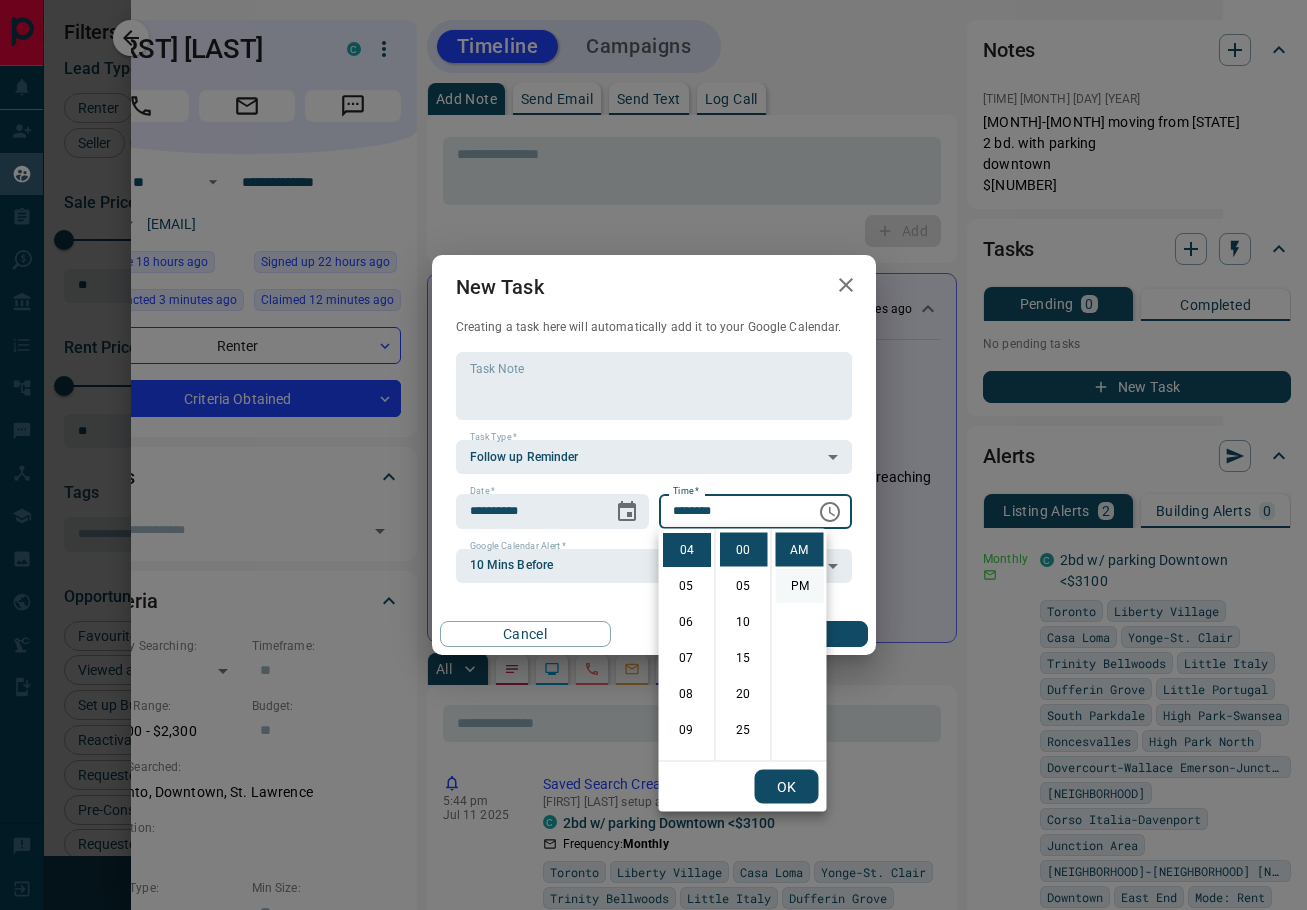 click on "PM" at bounding box center (800, 586) 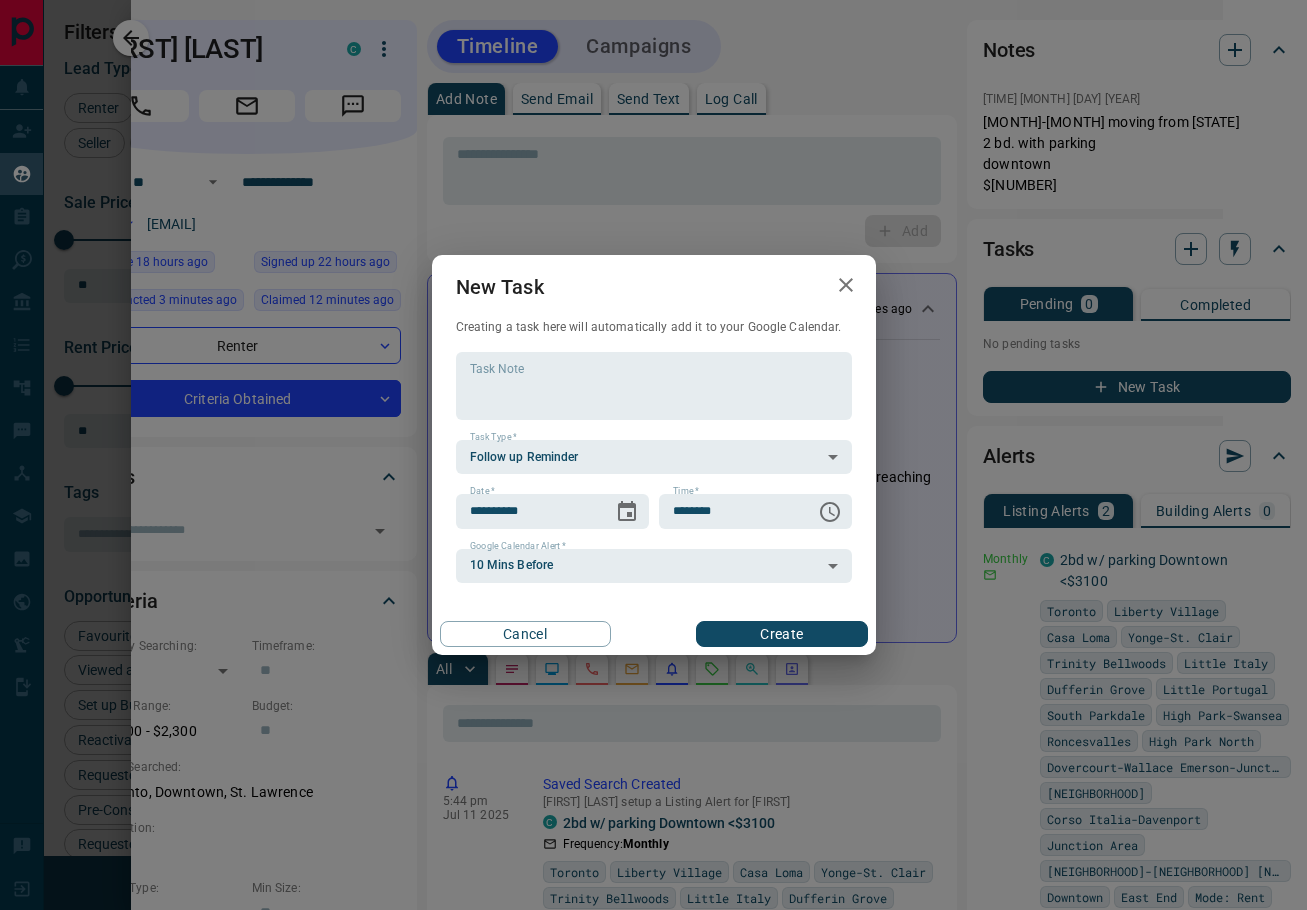 scroll, scrollTop: 30, scrollLeft: 0, axis: vertical 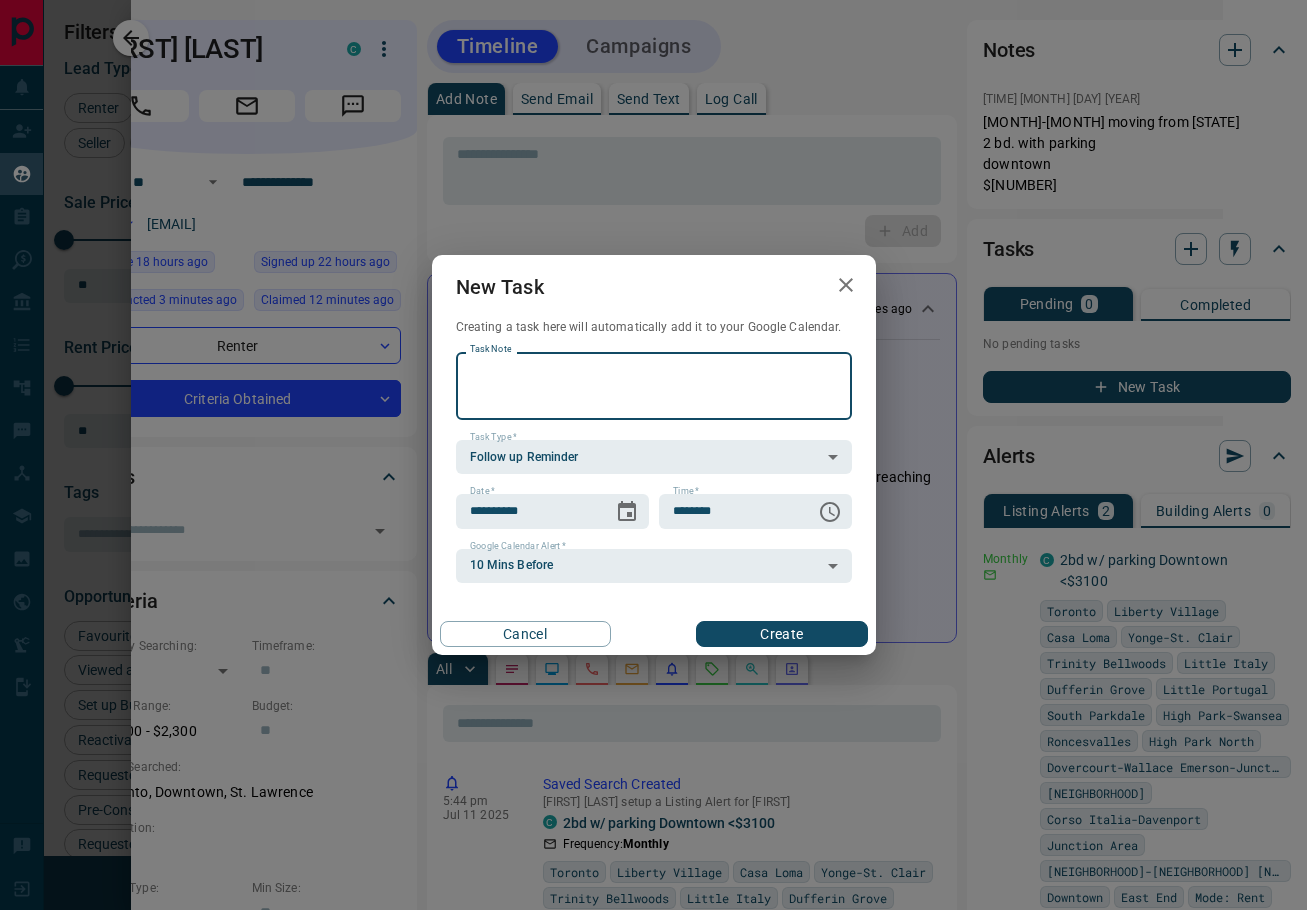 click on "Task Note" at bounding box center [654, 386] 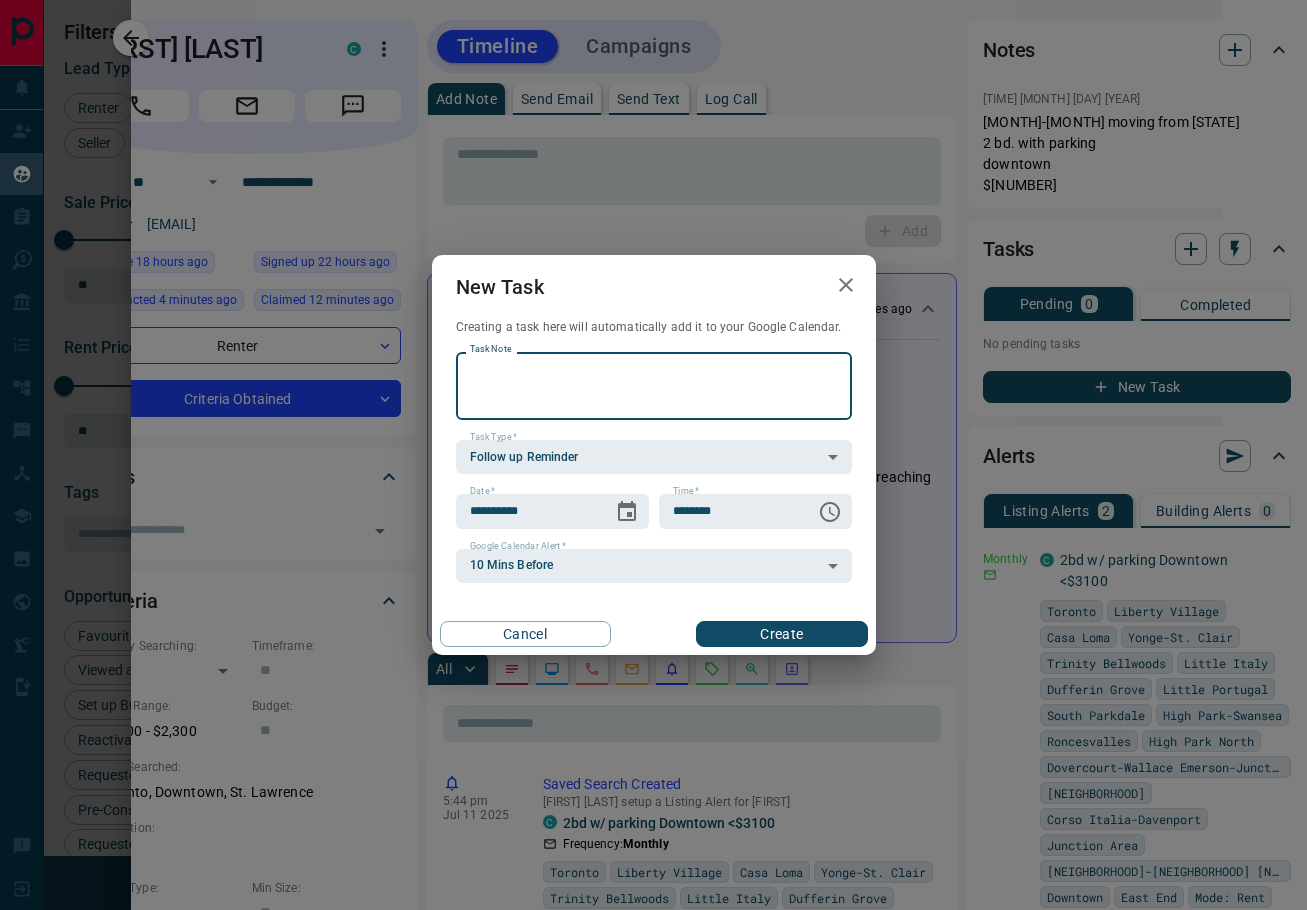 click on "Create" at bounding box center [781, 634] 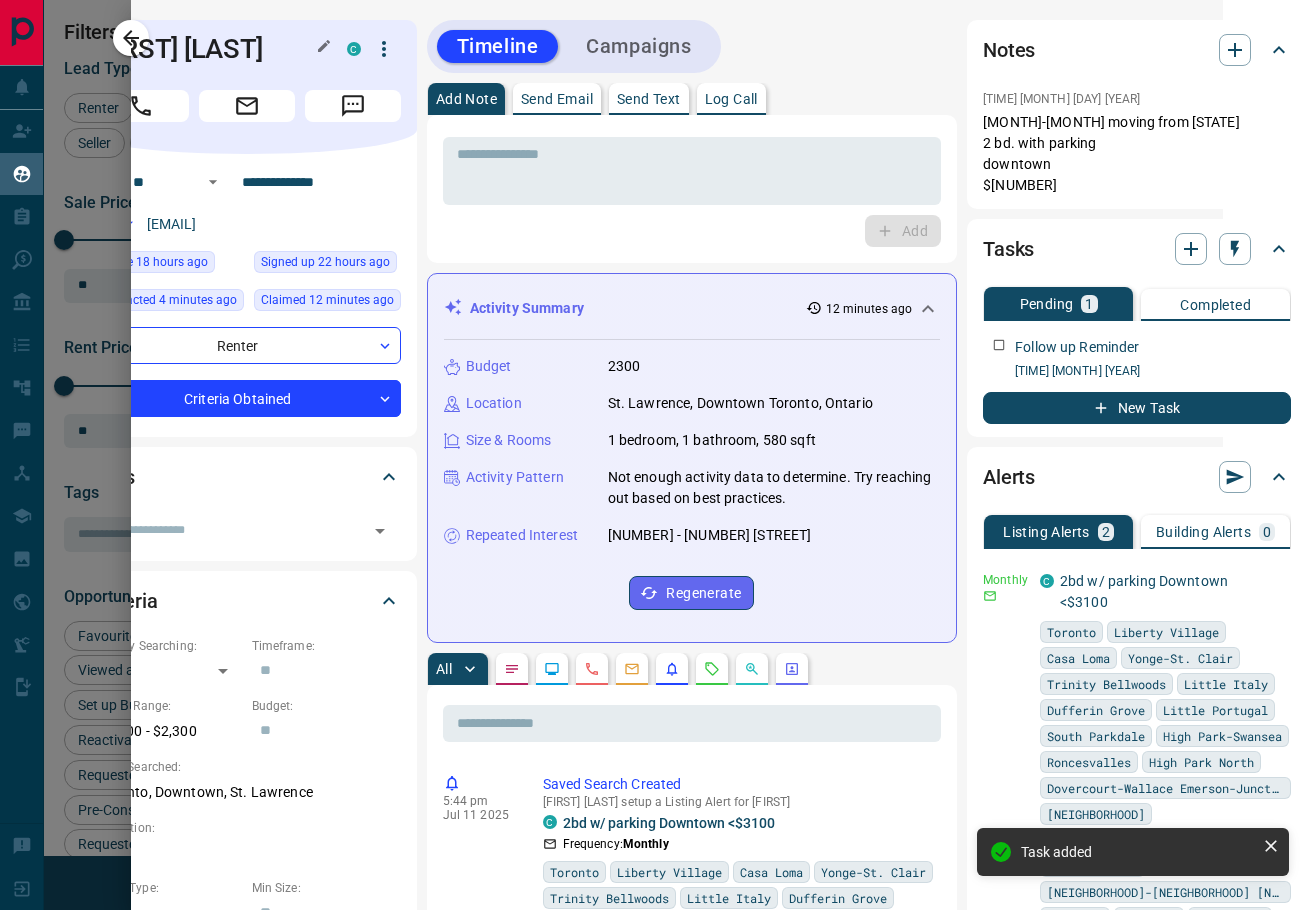 click on "[FIRST] [LAST]" at bounding box center [205, 49] 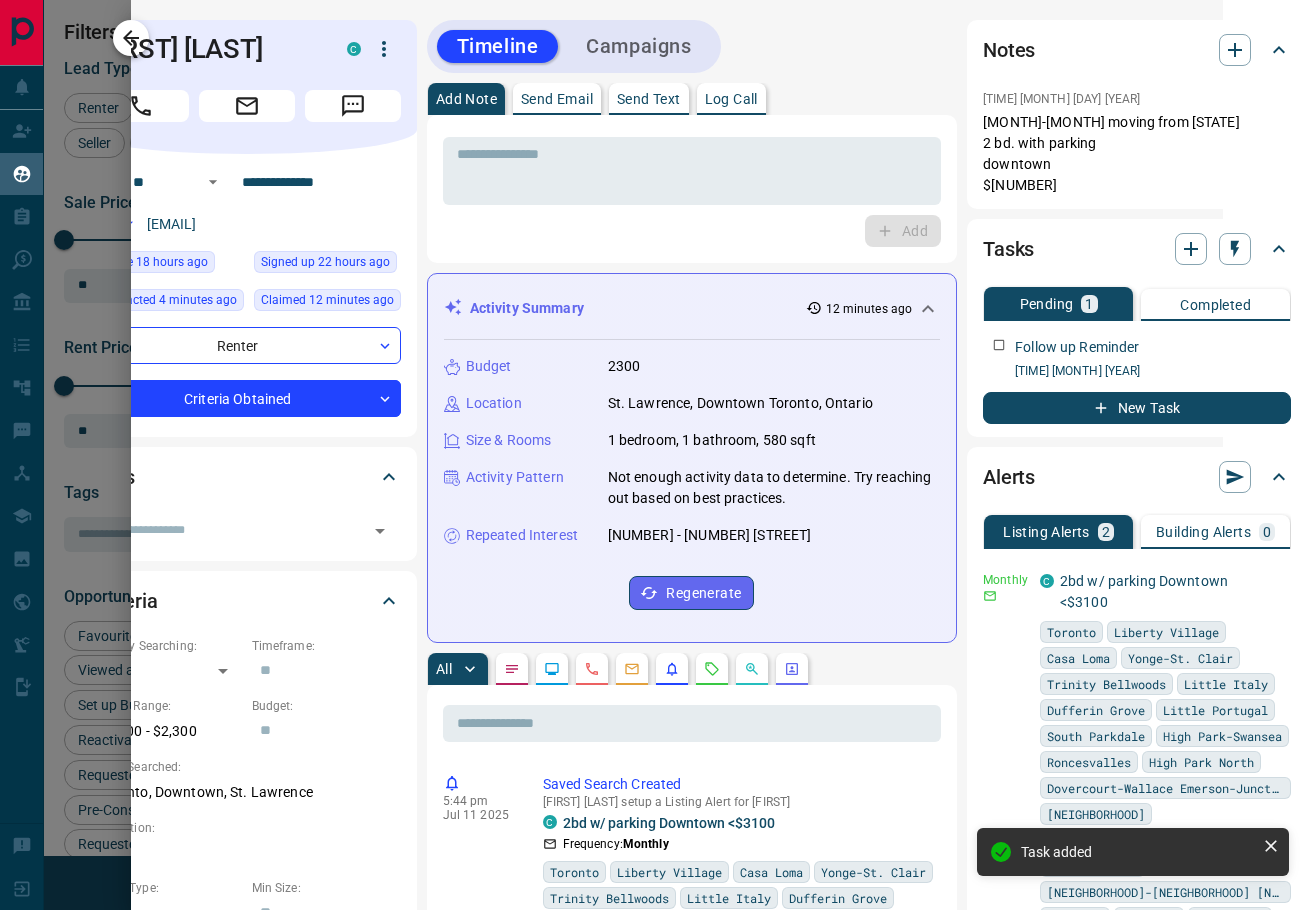 click 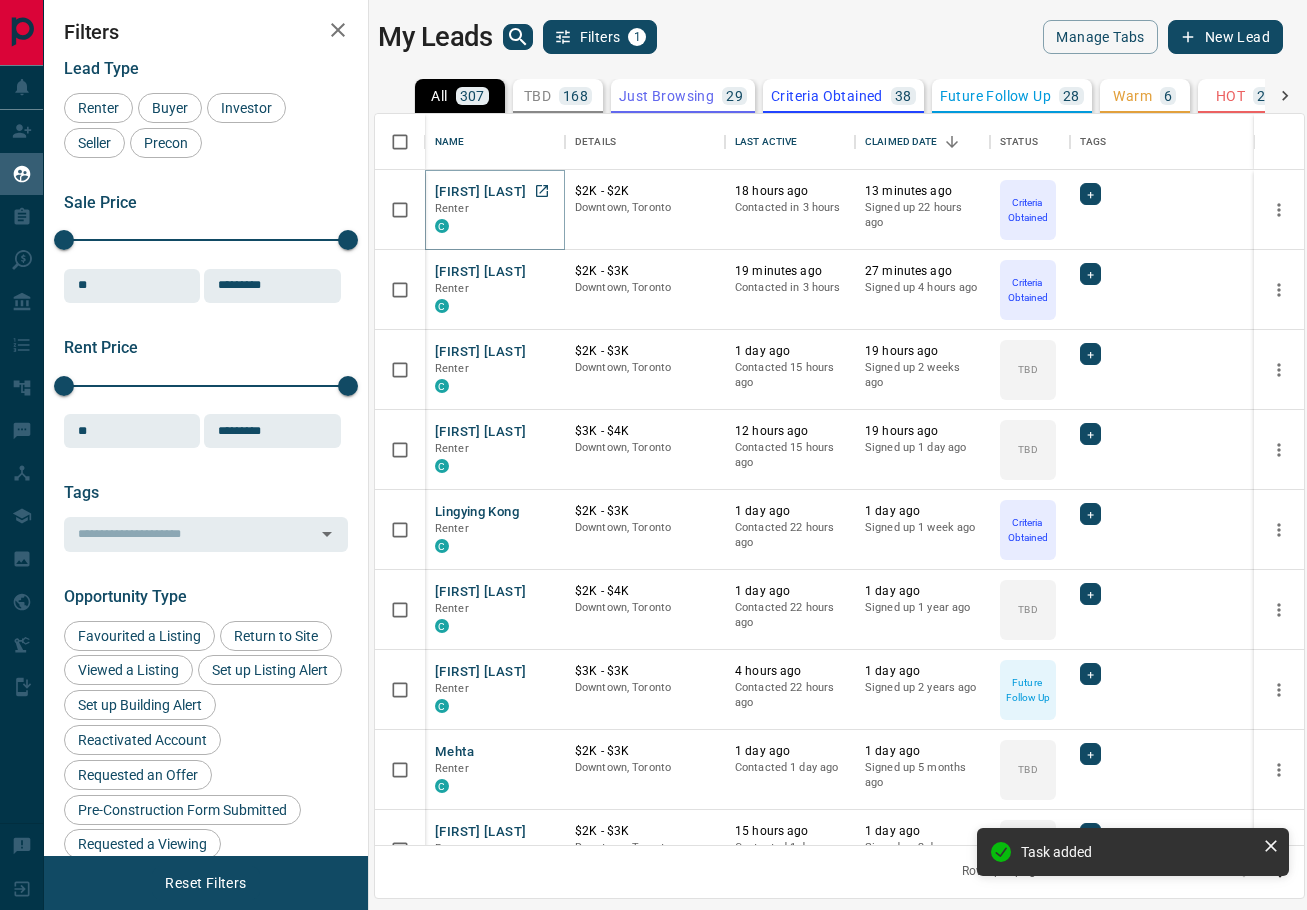click on "[FIRST] [LAST]" at bounding box center [480, 192] 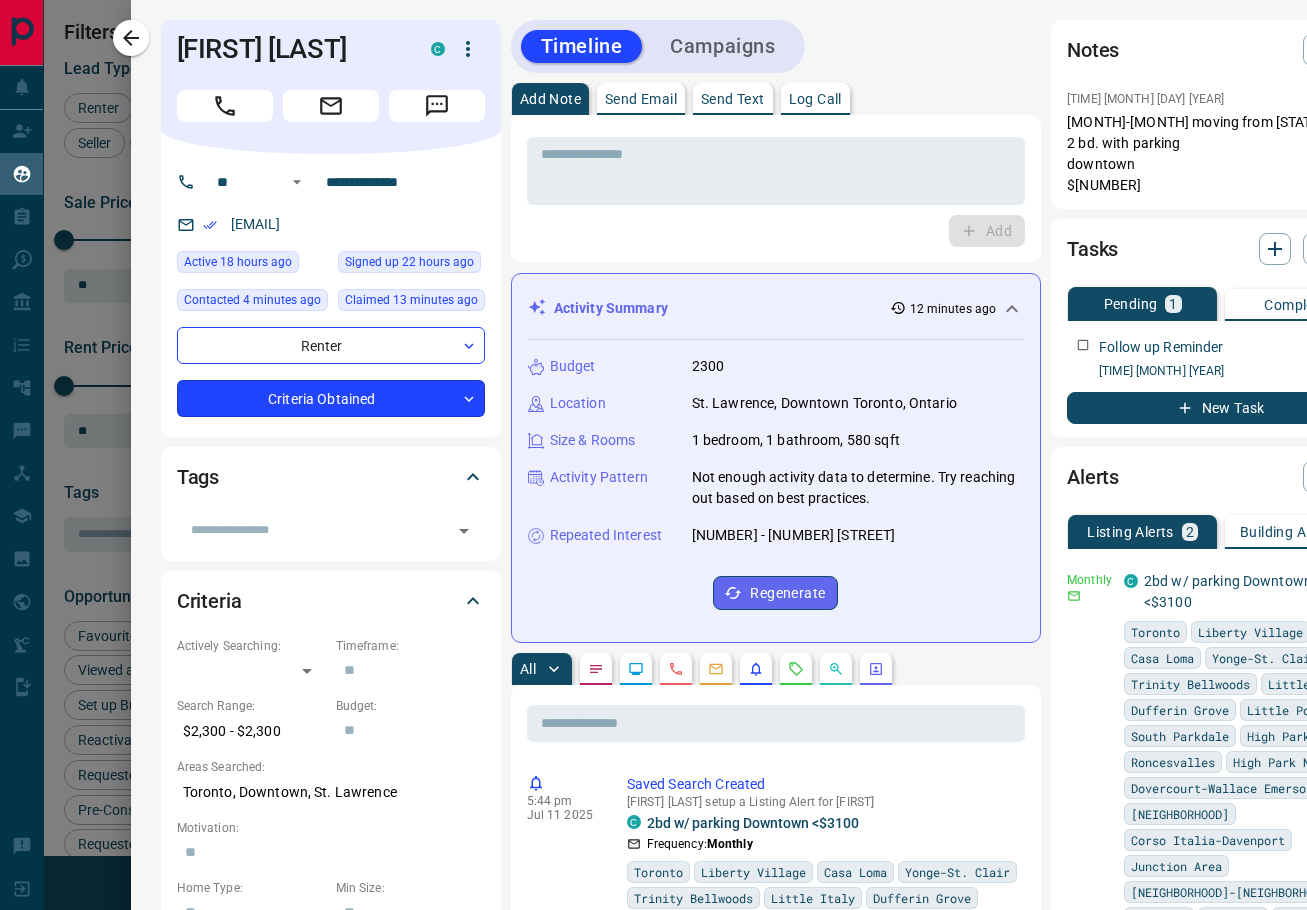 click on "Lead Transfers Claim Leads My Leads Tasks Opportunities Deals Campaigns Automations Messages Broker Bay Training Media Services Agent Resources Precon Worksheet Mobile Apps Disclosure Logout My Leads Filters 1 Manage Tabs New Lead All [NUMBER] TBD [NUMBER] Do Not Contact - Not Responsive [NUMBER] Bogus [NUMBER] Just Browsing [NUMBER] Criteria Obtained [NUMBER] Future Follow Up [NUMBER] Warm [NUMBER] HOT [NUMBER] Taken on Showings [NUMBER] Submitted Offer - Client [NUMBER] Name Details Last Active Claimed Date Status Tags [FIRST] [LAST] Renter C $[PRICE] - $[PRICE] Downtown, Toronto [TIME] ago Contacted in [TIME] ago Signed up [TIME] ago Criteria Obtained + [FIRST] [LAST] Renter C $[PRICE] - $[PRICE] Downtown, Toronto [TIME] ago Contacted in [TIME] ago Signed up [TIME] ago Criteria Obtained + [FIRST] [LAST] Renter C $[PRICE] - $[PRICE] Downtown, Toronto [TIME] ago Contacted [TIME] ago [TIME] ago Signed up [TIME] ago TBD + [FIRST] [LAST] Renter C $[PRICE] - $[PRICE] Downtown, Toronto [TIME] ago Contacted [TIME] ago [TIME] ago Signed up [TIME] ago TBD + [FIRST] [LAST] Renter C" at bounding box center (653, 442) 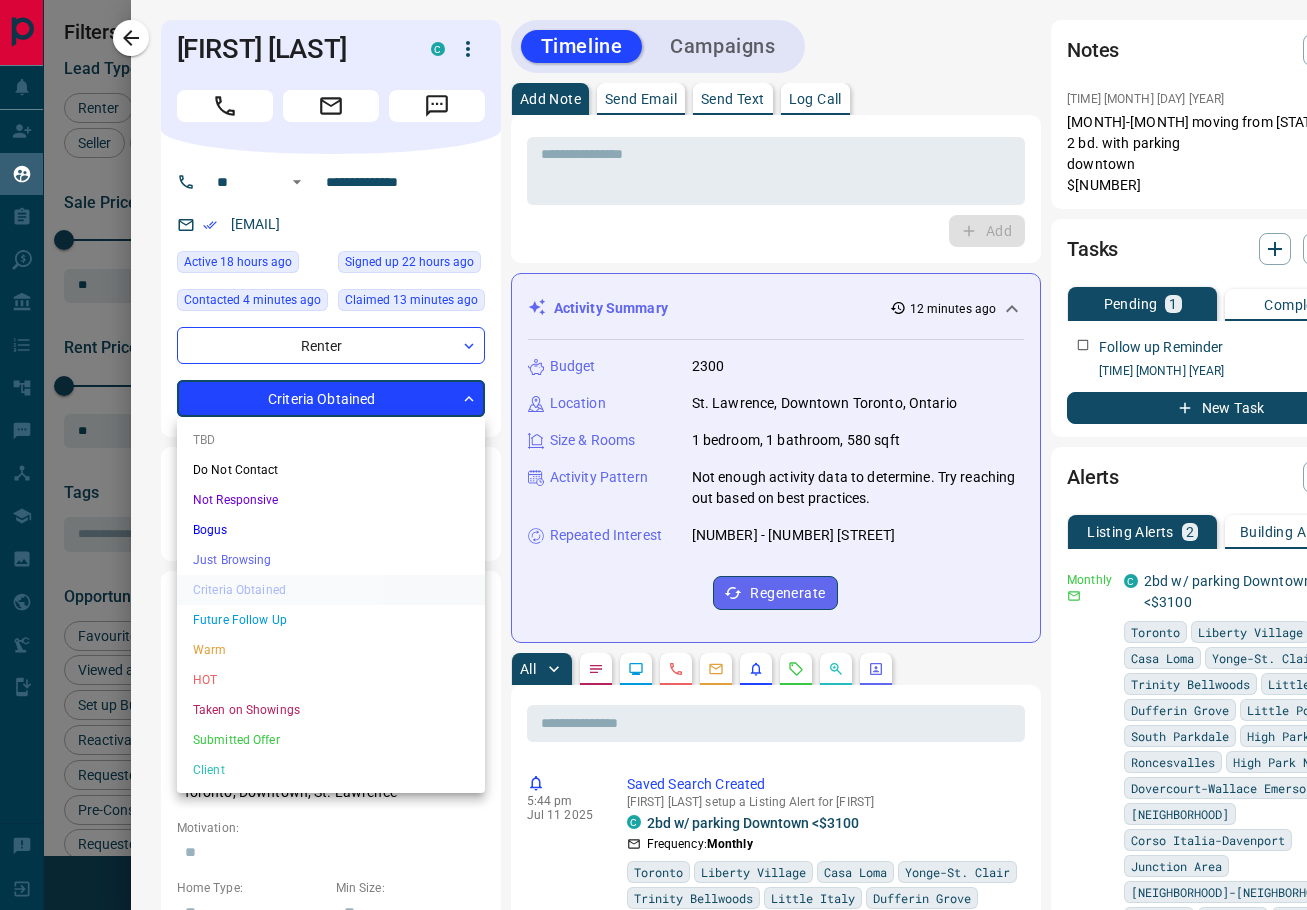 click on "Future Follow Up" at bounding box center [331, 620] 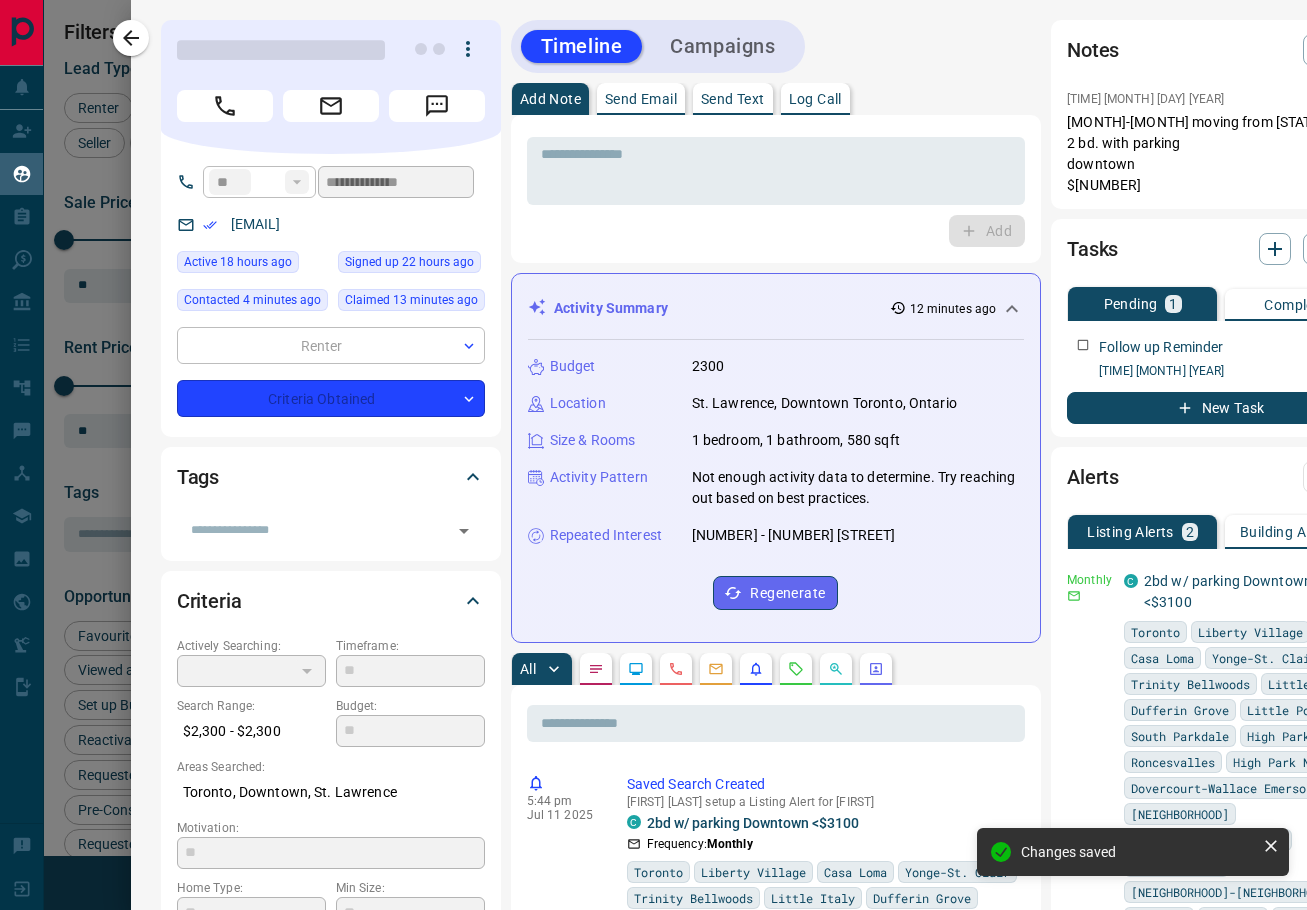type on "*" 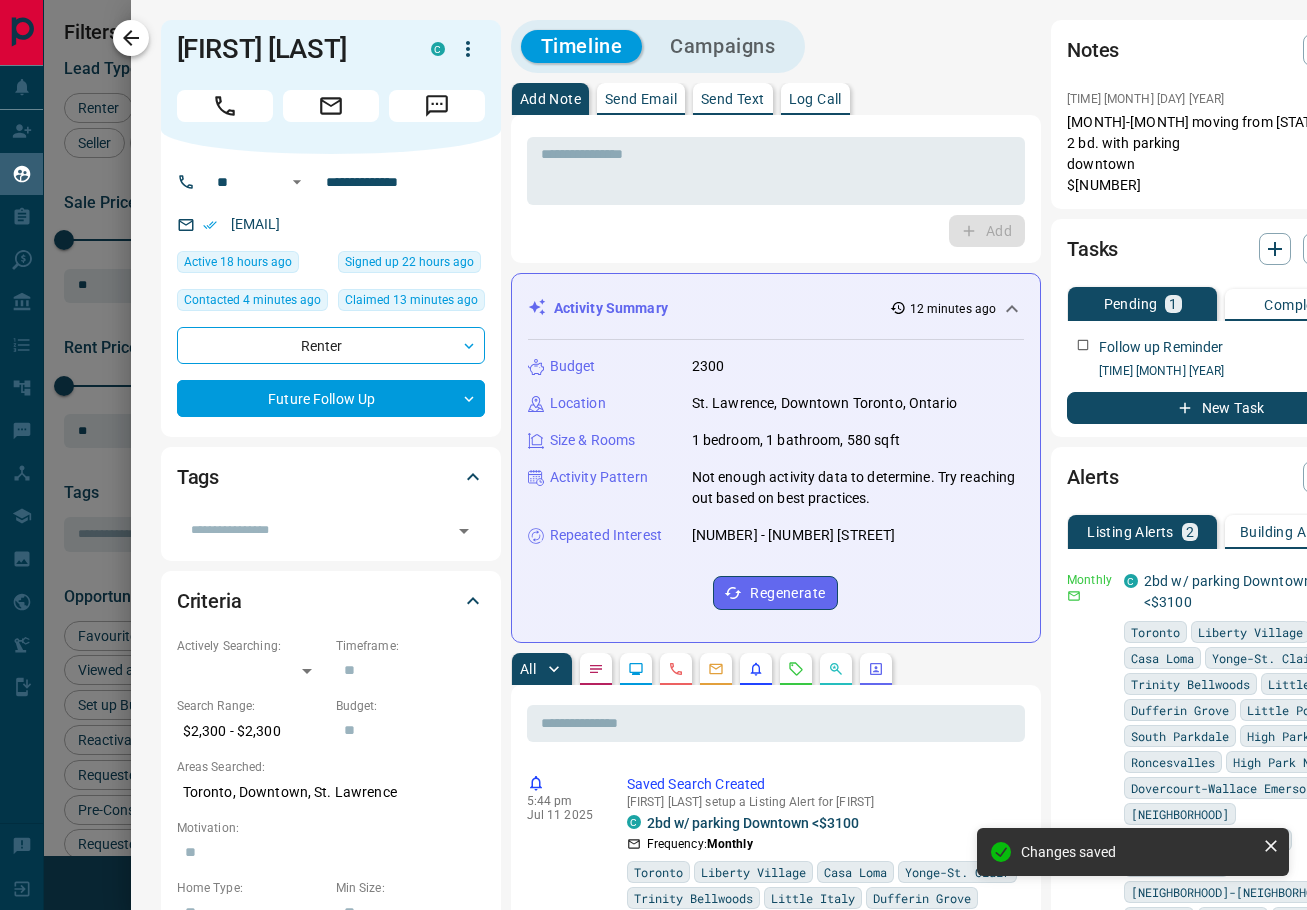 click 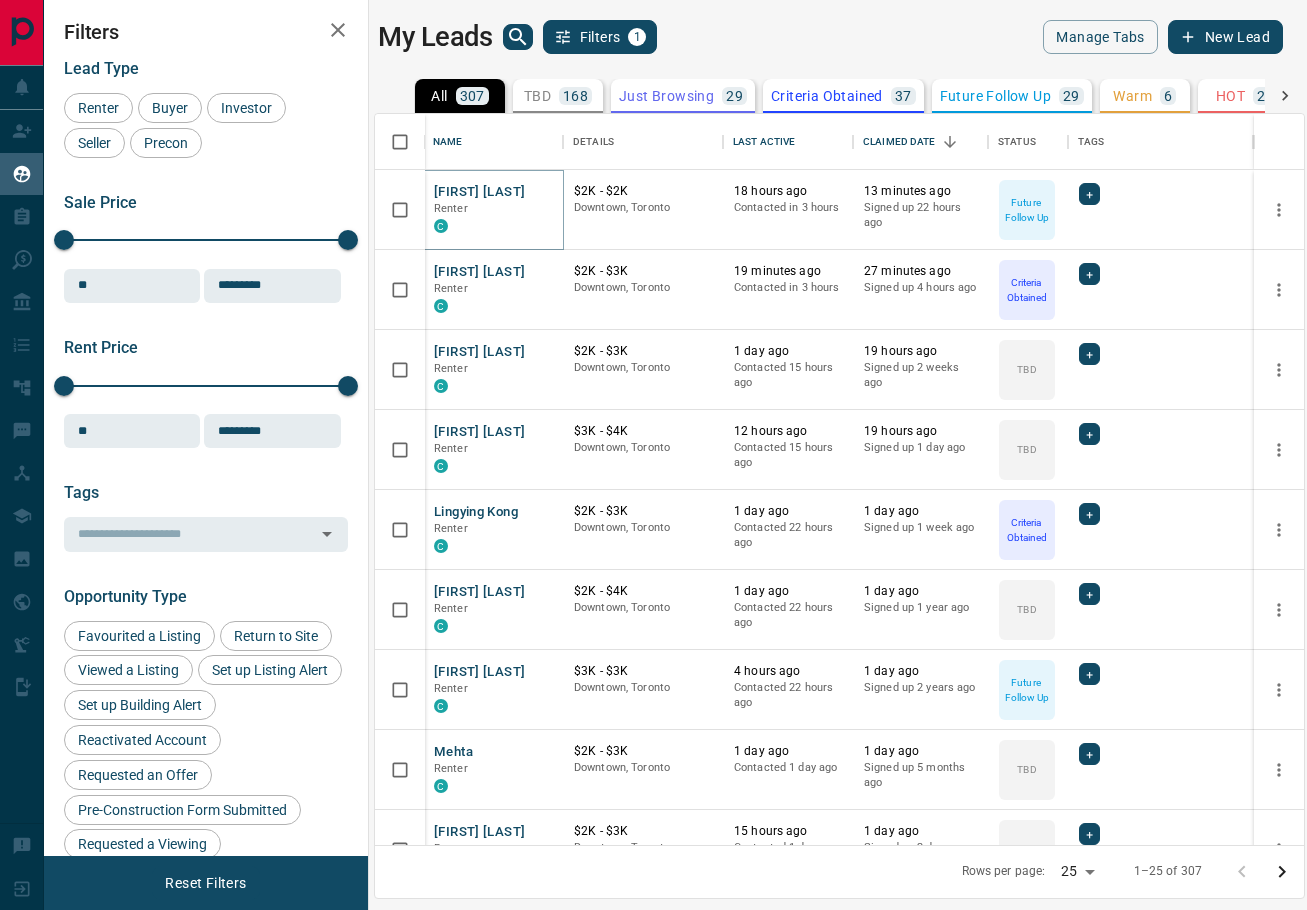 scroll, scrollTop: 0, scrollLeft: 1, axis: horizontal 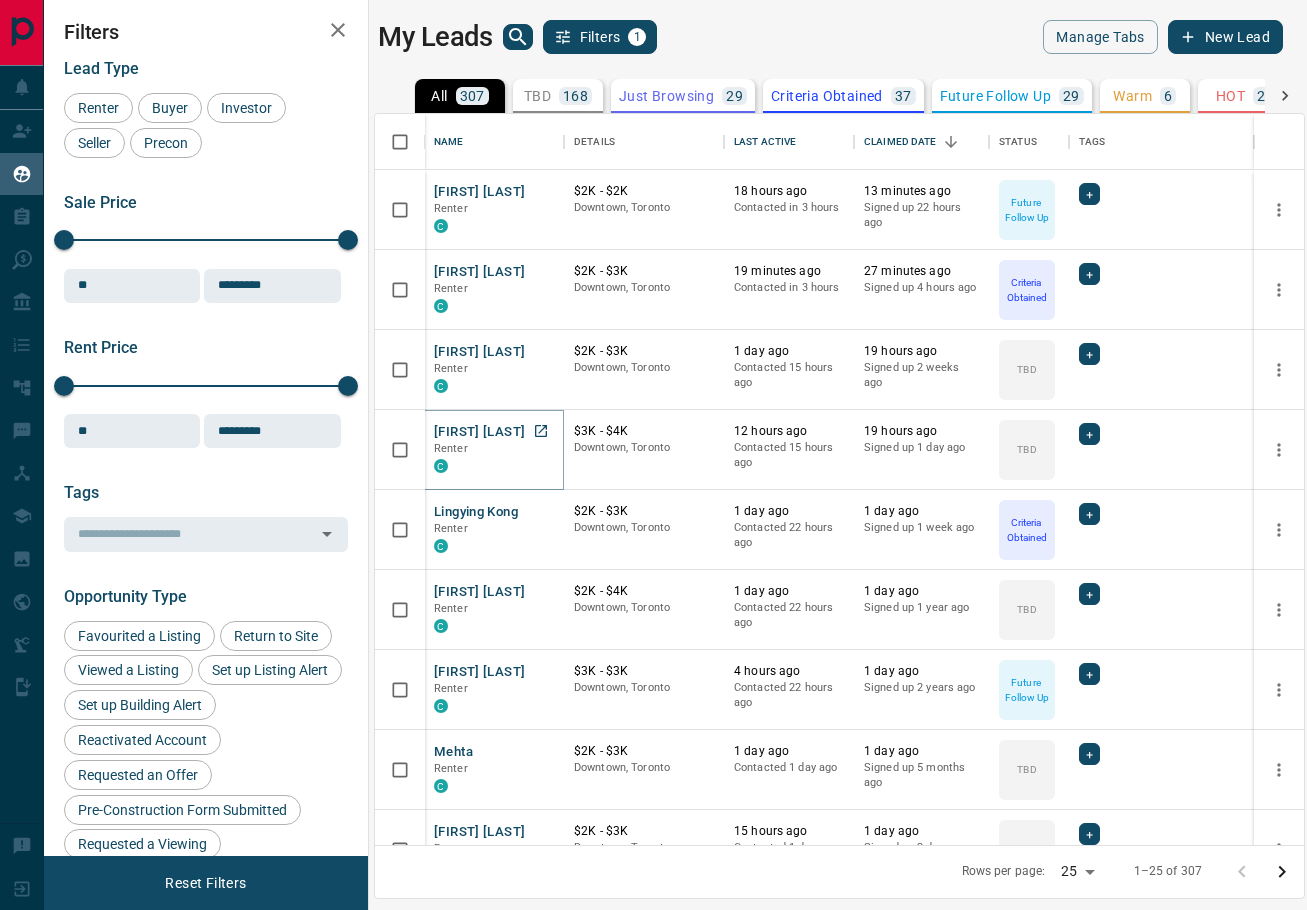 click on "[FIRST] [LAST]" at bounding box center [479, 432] 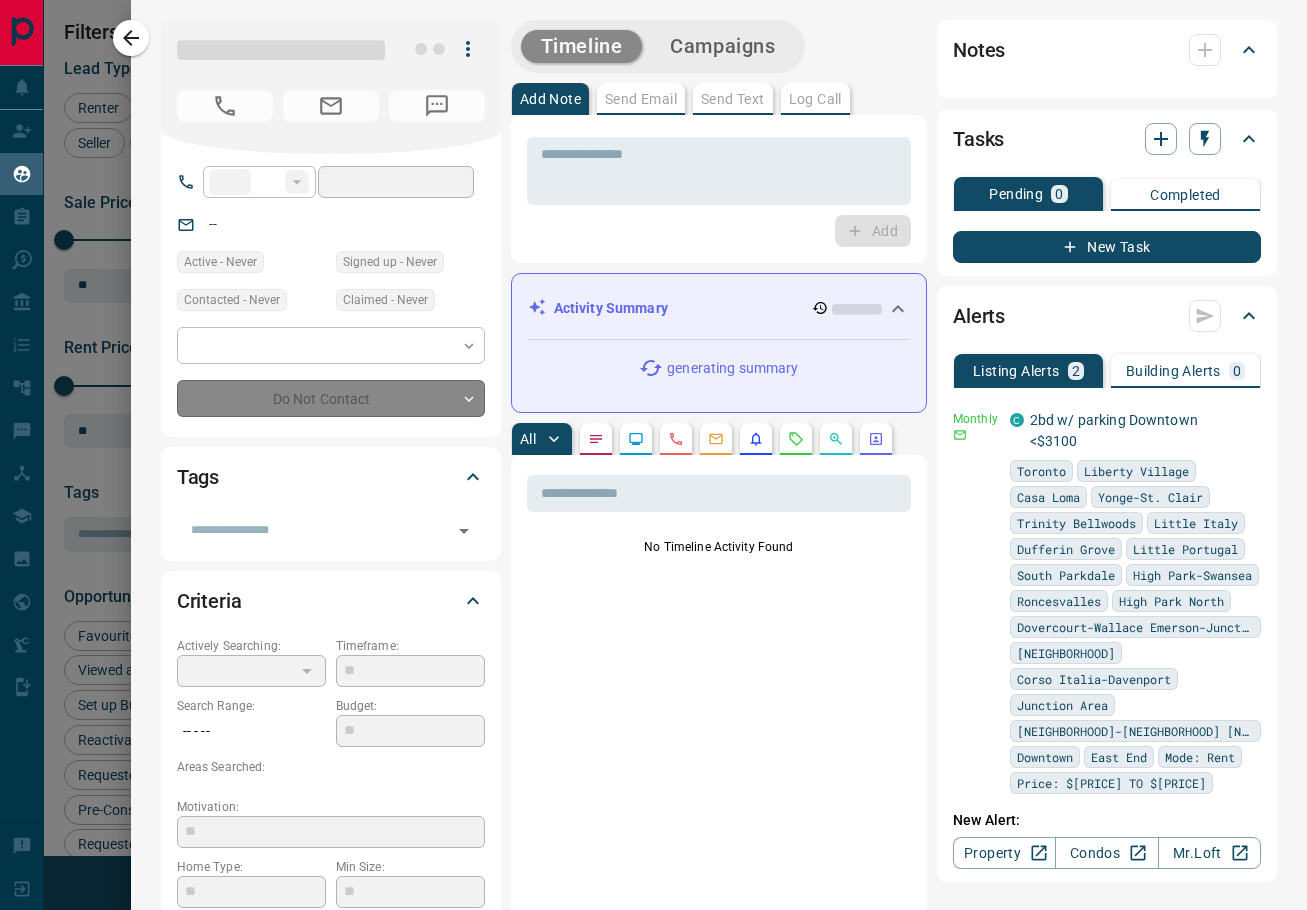 type on "**" 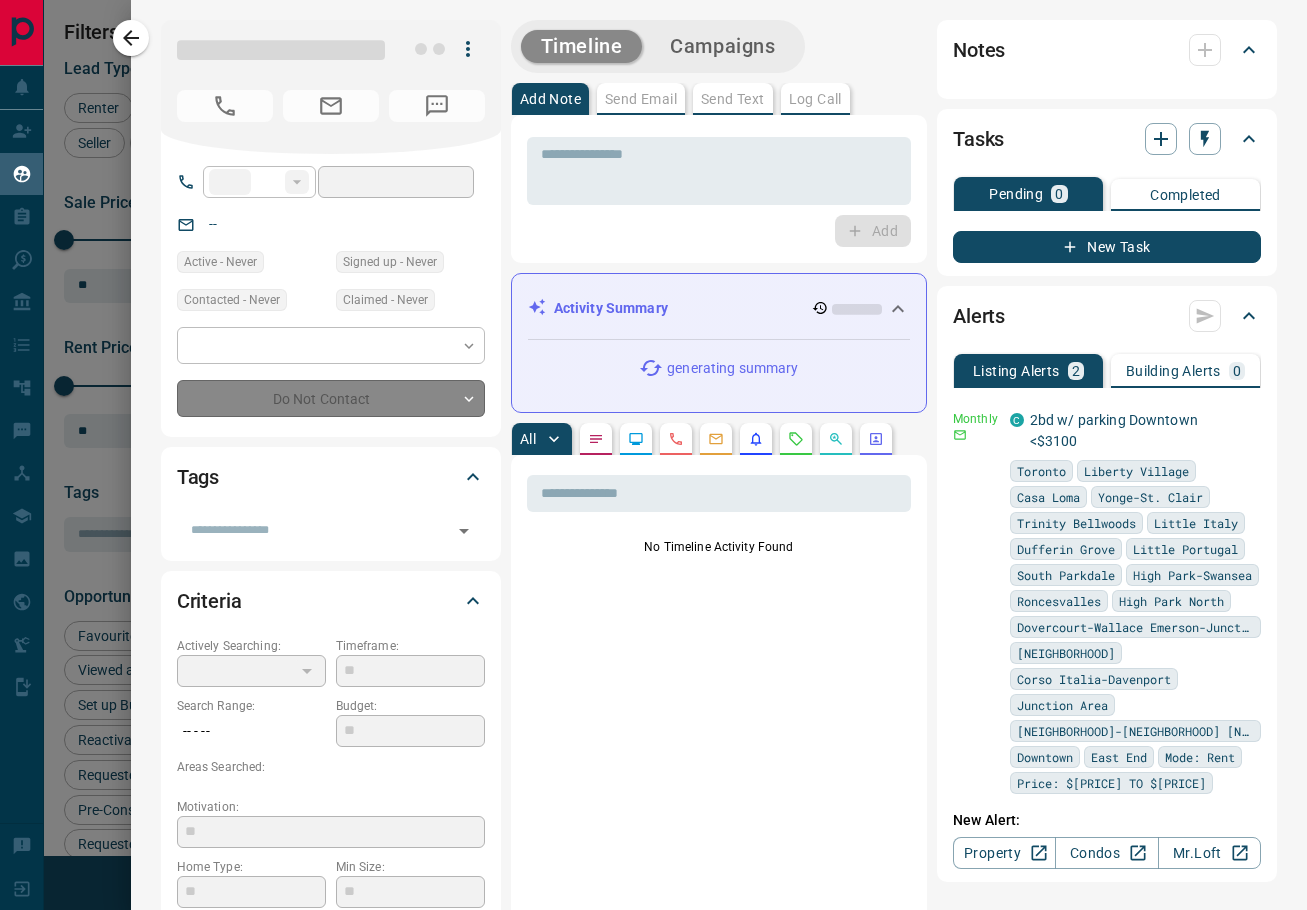 type on "**********" 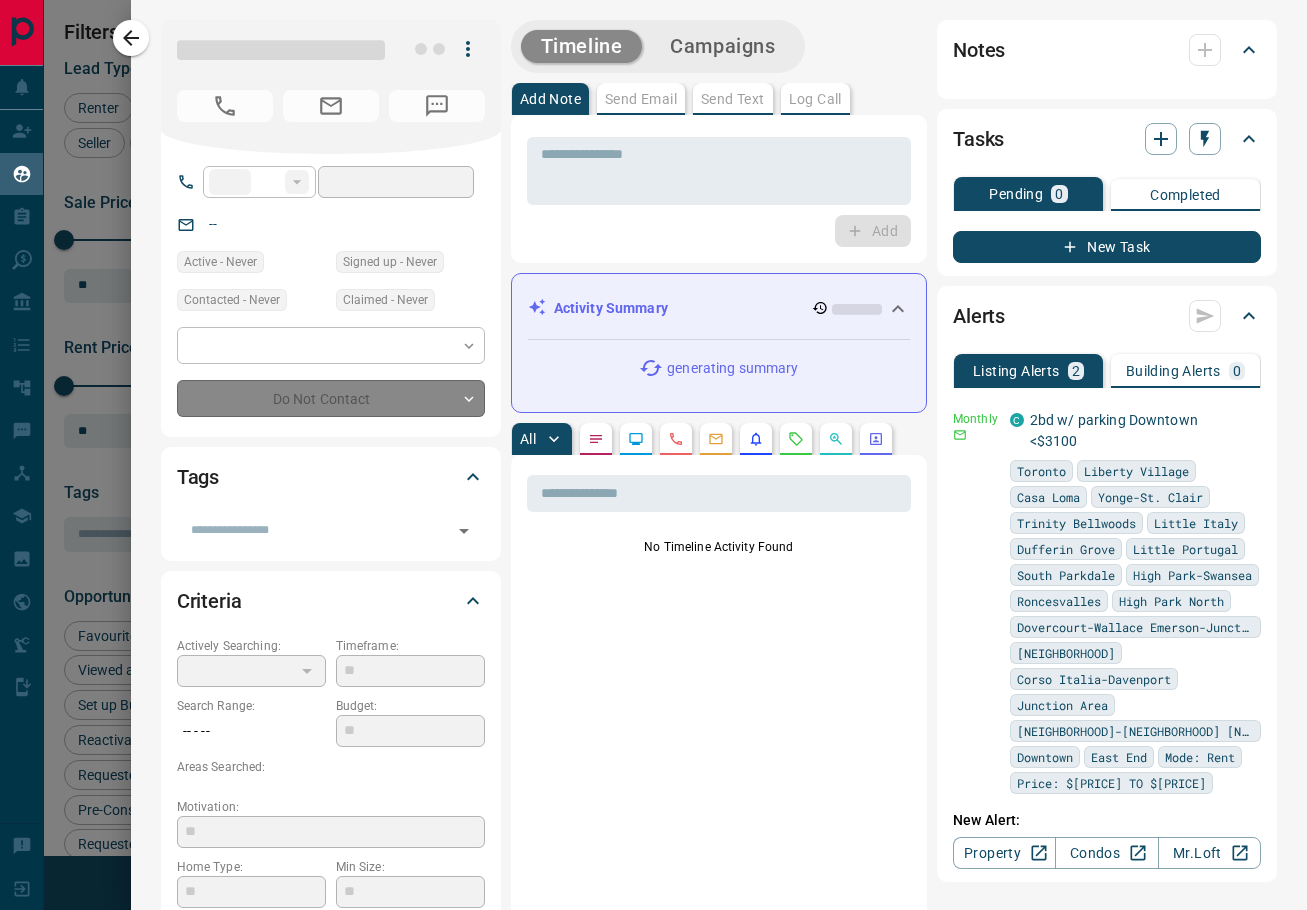 type on "**" 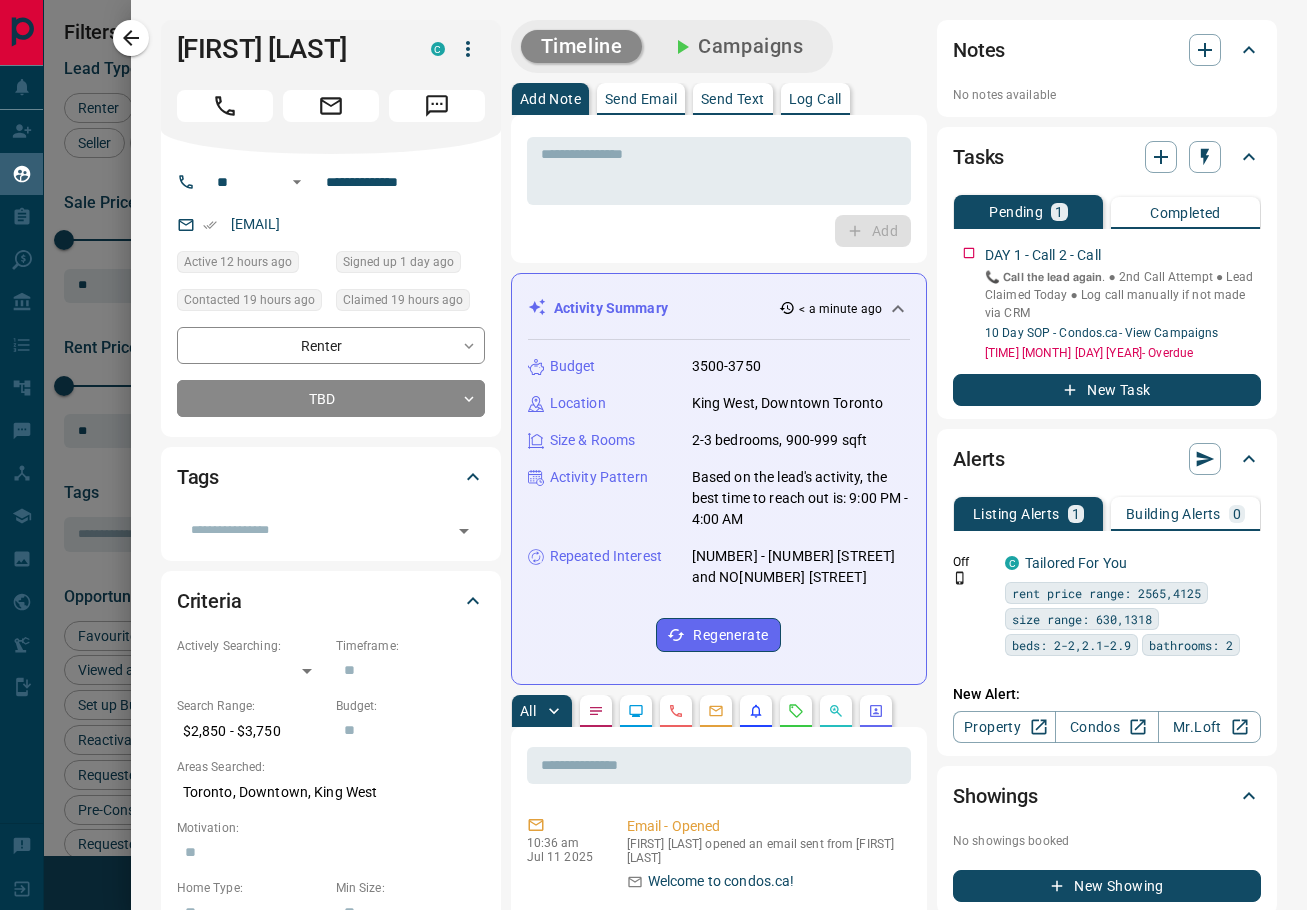 scroll, scrollTop: 0, scrollLeft: 0, axis: both 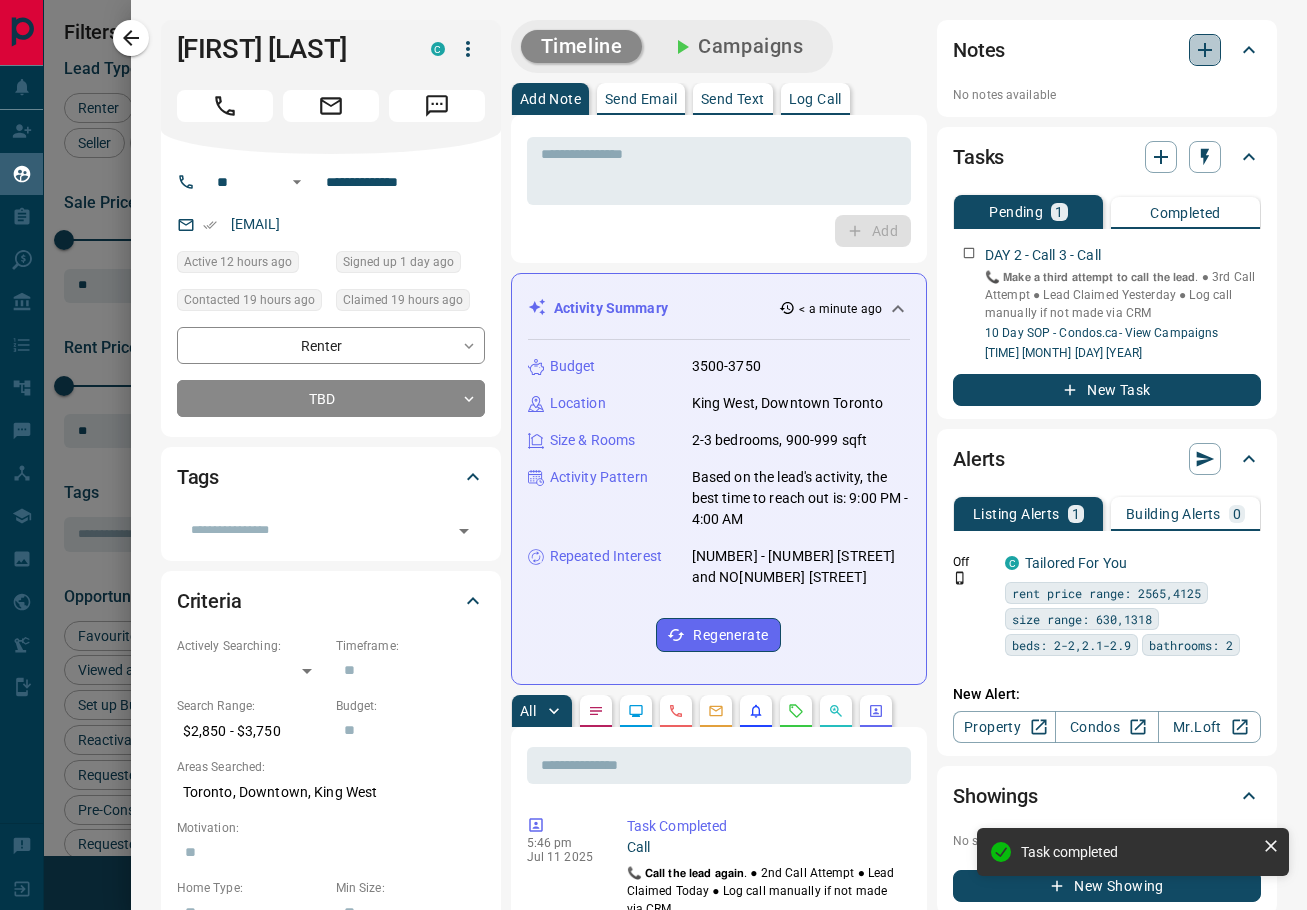 click 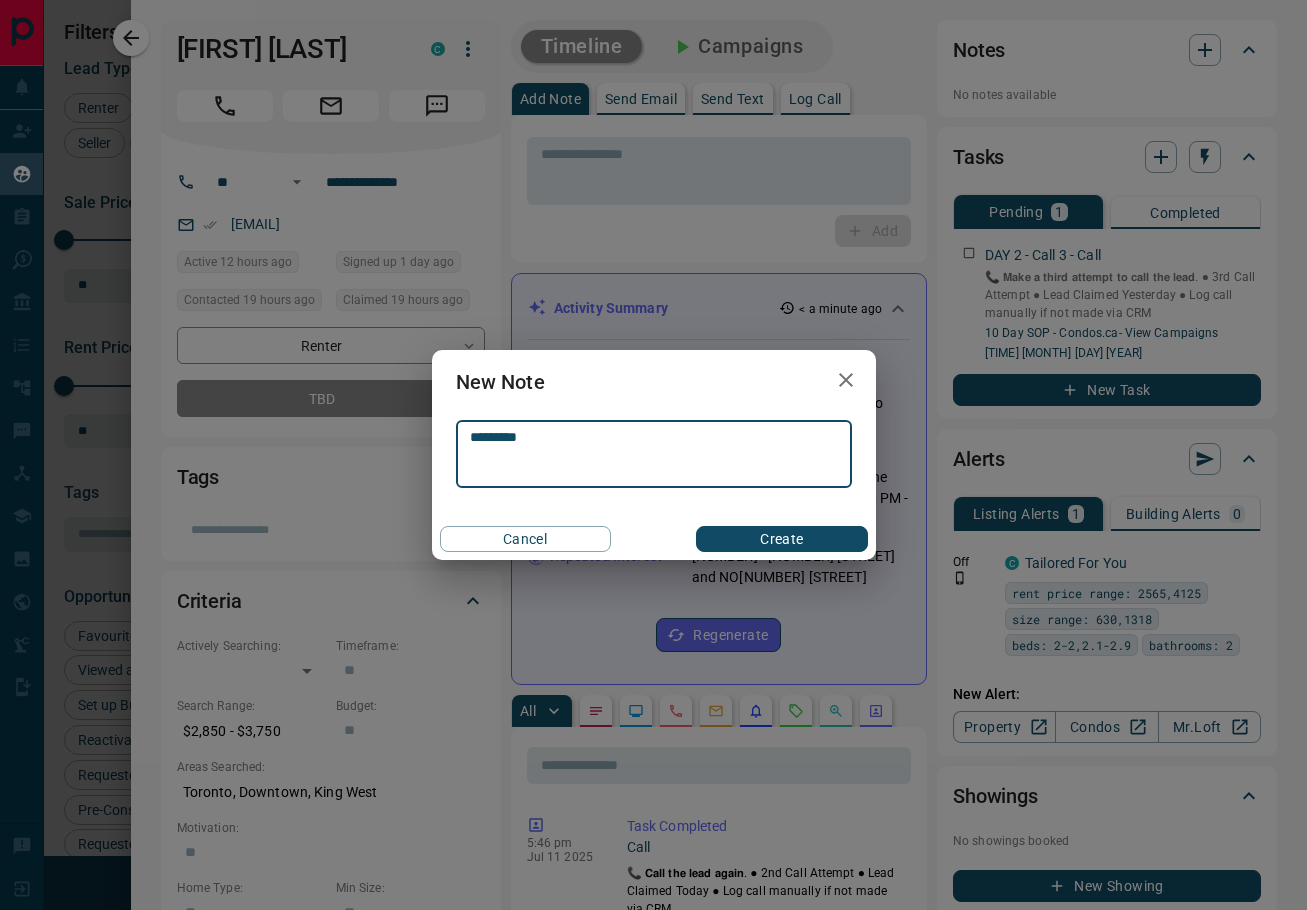 type on "*********" 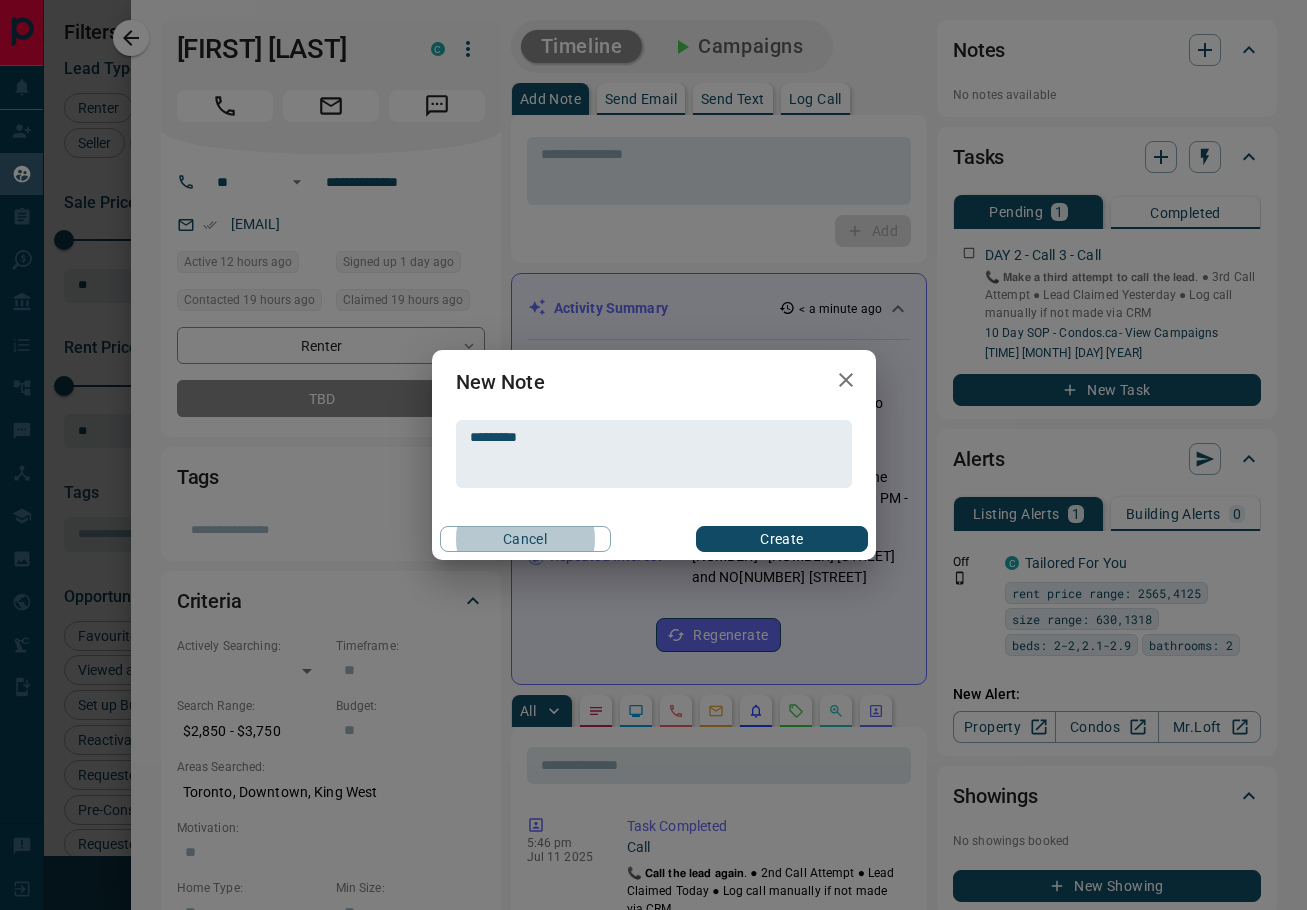 type 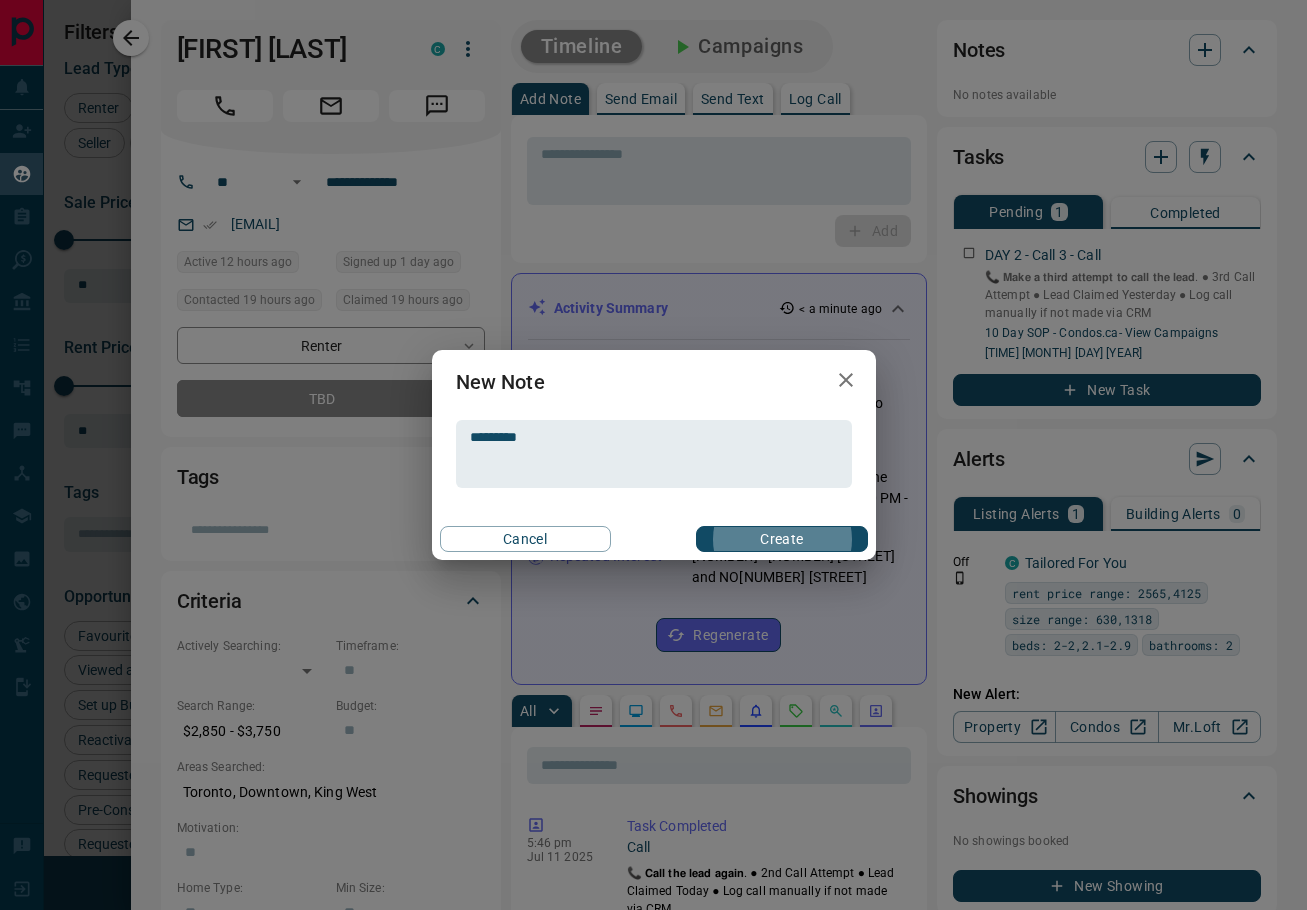 click on "Create" at bounding box center [781, 539] 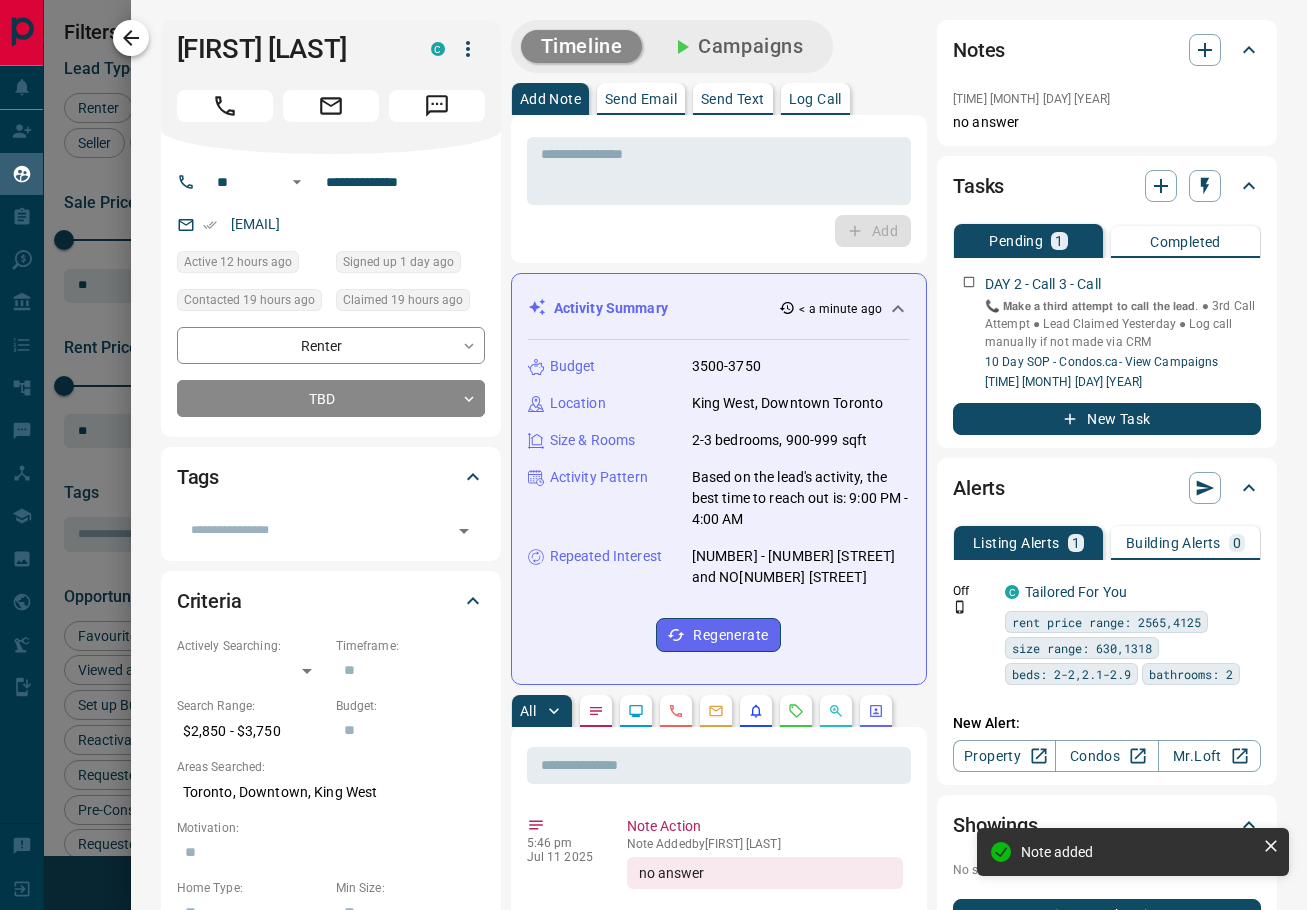 click 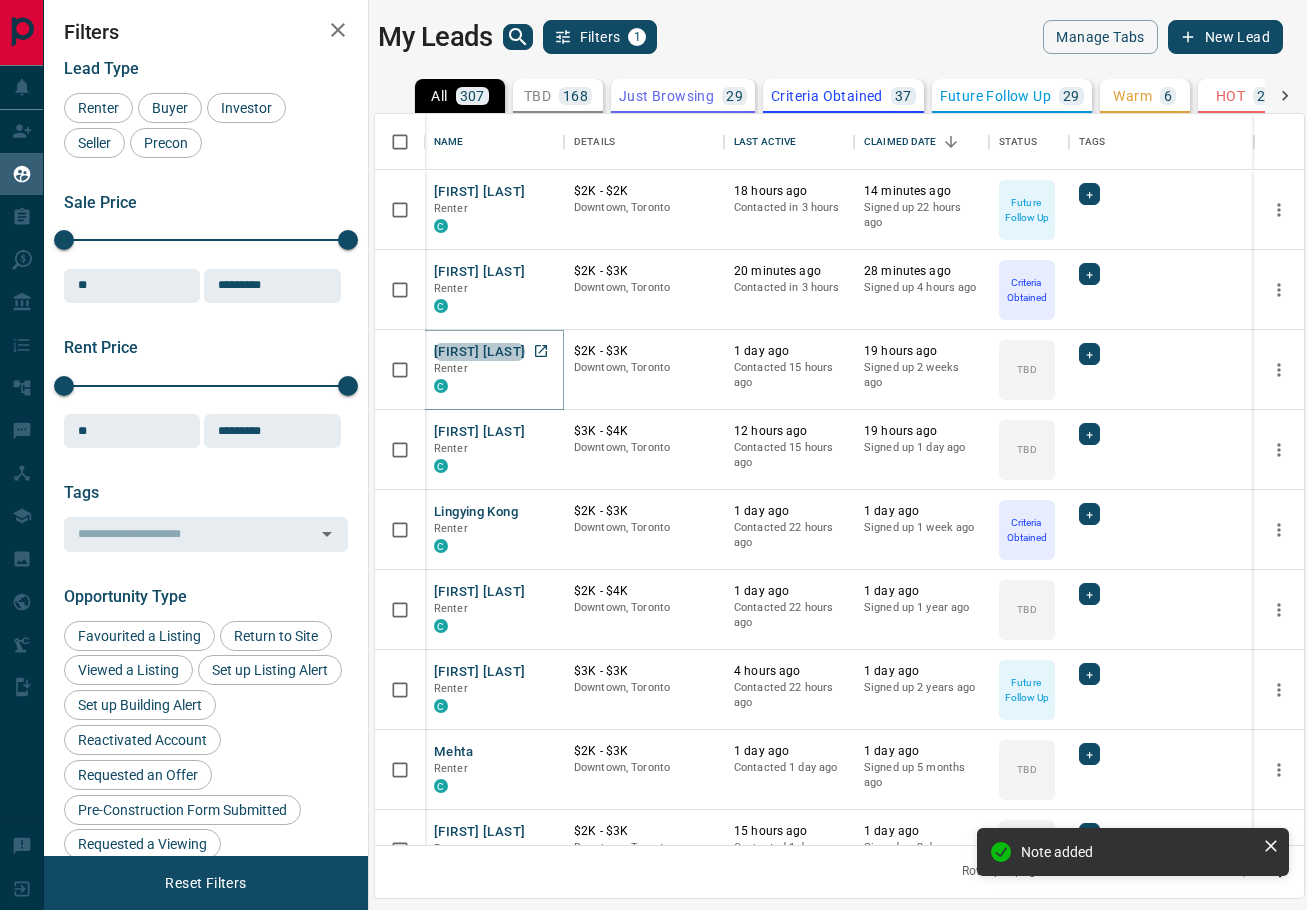 click on "[FIRST] [LAST]" at bounding box center (479, 352) 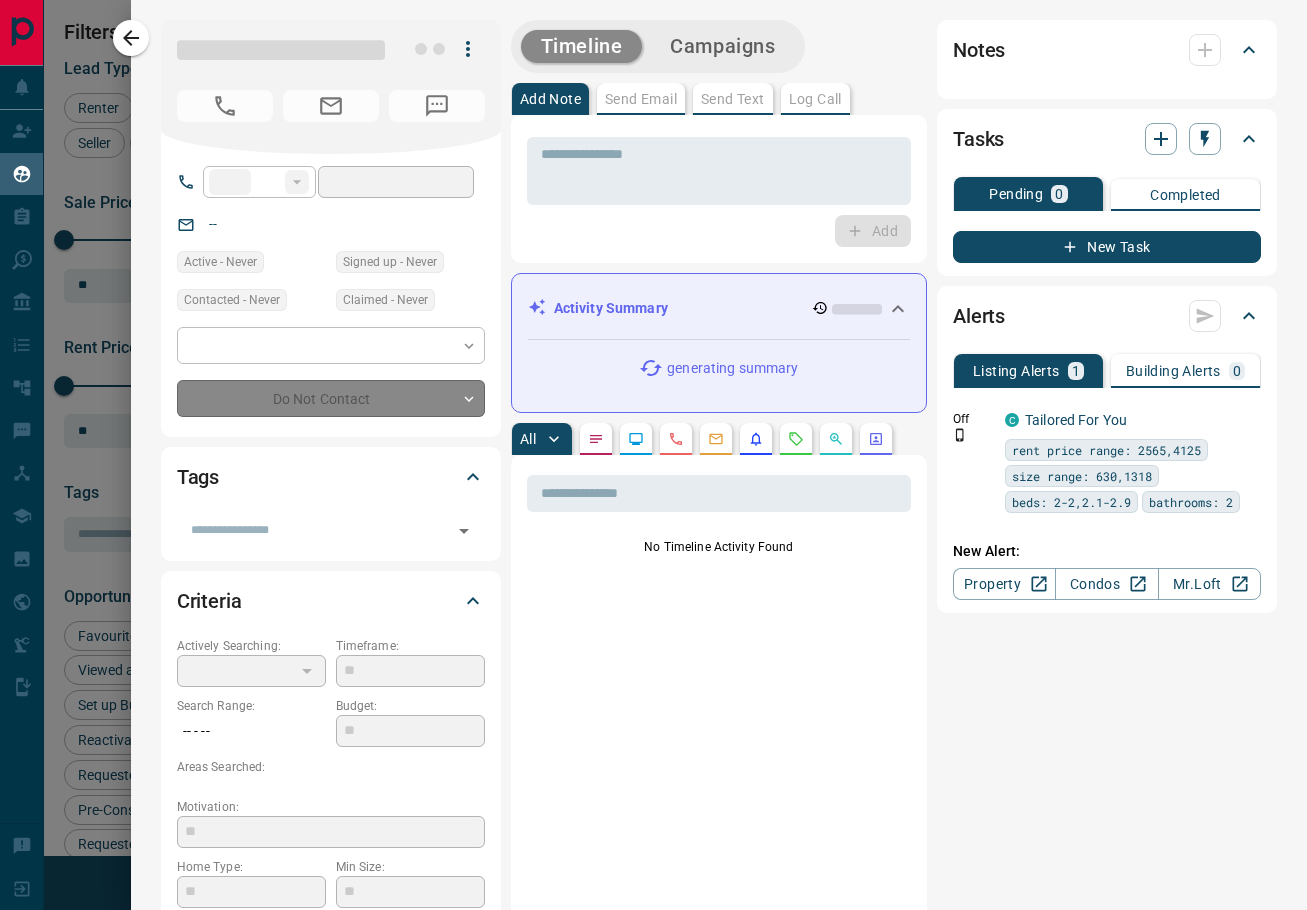 type on "**" 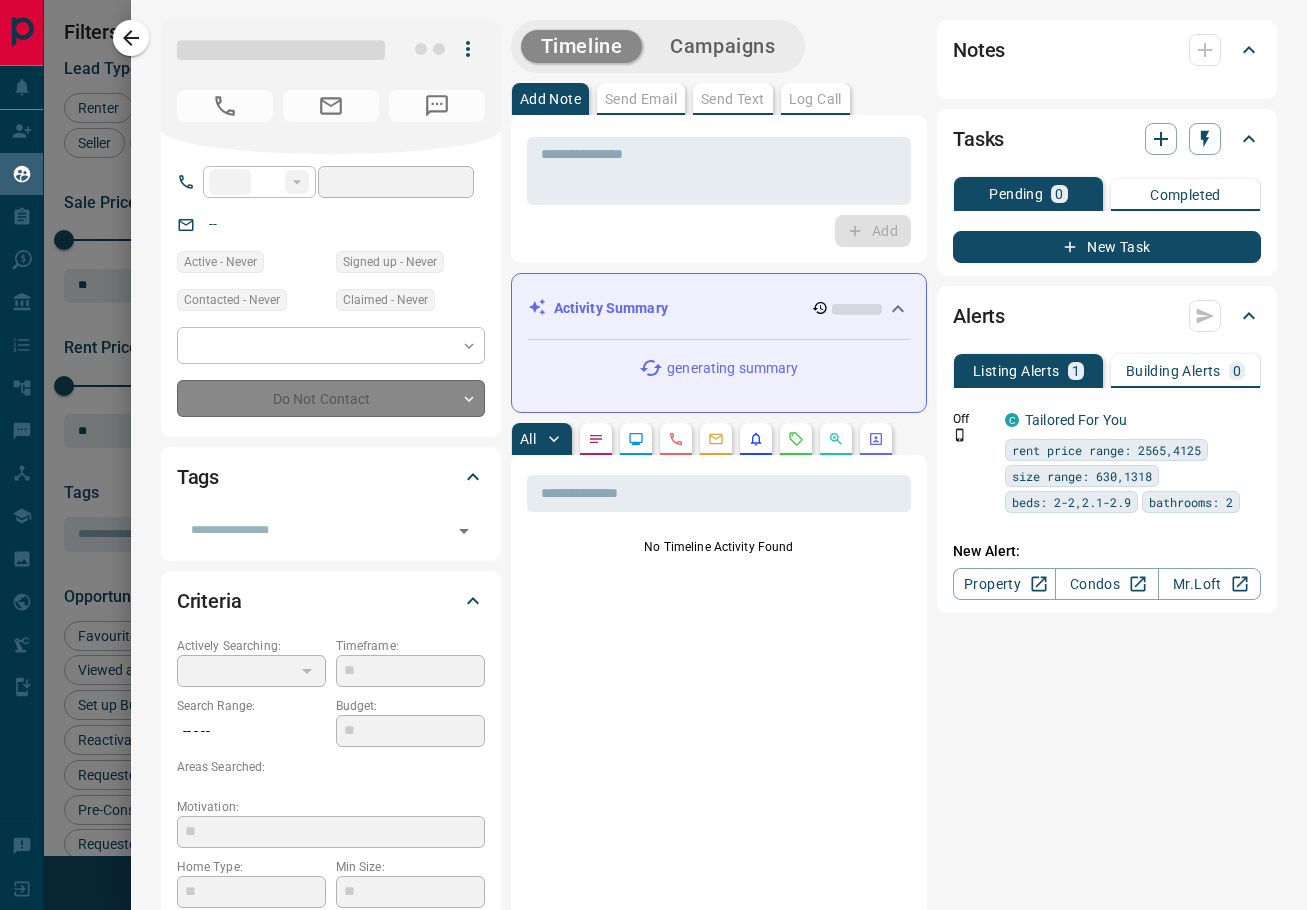 type on "**********" 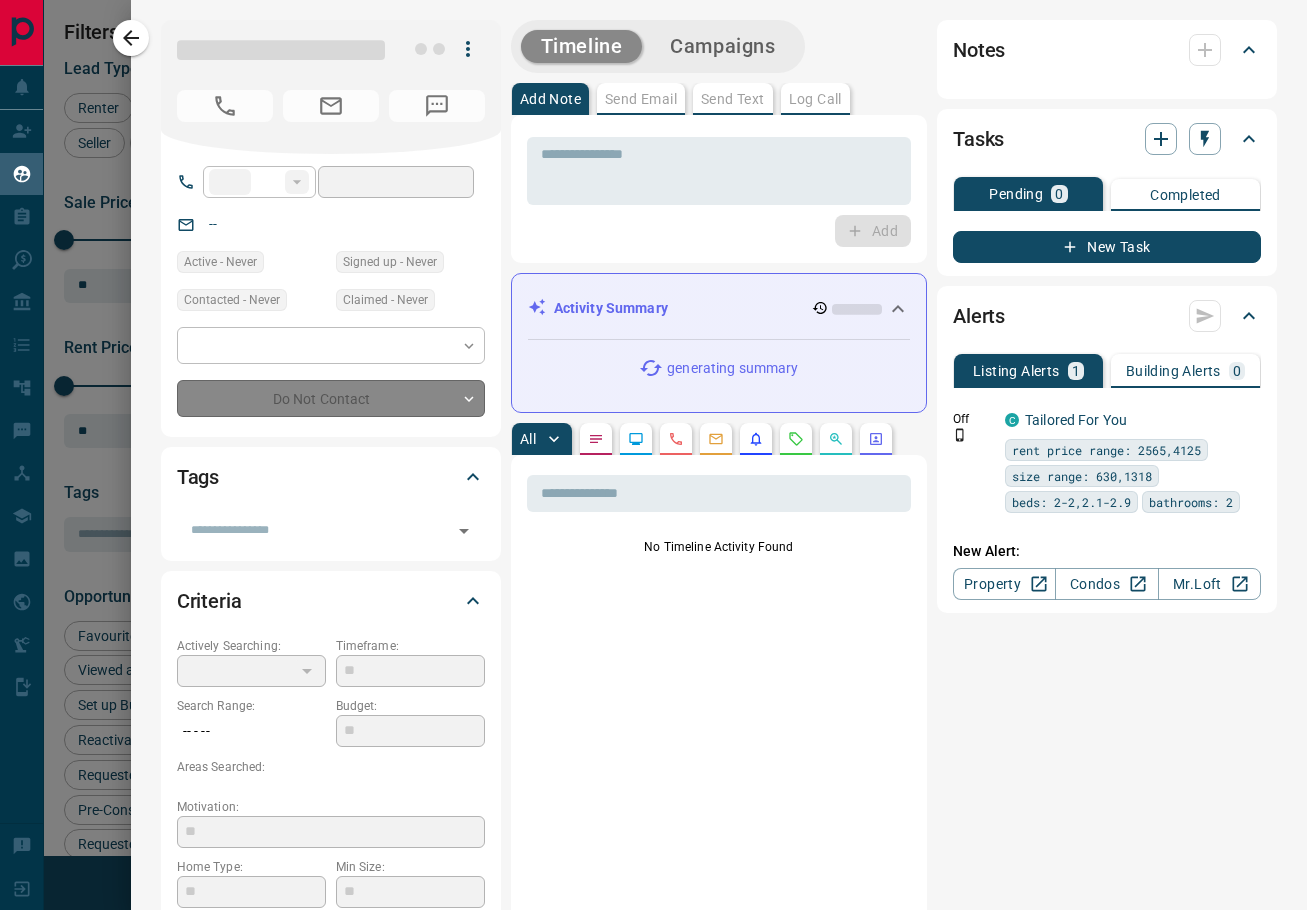 type on "**" 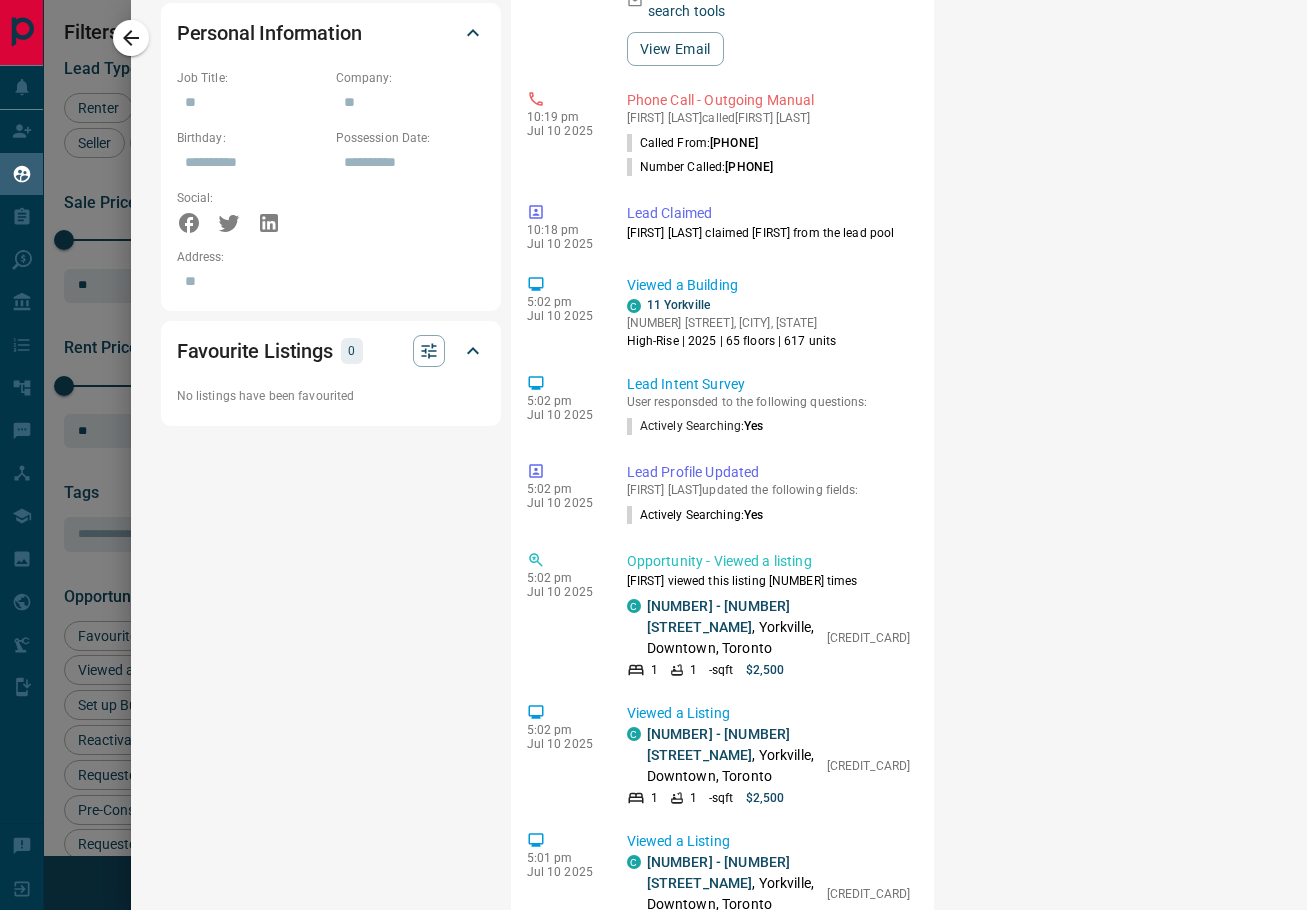 scroll, scrollTop: 1181, scrollLeft: 0, axis: vertical 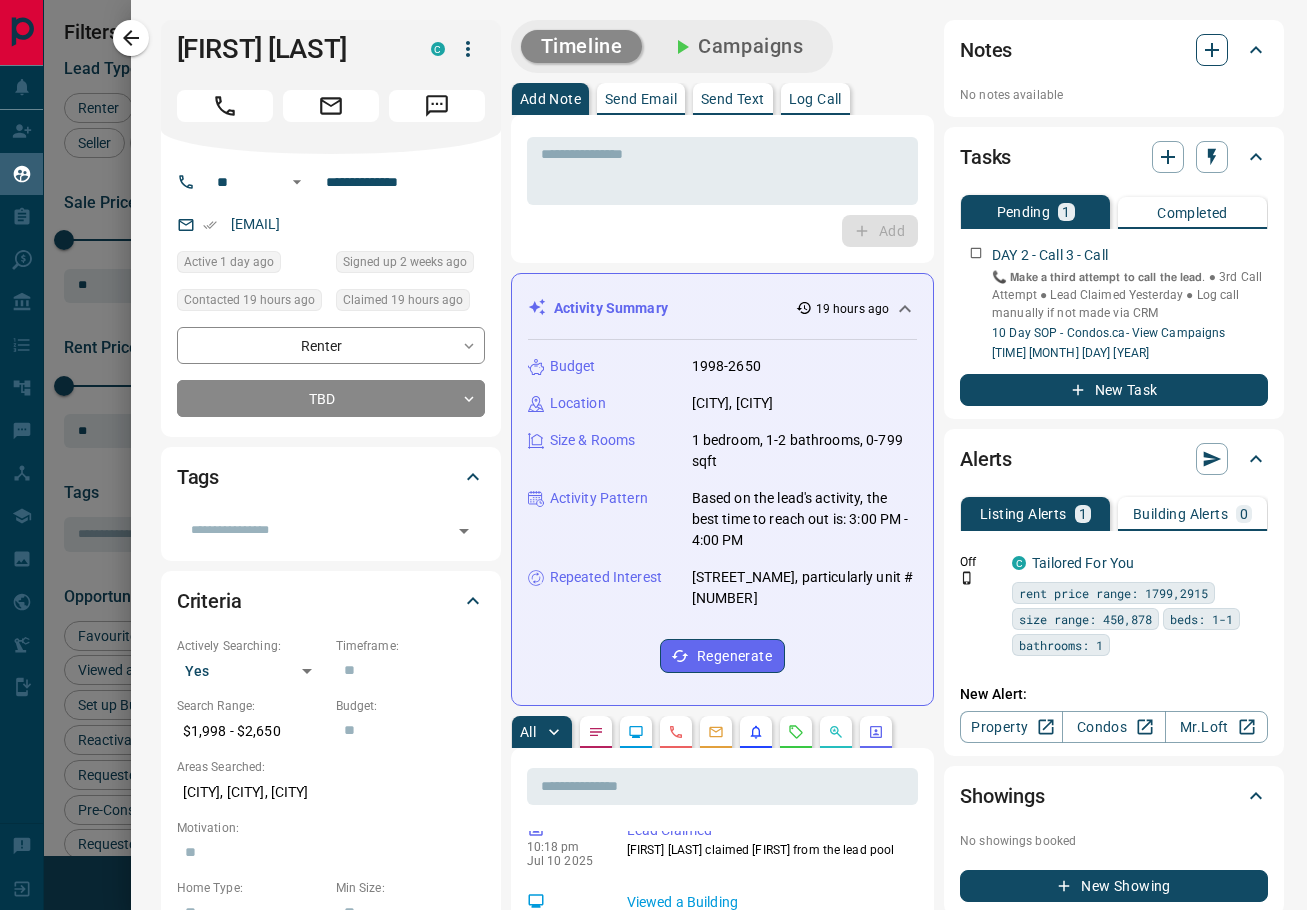 click 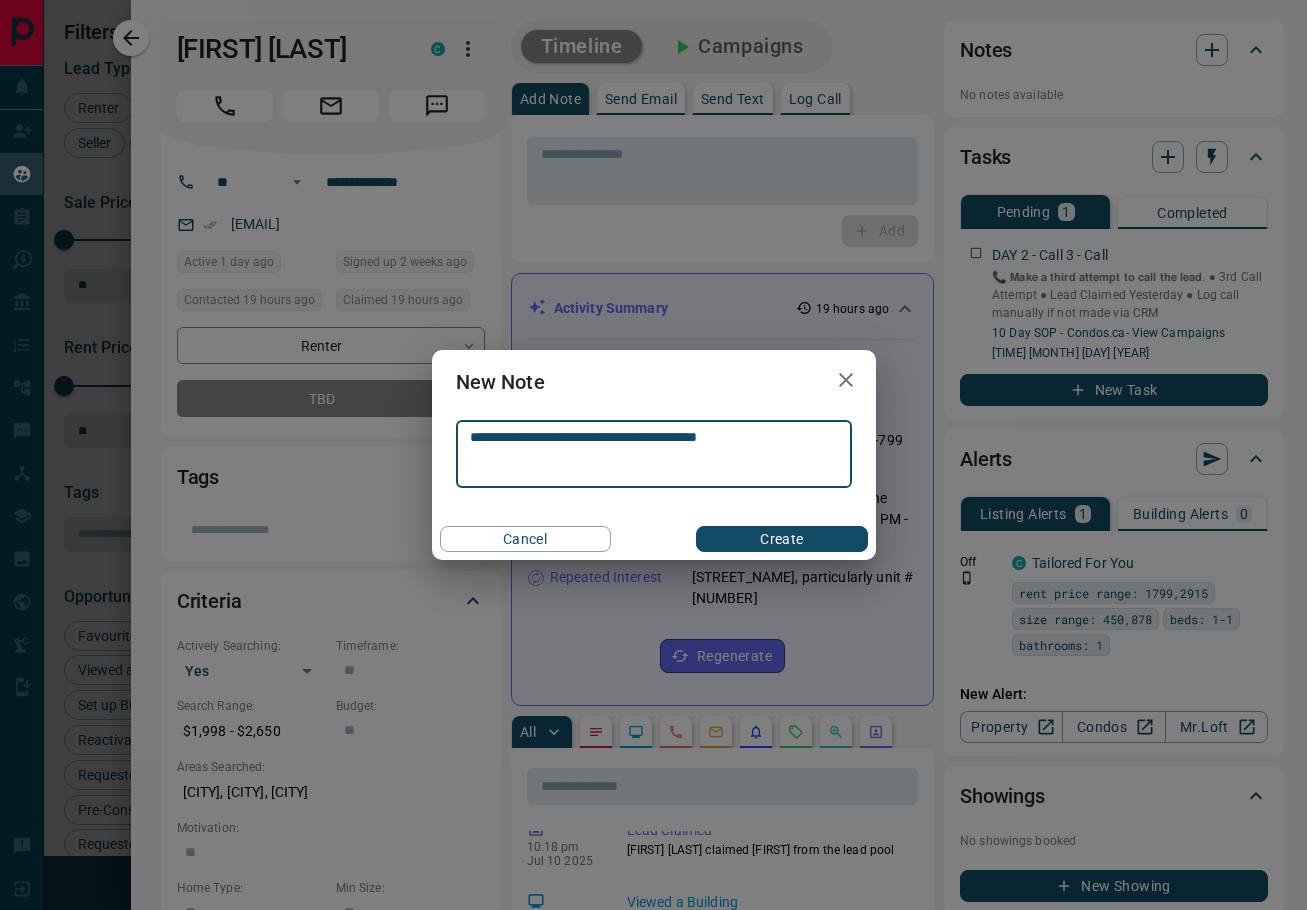 type on "**********" 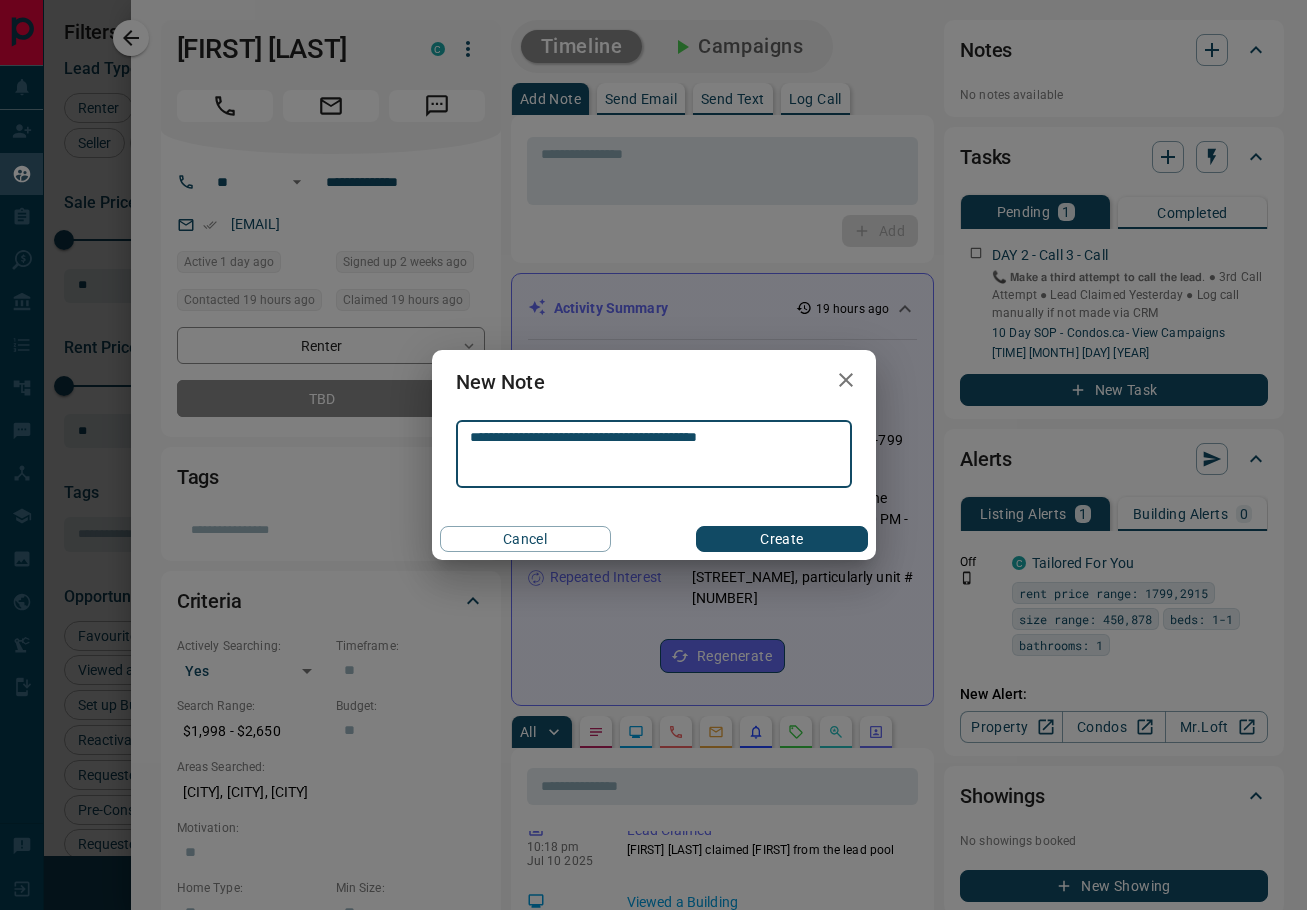 click on "Cancel Create" at bounding box center (654, 539) 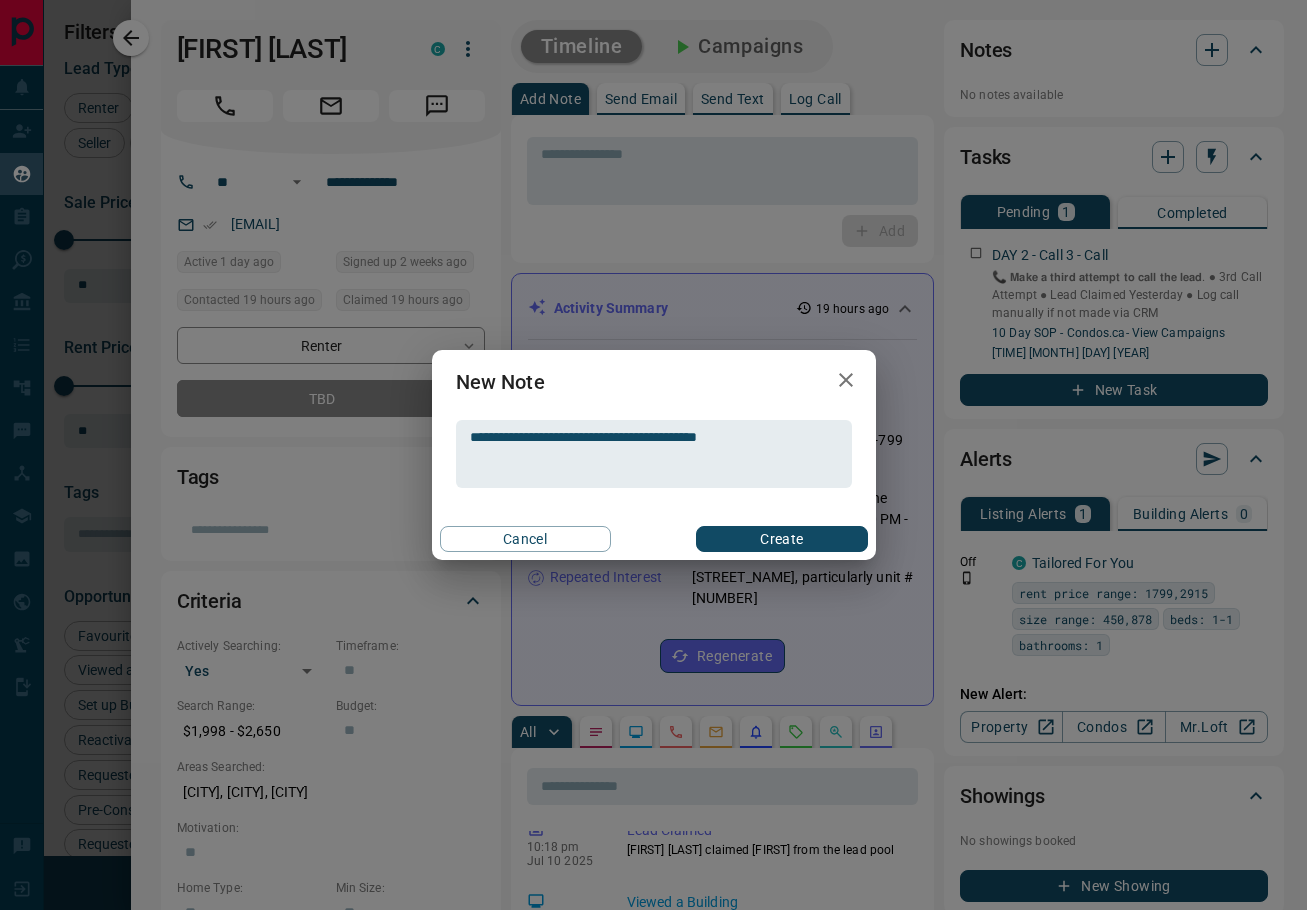click on "Create" at bounding box center (781, 539) 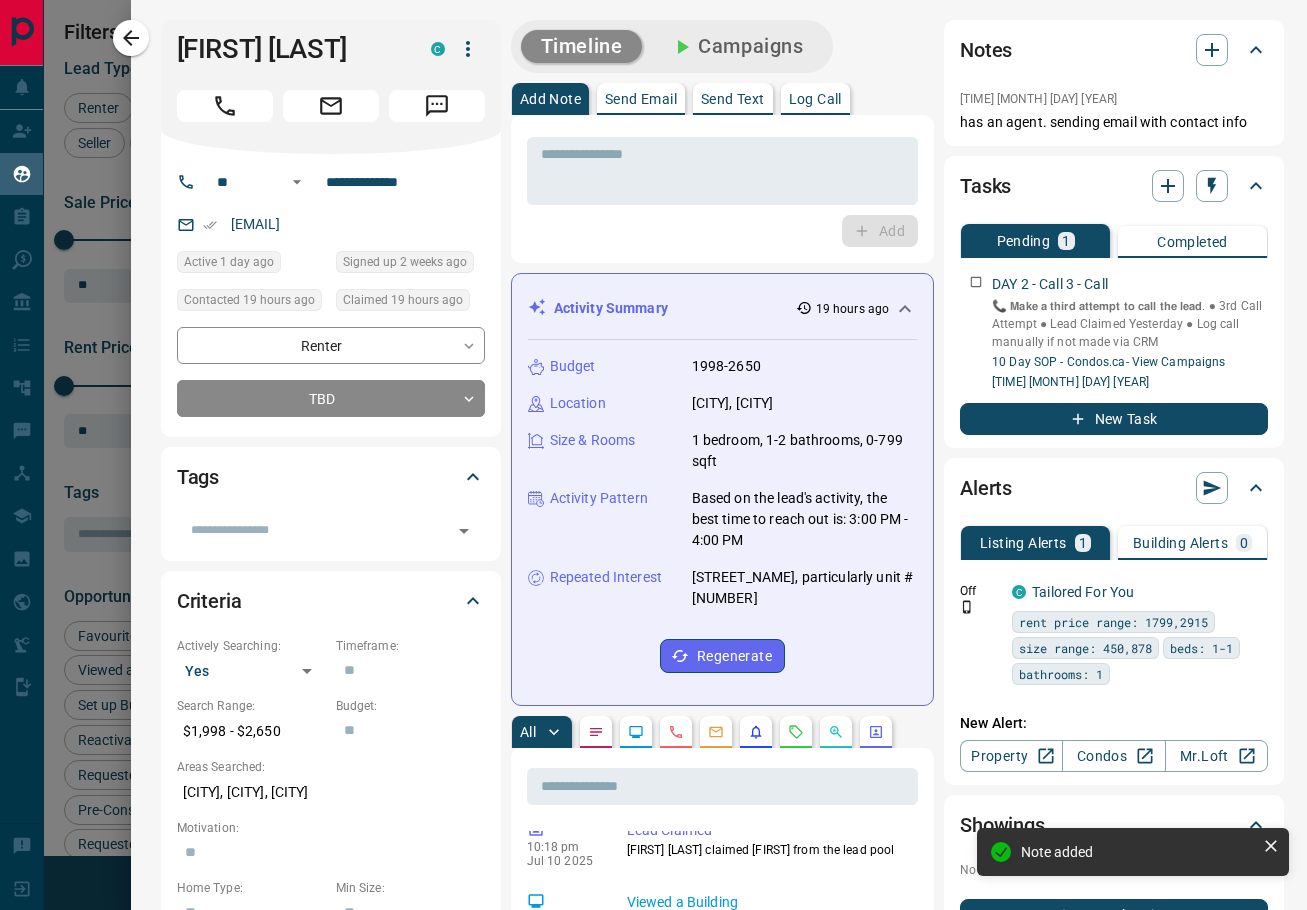 click on "Campaigns" at bounding box center (736, 46) 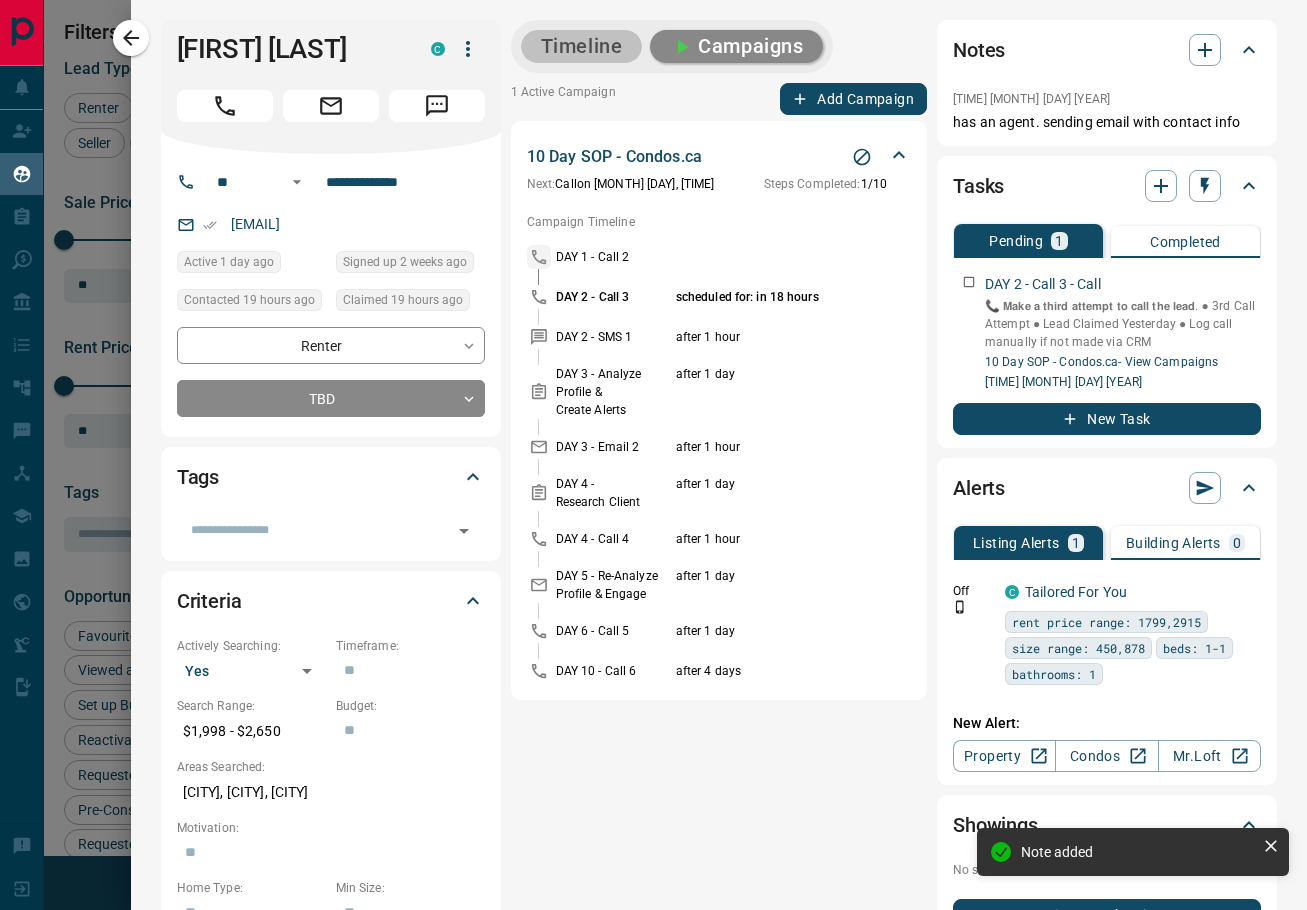 click on "Timeline" at bounding box center (582, 46) 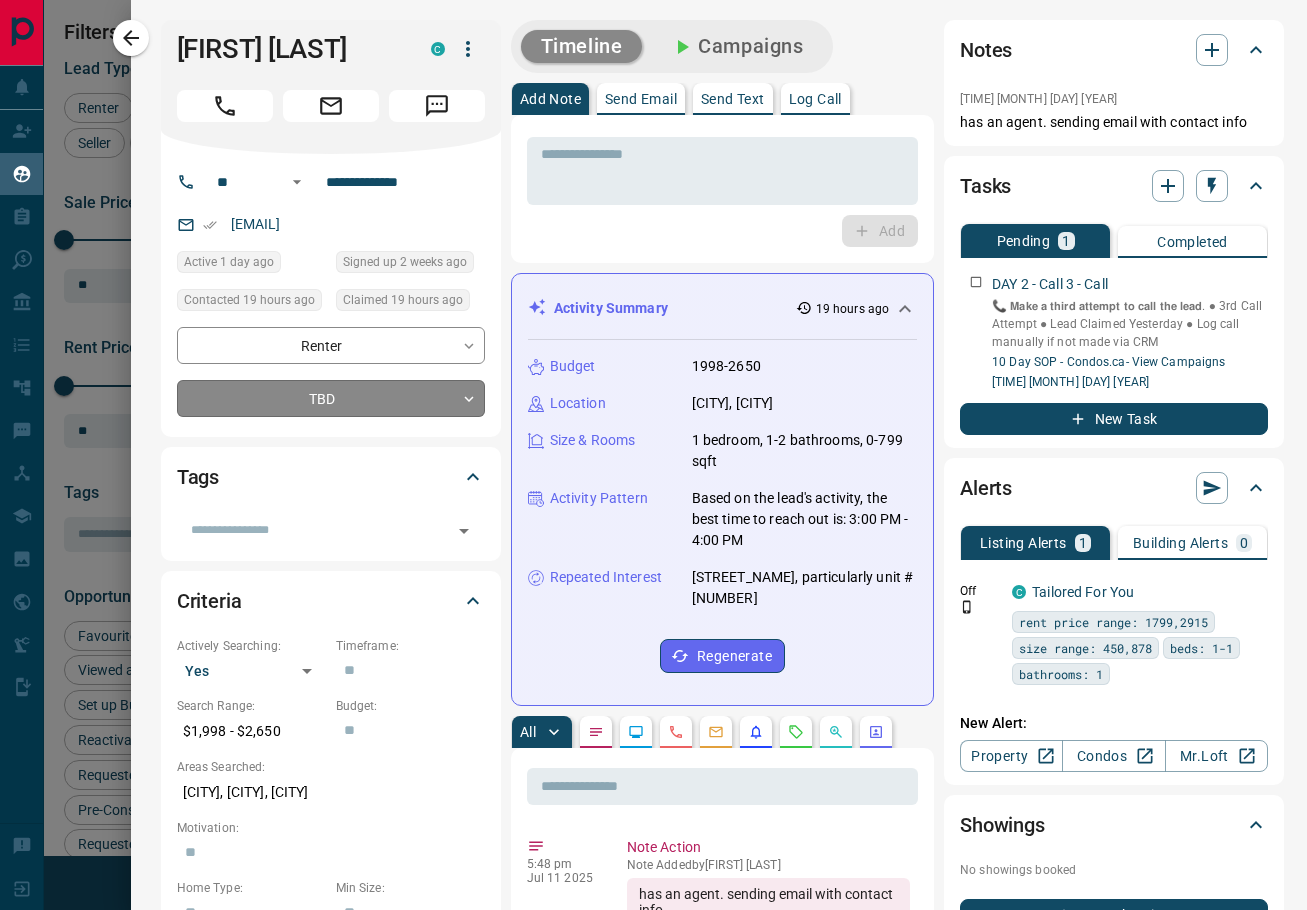 click on "Lead Transfers Claim Leads My Leads Tasks Opportunities Deals Campaigns Automations Messages Broker Bay Training Media Services Agent Resources Precon Worksheet Mobile Apps Disclosure Logout My Leads Filters 1 Manage Tabs New Lead All 307 TBD 168 Do Not Contact - Not Responsive 20 Bogus 3 Just Browsing 29 Criteria Obtained 37 Future Follow Up 29 Warm 6 HOT 2 Taken on Showings 7 Submitted Offer - Client 6 Name Details Last Active Claimed Date Status Tags [FIRST] [LAST] Renter C $2K - $2K Downtown, [CITY] 18 hours ago Contacted in 3 hours 15 minutes ago Signed up 22 hours ago Future Follow Up + [FIRST] [LAST] Renter C $2K - $3K Downtown, [CITY] 21 minutes ago Contacted in 3 hours 30 minutes ago Signed up 4 hours ago Criteria Obtained + [FIRST] [LAST] Renter C $2K - $3K Downtown, [CITY] 1 day ago Contacted 15 hours ago 19 hours ago Signed up 2 weeks ago TBD + [FIRST] [LAST] Renter C $3K - $4K Downtown, [CITY] 12 hours ago Contacted 15 hours ago 19 hours ago Signed up 1 day ago TBD + [FIRST] [LAST] Renter C + Renter" at bounding box center (653, 442) 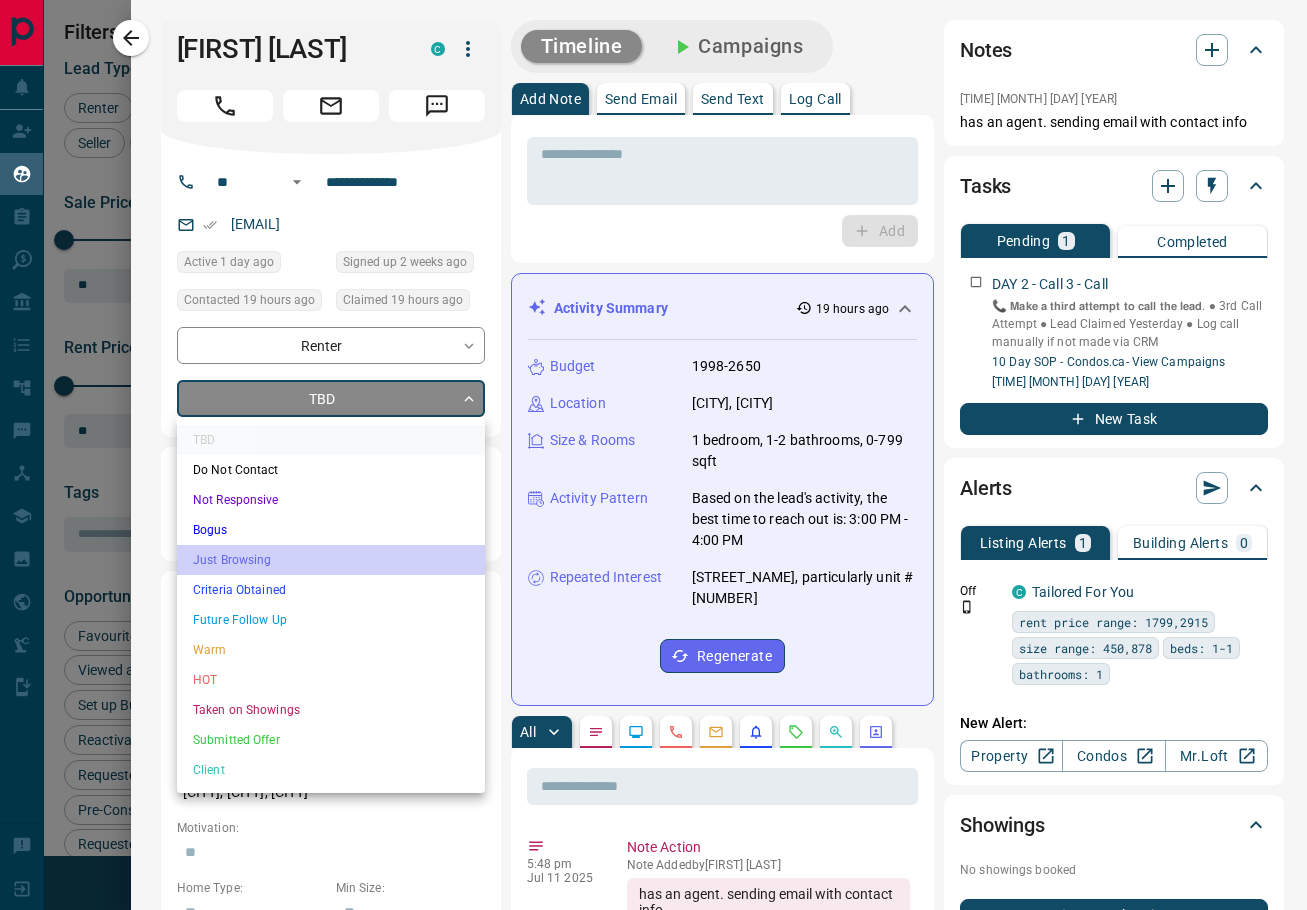 click on "Just Browsing" at bounding box center (331, 560) 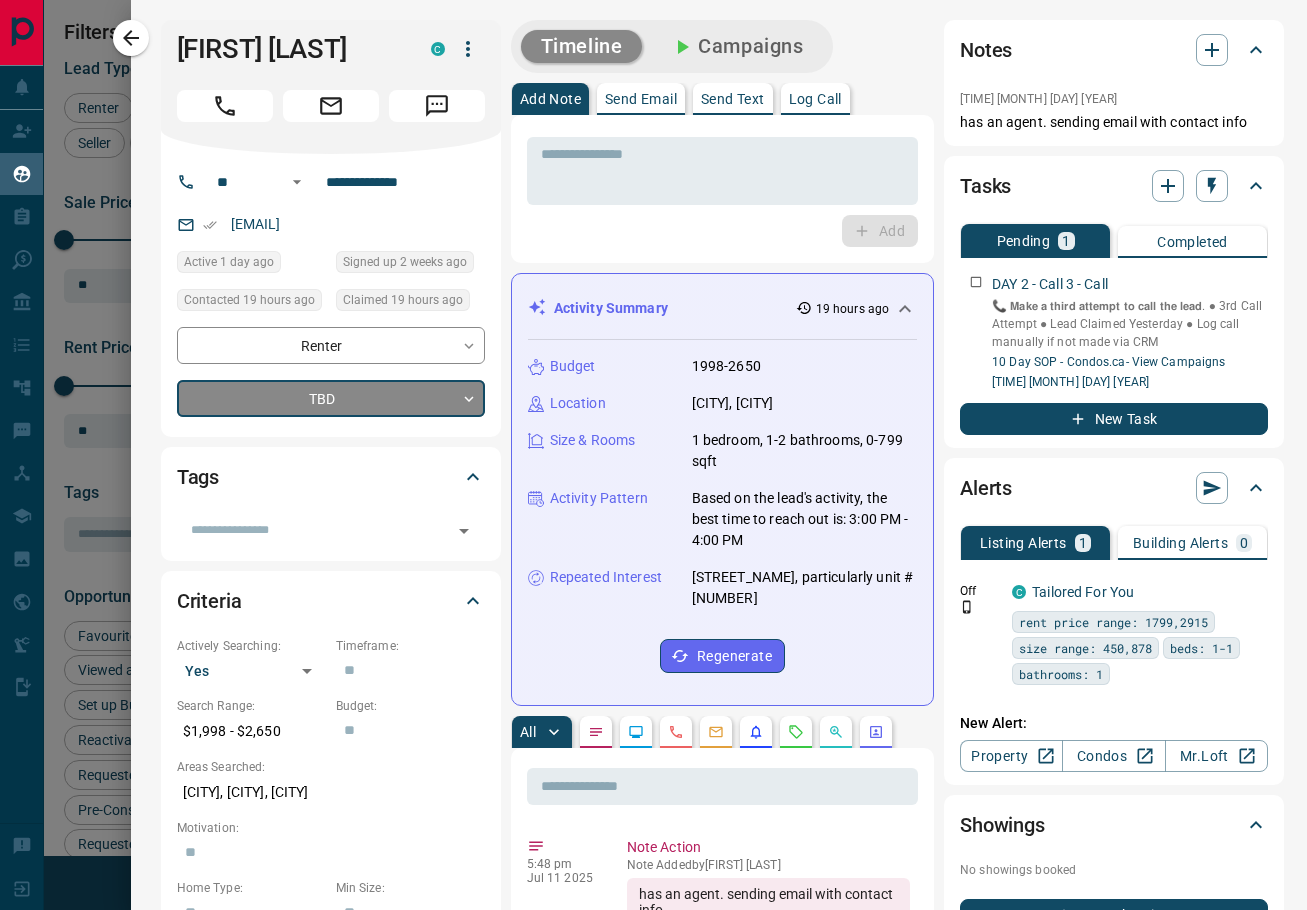 type on "*" 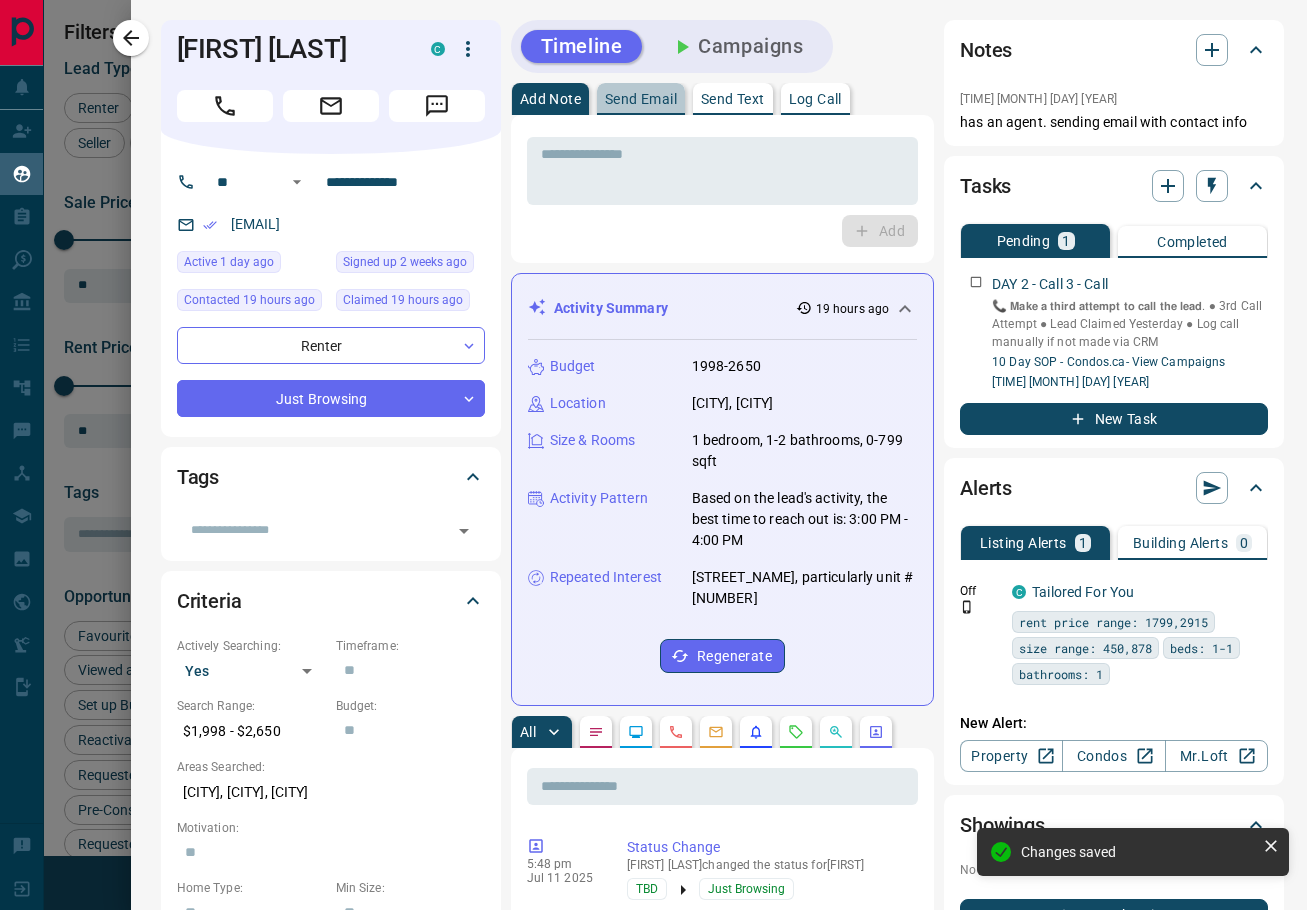 click on "Send Email" at bounding box center [641, 99] 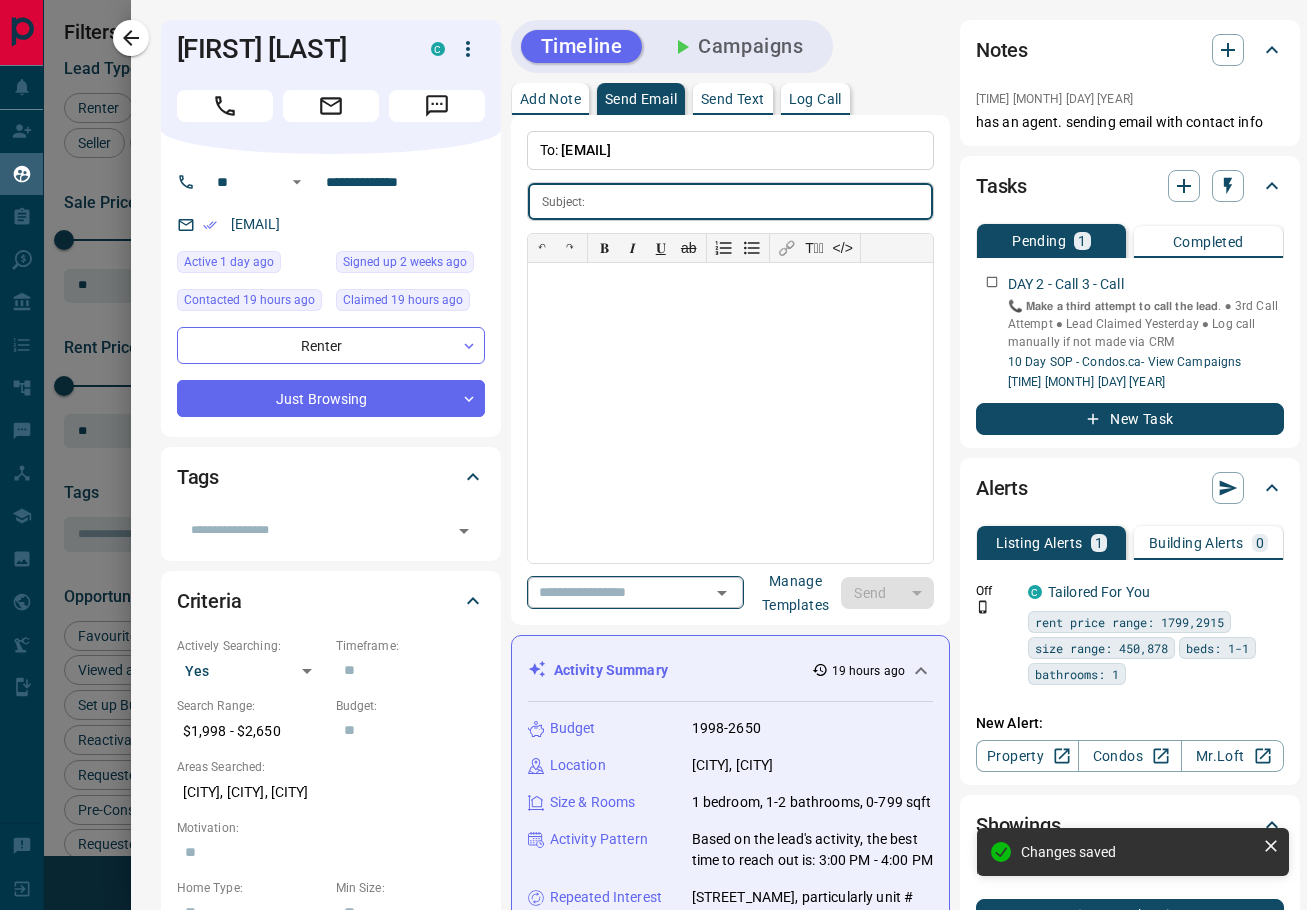 click 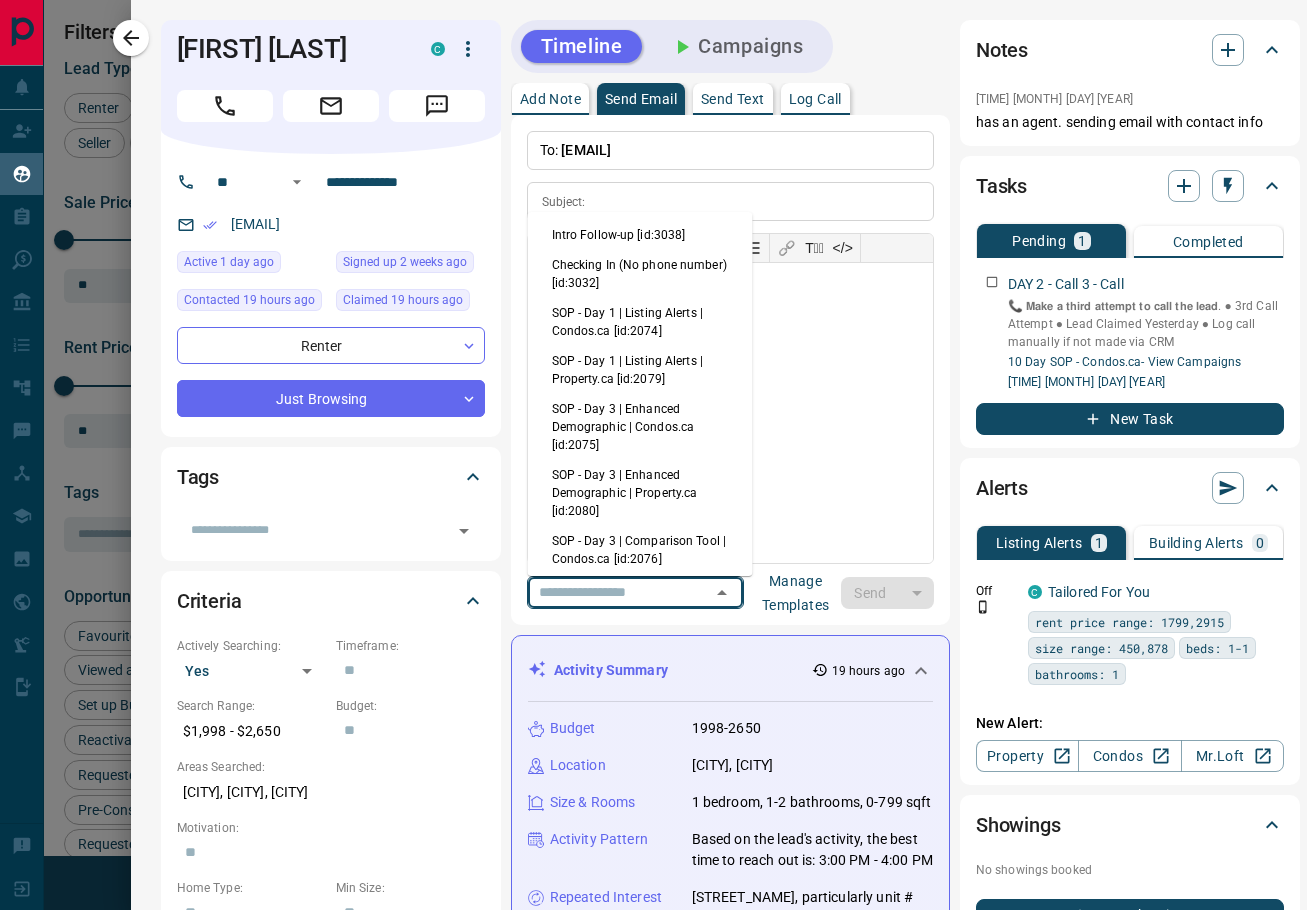 click on "Intro Follow-up [id:3038]" at bounding box center [640, 235] 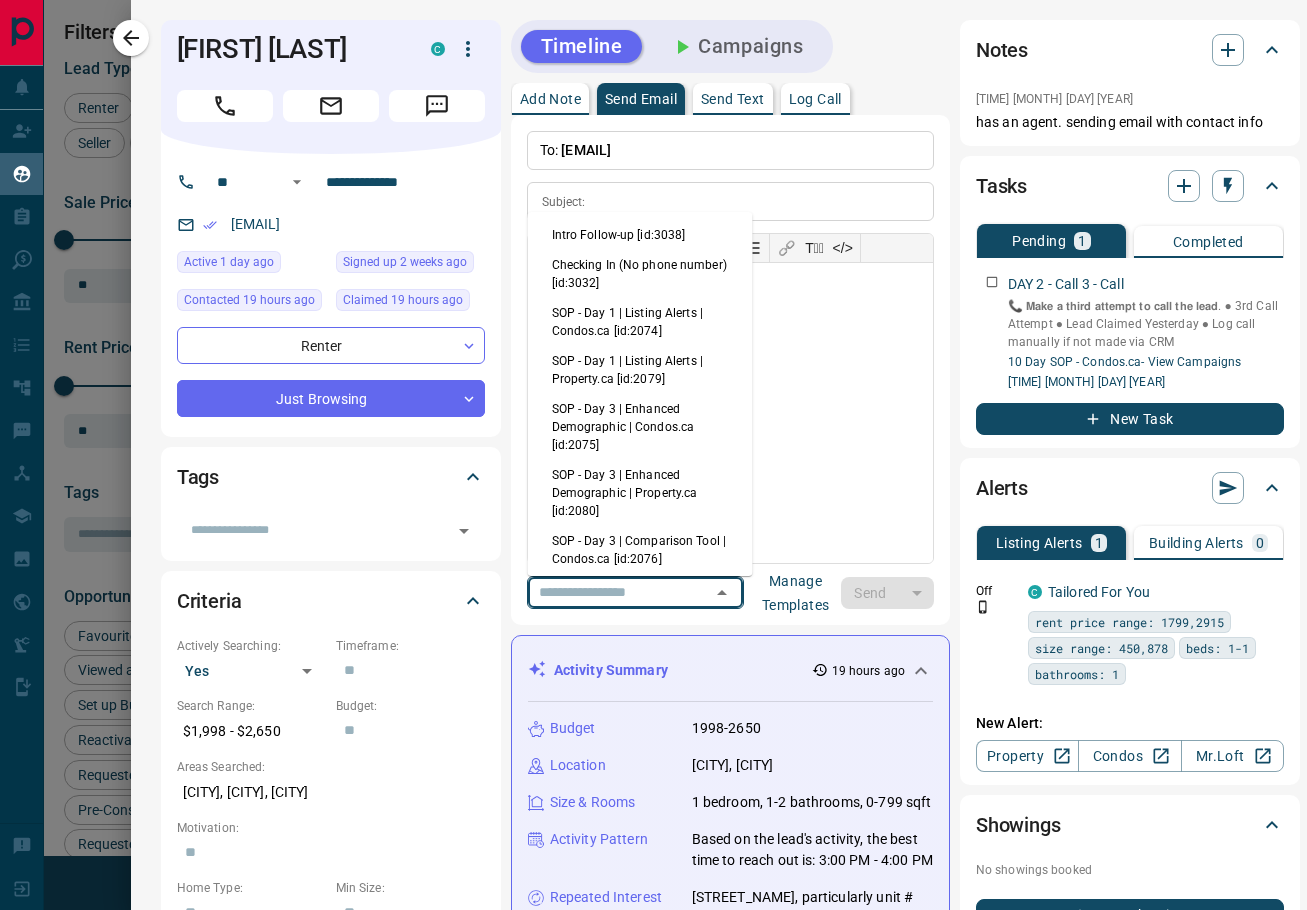 type on "**********" 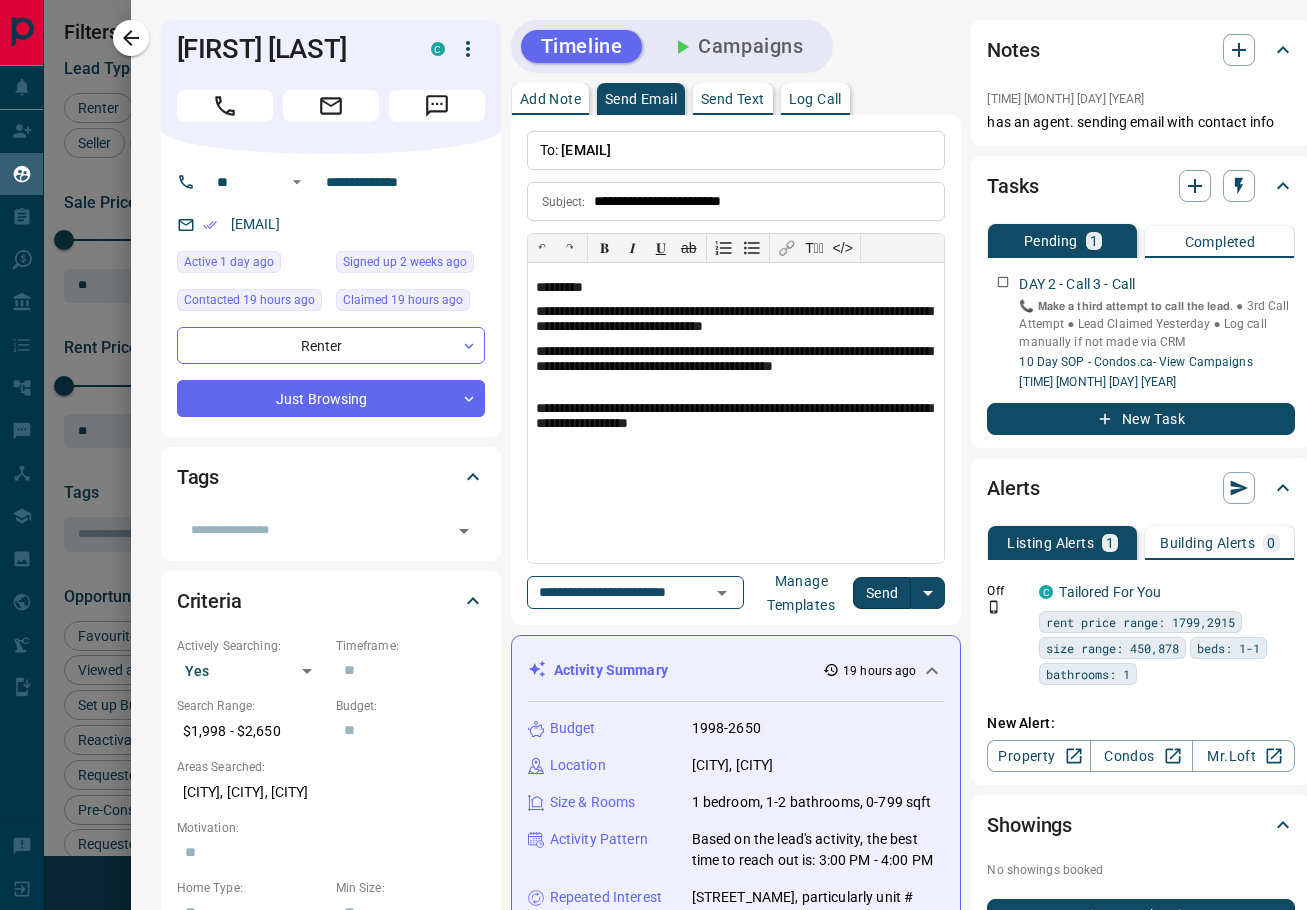click at bounding box center [928, 593] 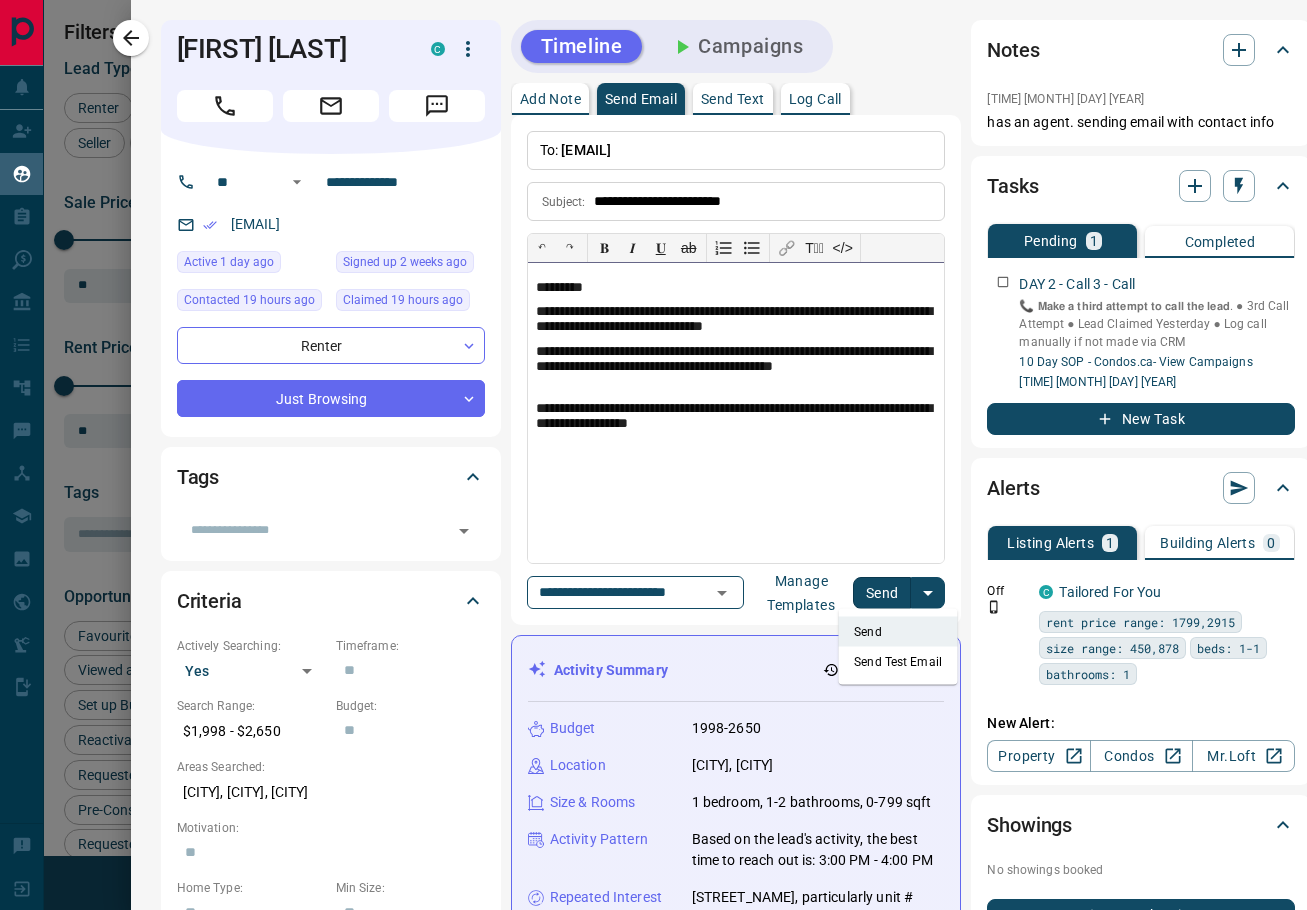 click on "**********" at bounding box center [736, 413] 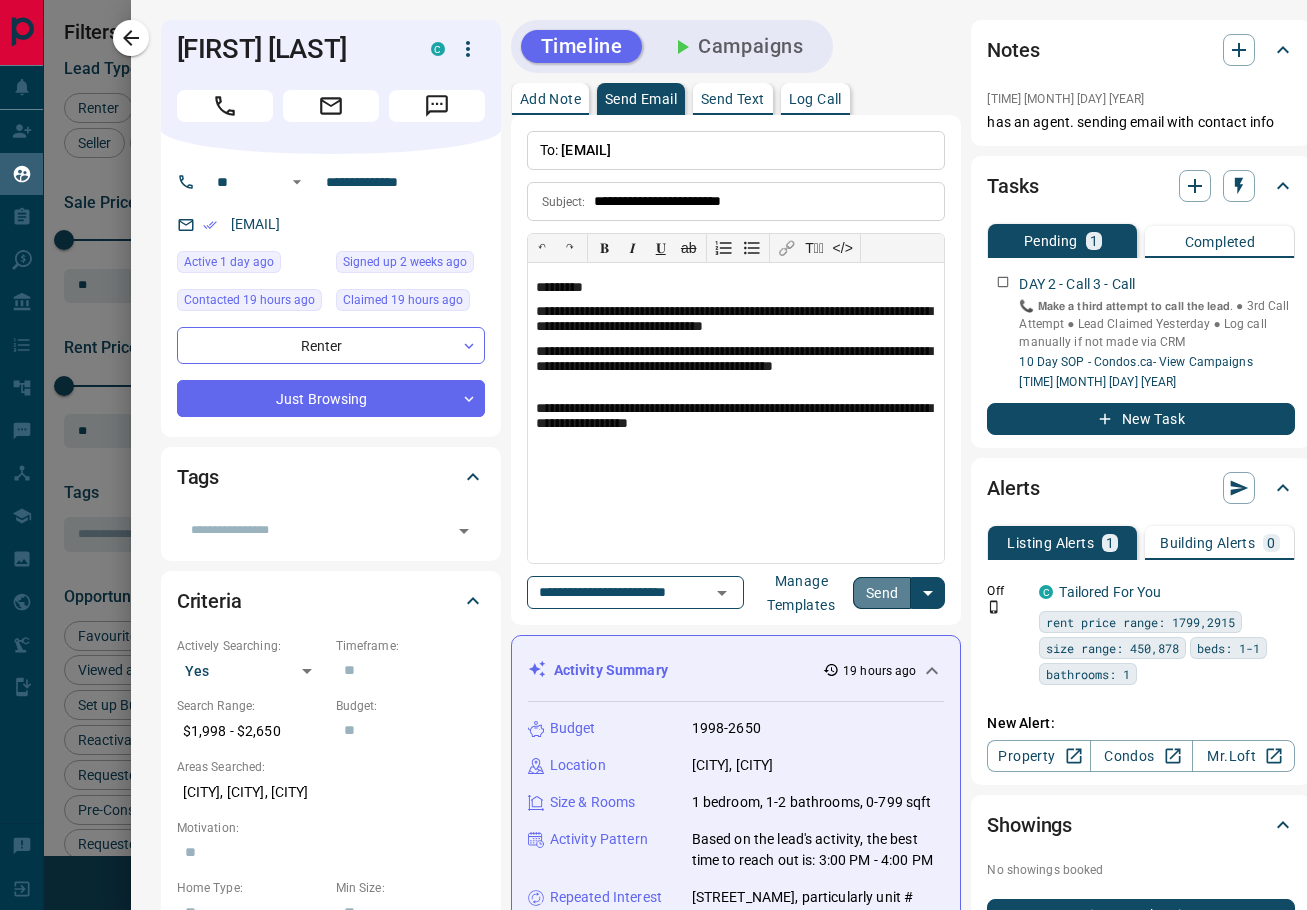 click on "Send" at bounding box center [882, 593] 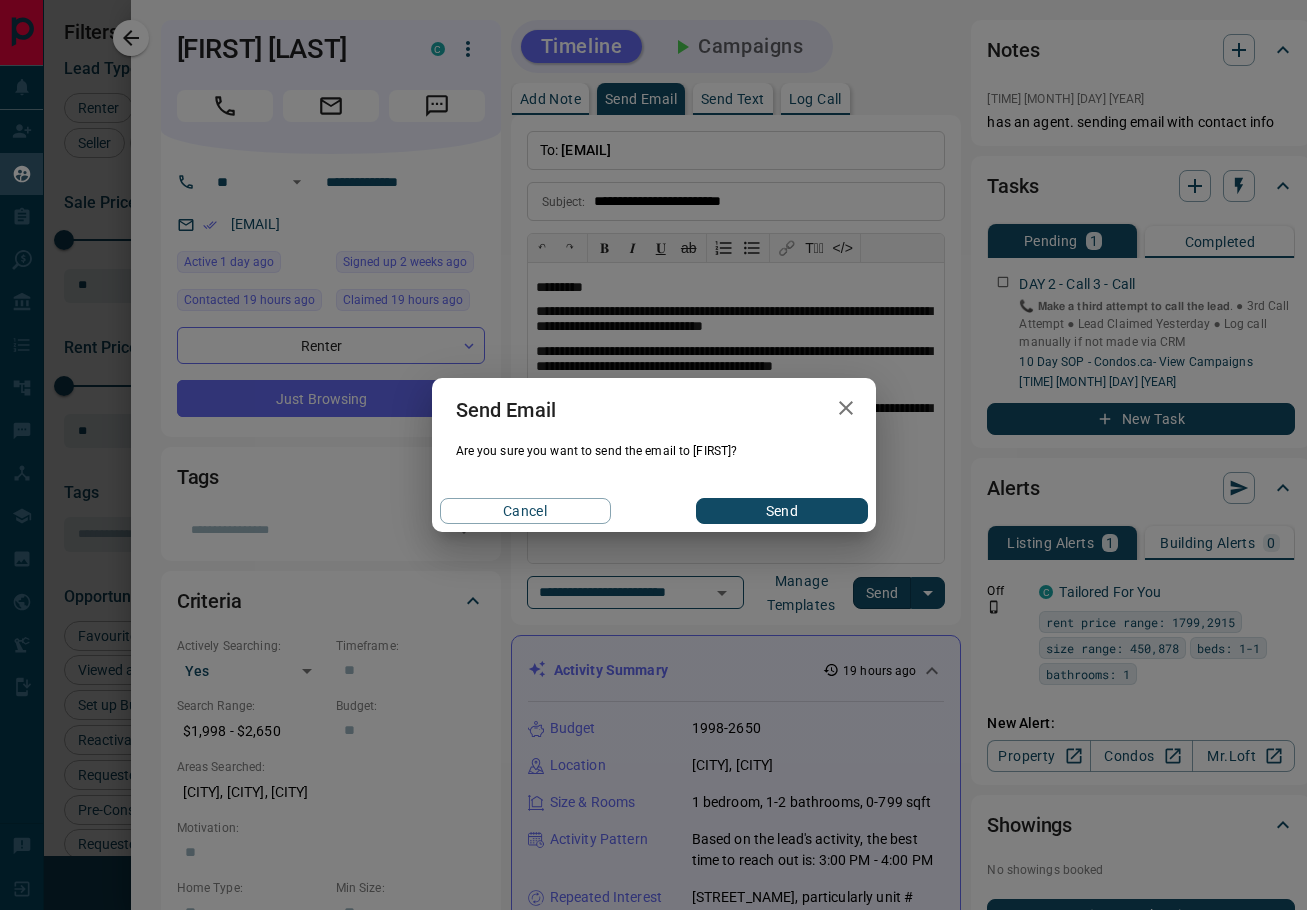 click on "Send" at bounding box center (781, 511) 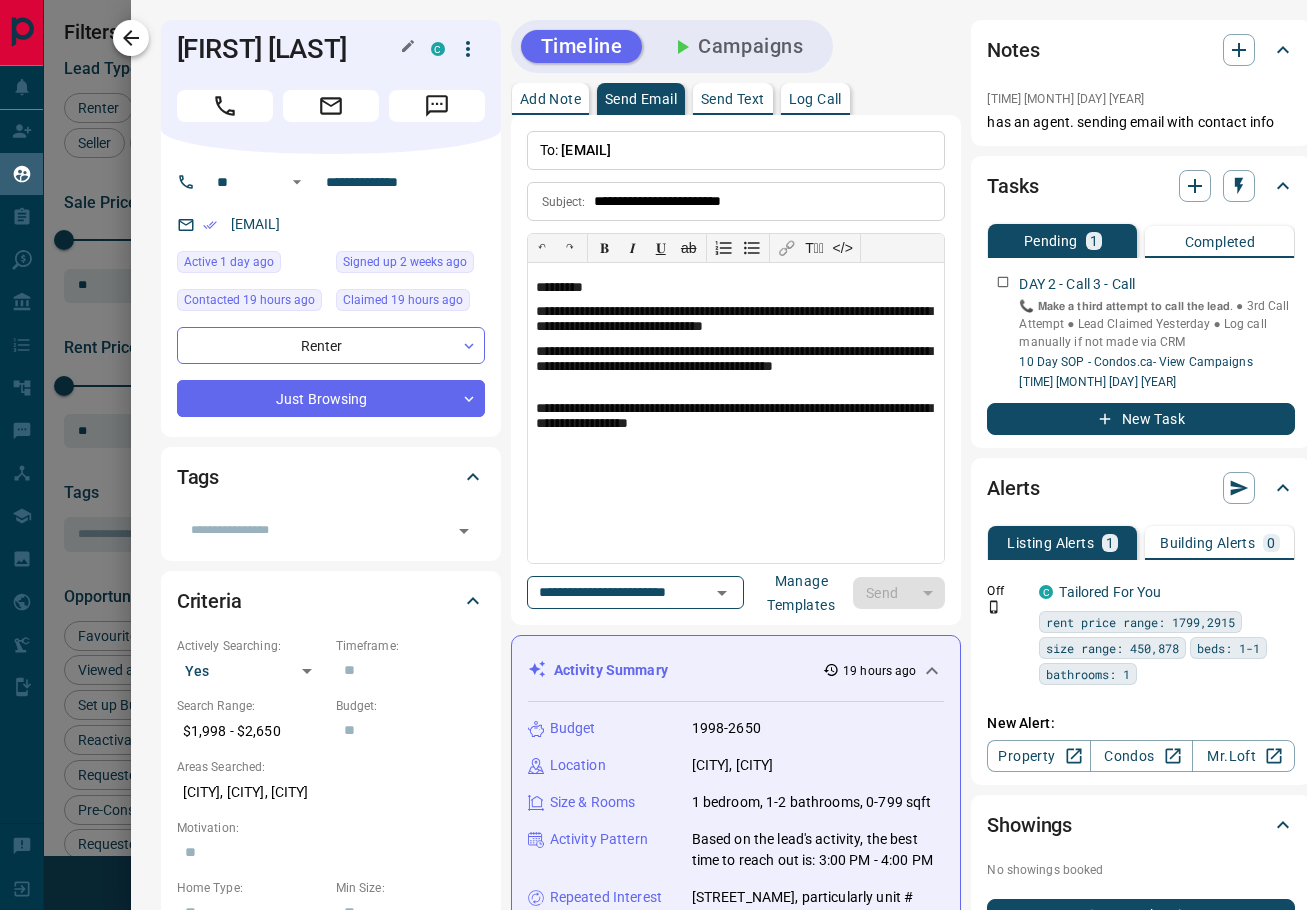 type 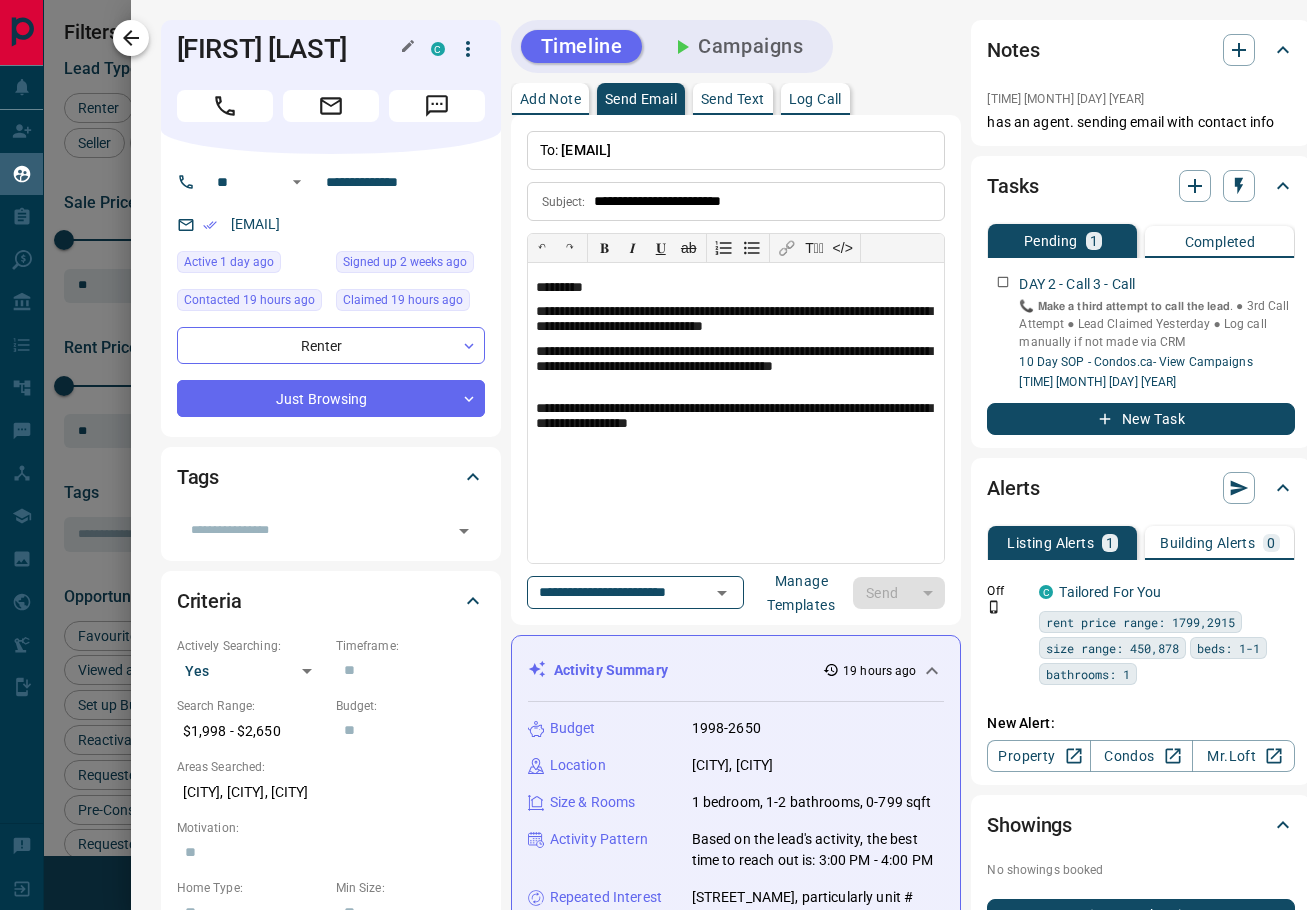 type 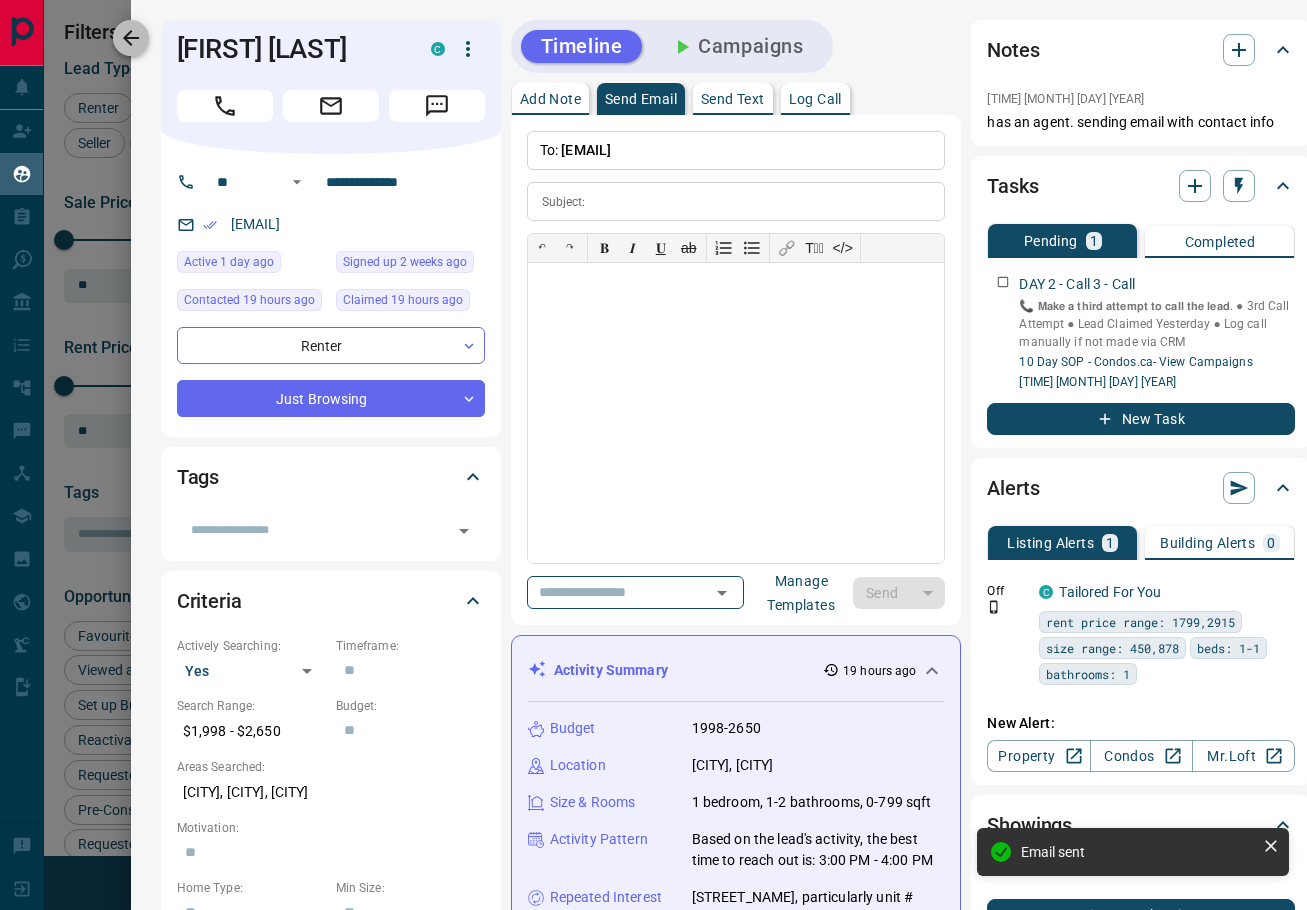 click 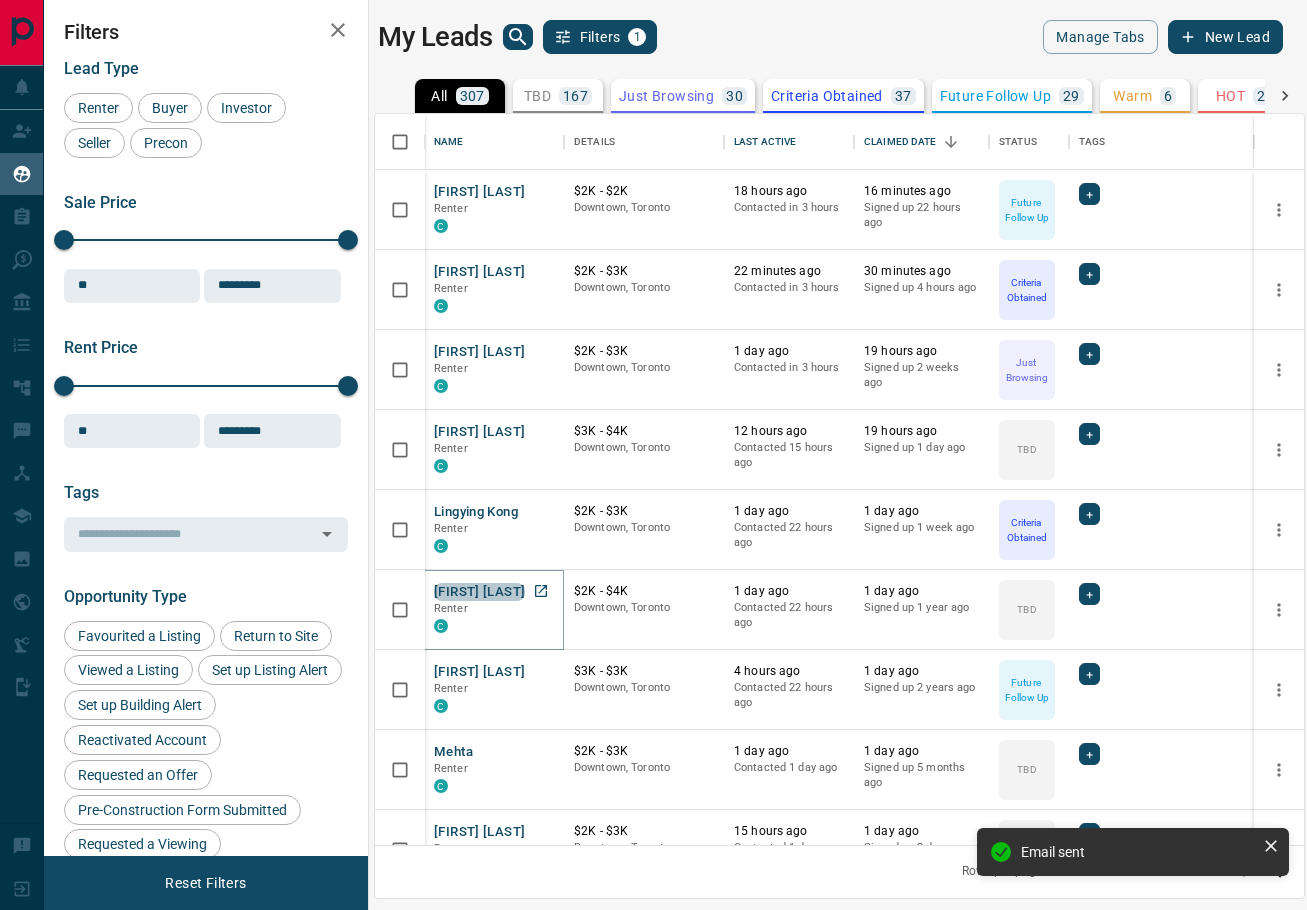 click on "[FIRST] [LAST]" at bounding box center (479, 592) 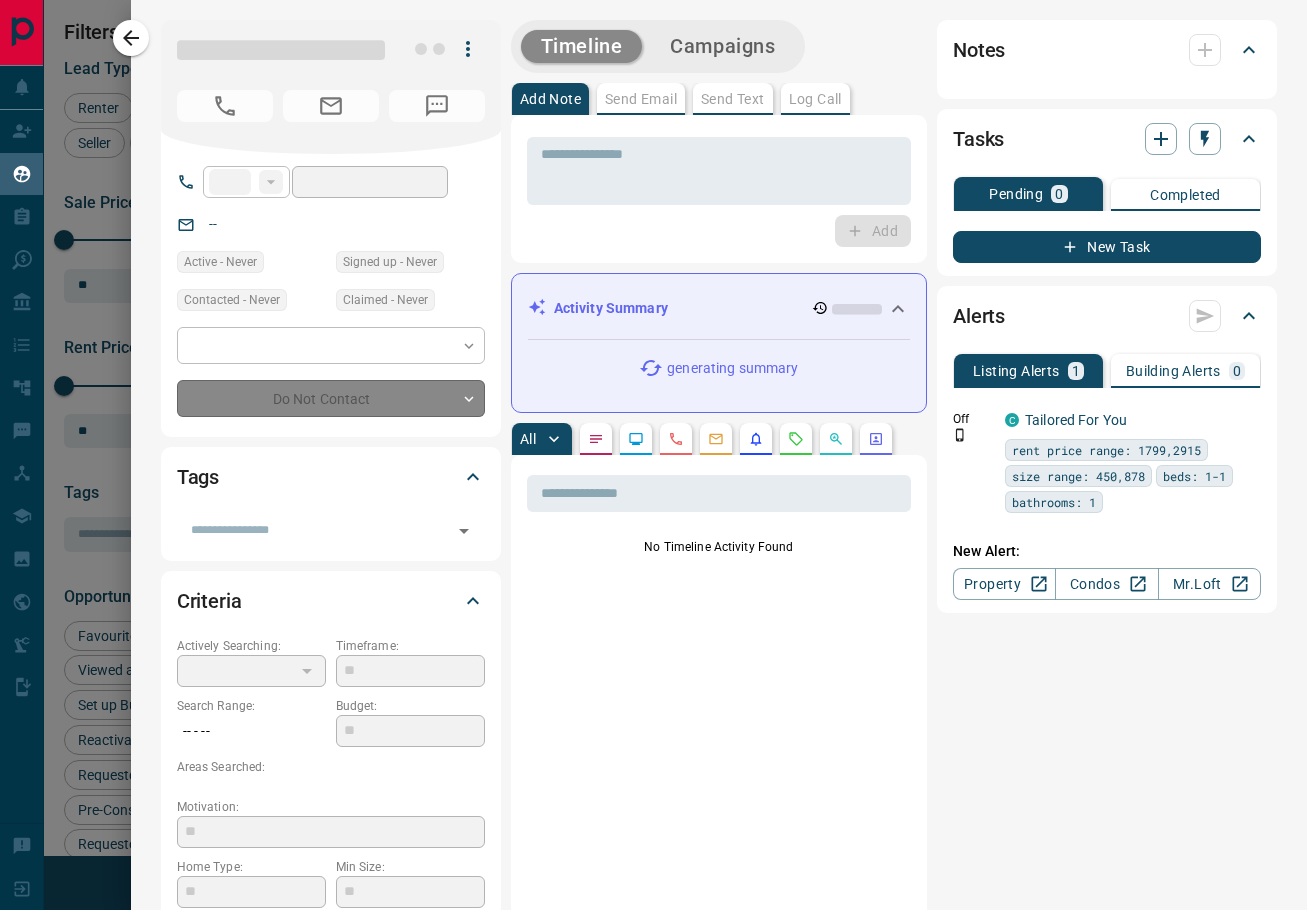 type on "***" 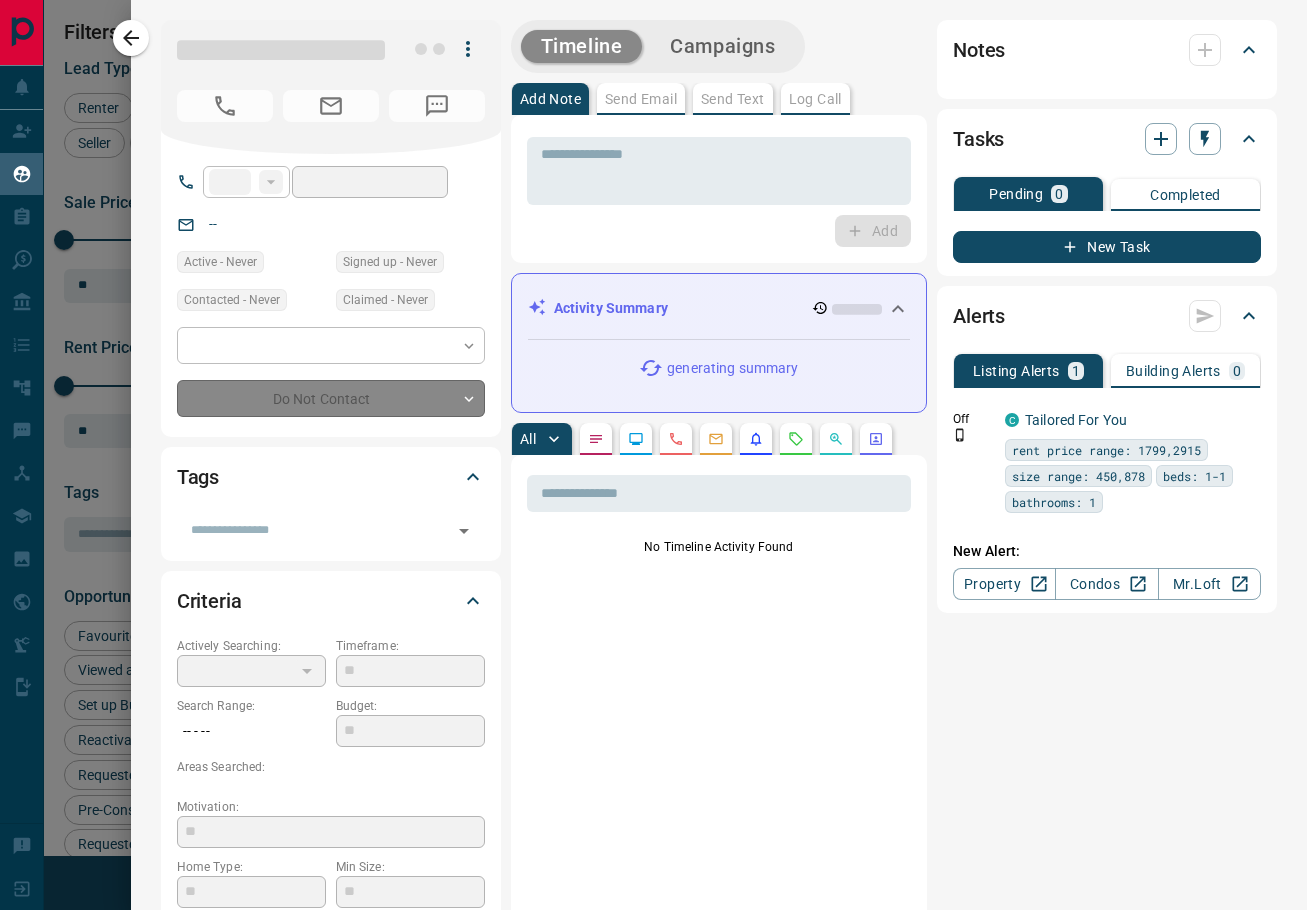 type on "**********" 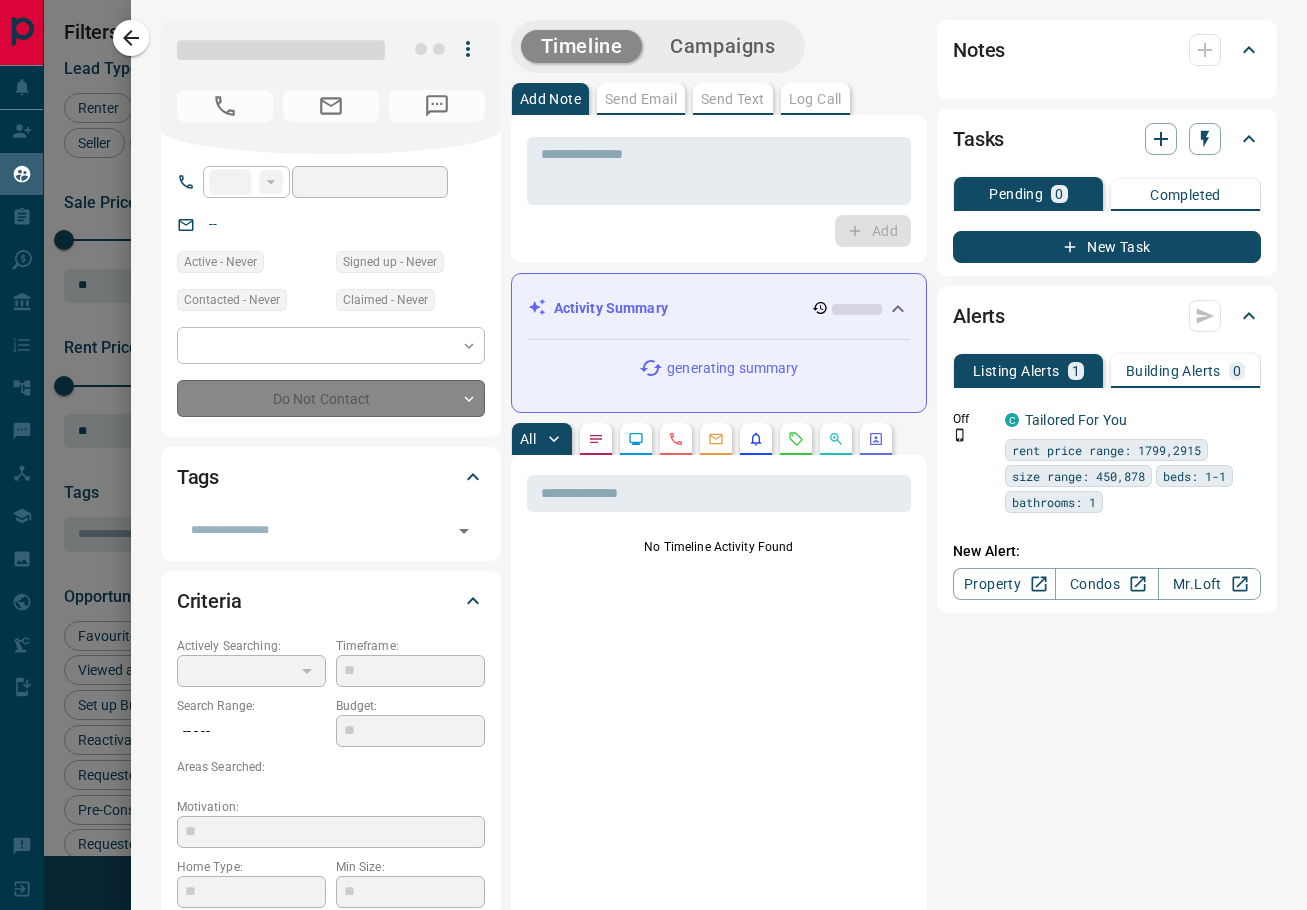 type on "**********" 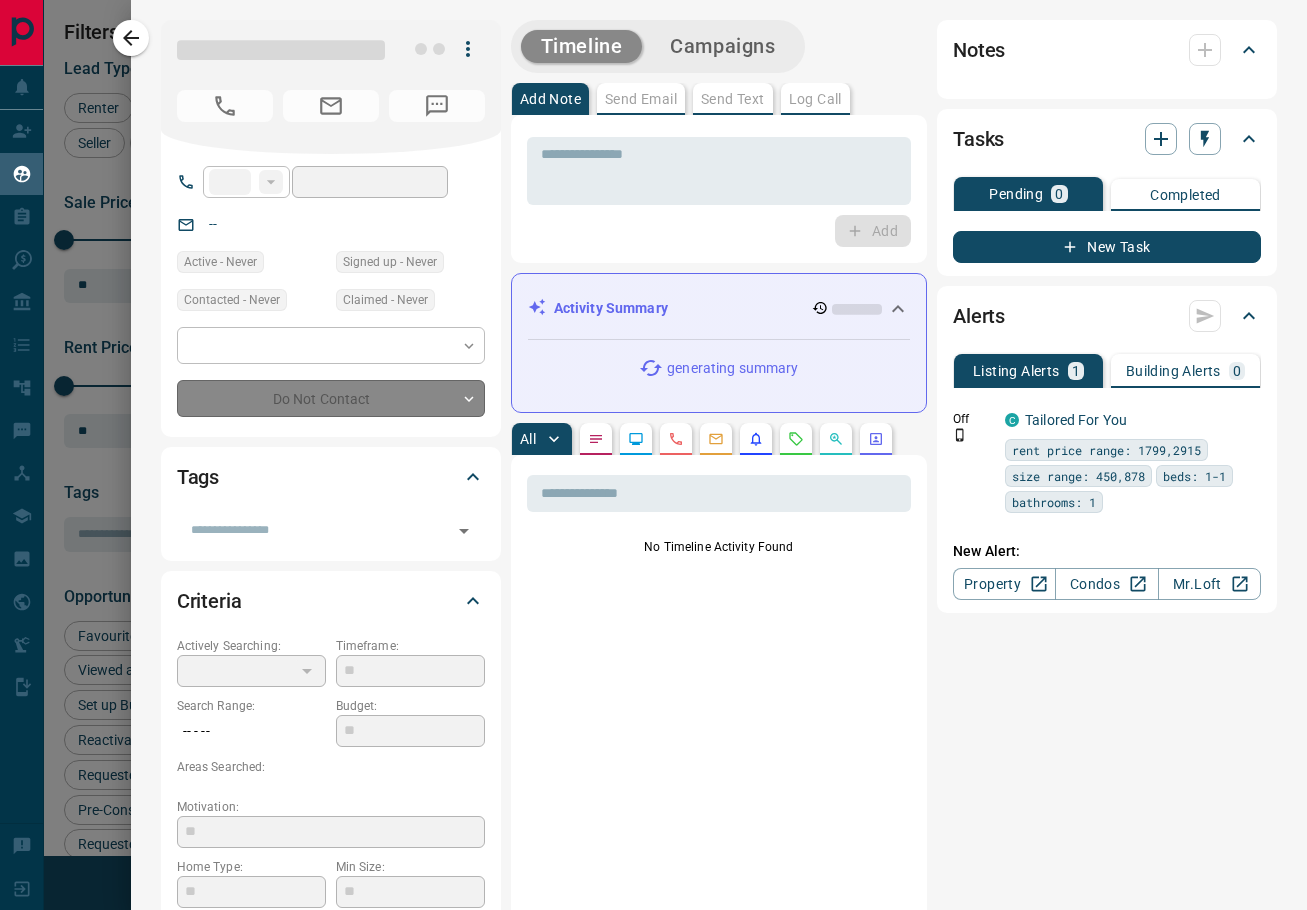 type on "**" 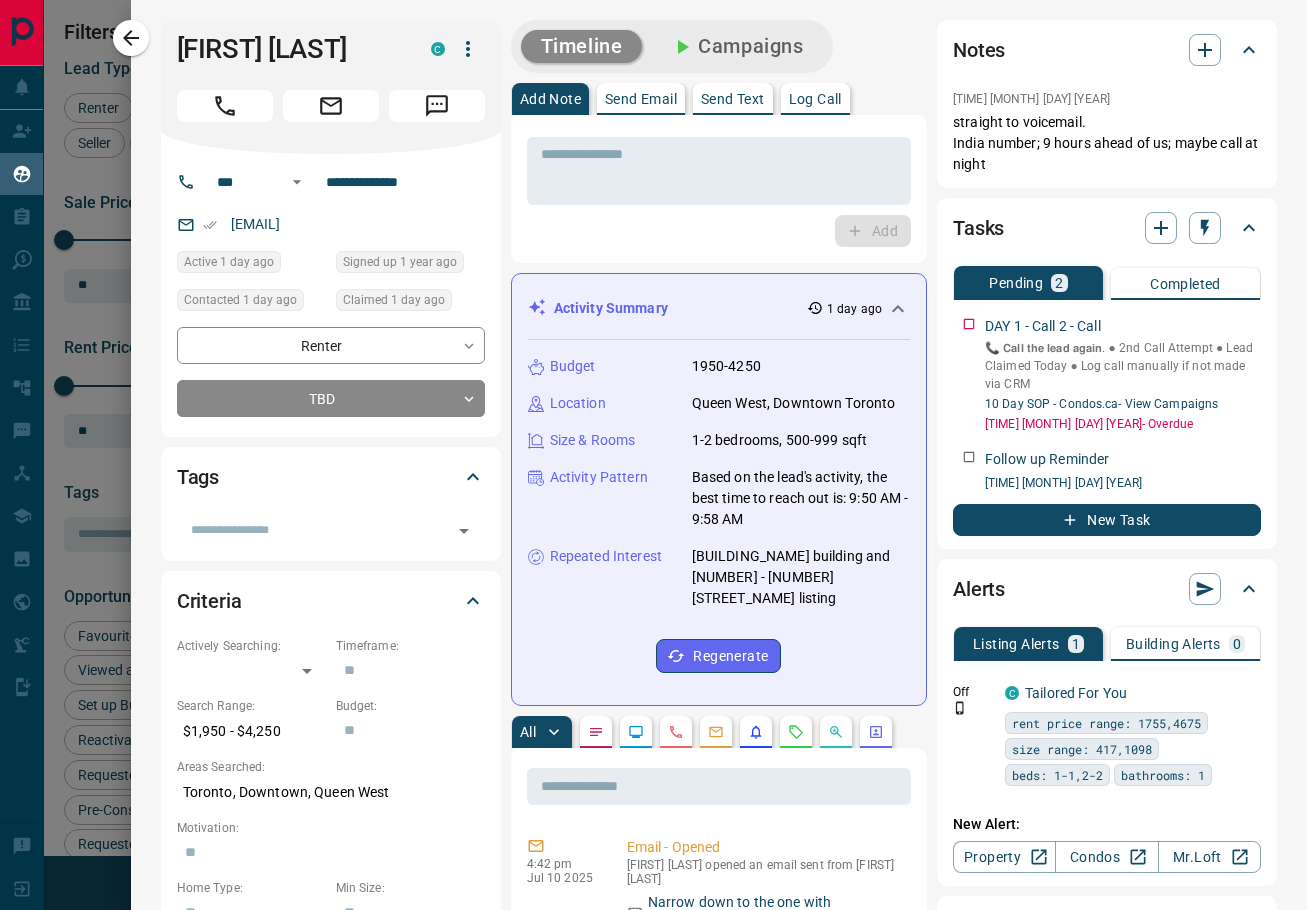 scroll, scrollTop: 0, scrollLeft: 0, axis: both 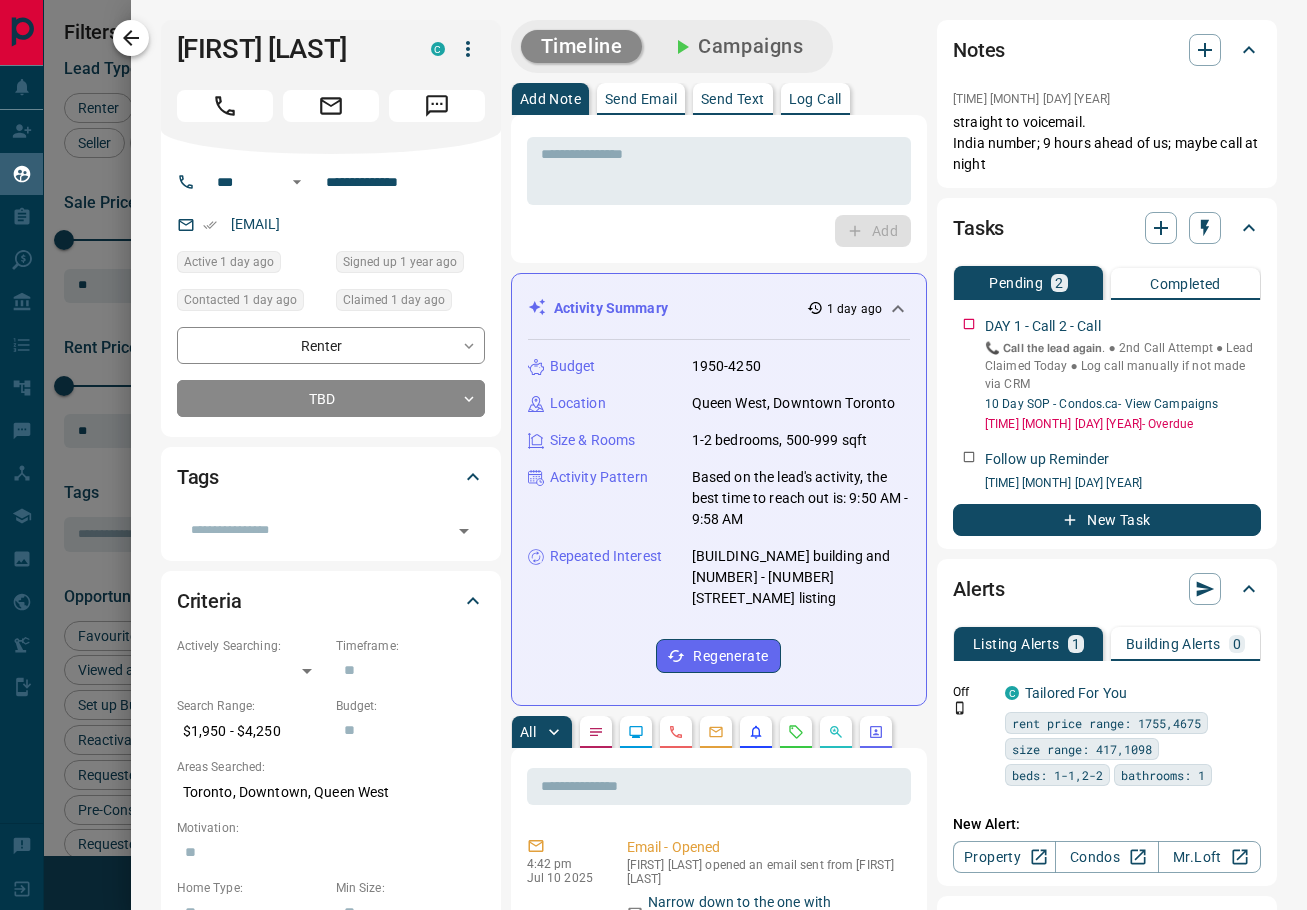 click 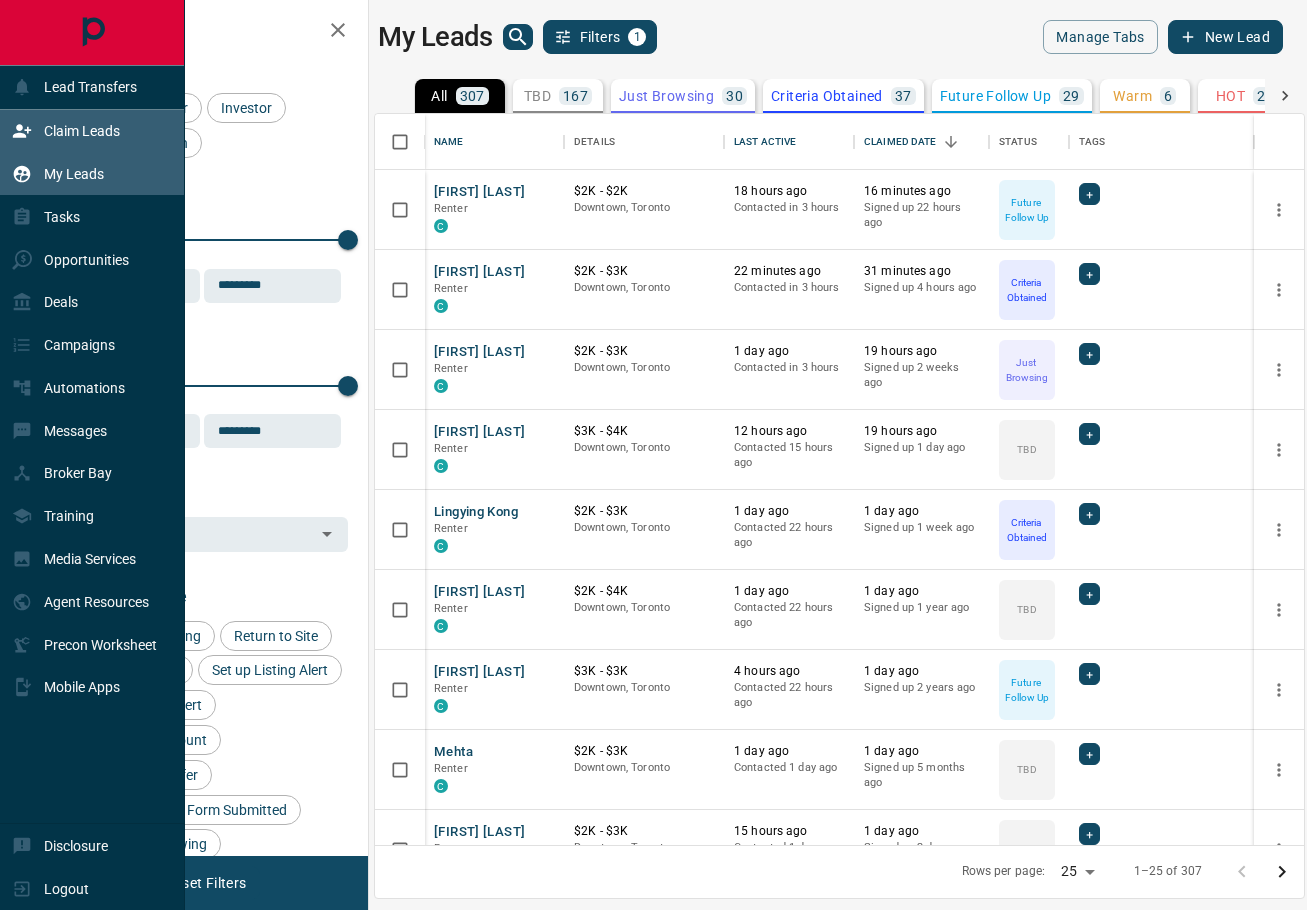 click on "Claim Leads" at bounding box center [66, 131] 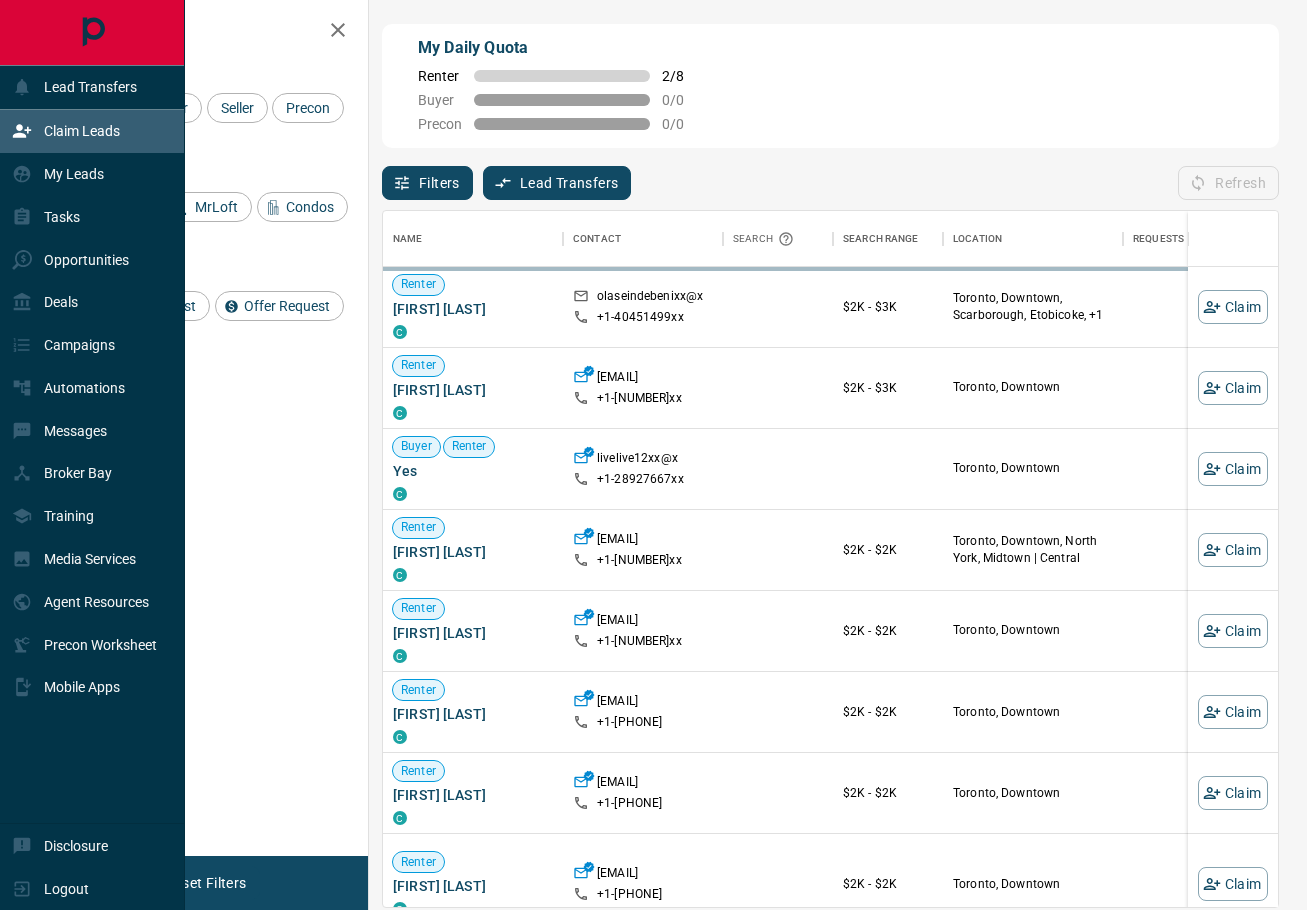 scroll, scrollTop: 1, scrollLeft: 1, axis: both 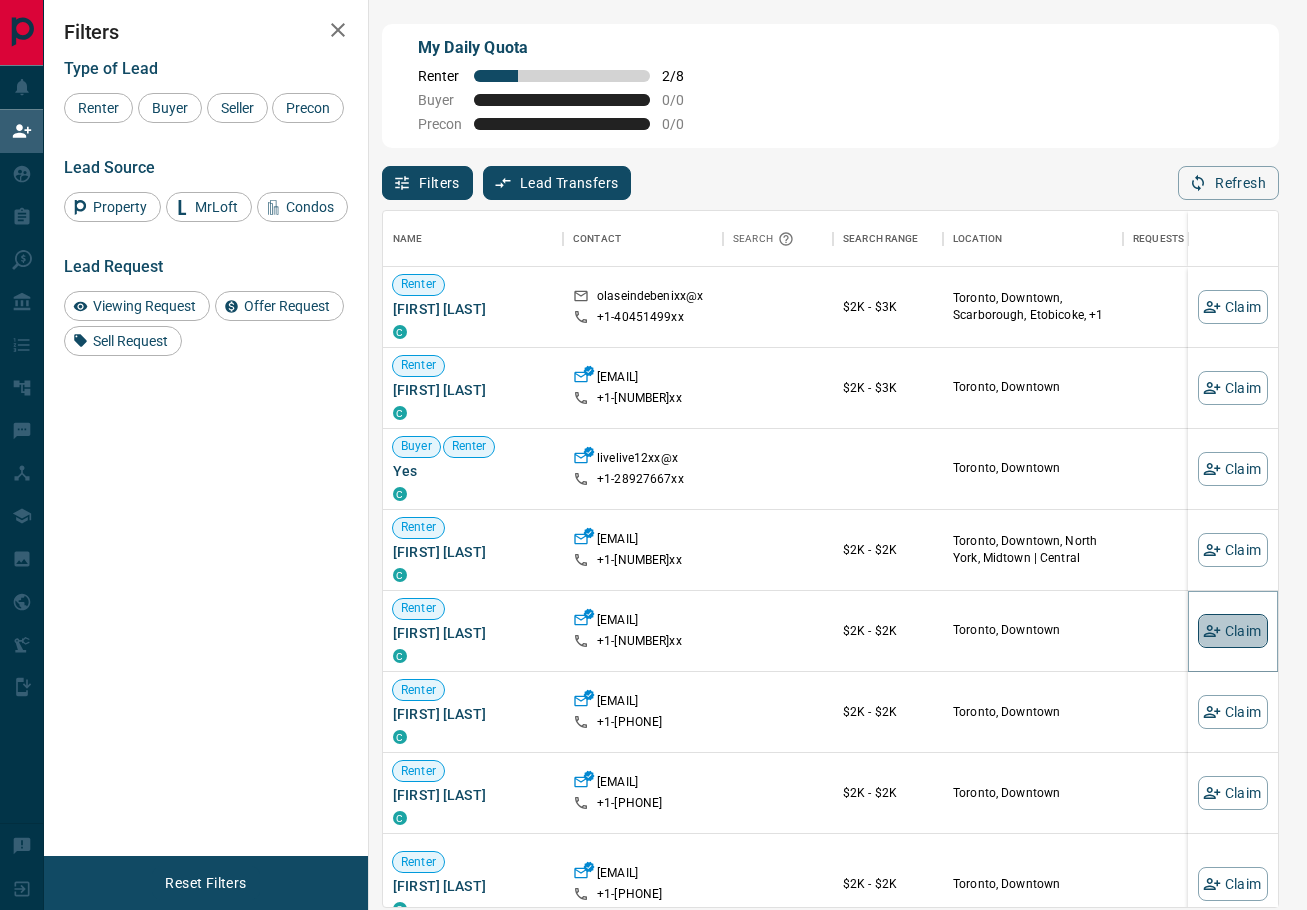 click on "Claim" at bounding box center (1233, 631) 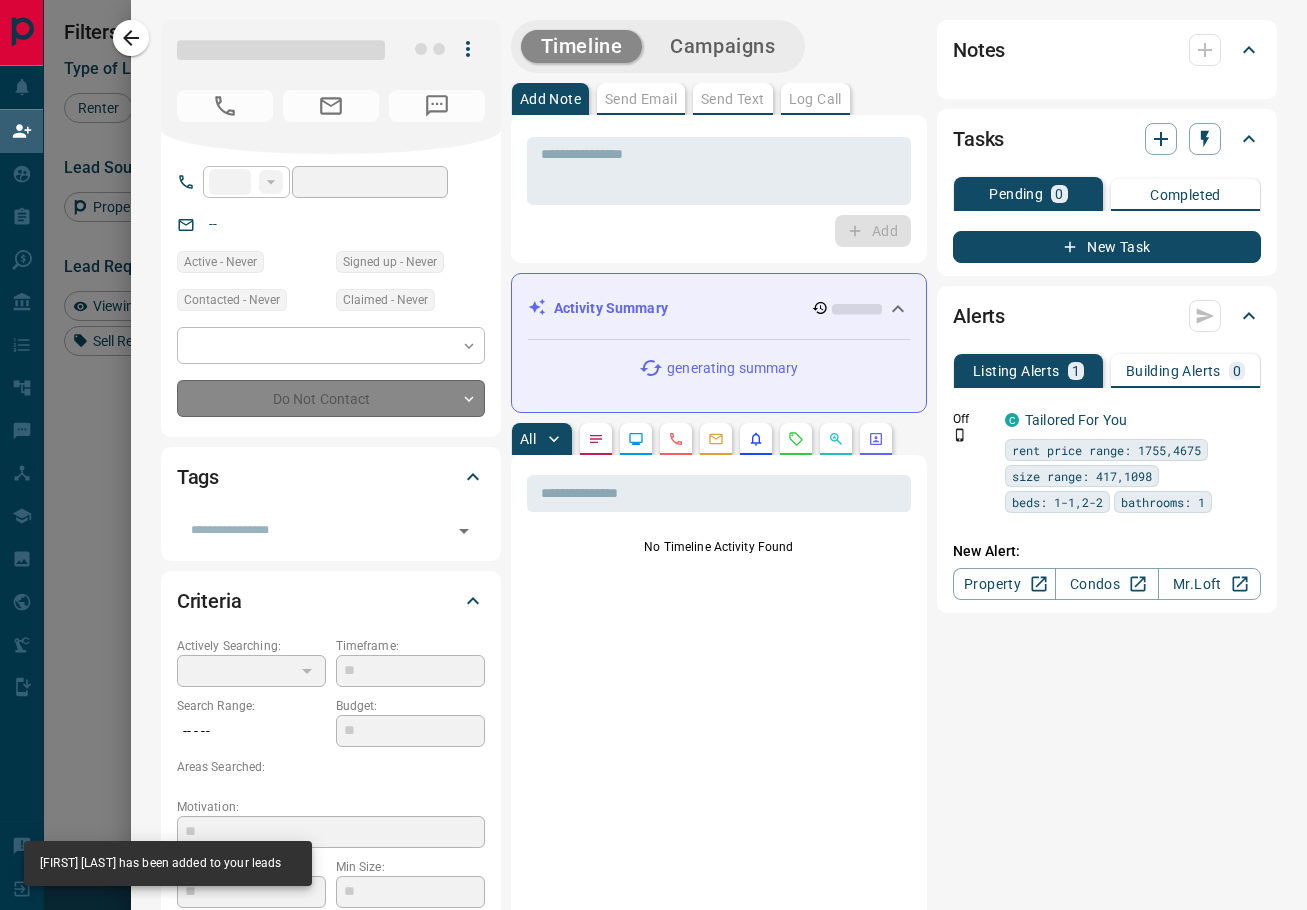 type on "**" 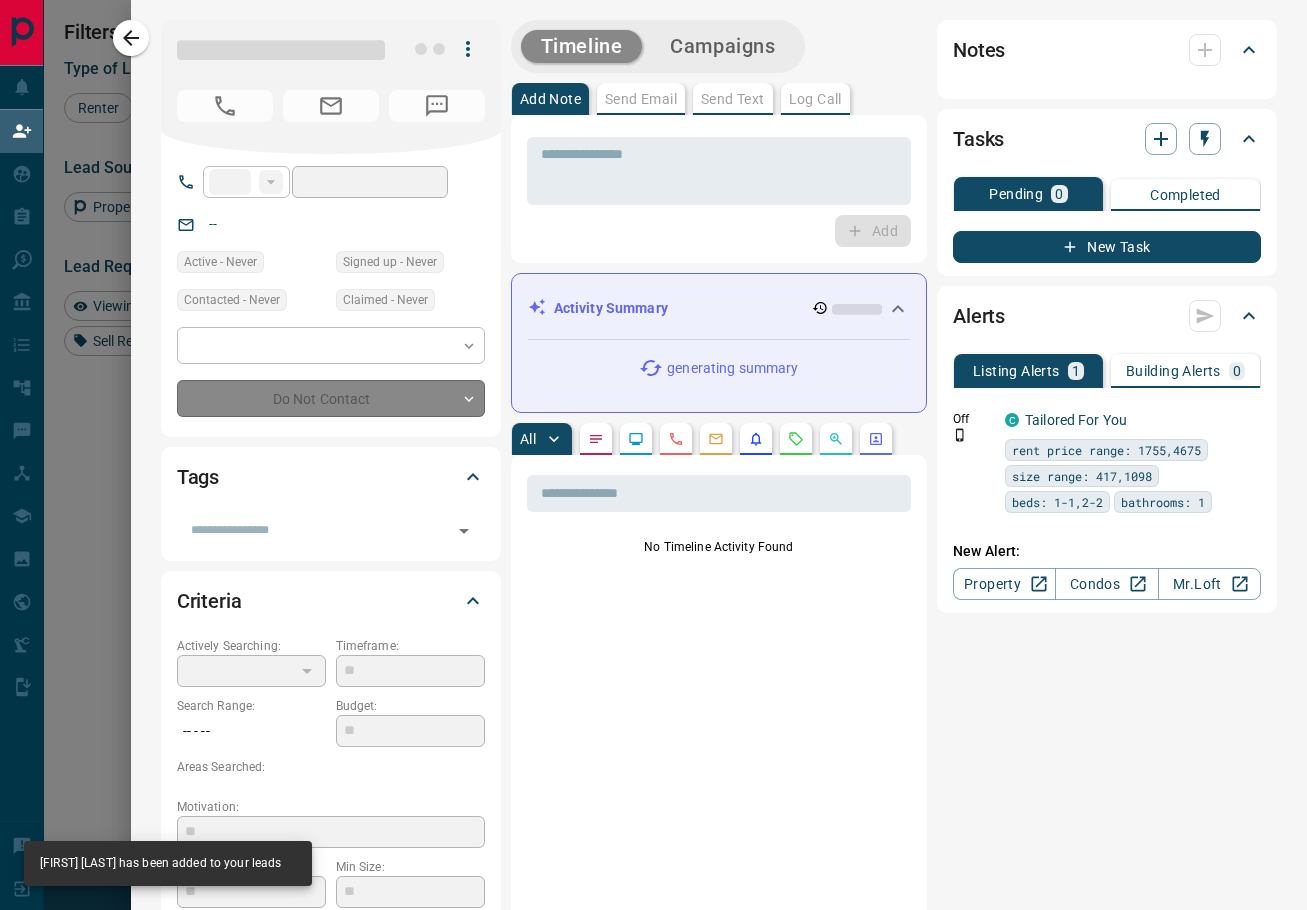 type on "**********" 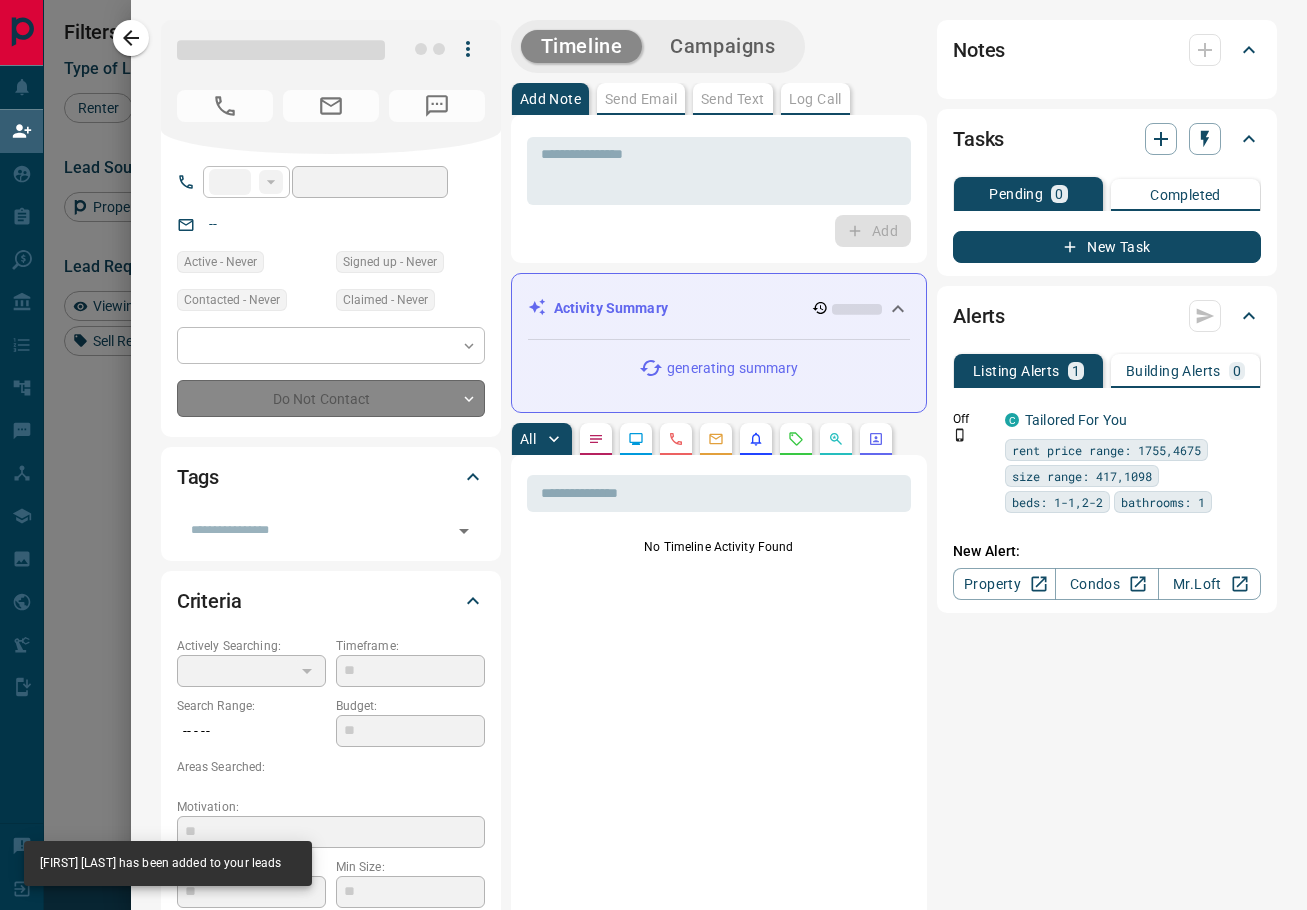 type on "**********" 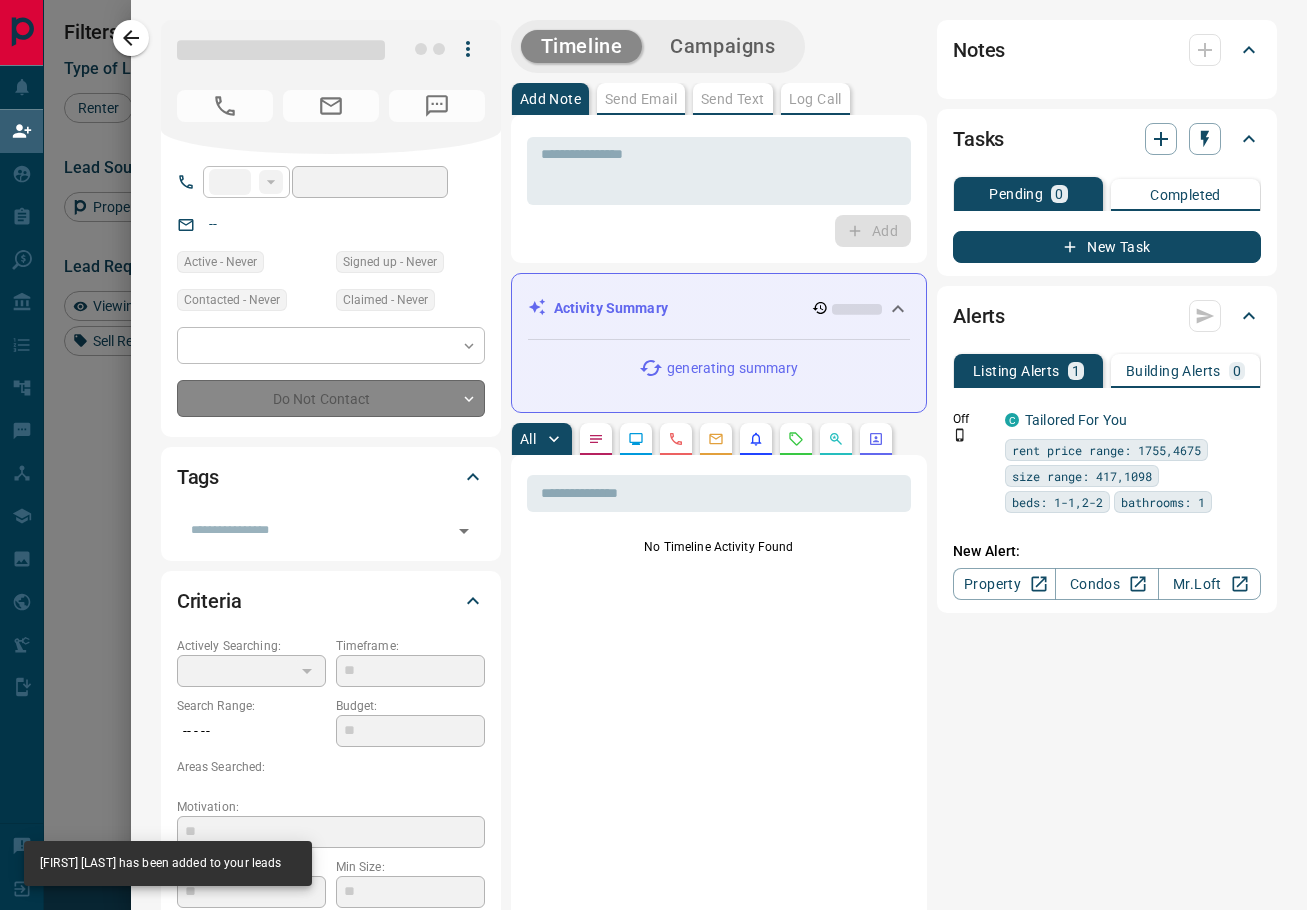 type on "**" 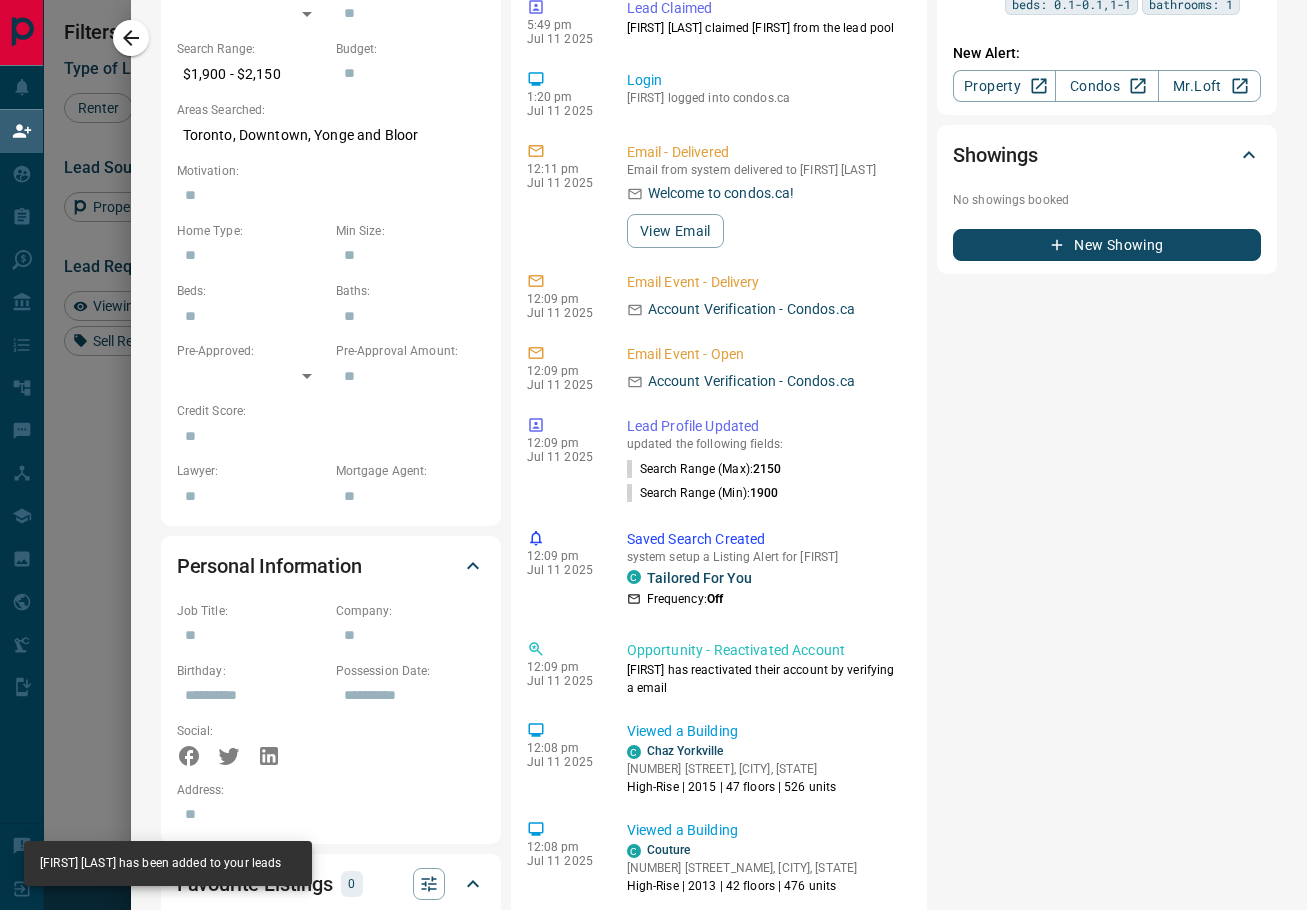 scroll, scrollTop: 668, scrollLeft: 0, axis: vertical 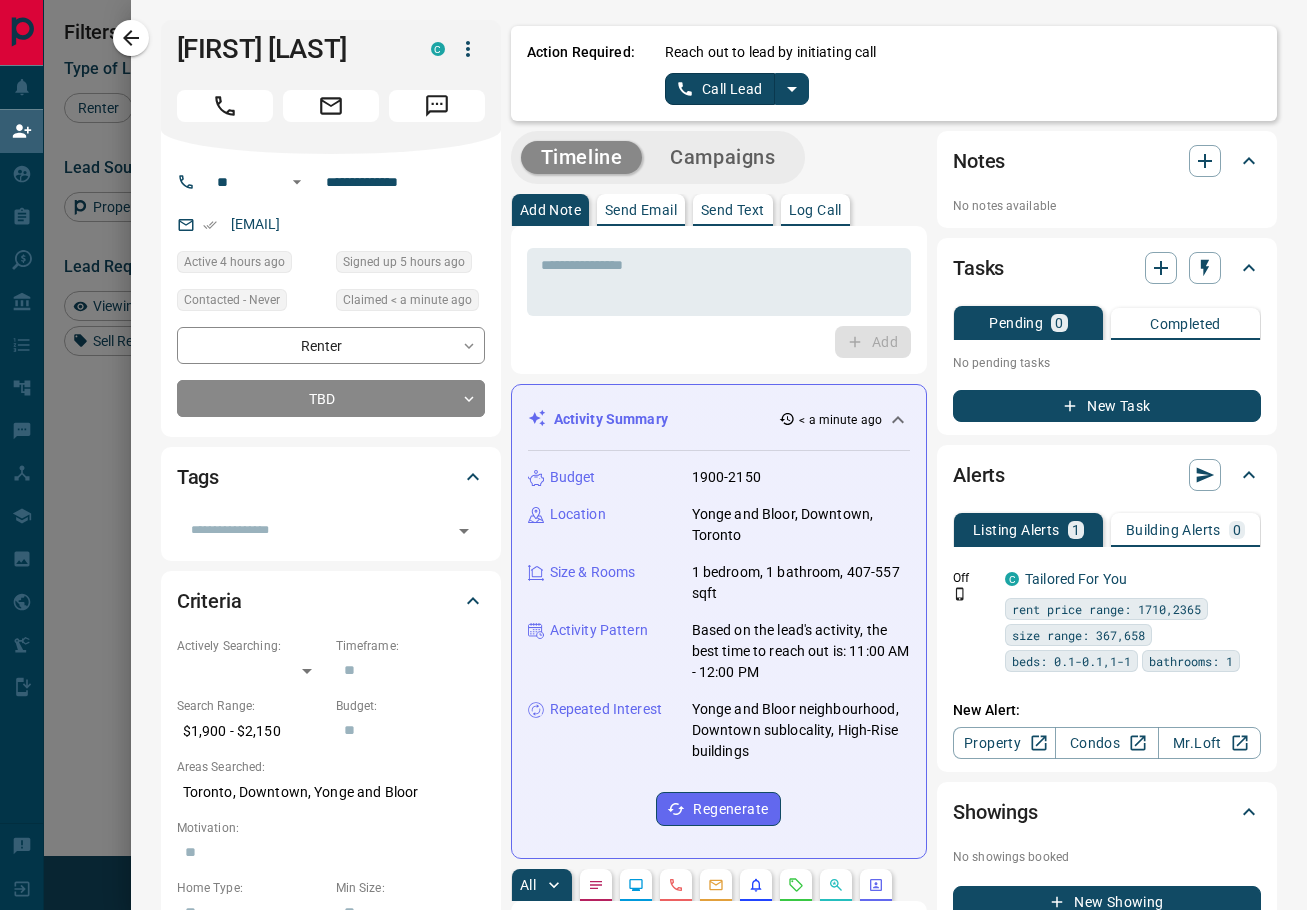click 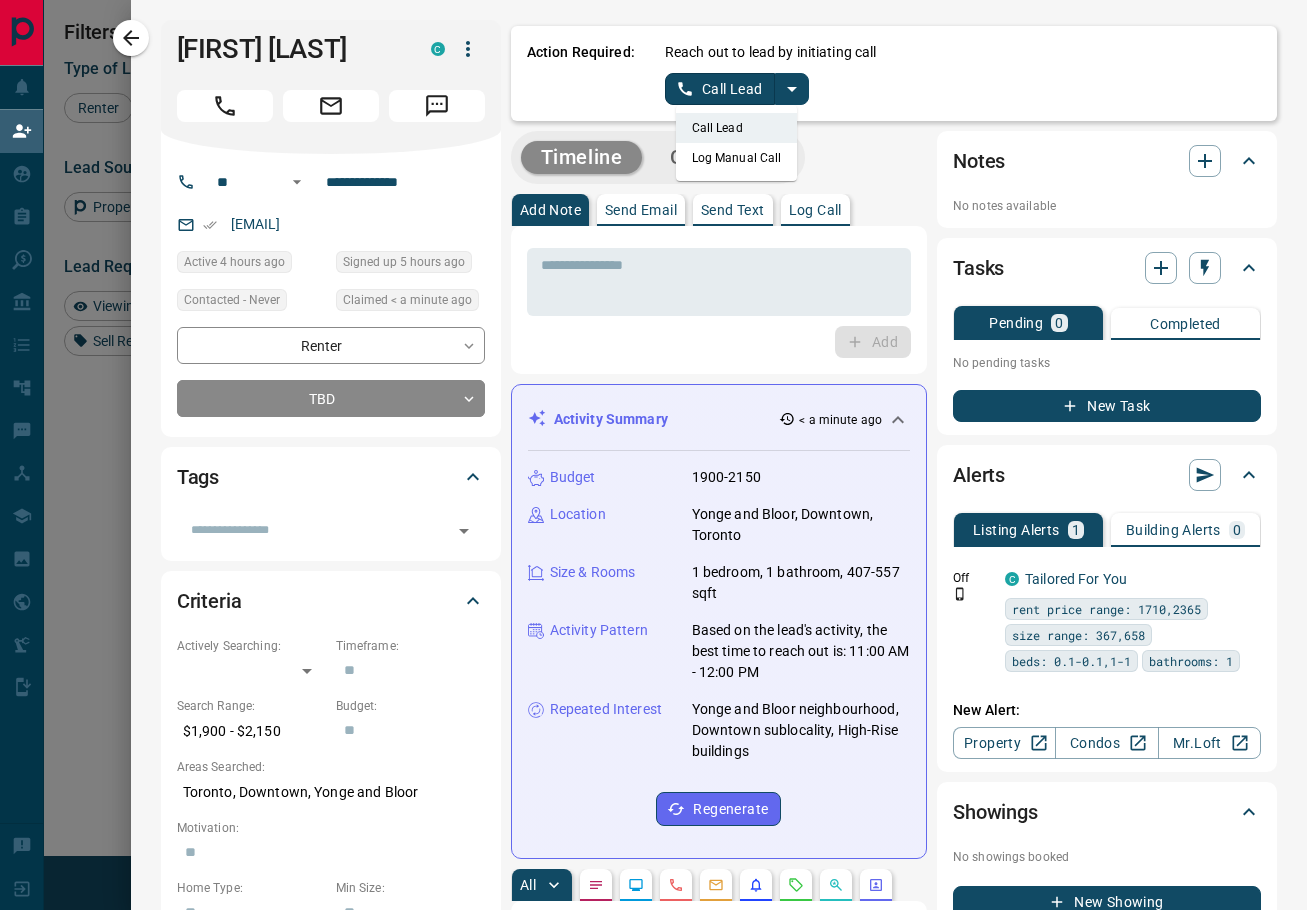 click on "Log Manual Call" at bounding box center [737, 158] 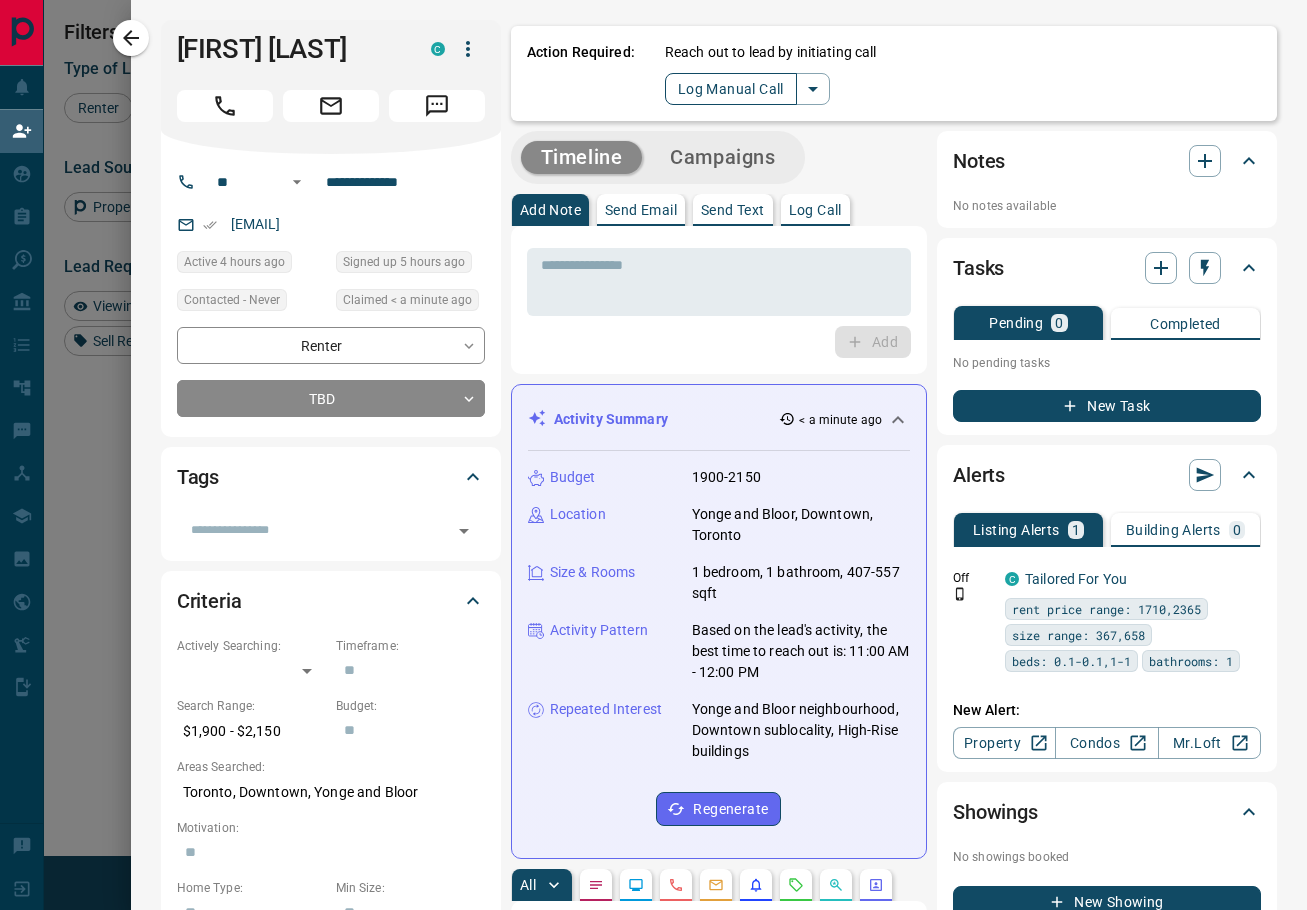 click on "Log Manual Call" at bounding box center [731, 89] 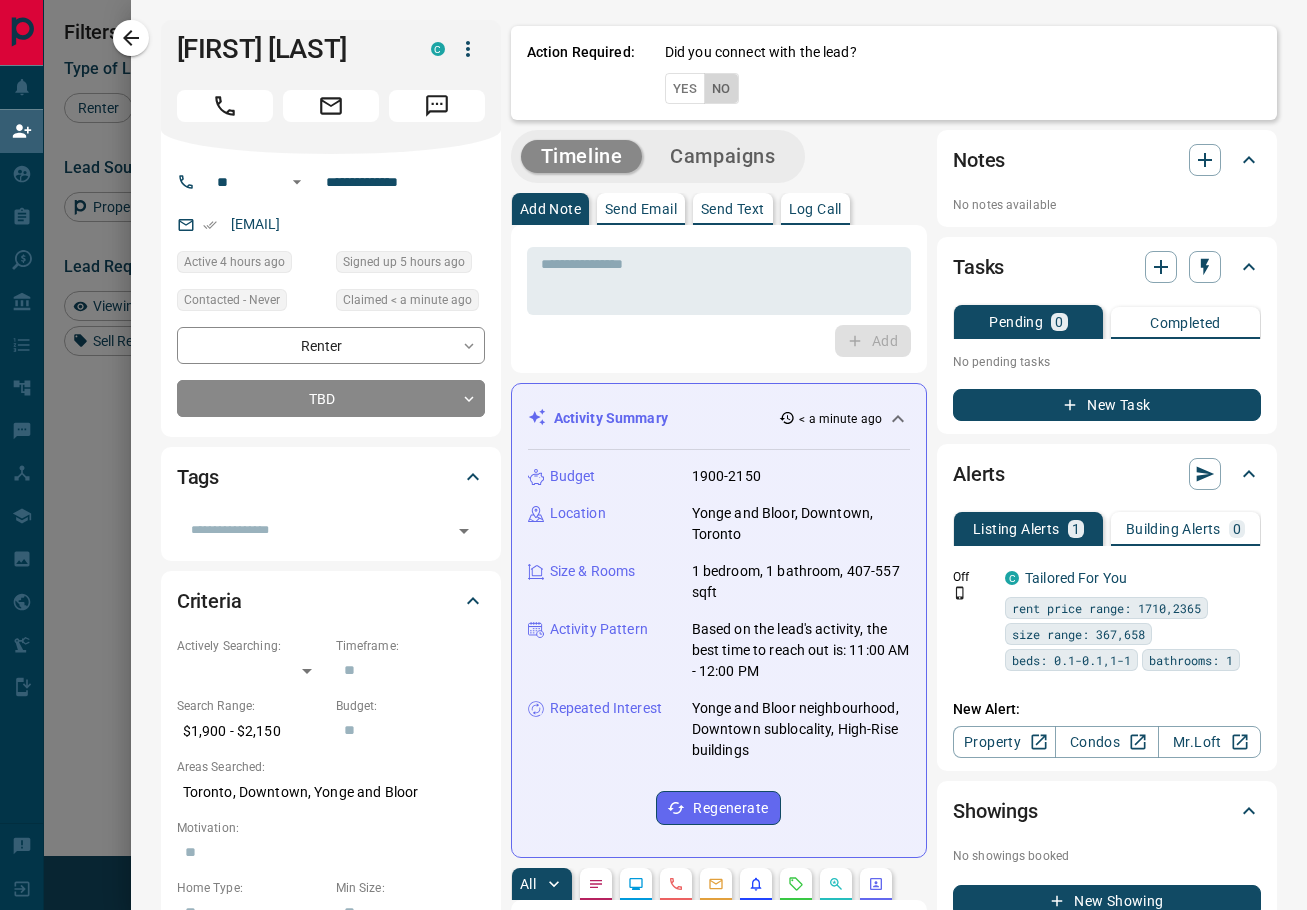click on "No" at bounding box center [721, 88] 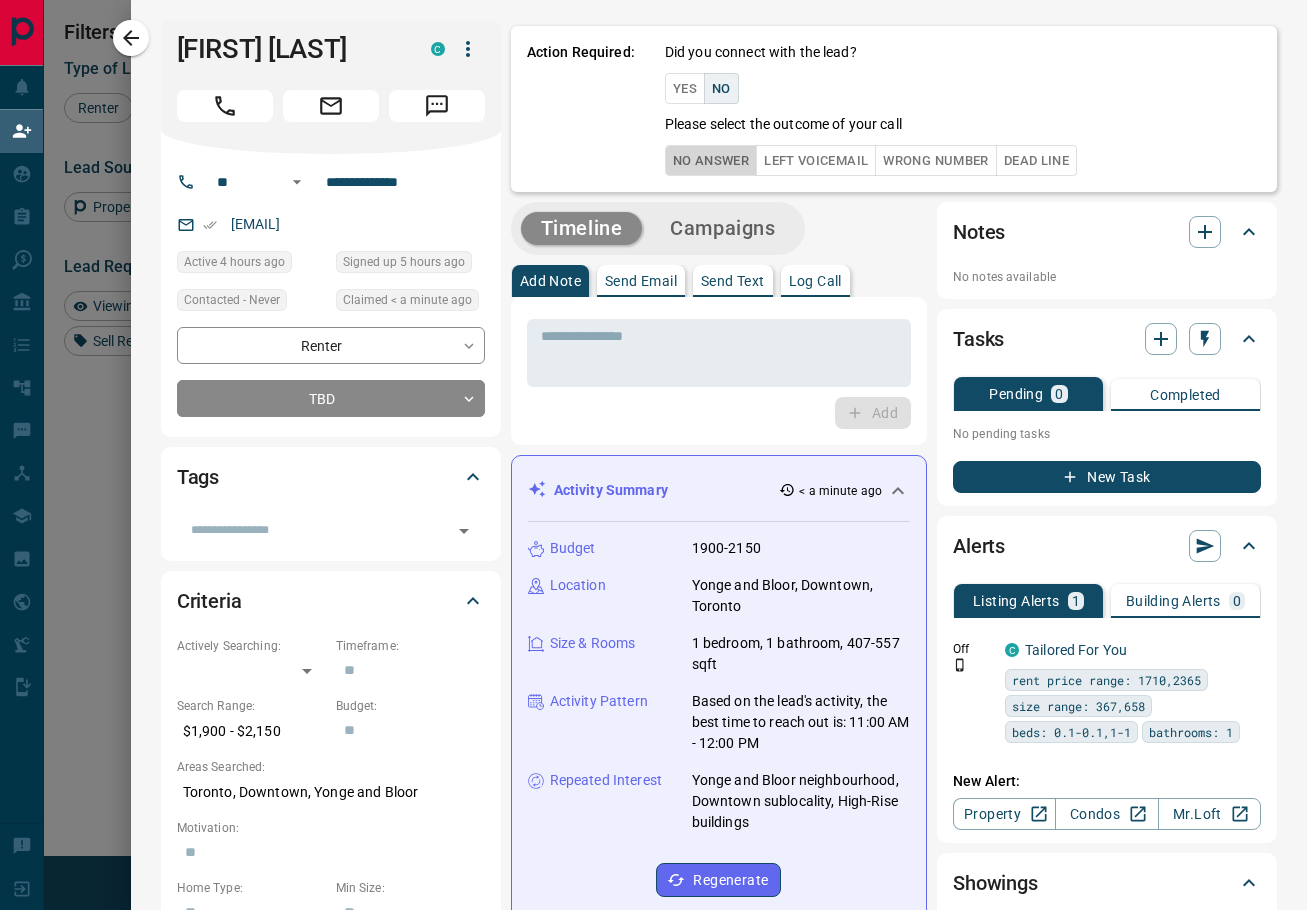 click on "No Answer" at bounding box center [711, 160] 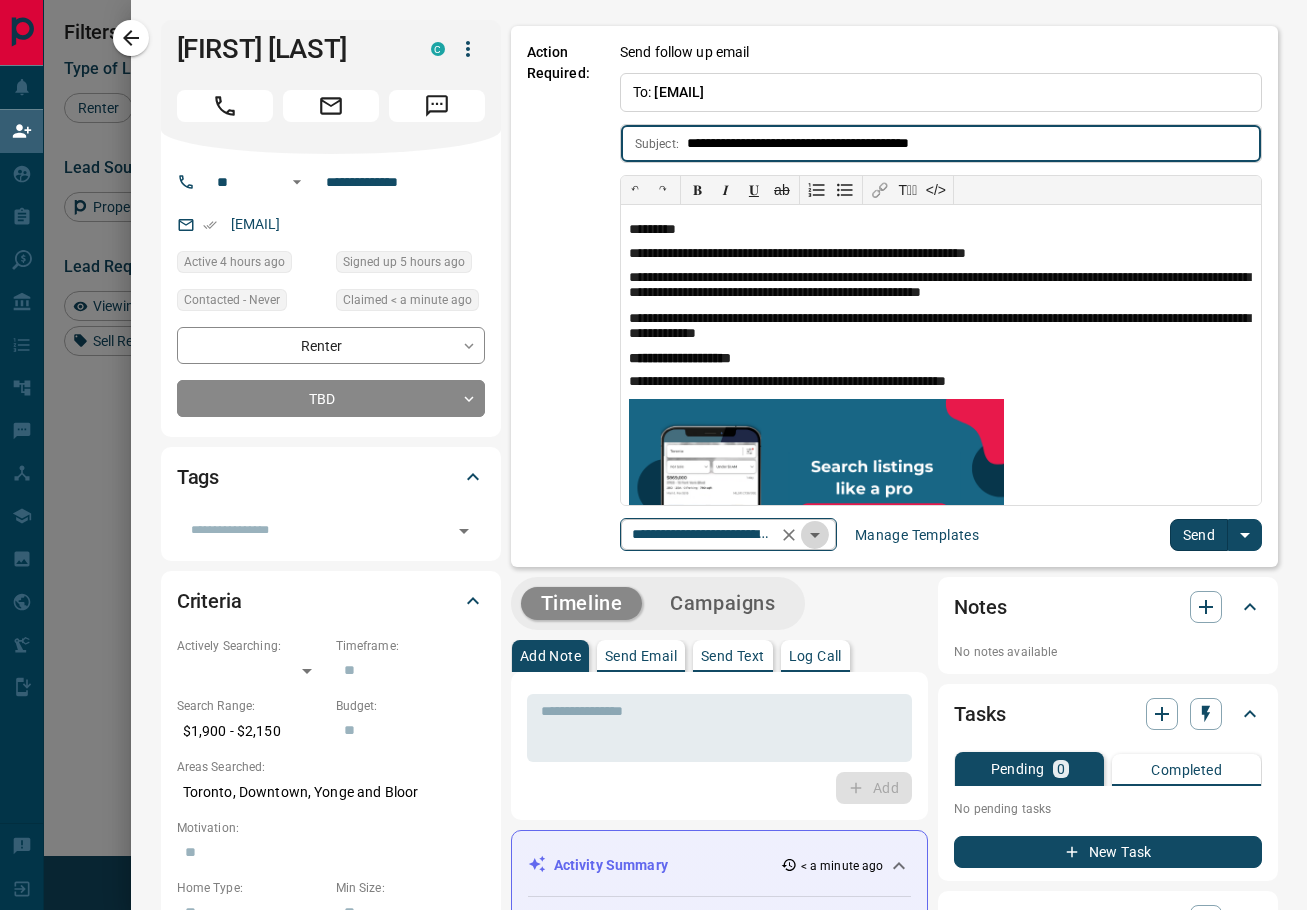 click 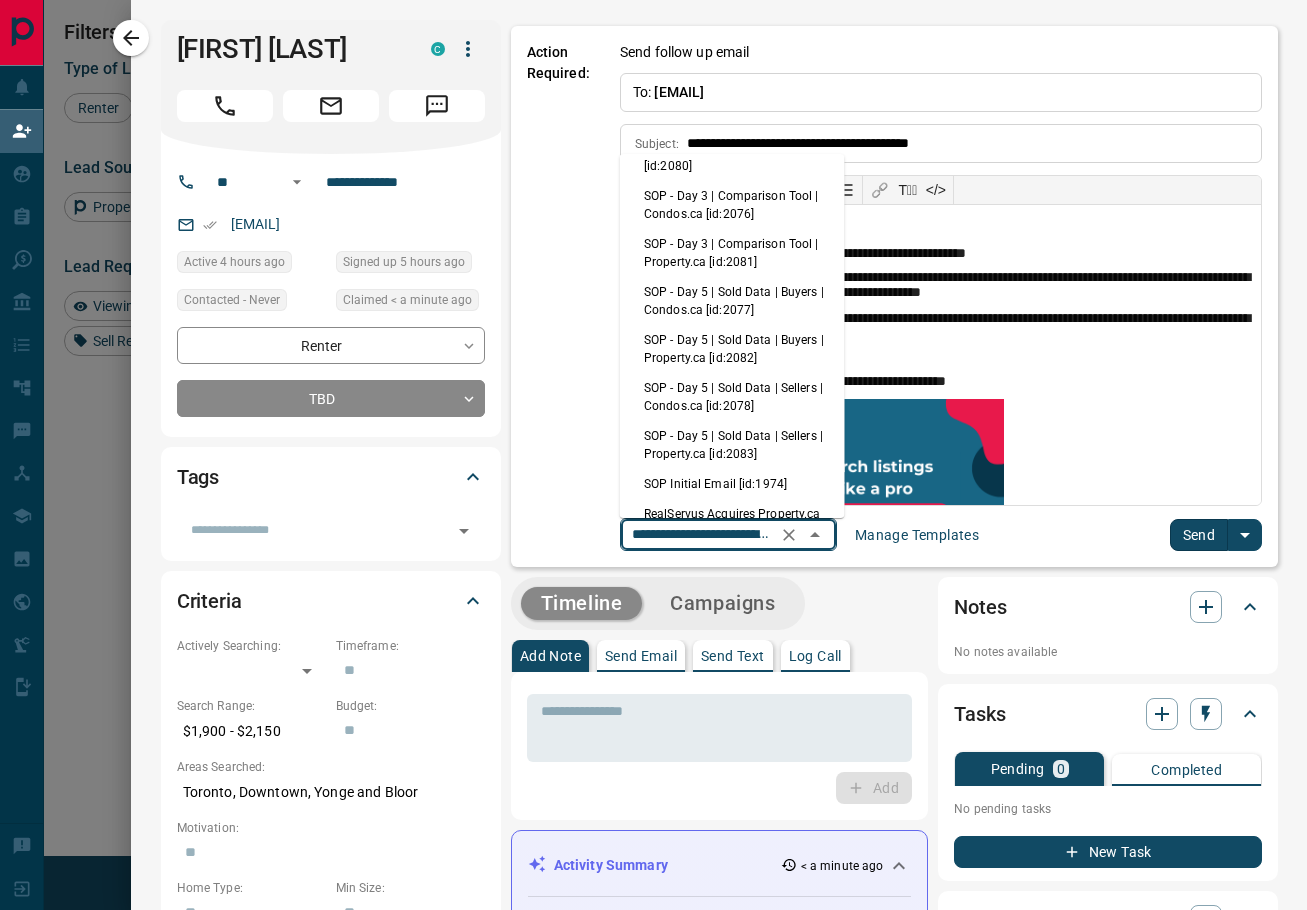scroll, scrollTop: 283, scrollLeft: 0, axis: vertical 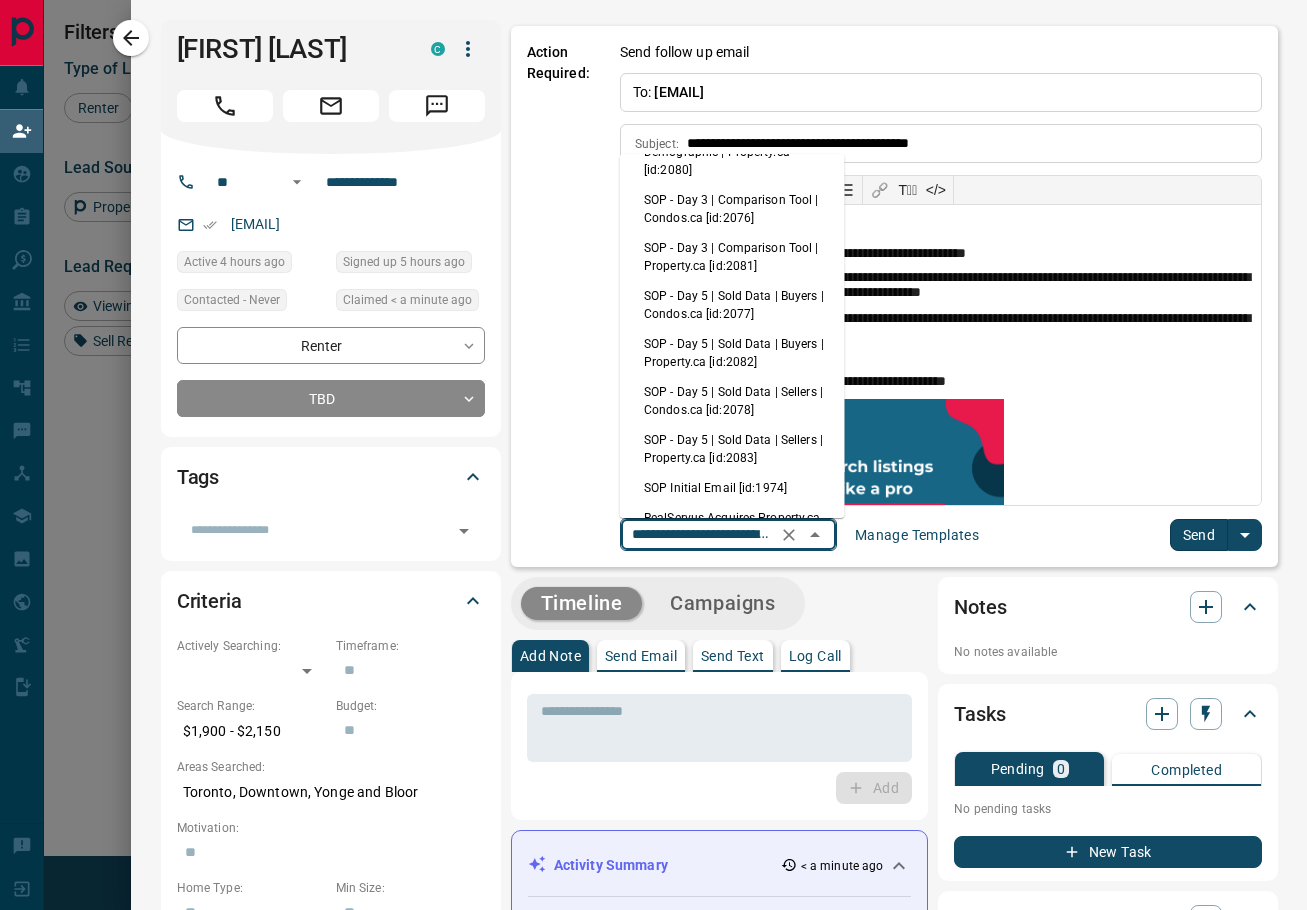 click on "SOP Initial Email [id:1974]" at bounding box center [732, 488] 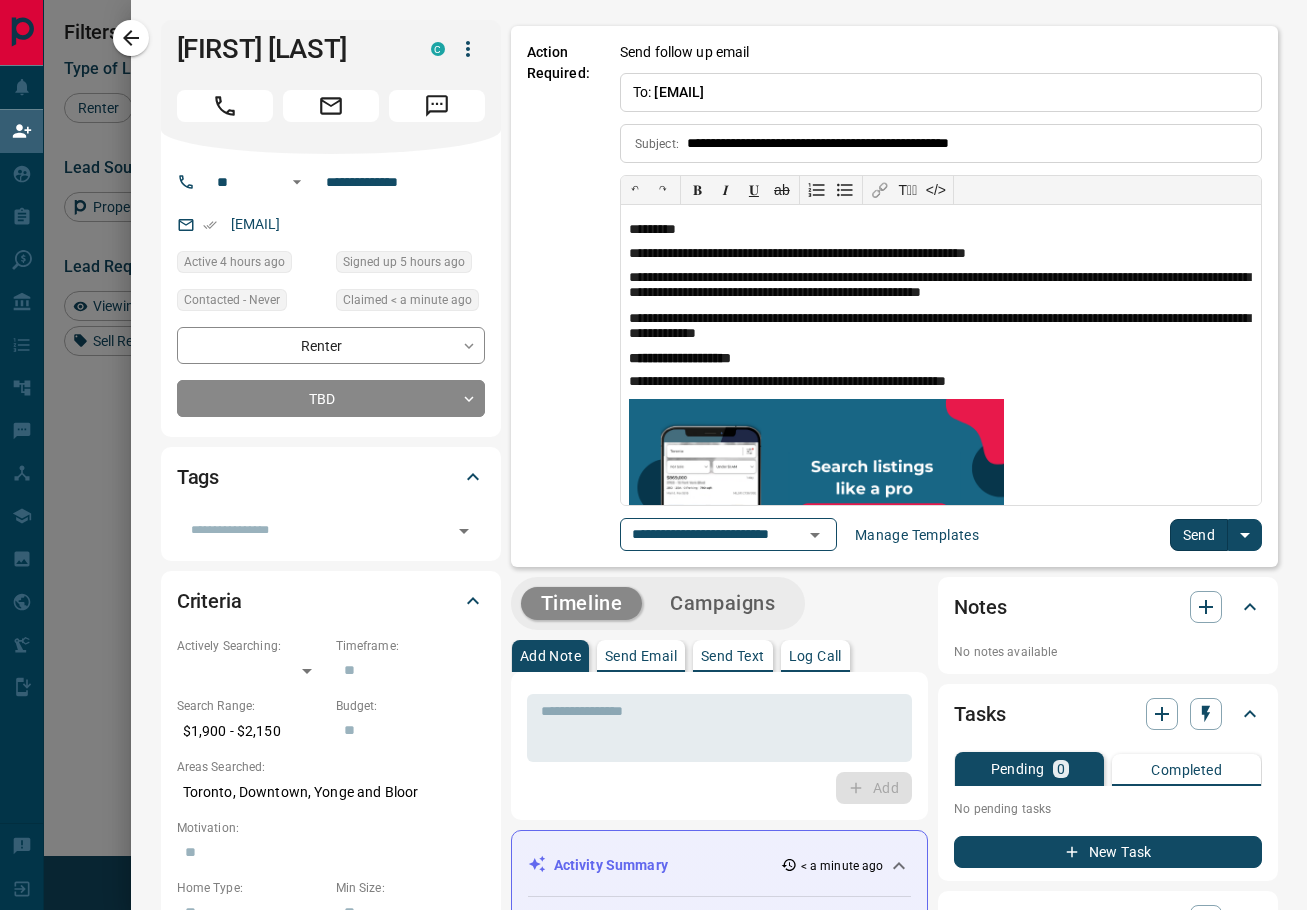 click on "Send" at bounding box center (1199, 535) 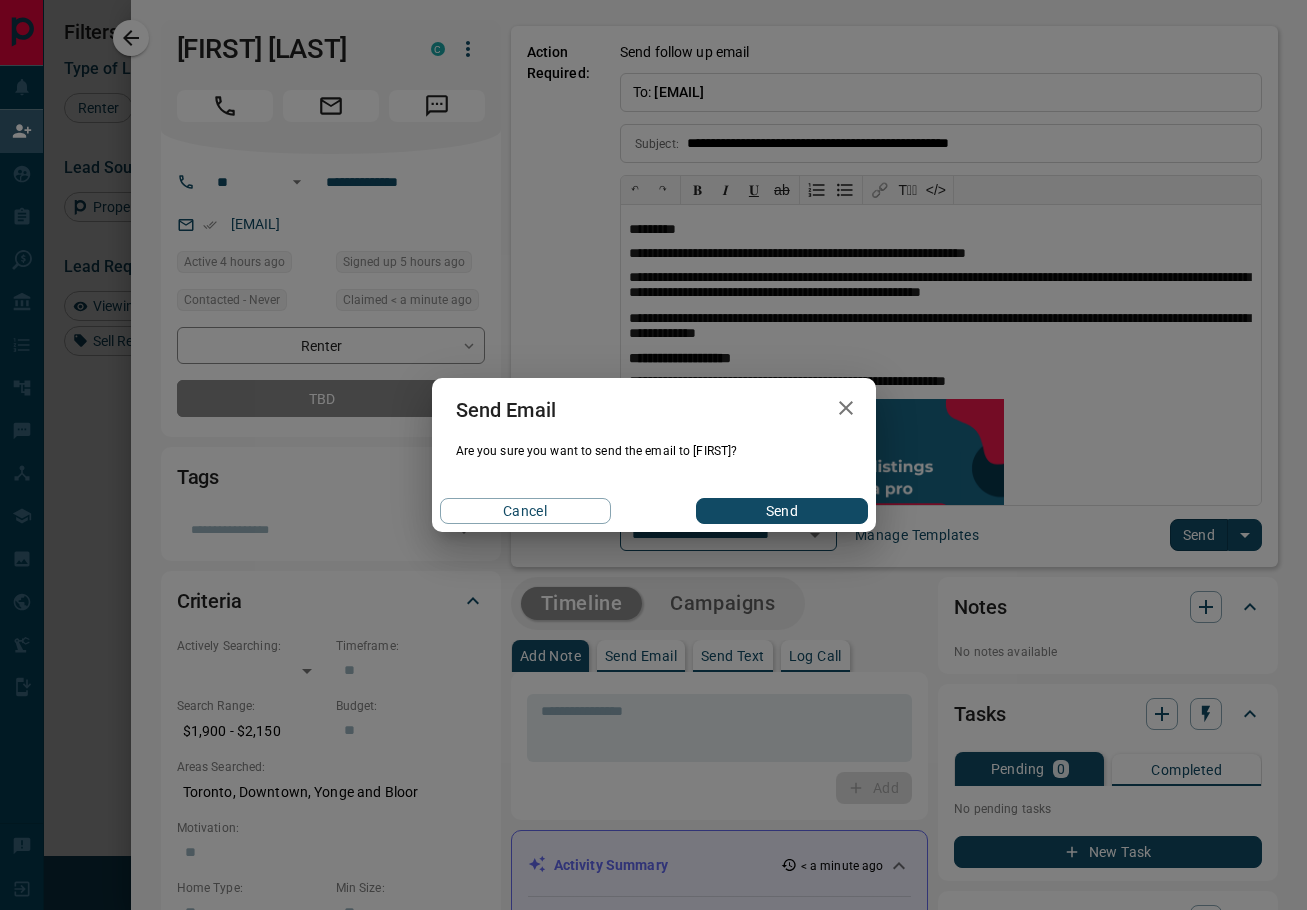 click on "Send" at bounding box center [781, 511] 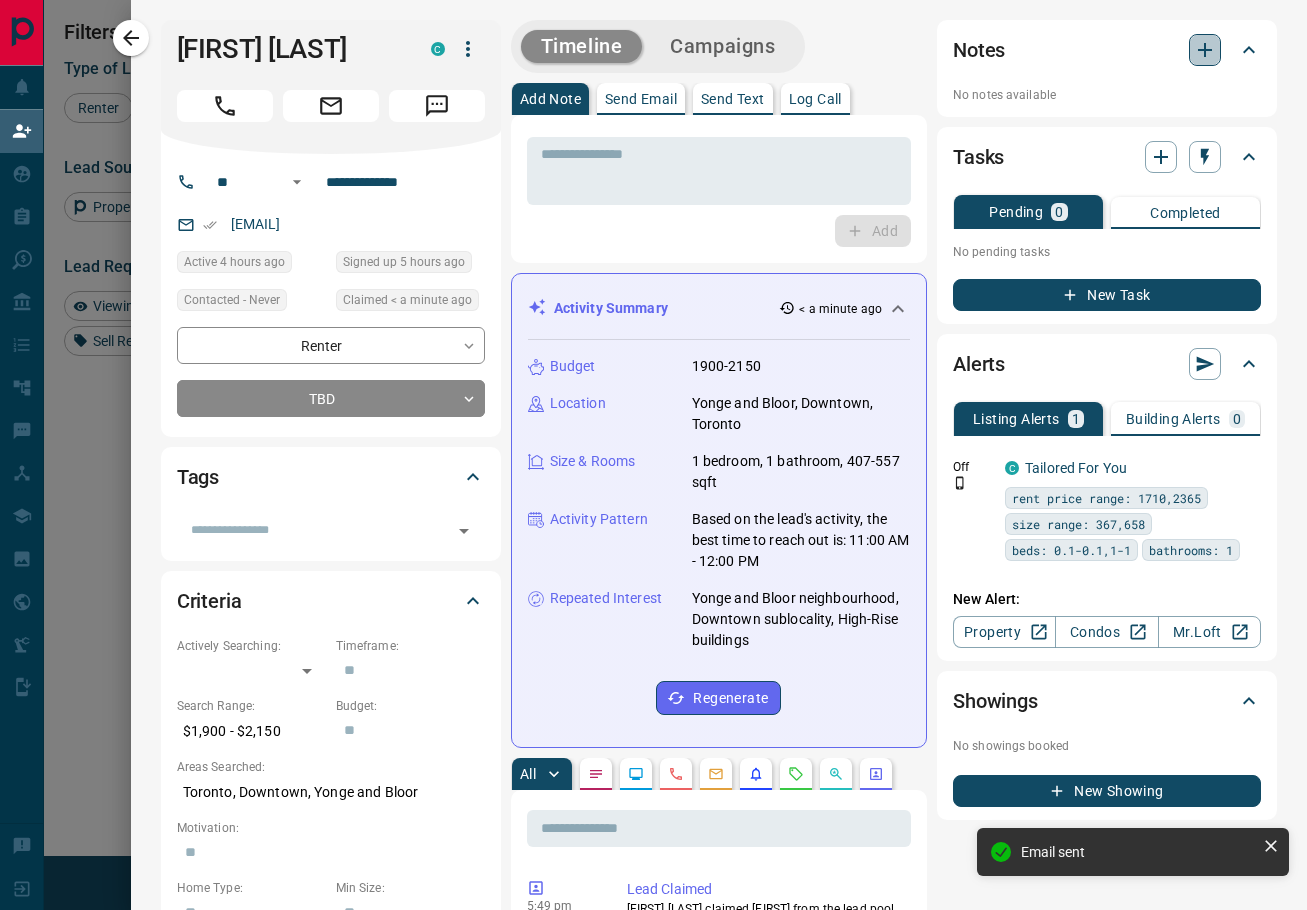 click 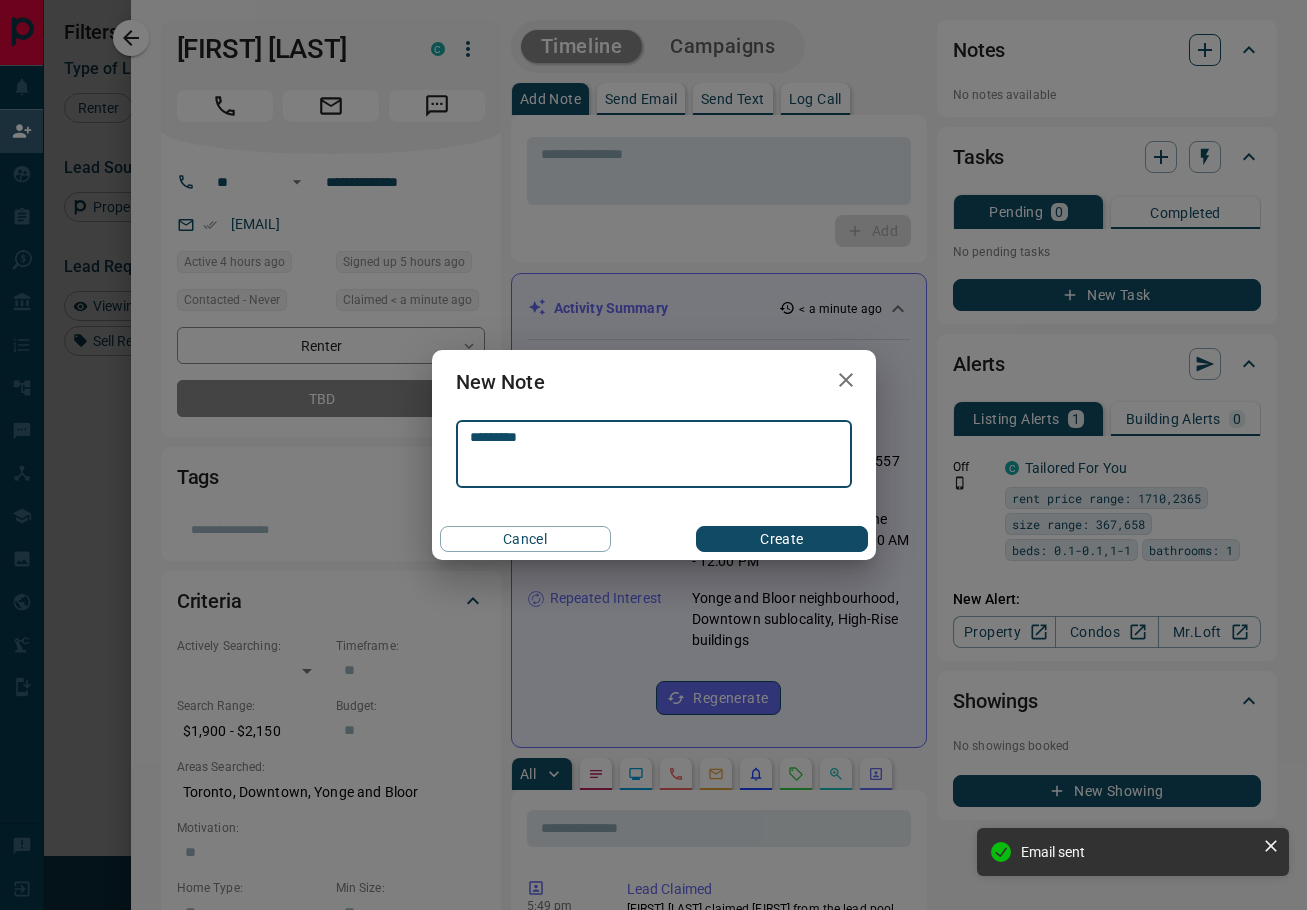 type on "*********" 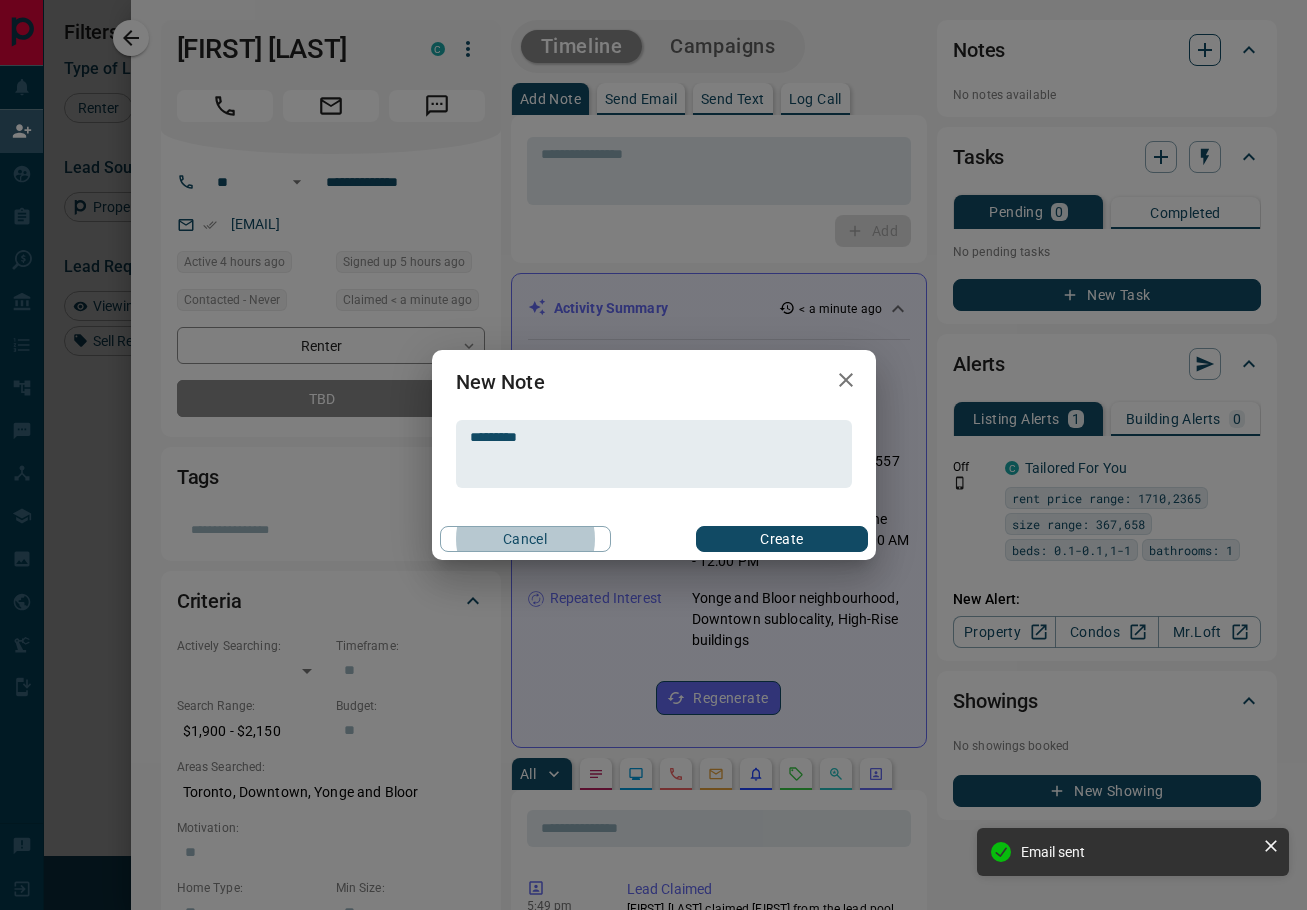 type 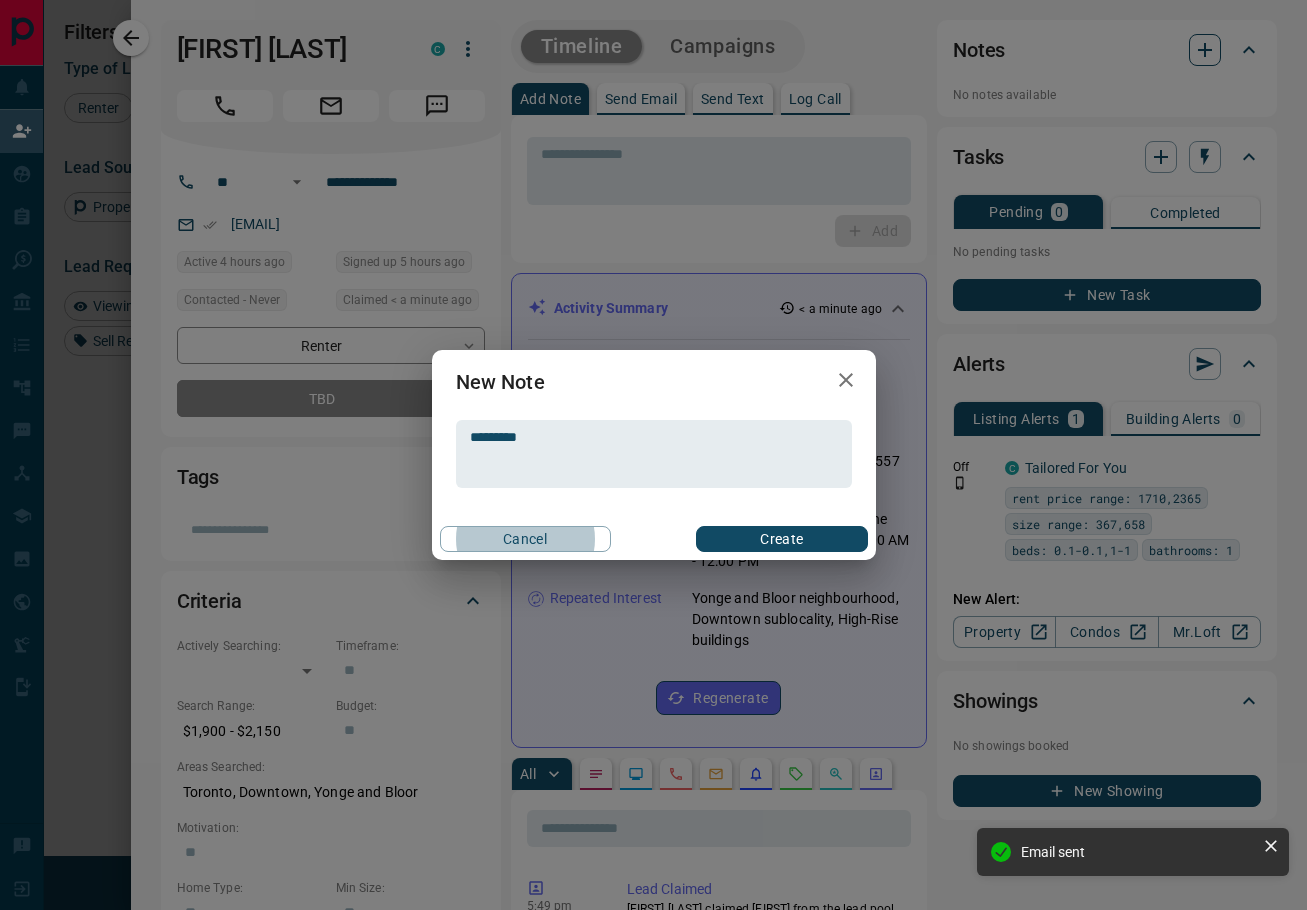 type 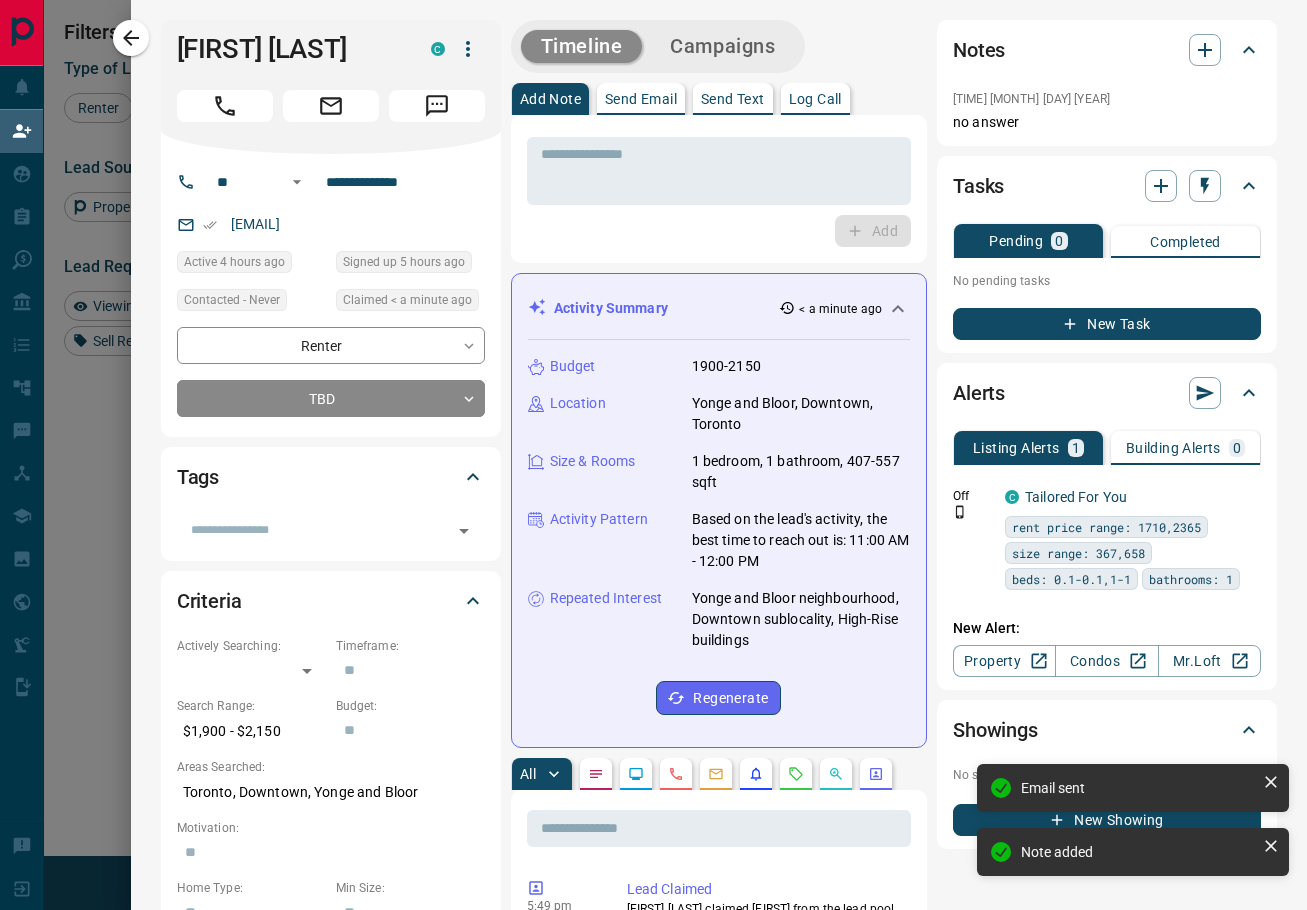 click on "Campaigns" at bounding box center [722, 46] 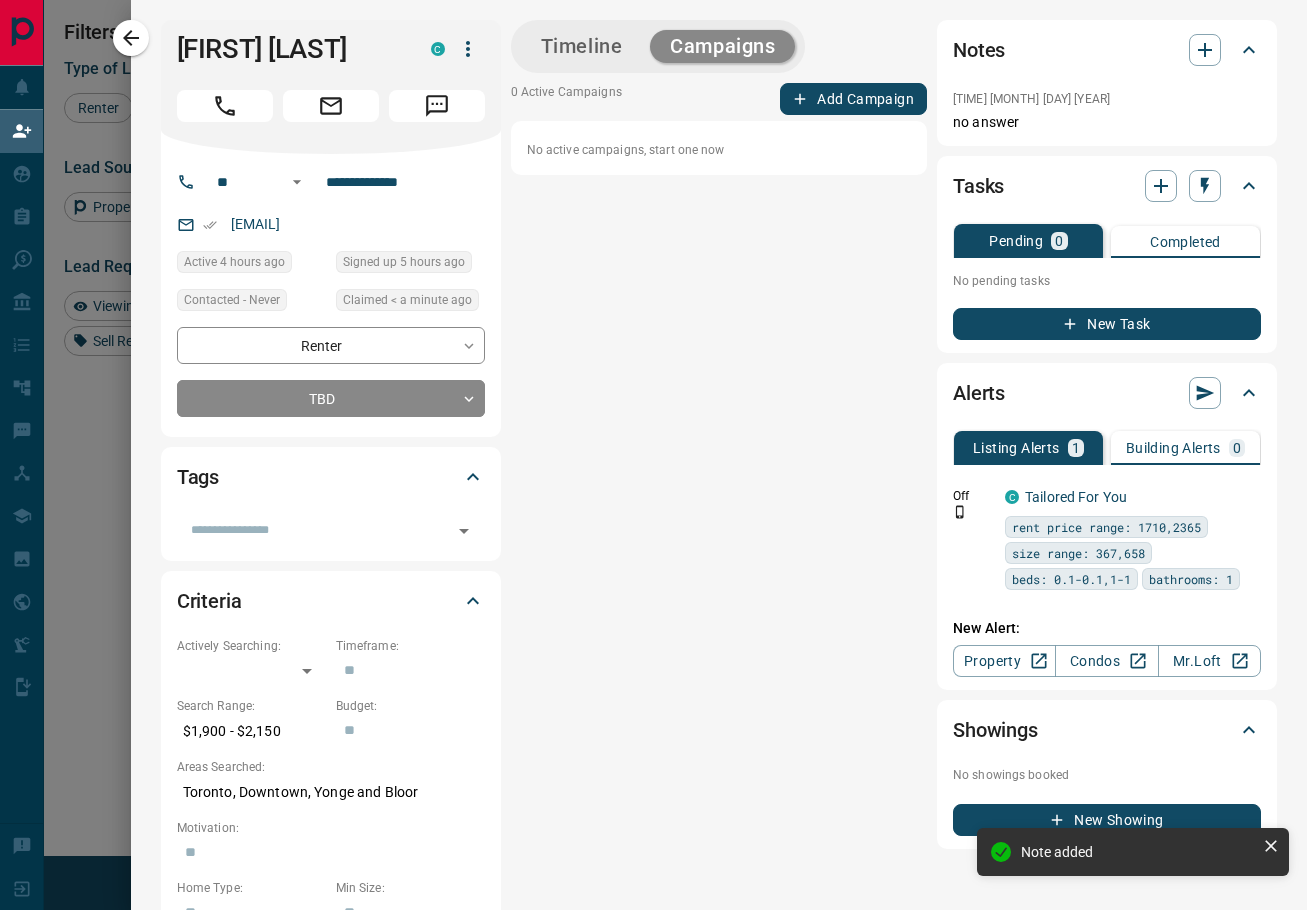 click on "Add Campaign" at bounding box center (853, 99) 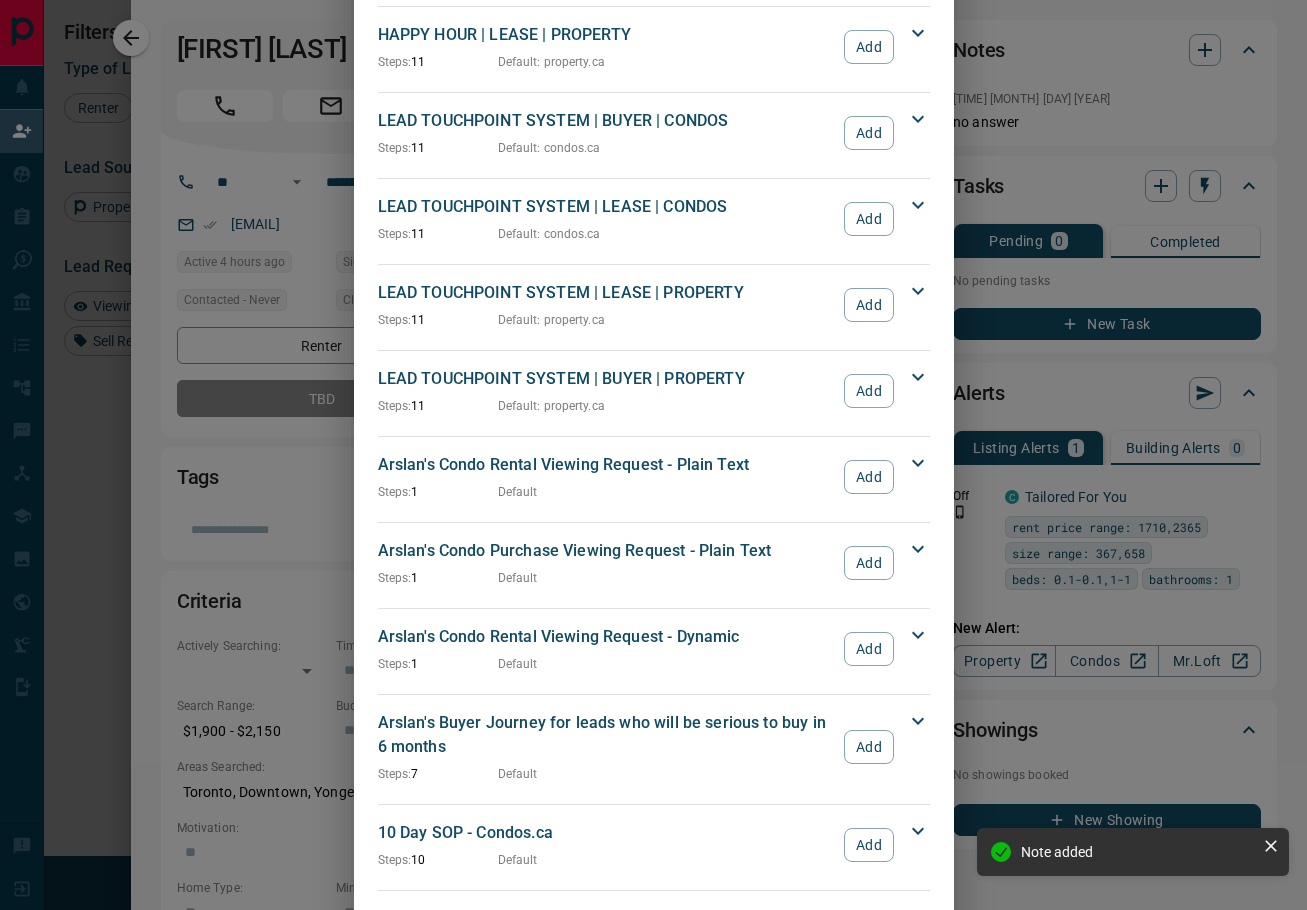 scroll, scrollTop: 819, scrollLeft: 0, axis: vertical 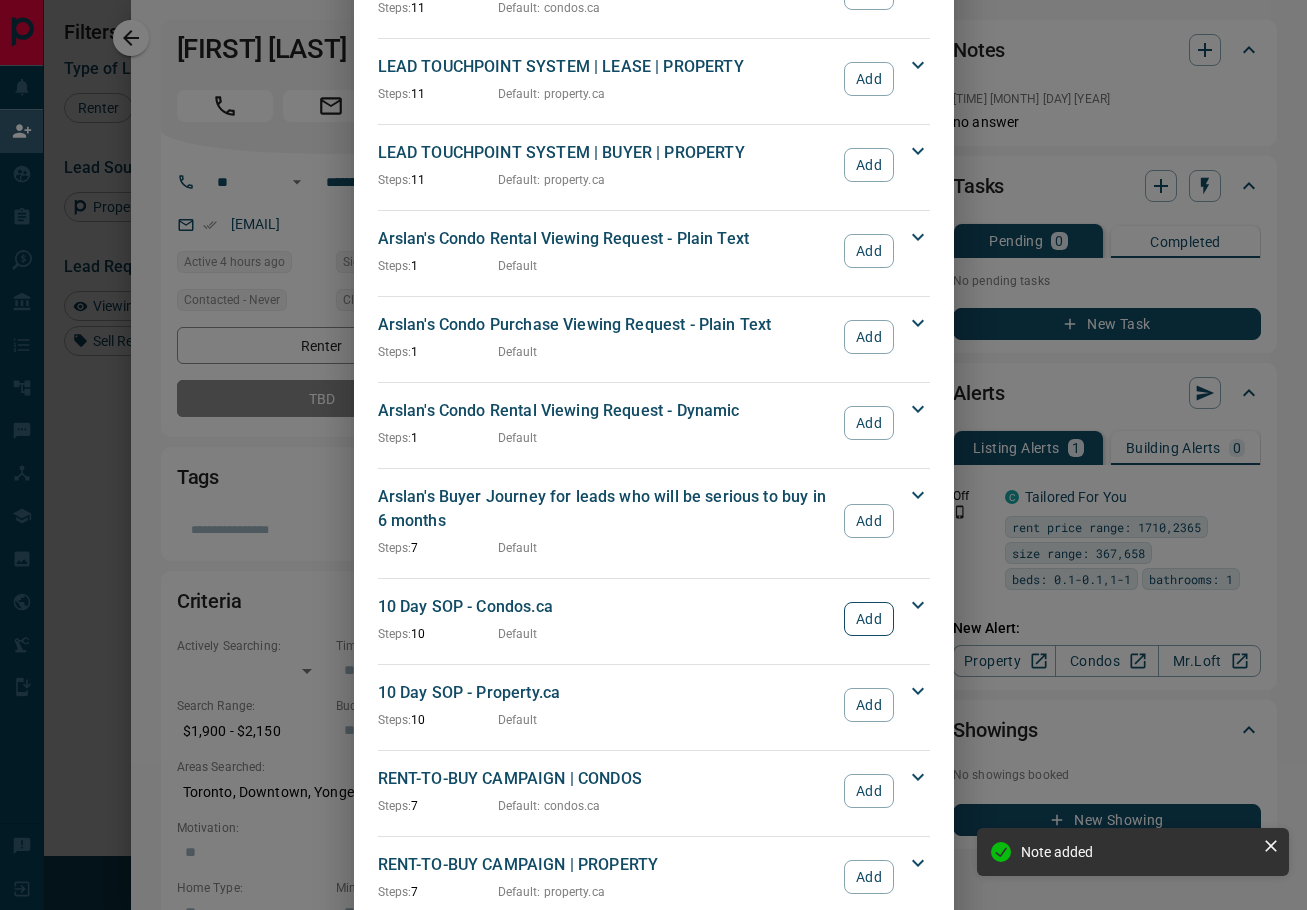 click on "Add" at bounding box center (868, 619) 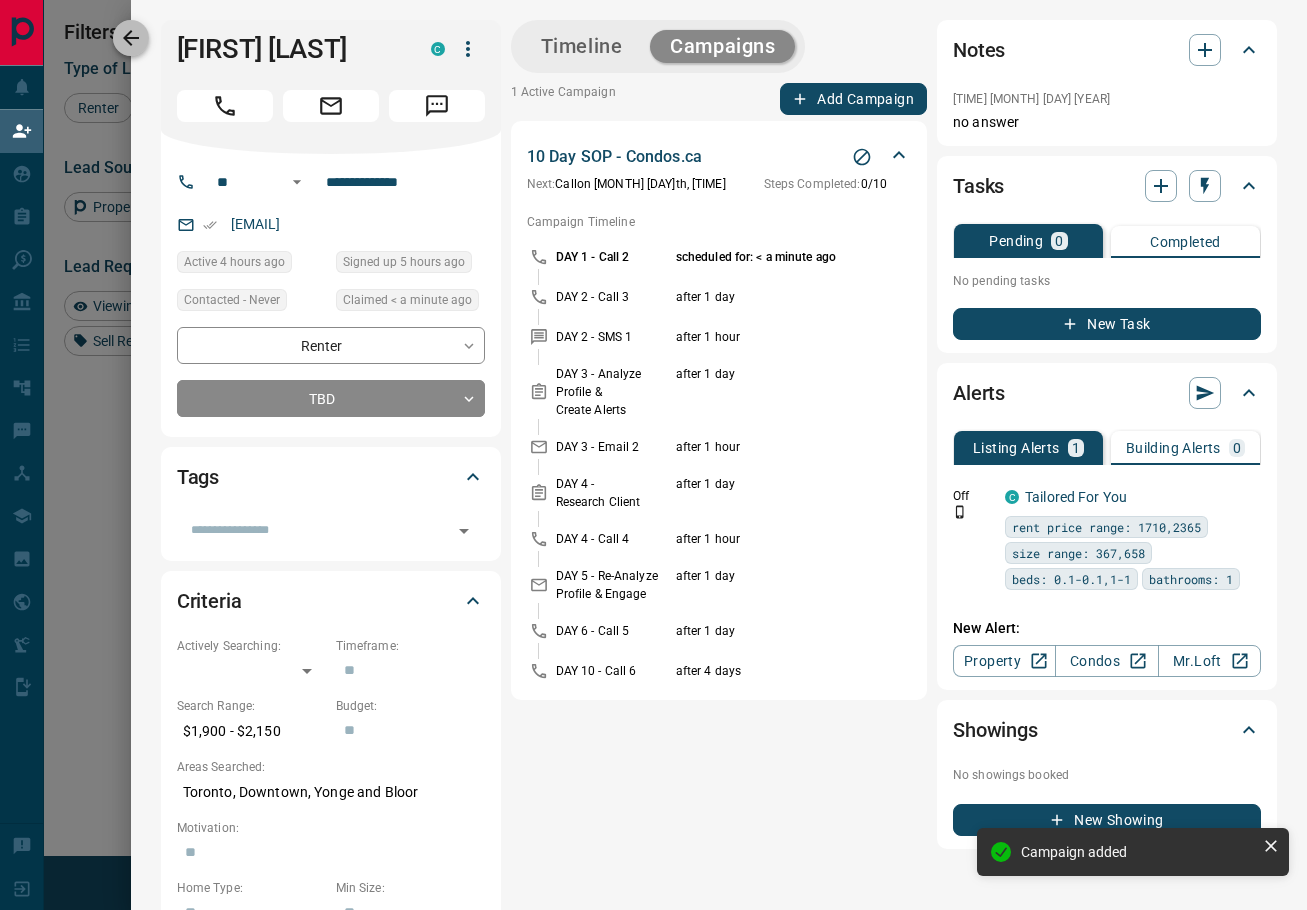 click 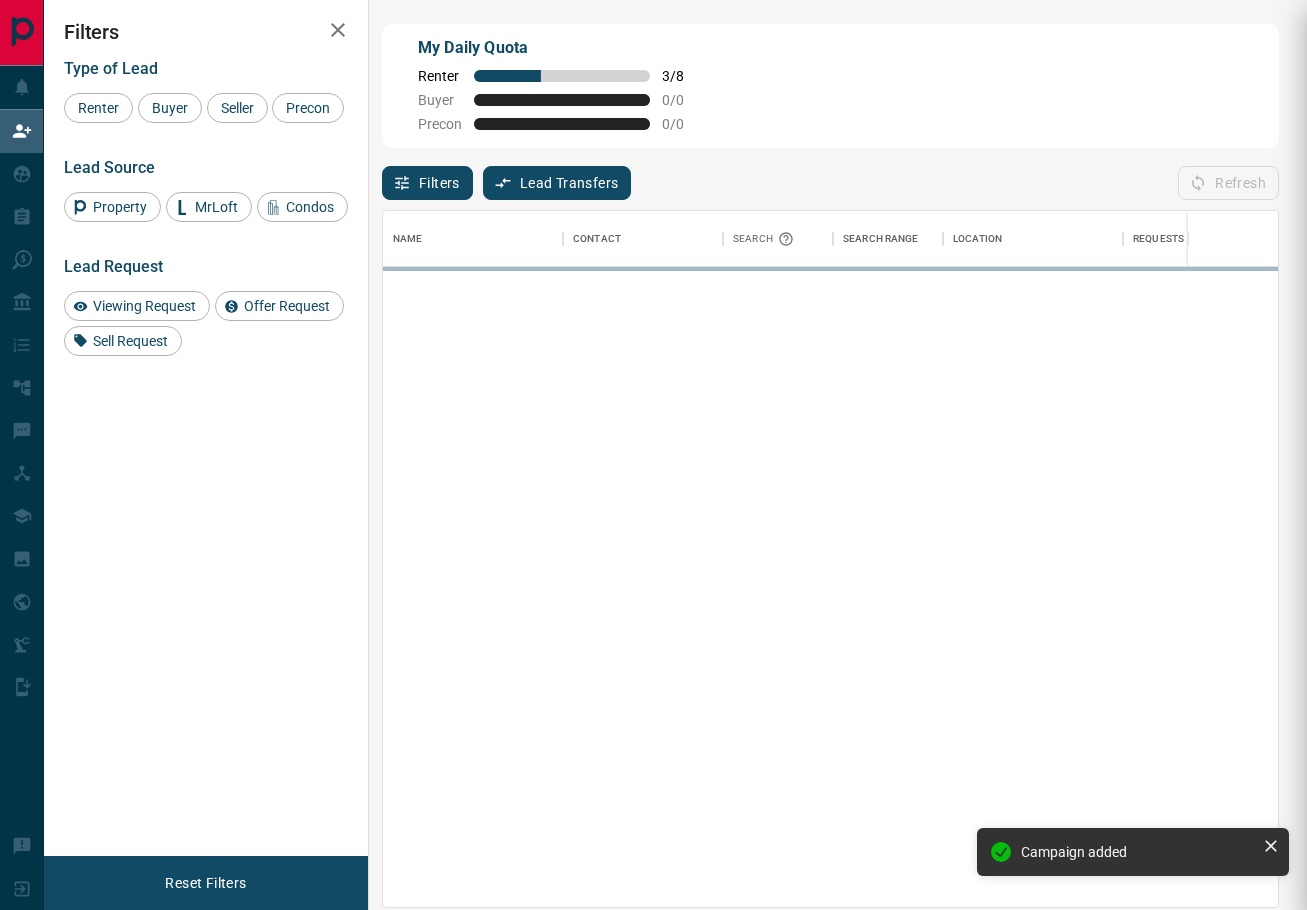 scroll, scrollTop: 696, scrollLeft: 895, axis: both 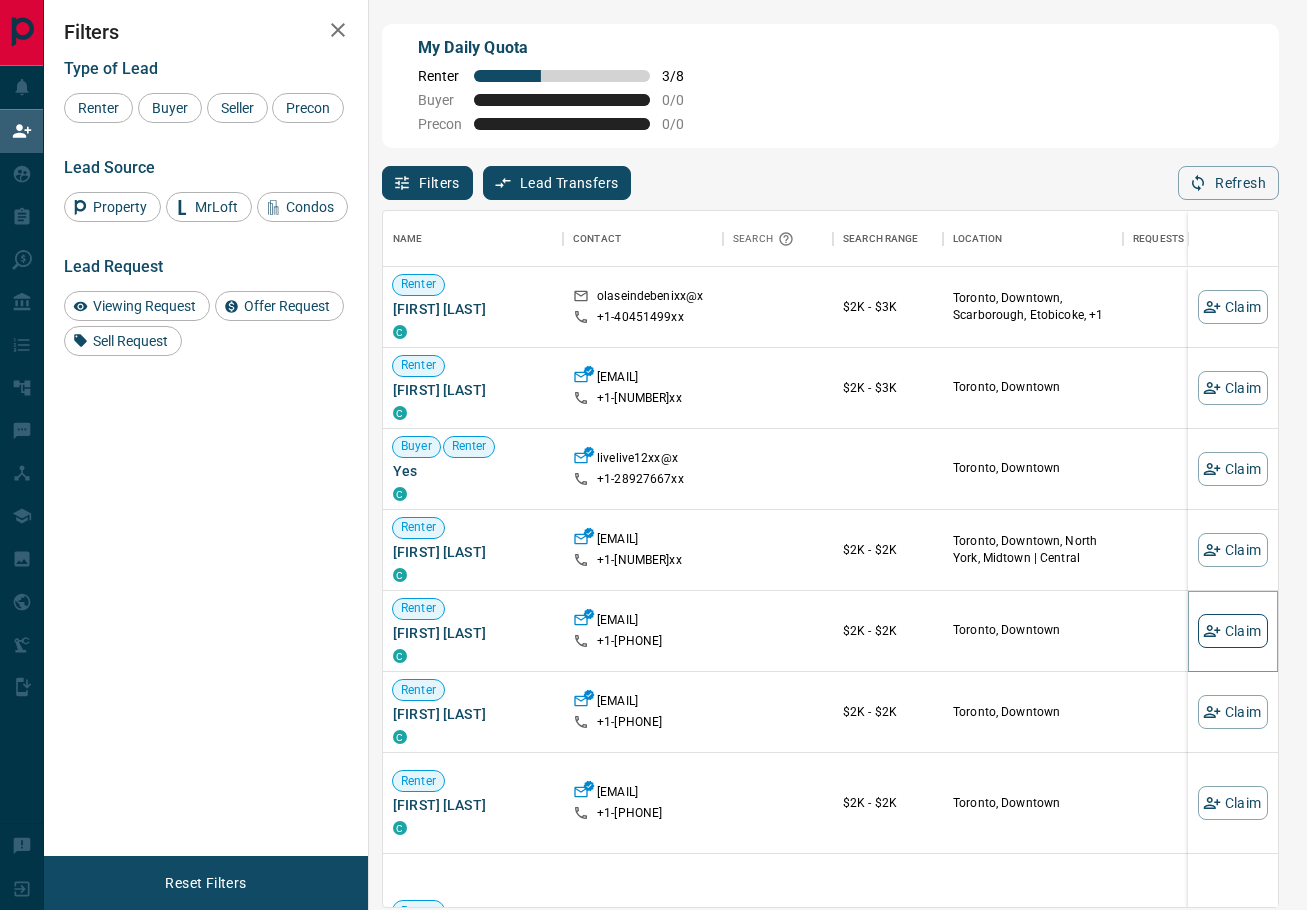 click on "Claim" at bounding box center (1233, 631) 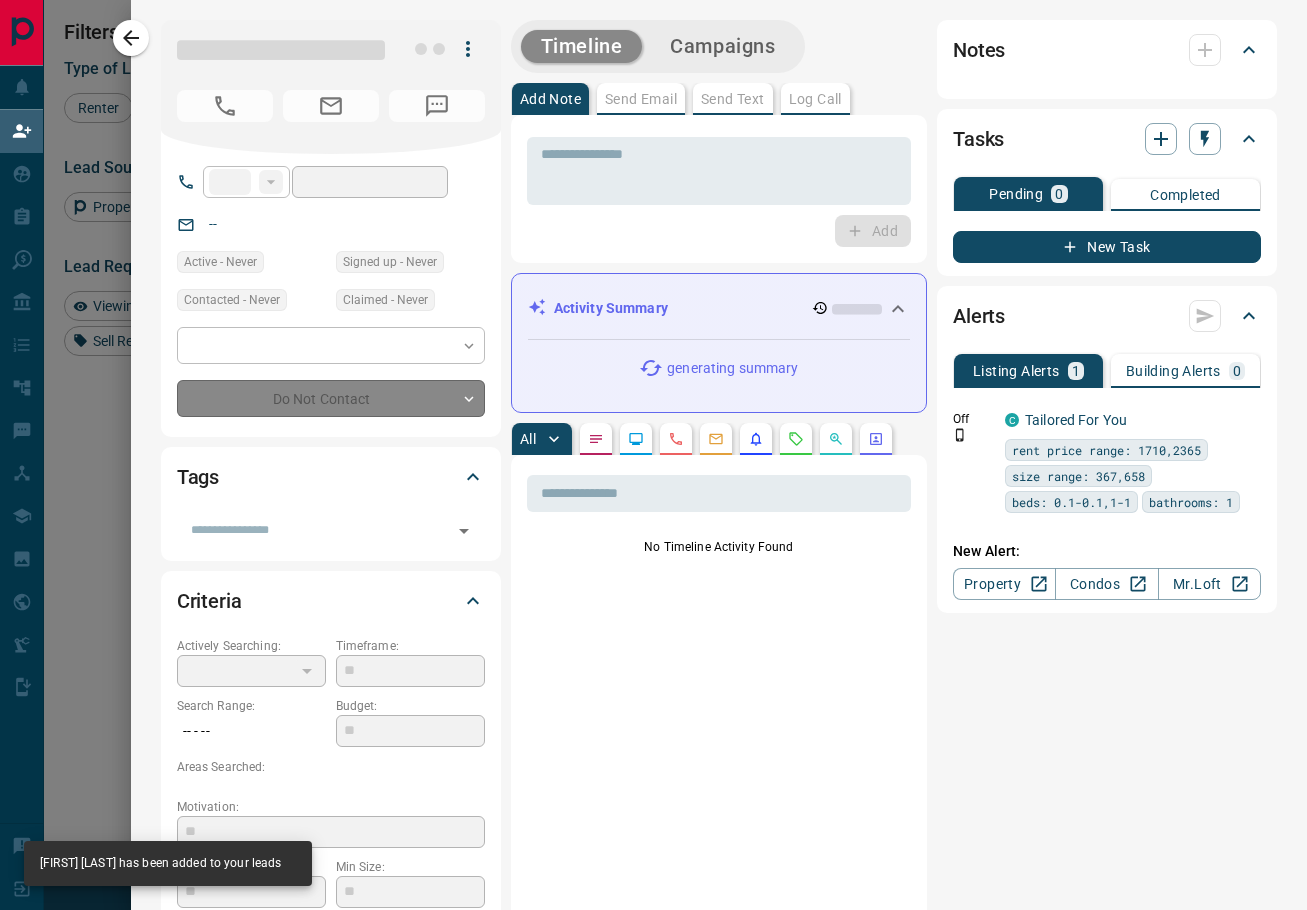 type on "**" 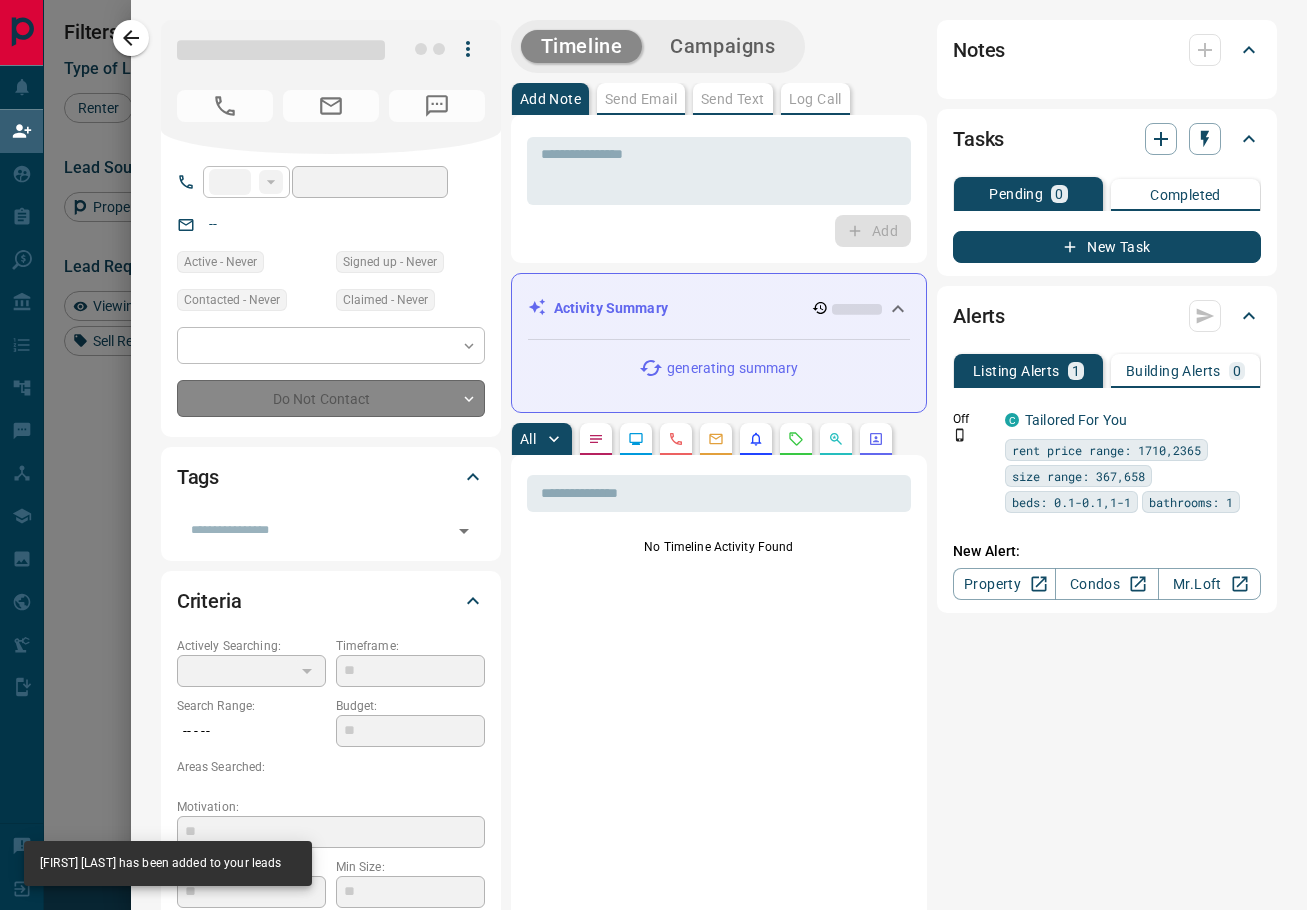 type on "**********" 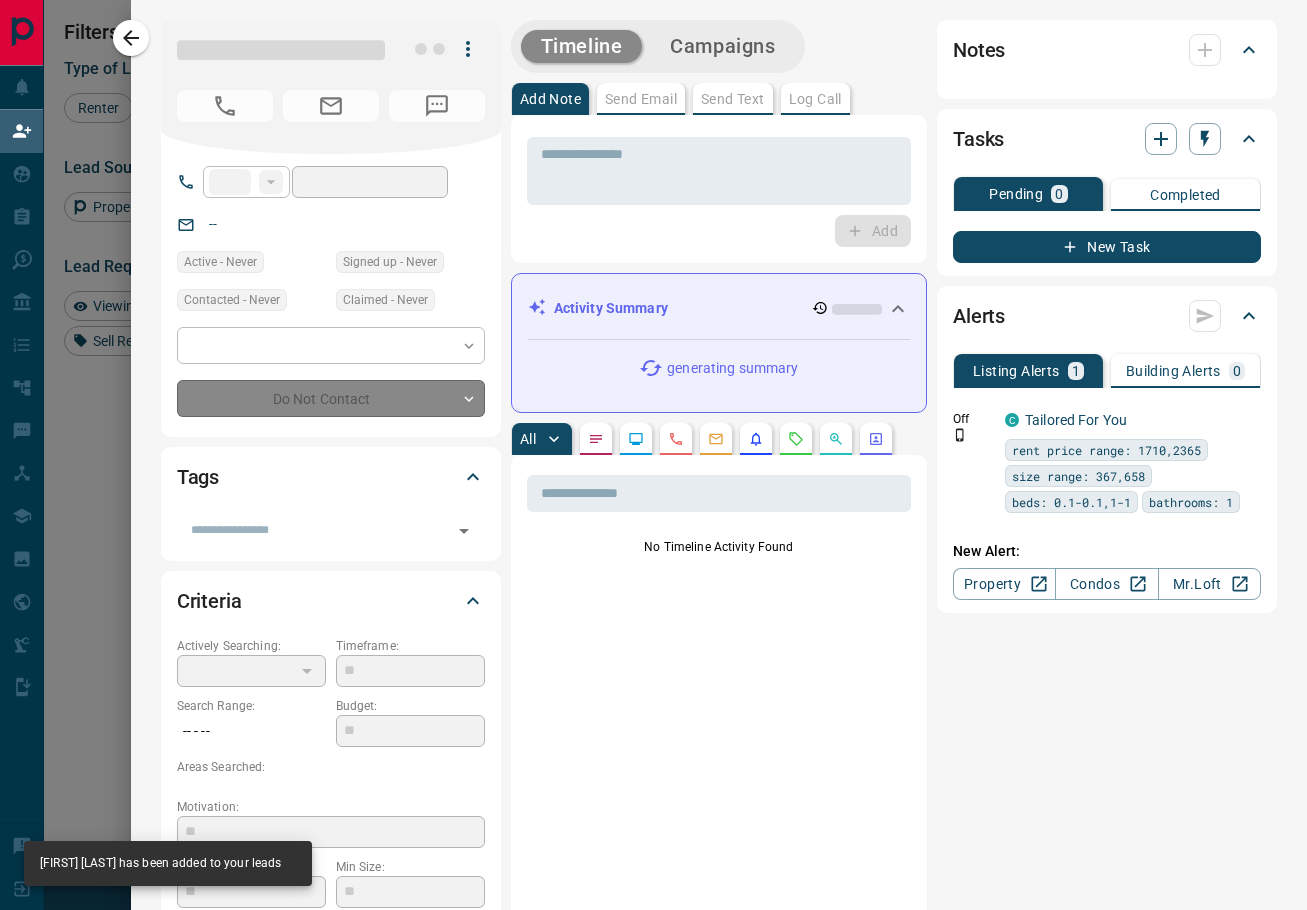 type on "**********" 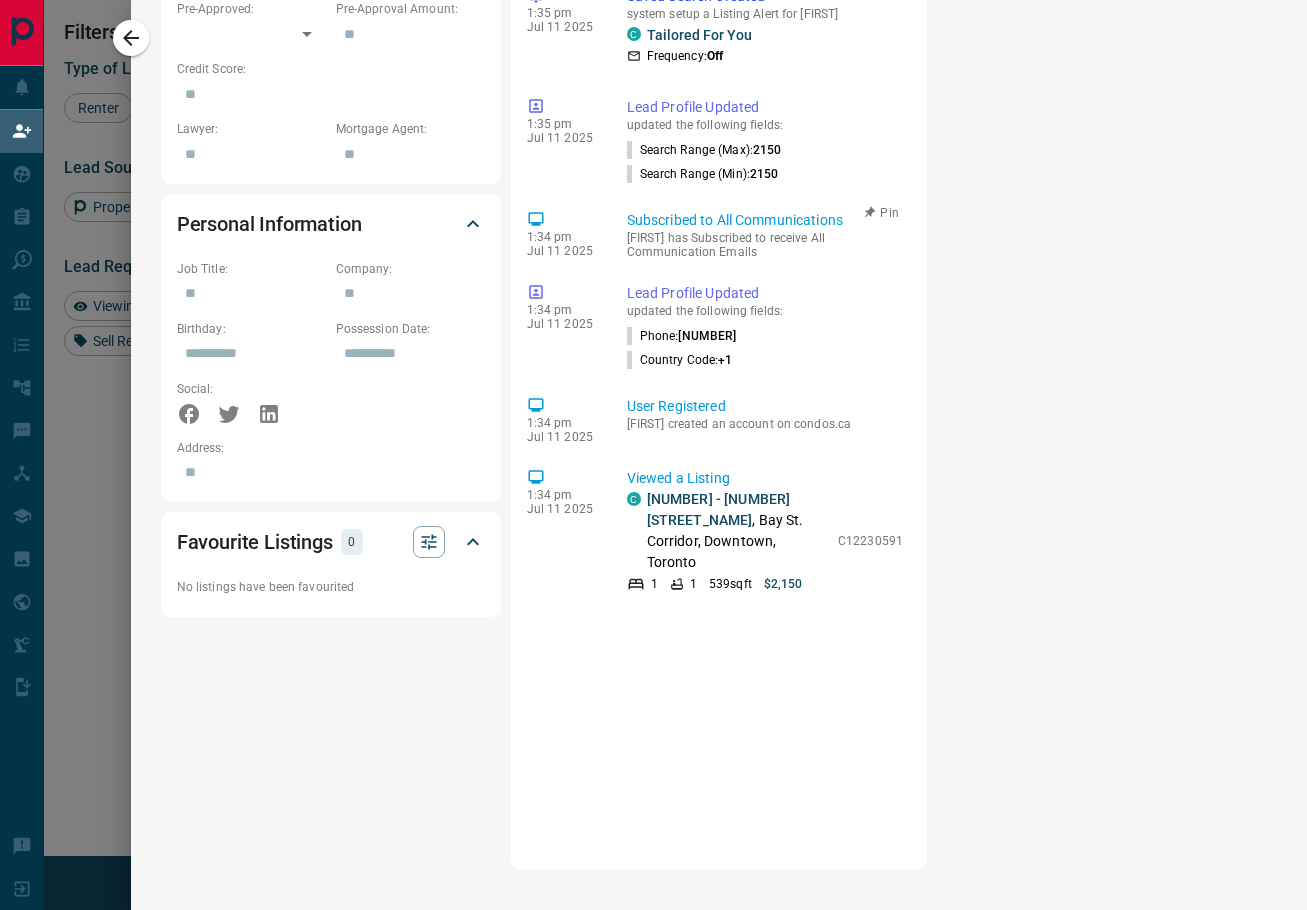 scroll, scrollTop: 999, scrollLeft: 0, axis: vertical 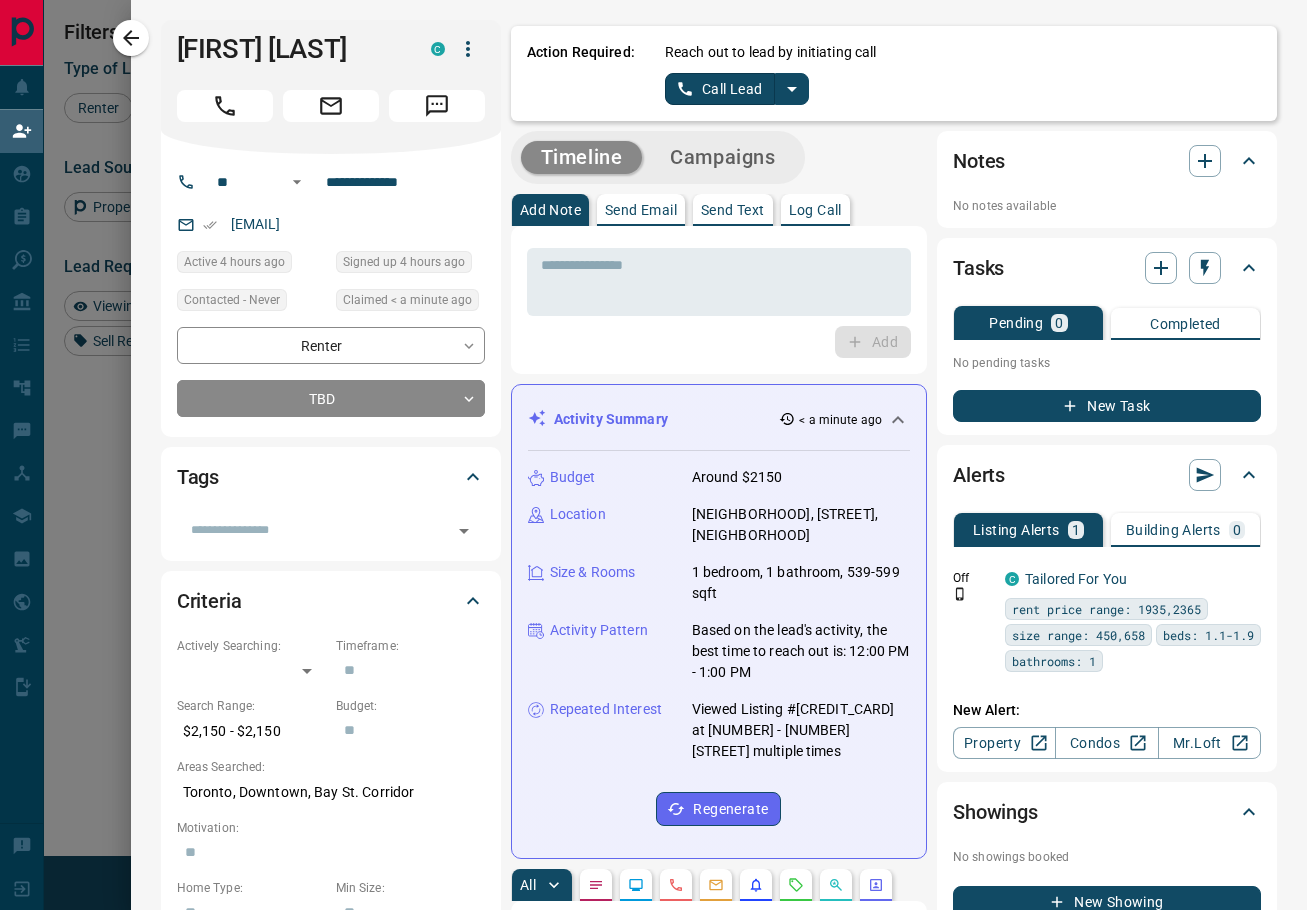 click 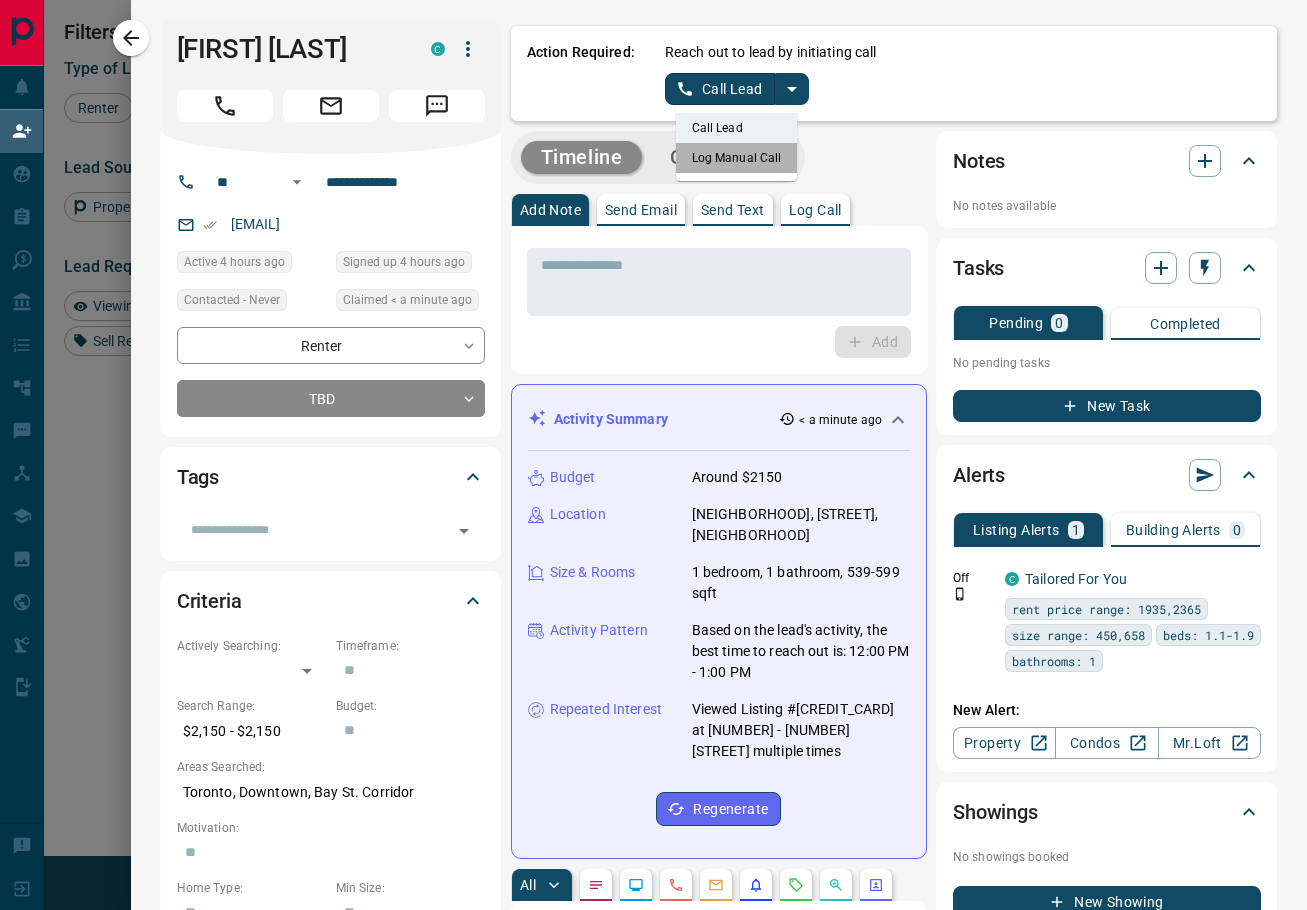 click on "Log Manual Call" at bounding box center [737, 158] 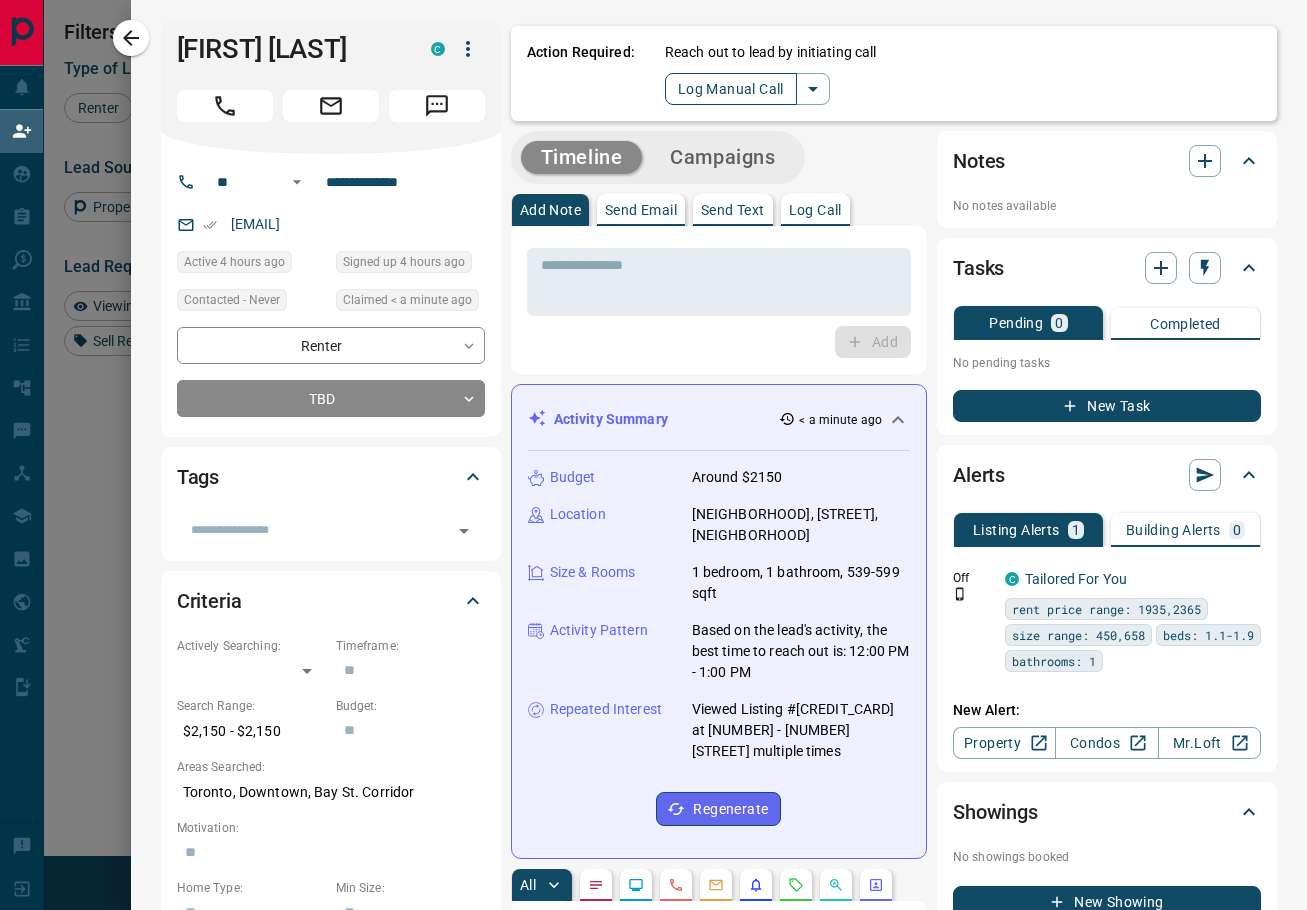click on "Log Manual Call" at bounding box center (731, 89) 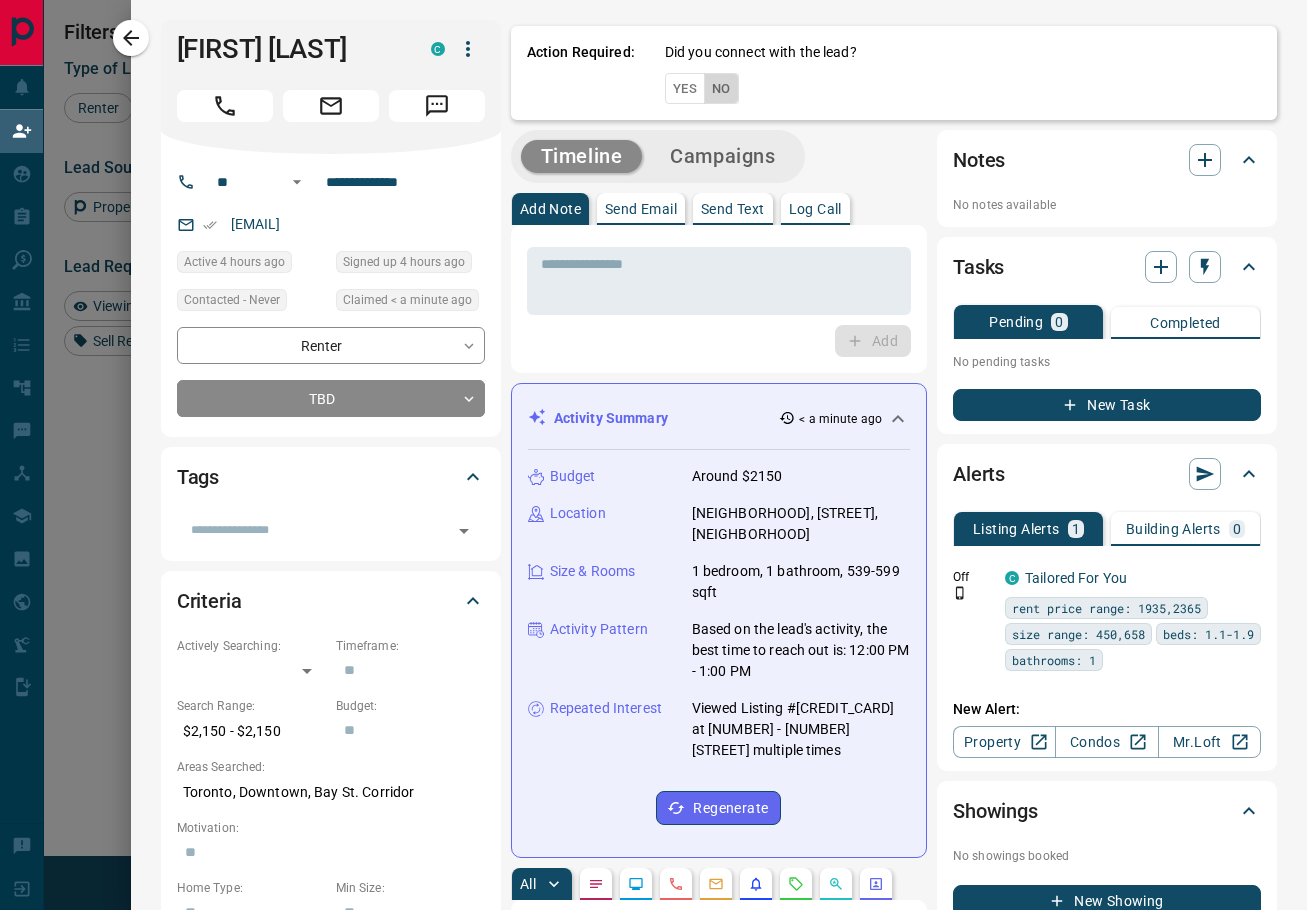 click on "No" at bounding box center [721, 88] 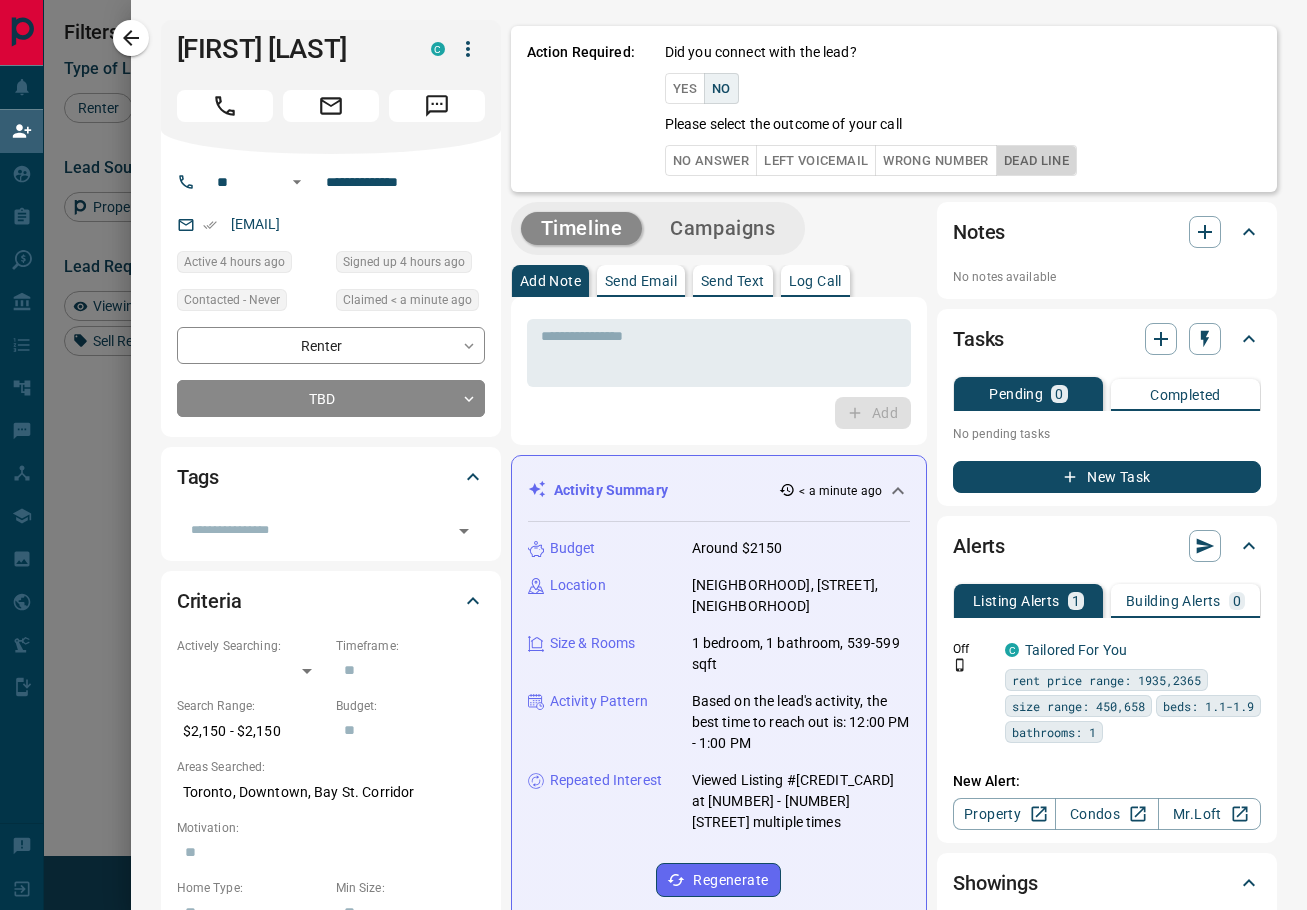 click on "Dead Line" at bounding box center (1036, 160) 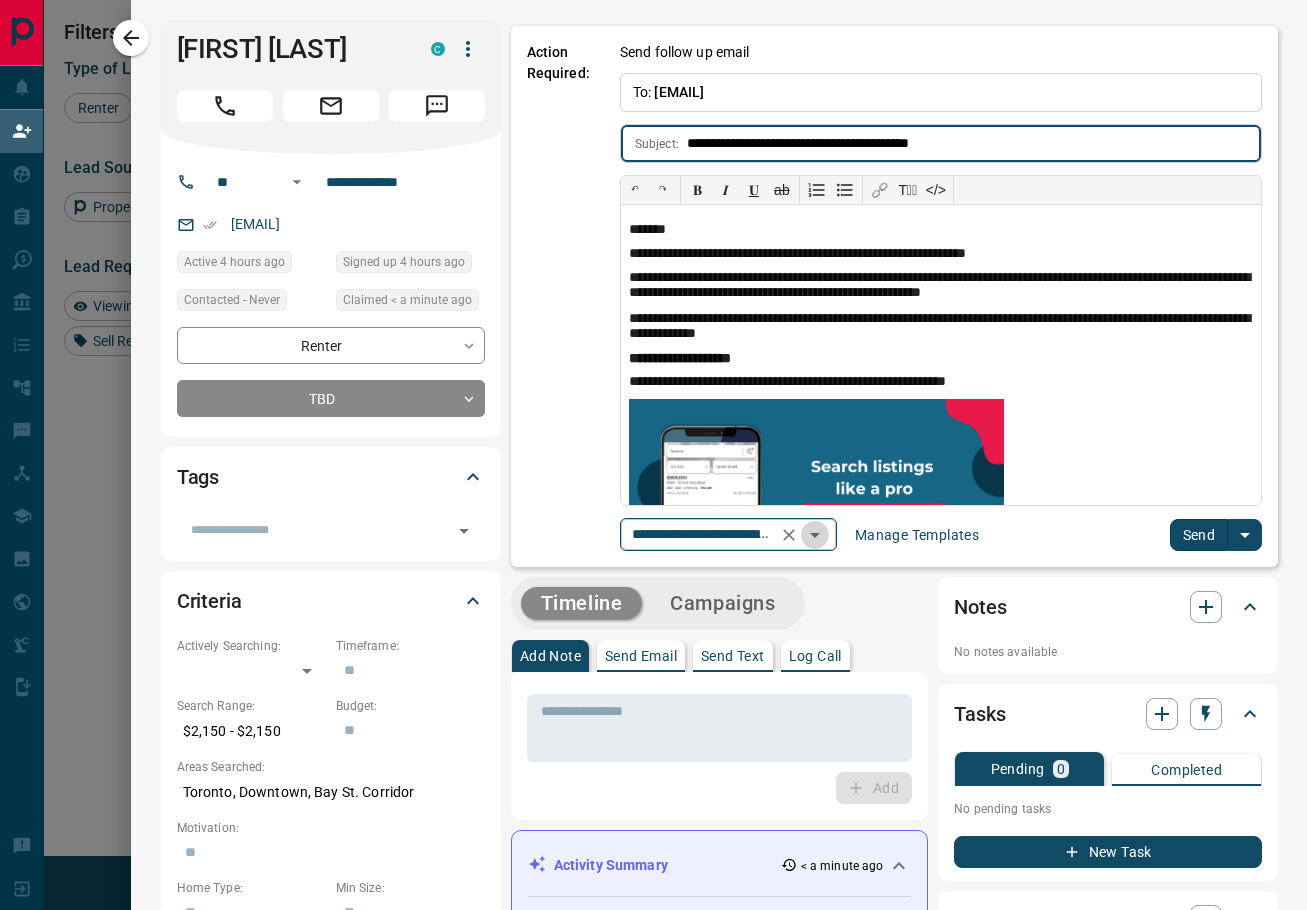 click 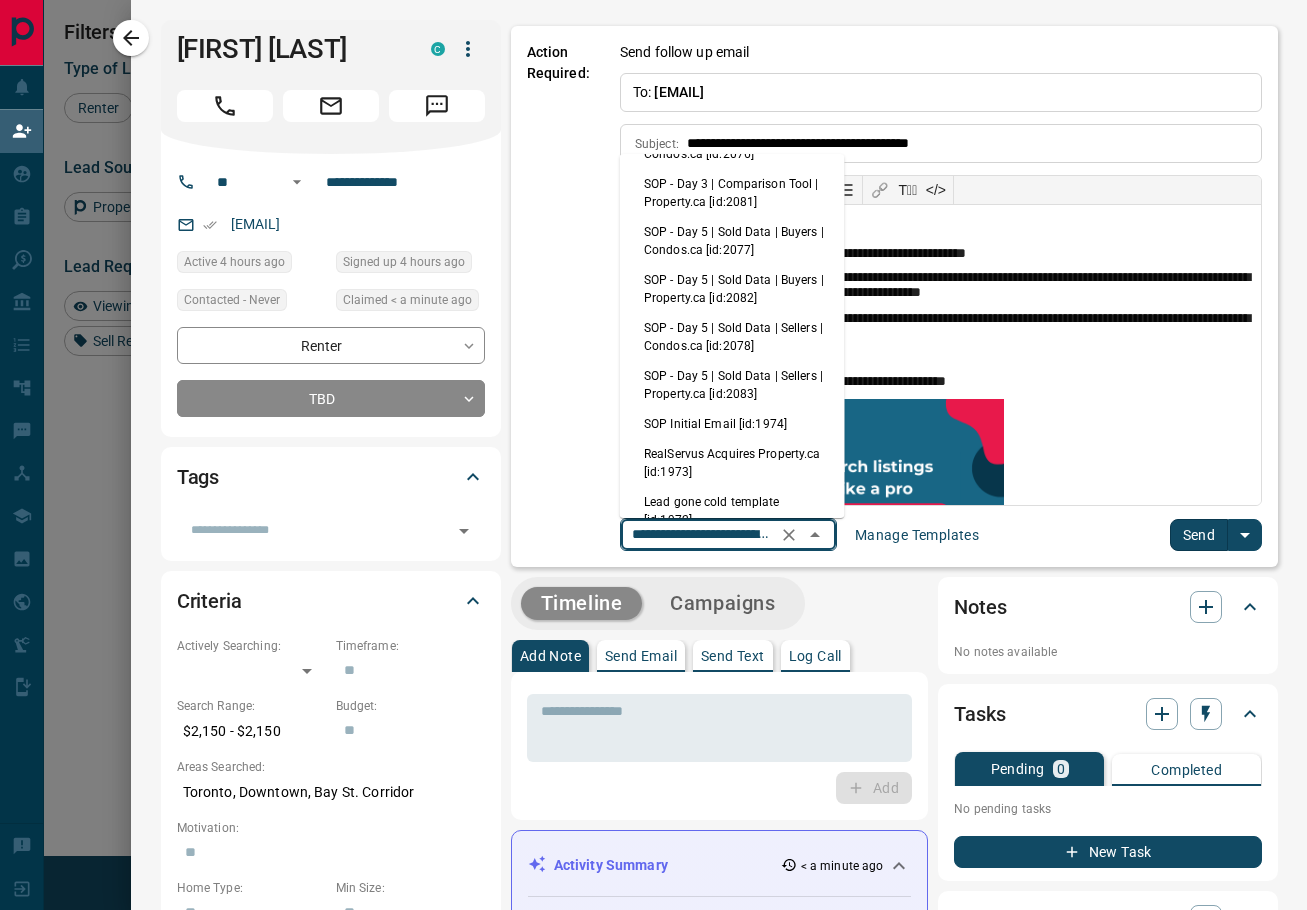 scroll, scrollTop: 342, scrollLeft: 0, axis: vertical 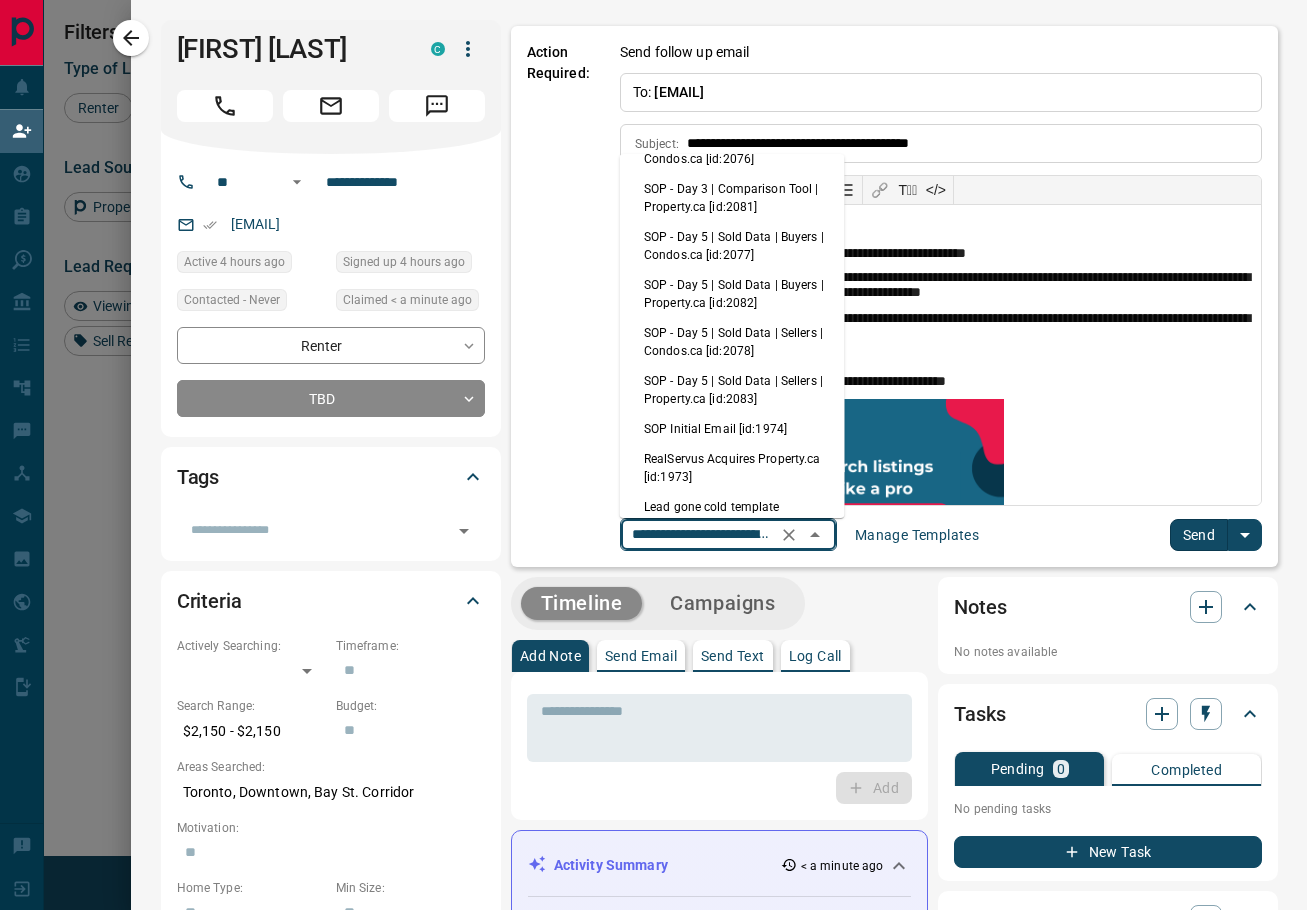click on "SOP Initial Email [id:1974]" at bounding box center (732, 429) 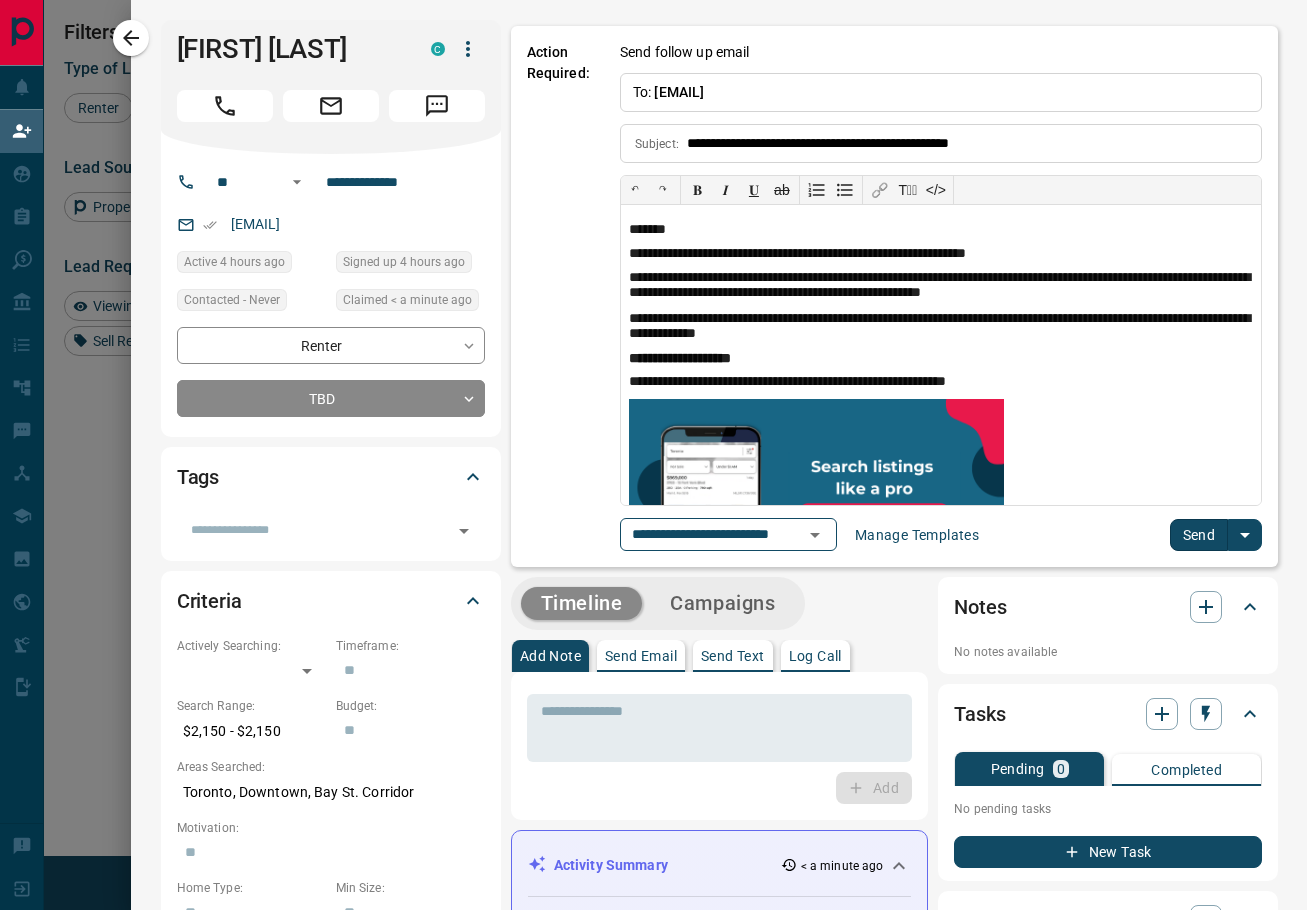 click on "Send" at bounding box center [1199, 535] 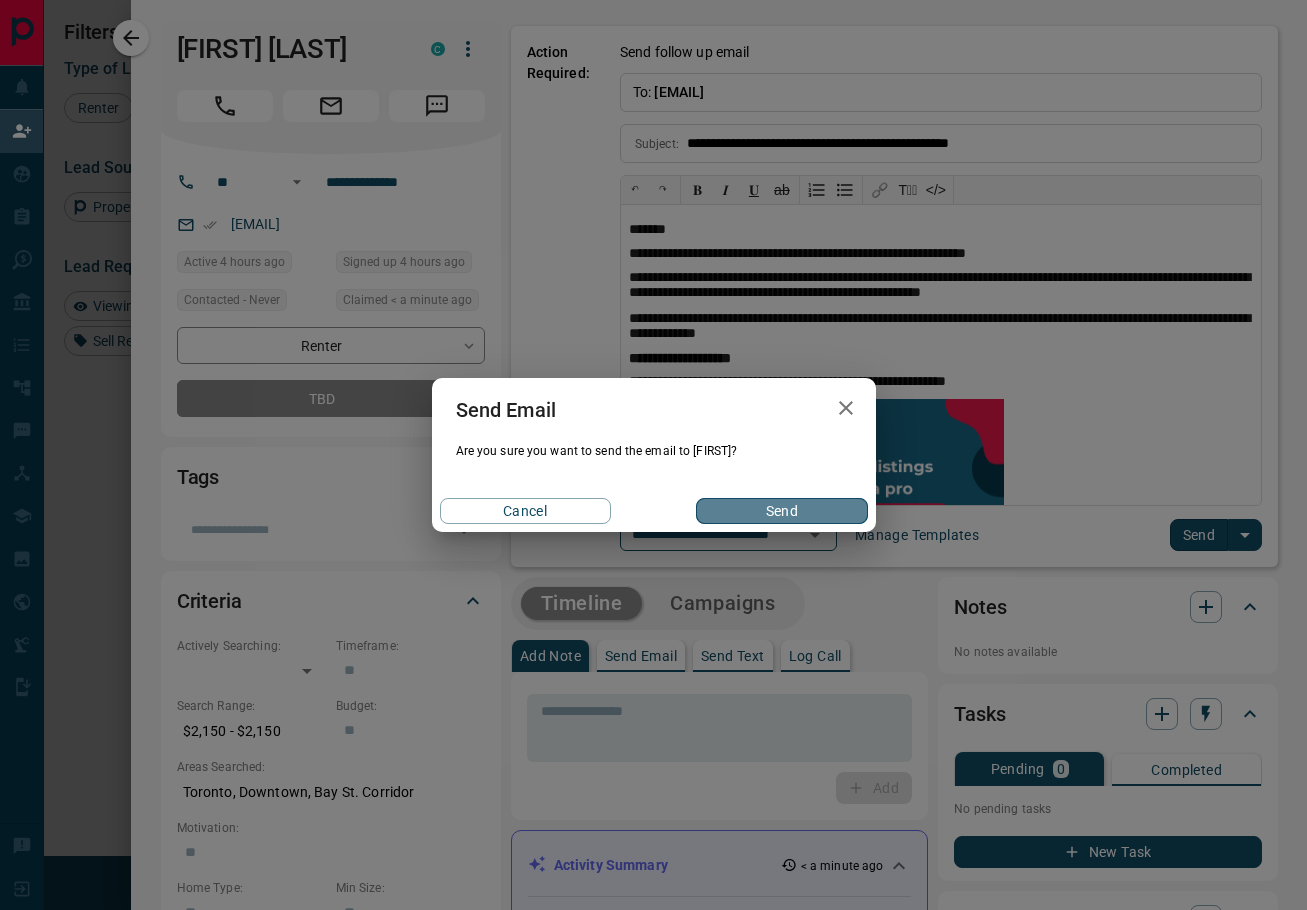 click on "Send" at bounding box center (781, 511) 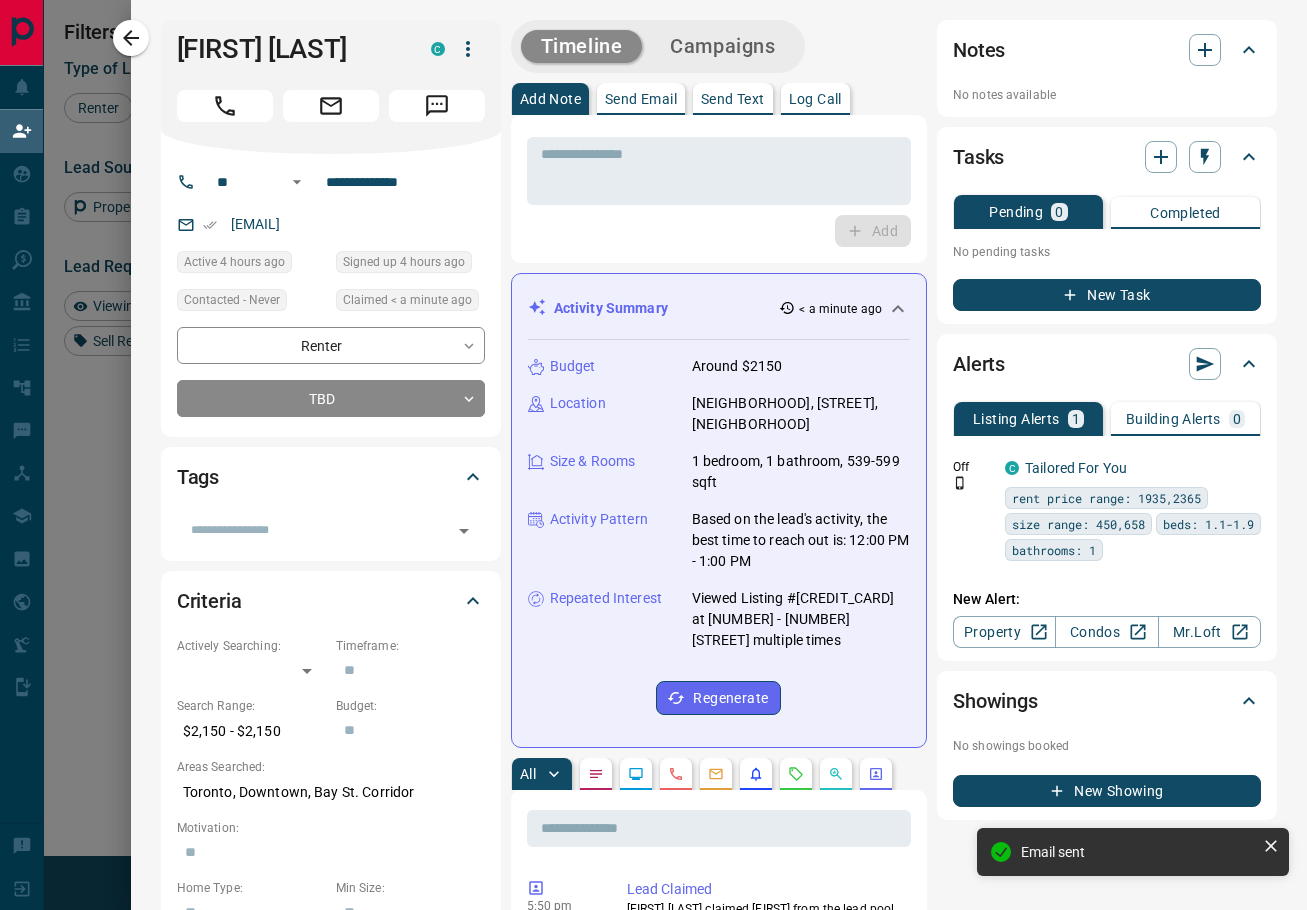click on "Campaigns" at bounding box center (722, 46) 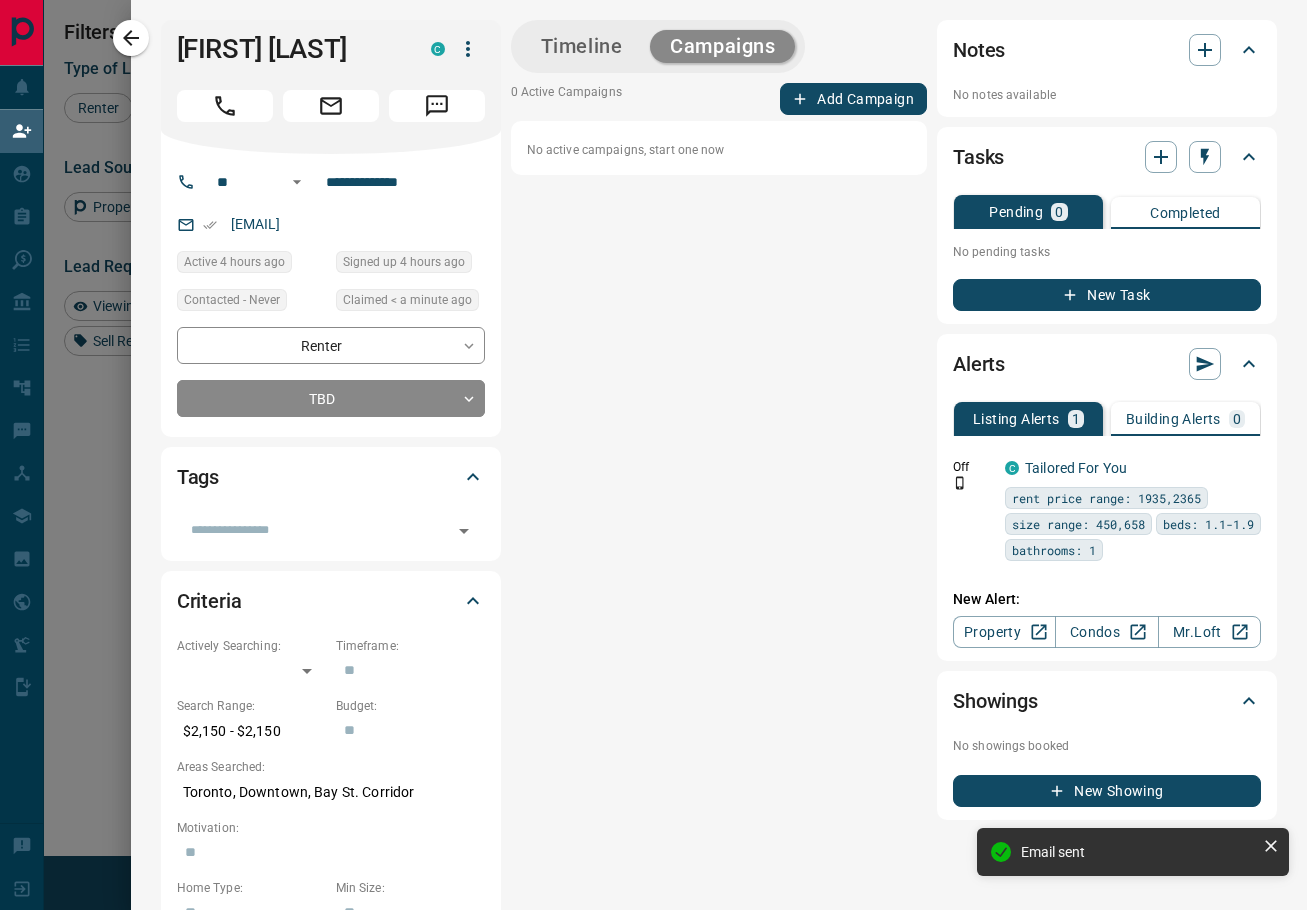 click on "Add Campaign" at bounding box center [853, 99] 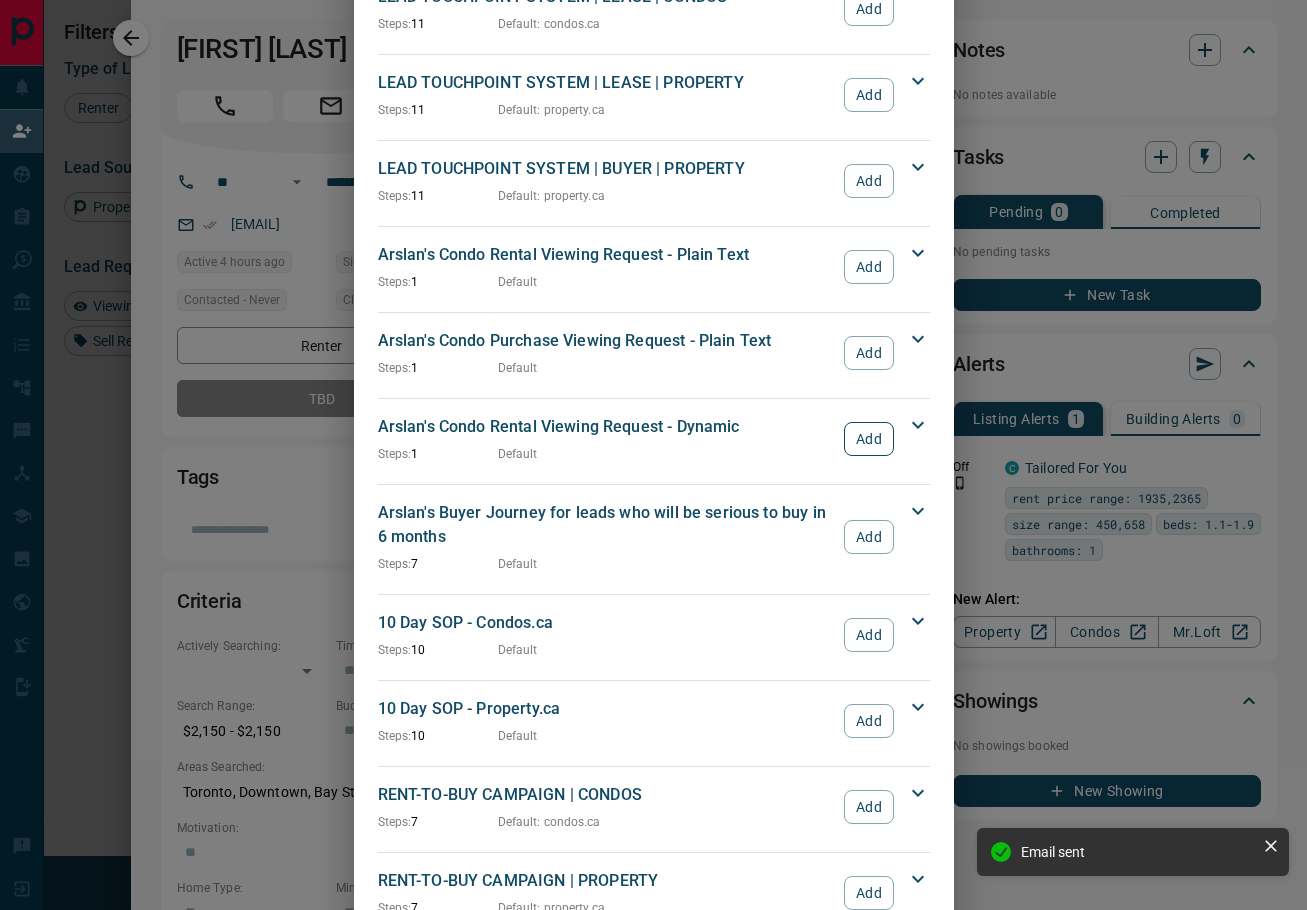scroll, scrollTop: 802, scrollLeft: 0, axis: vertical 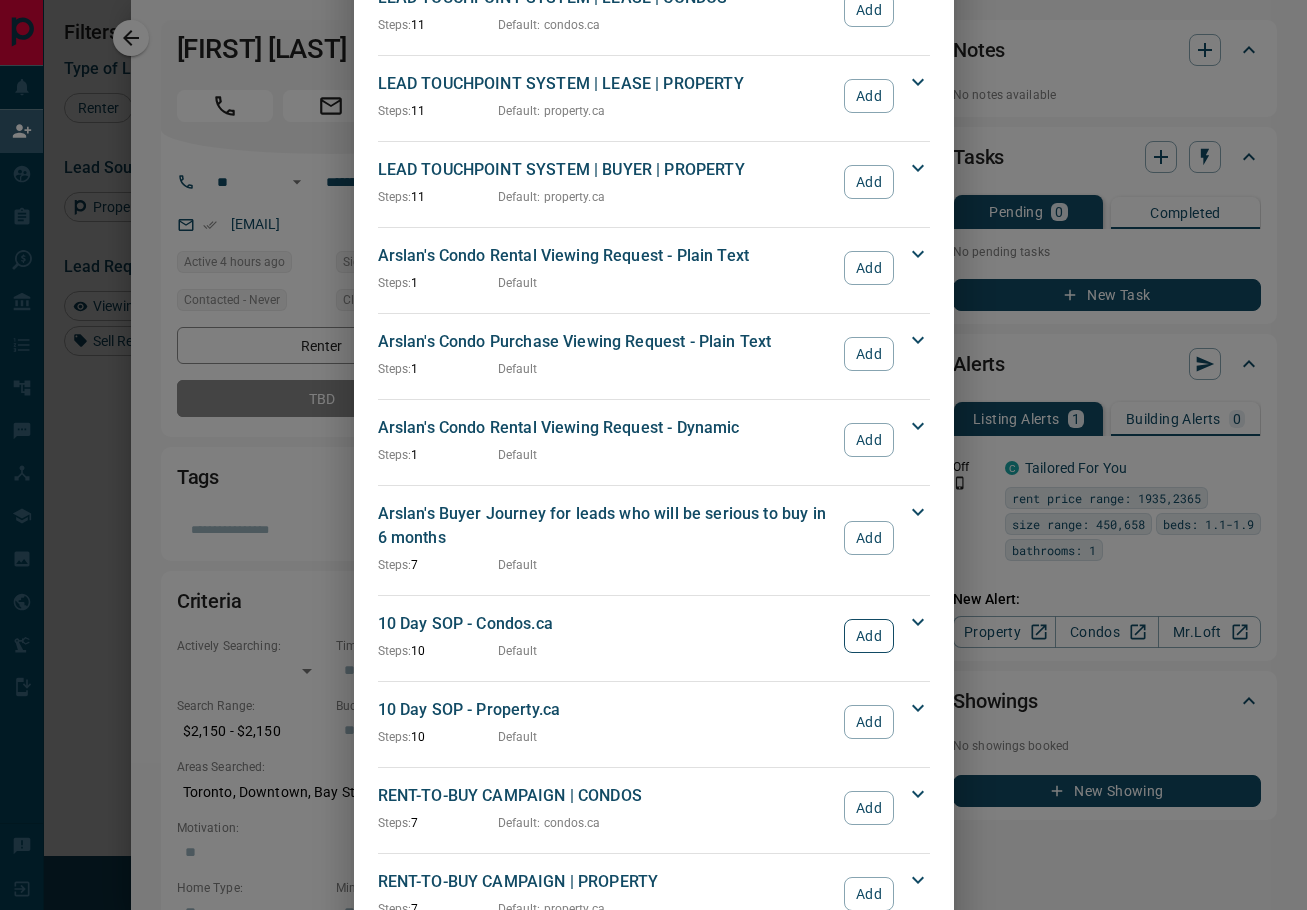 click on "Add" at bounding box center (868, 636) 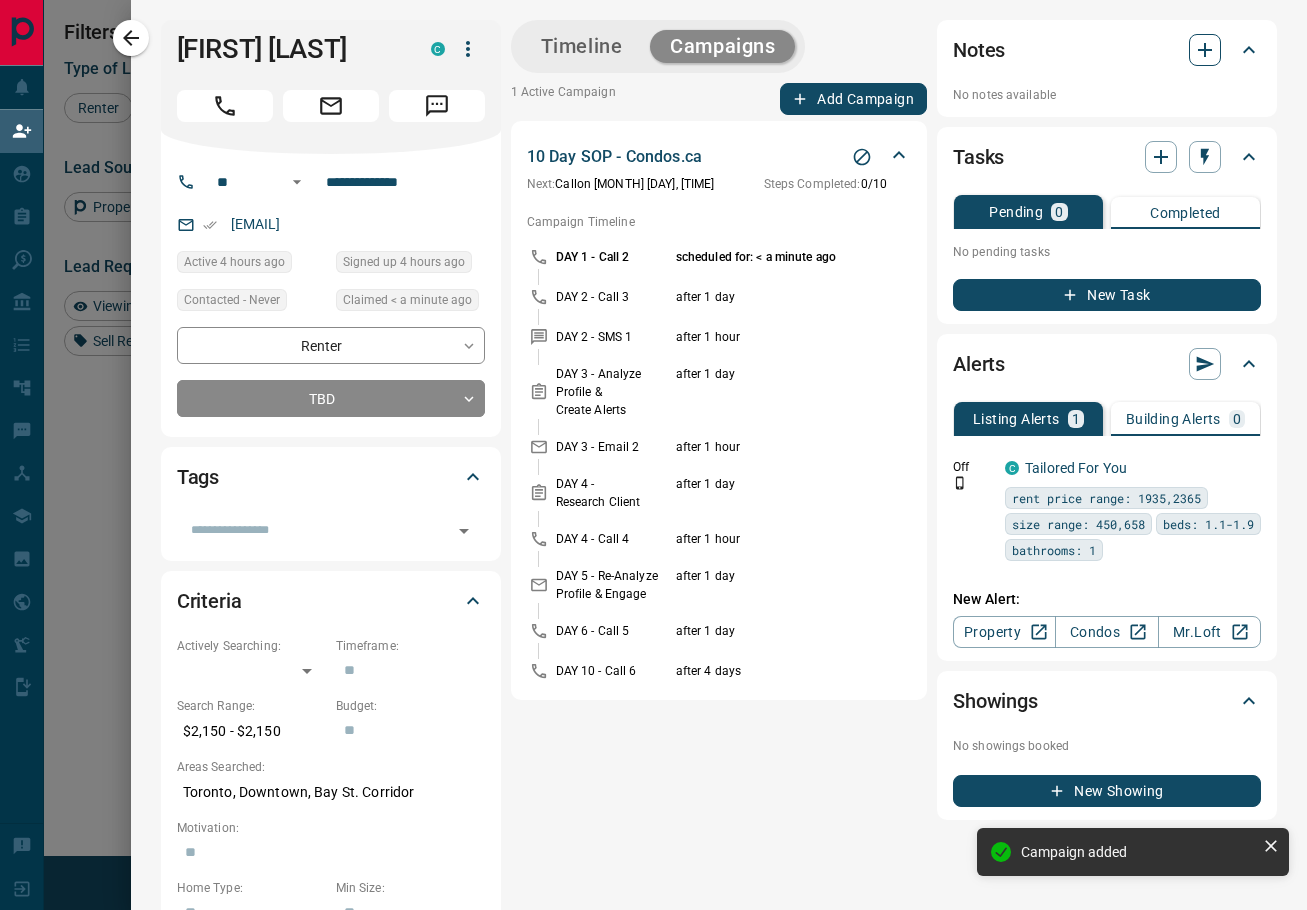 click 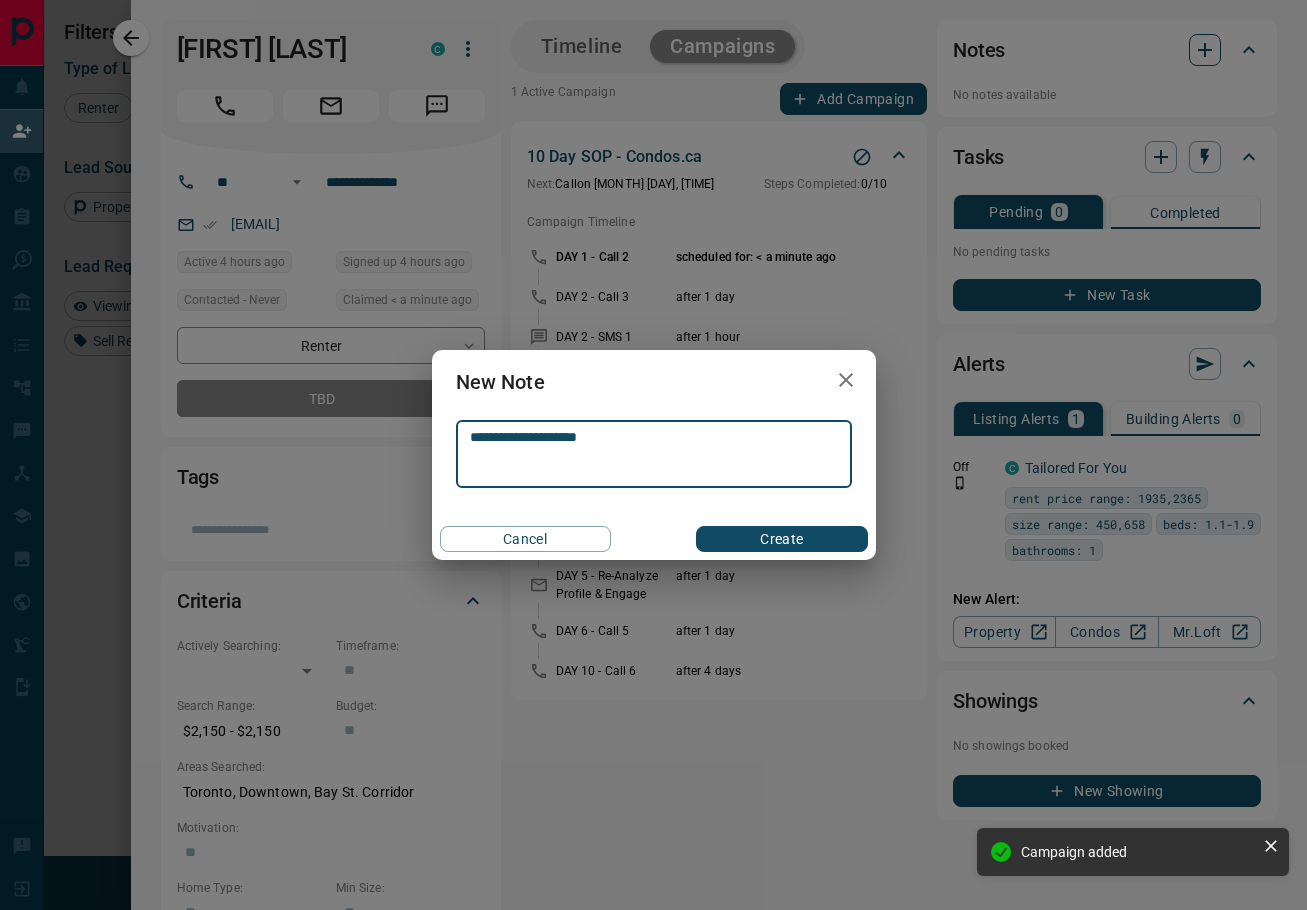 type on "**********" 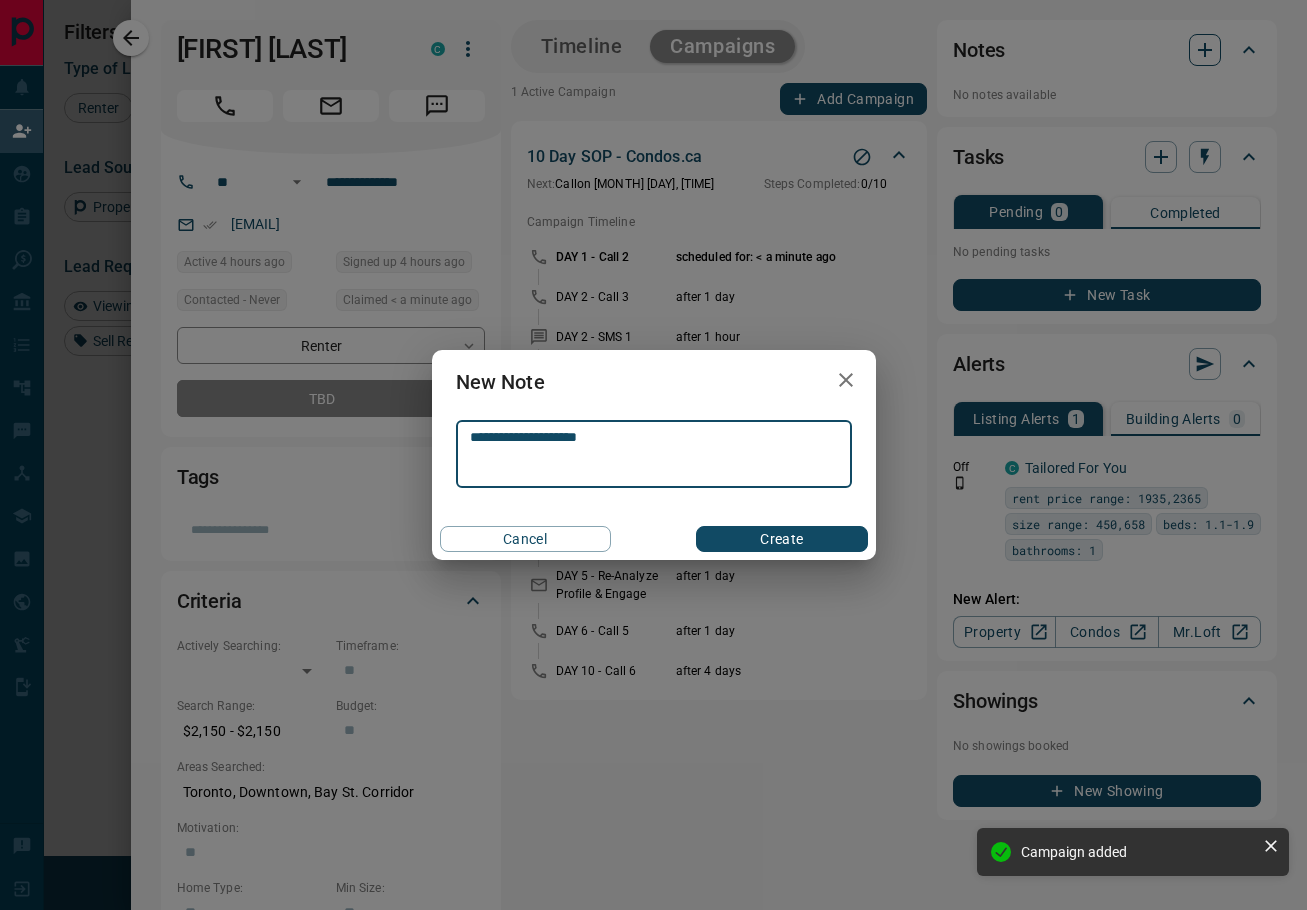 type 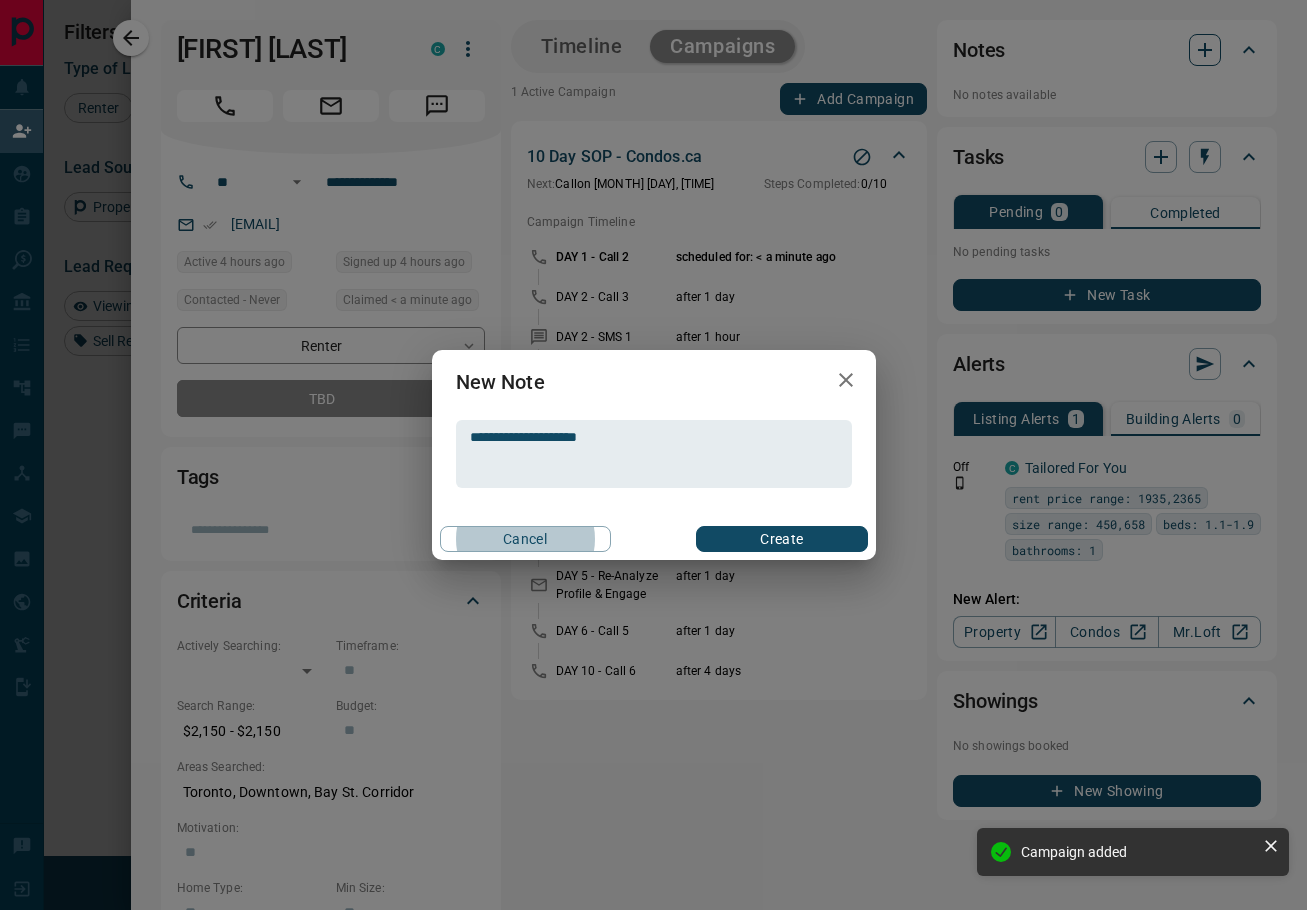 type 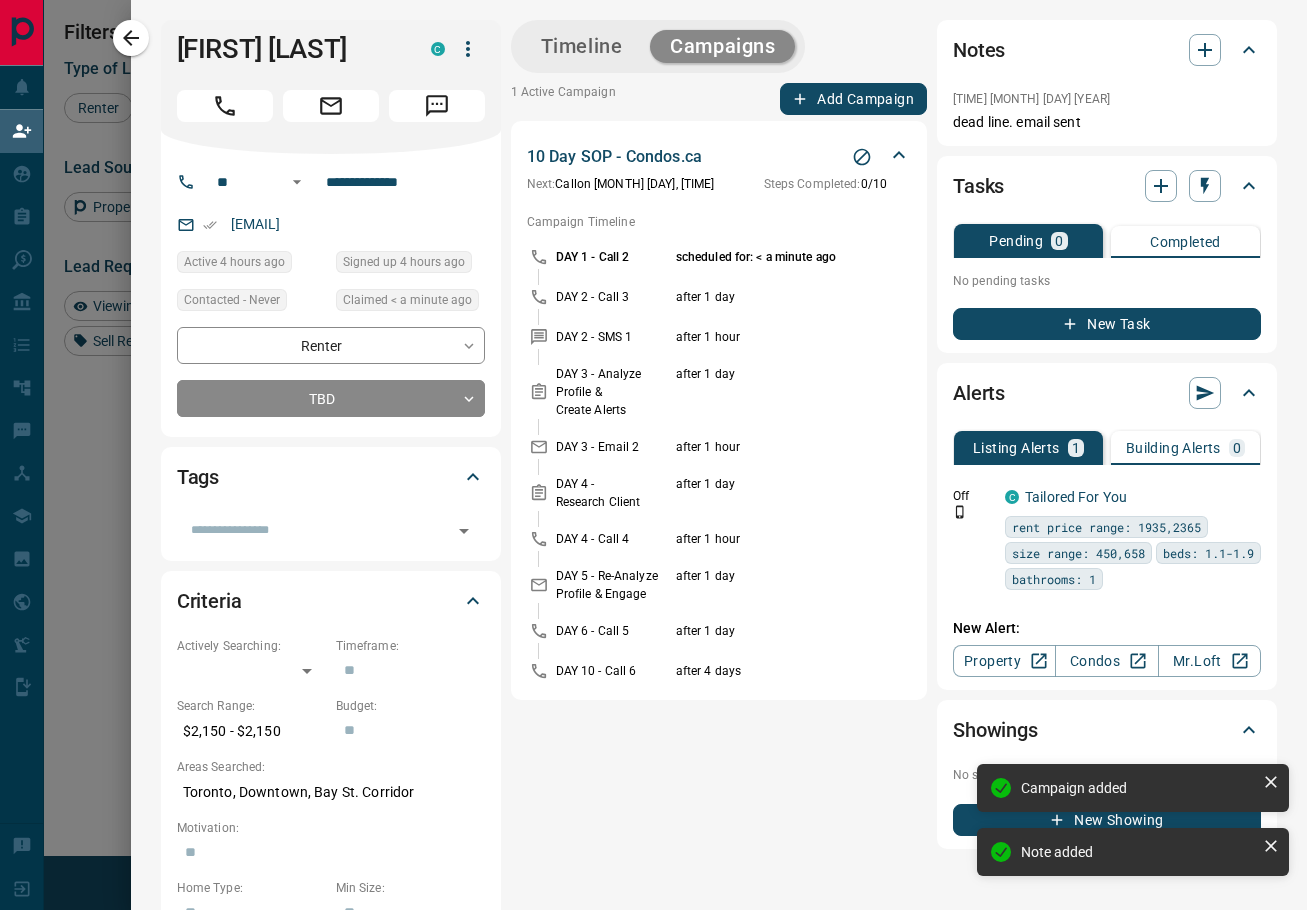 click on "Timeline" at bounding box center (582, 46) 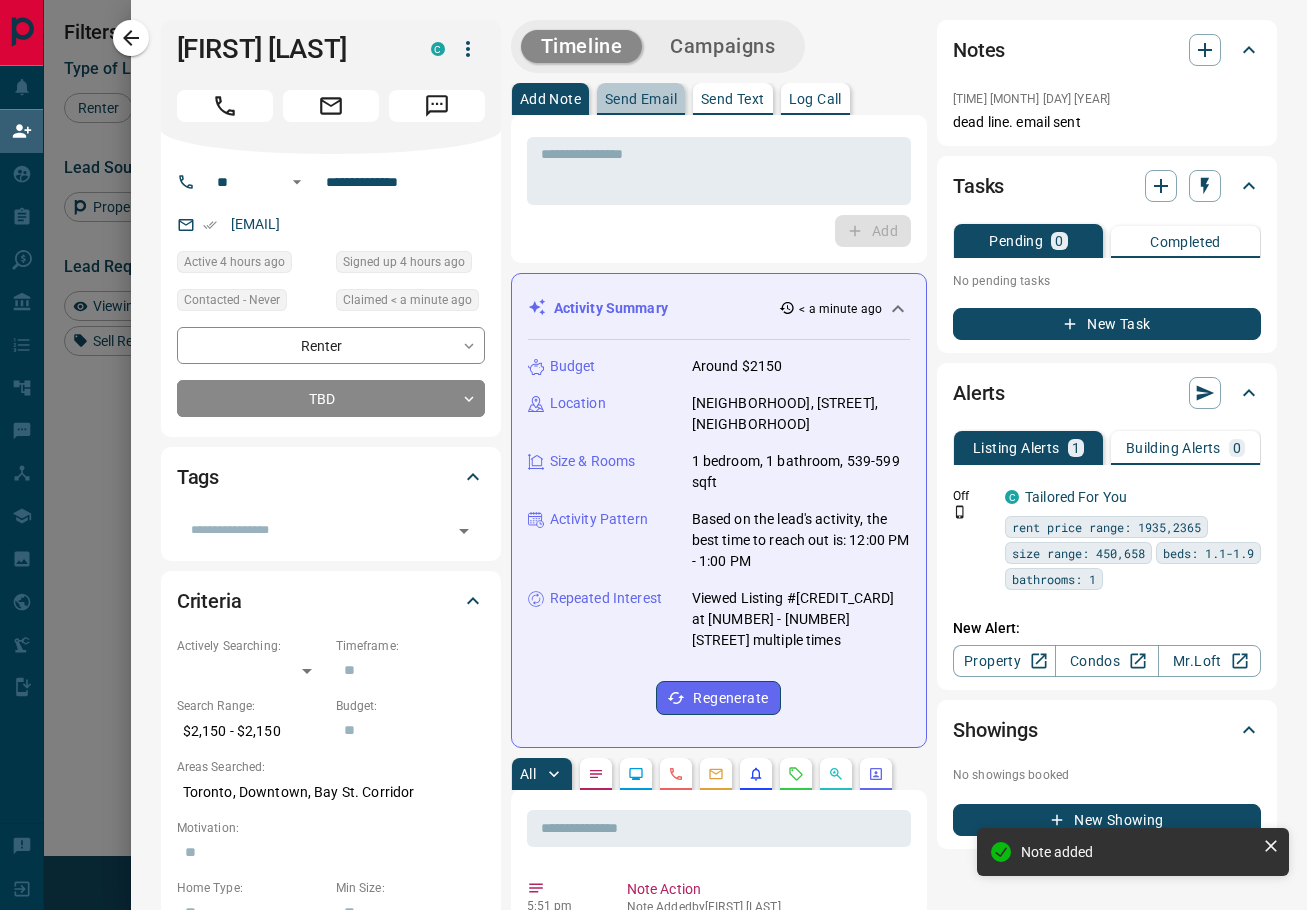 click on "Send Email" at bounding box center (641, 99) 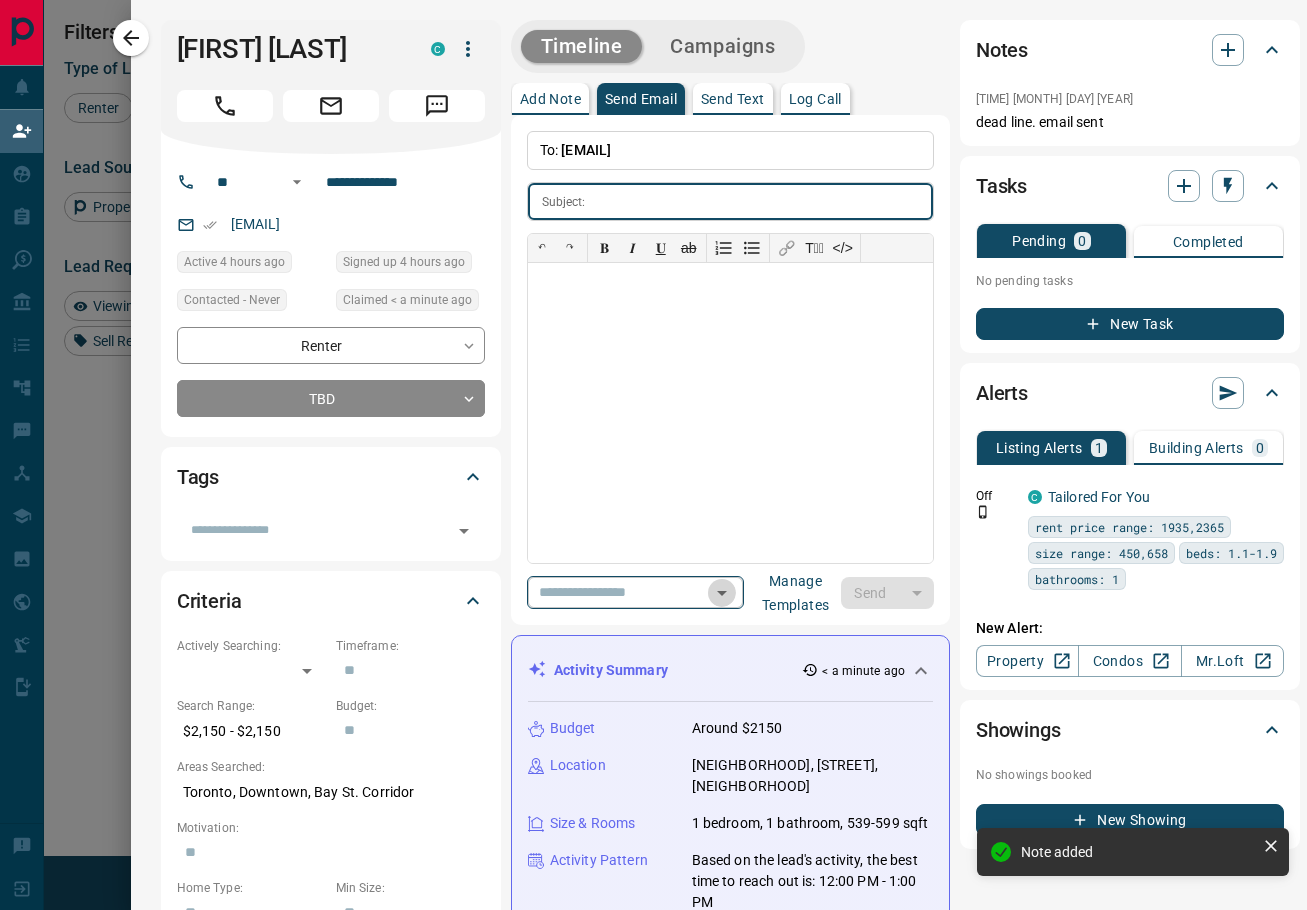 click 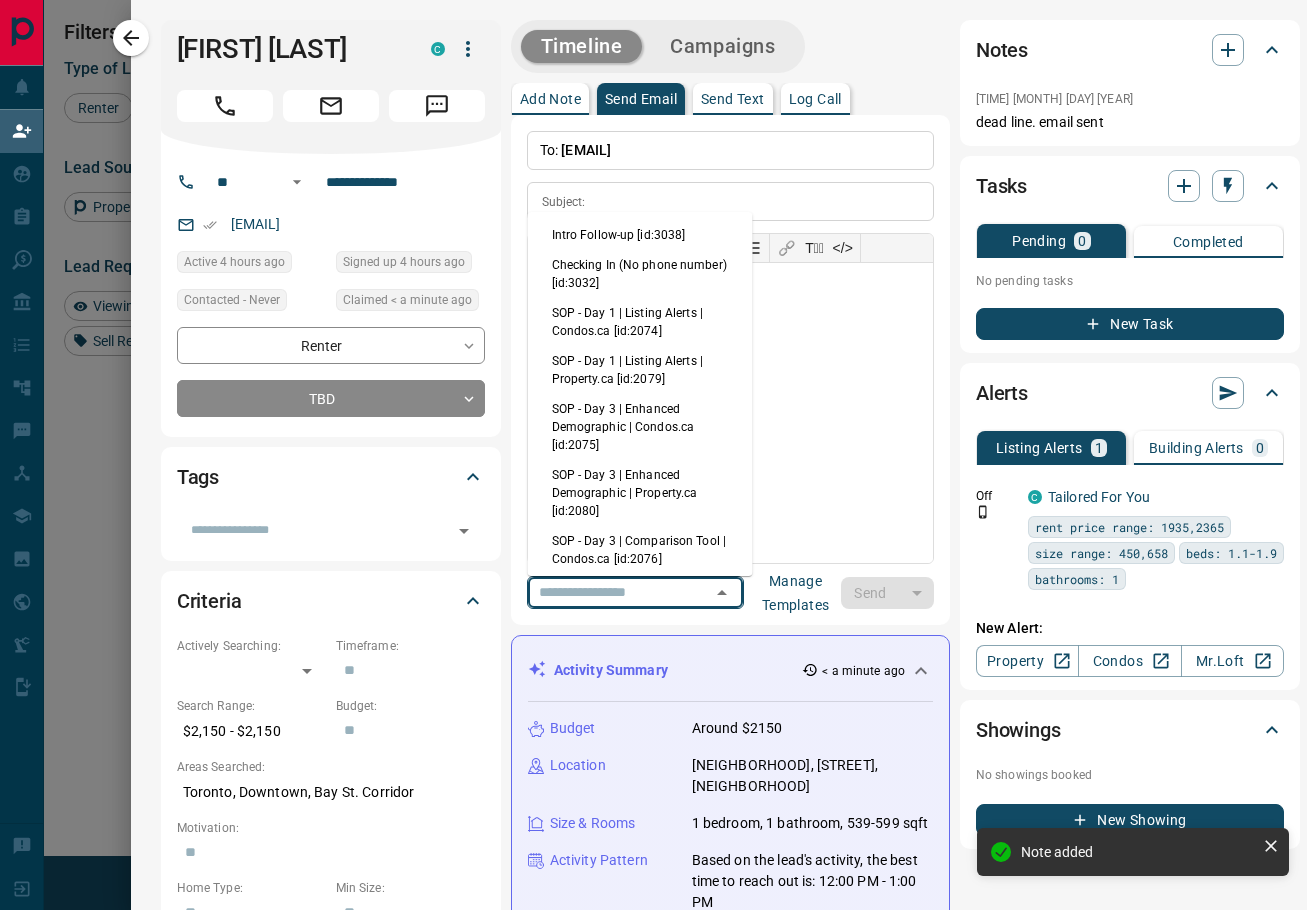 click on "Intro Follow-up [id:3038]" at bounding box center (640, 235) 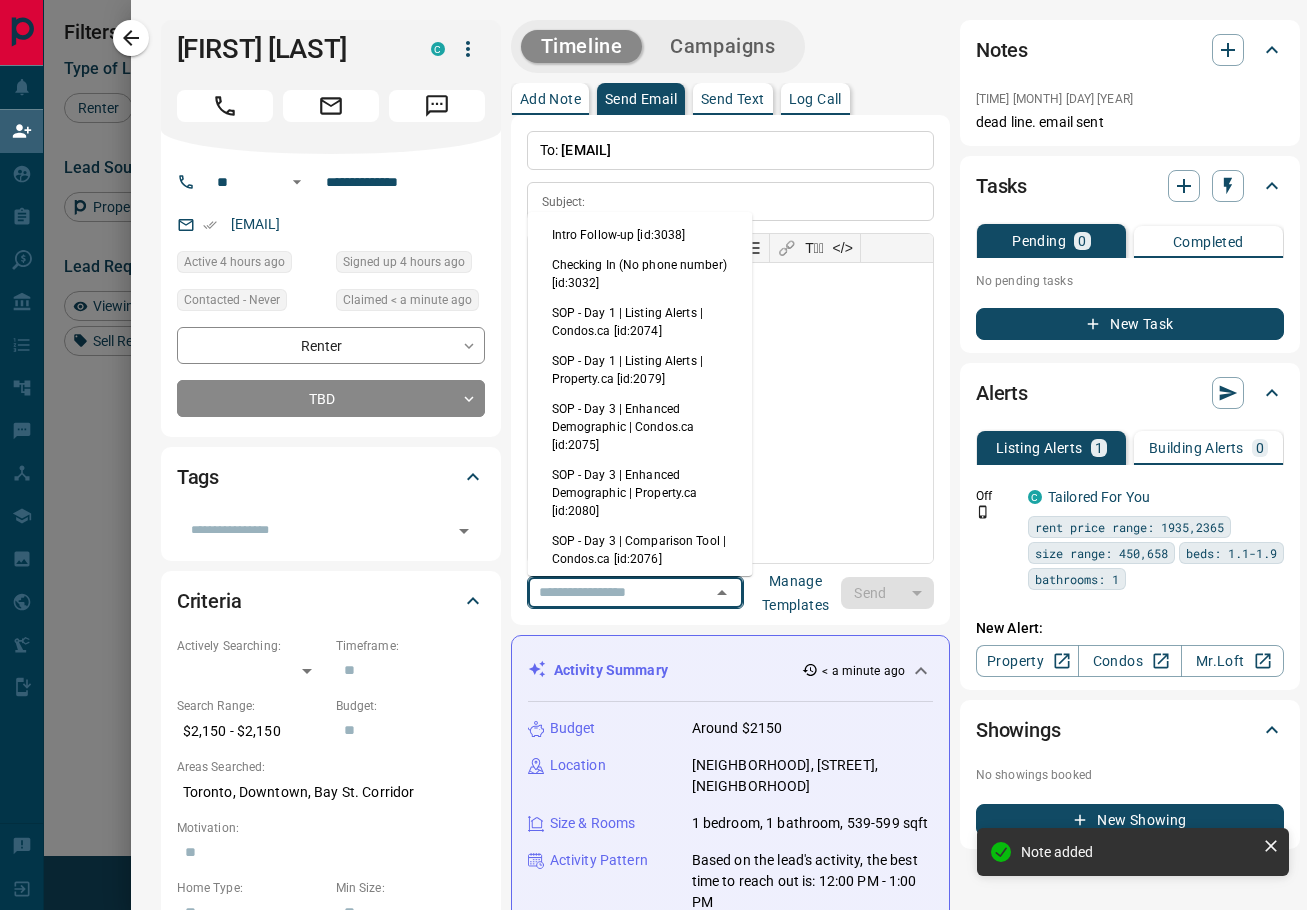 type on "**********" 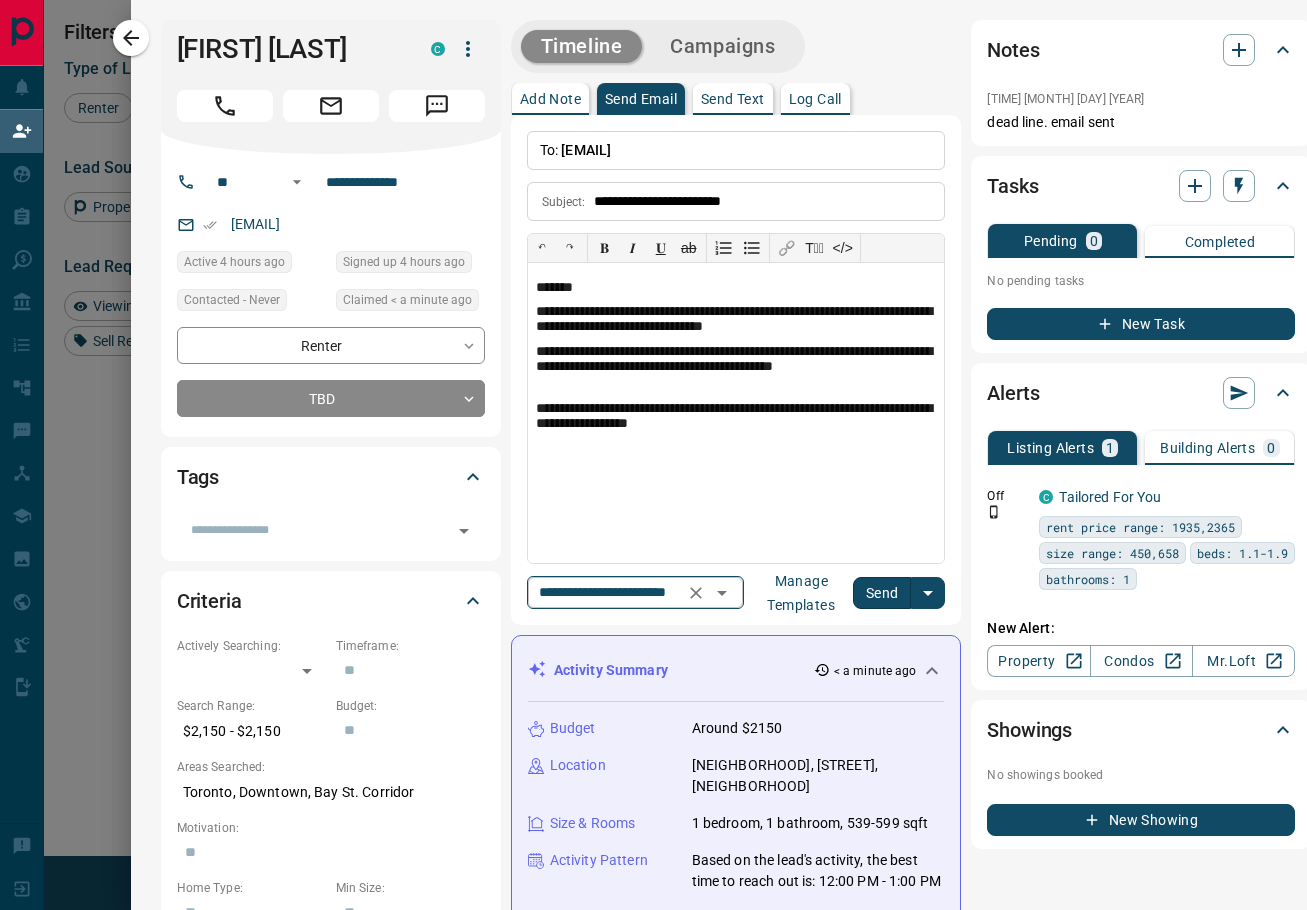 click 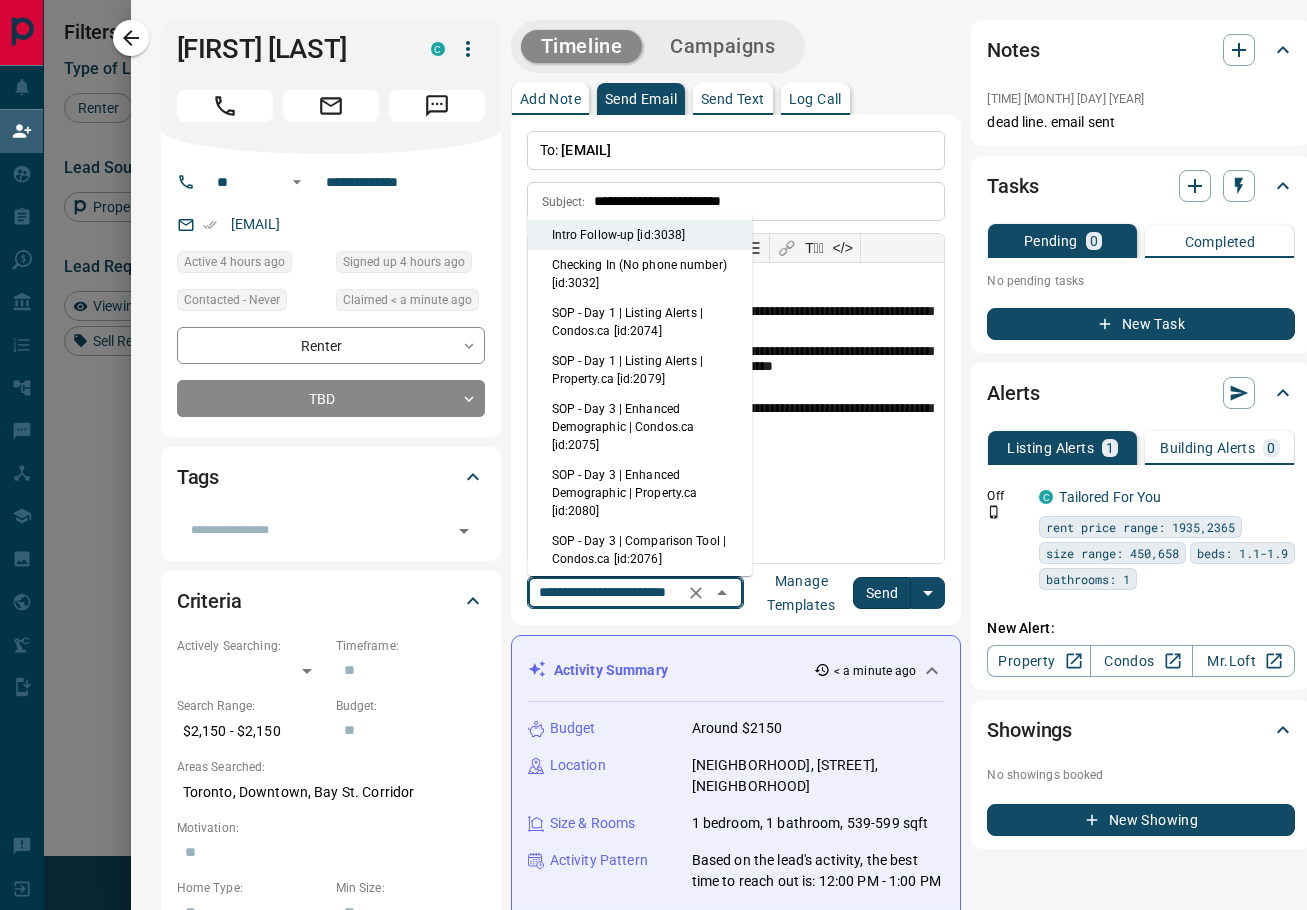 click on "Checking In (No phone number) [id:3032]" at bounding box center [640, 274] 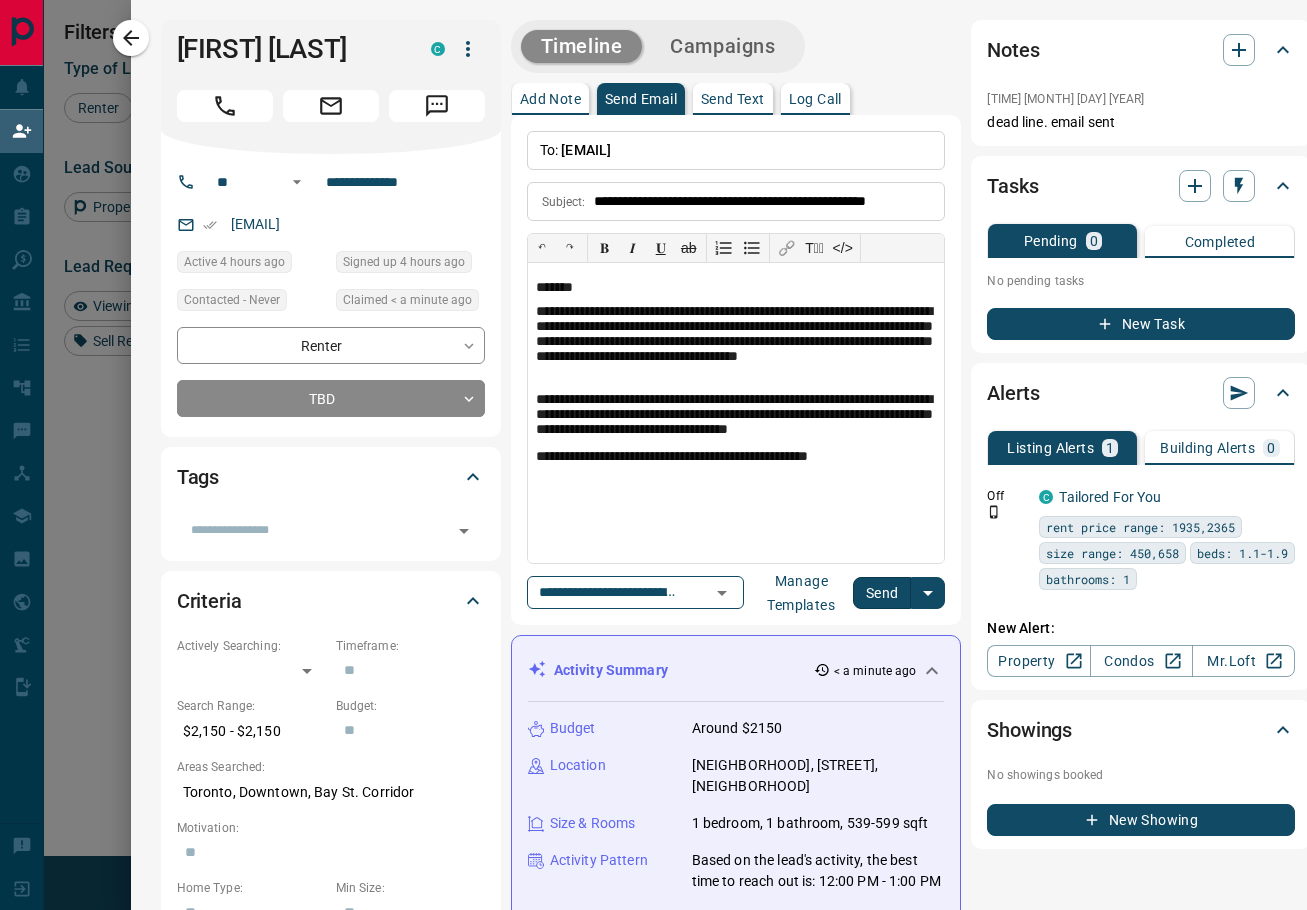 click on "Send" at bounding box center (882, 593) 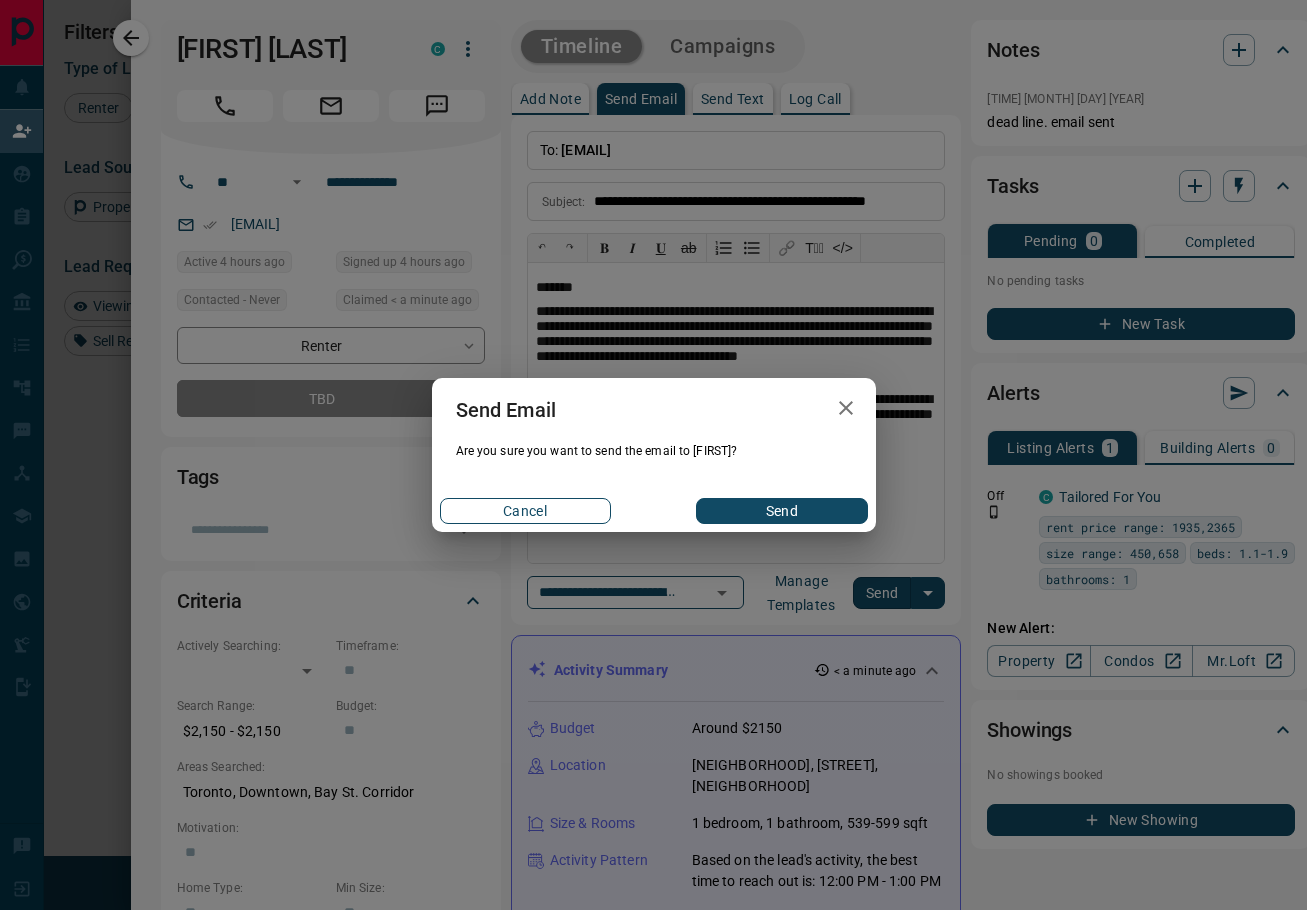 click on "Cancel" at bounding box center (525, 511) 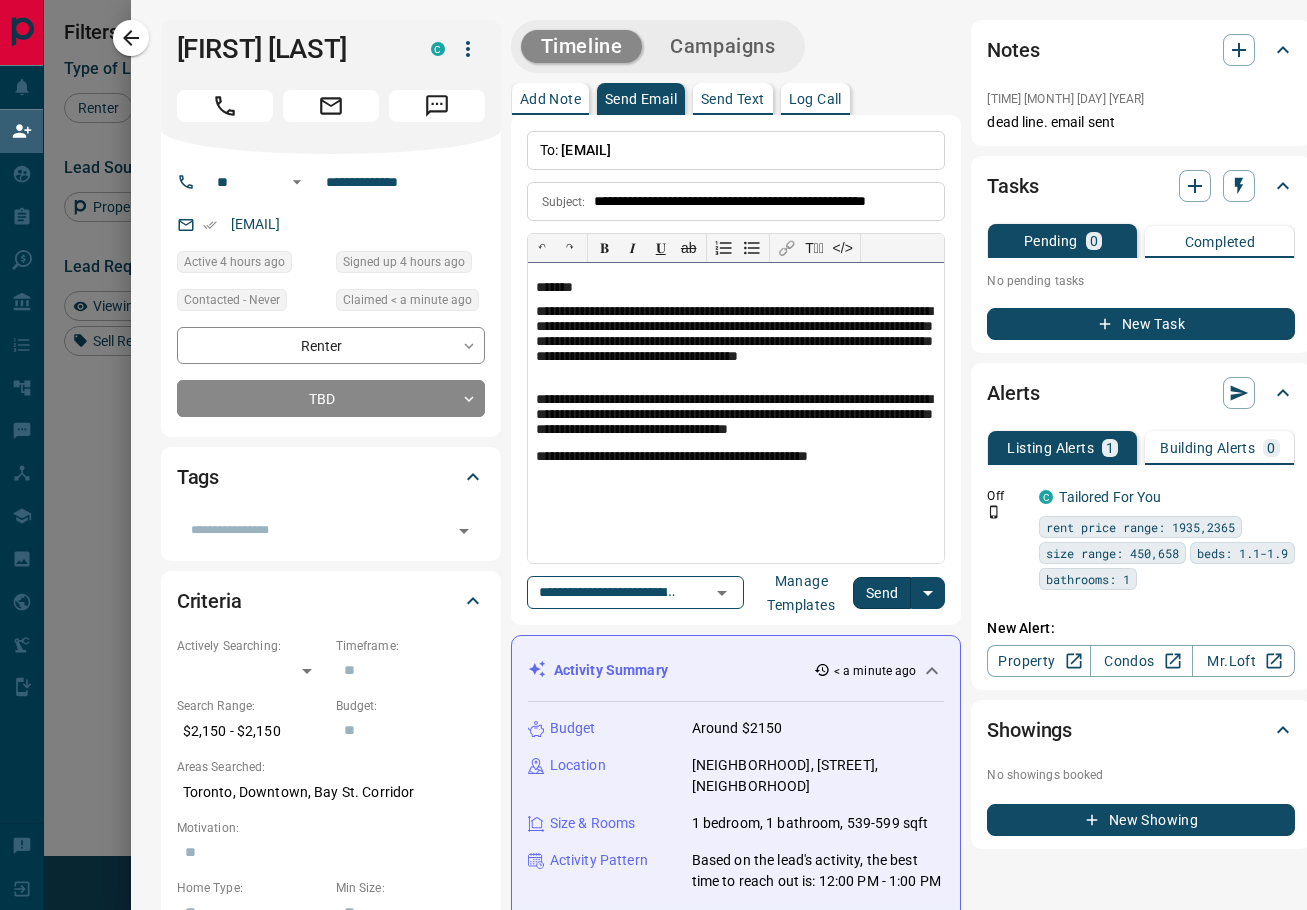 click on "*******" at bounding box center (736, 288) 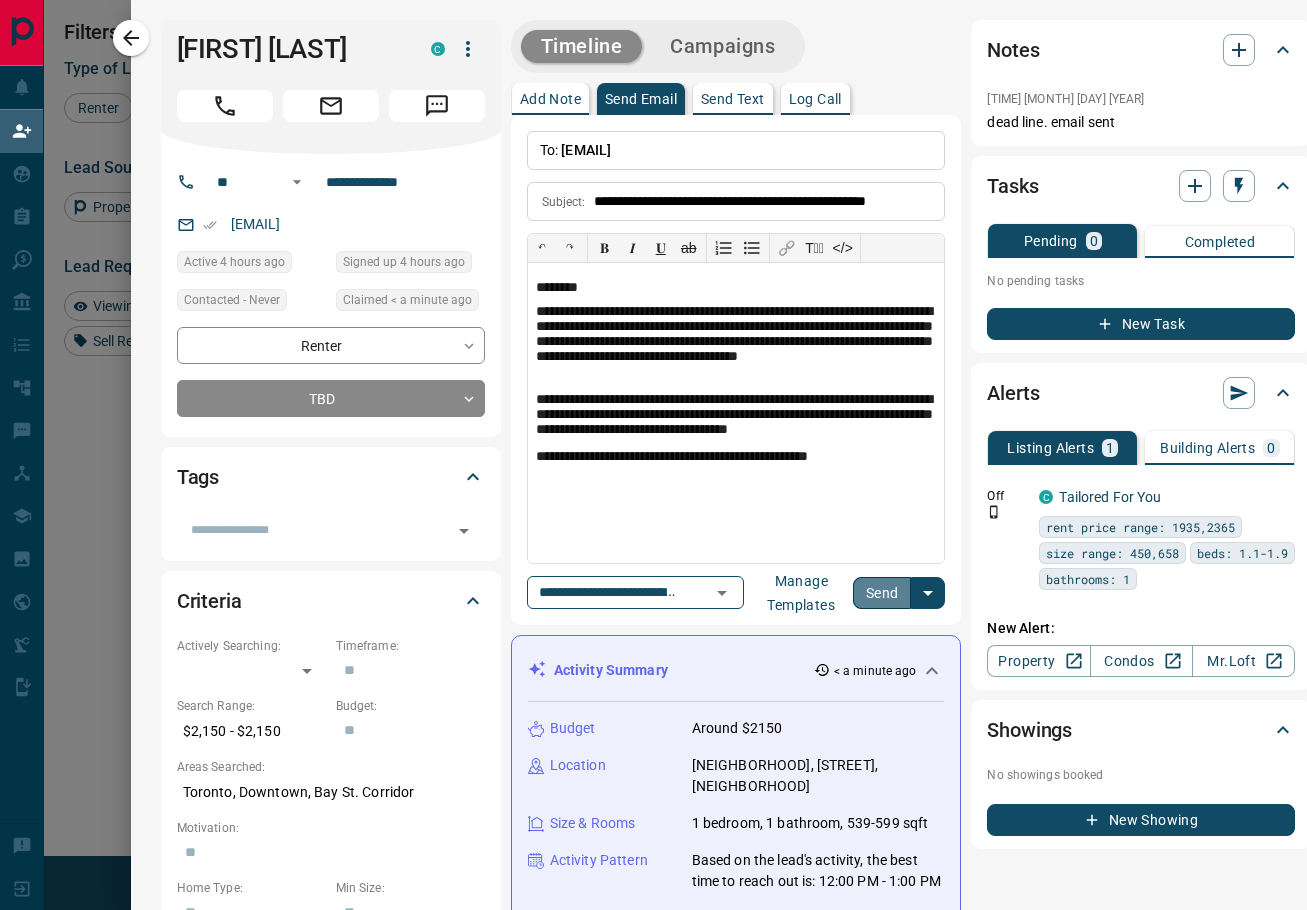 click on "Send" at bounding box center [882, 593] 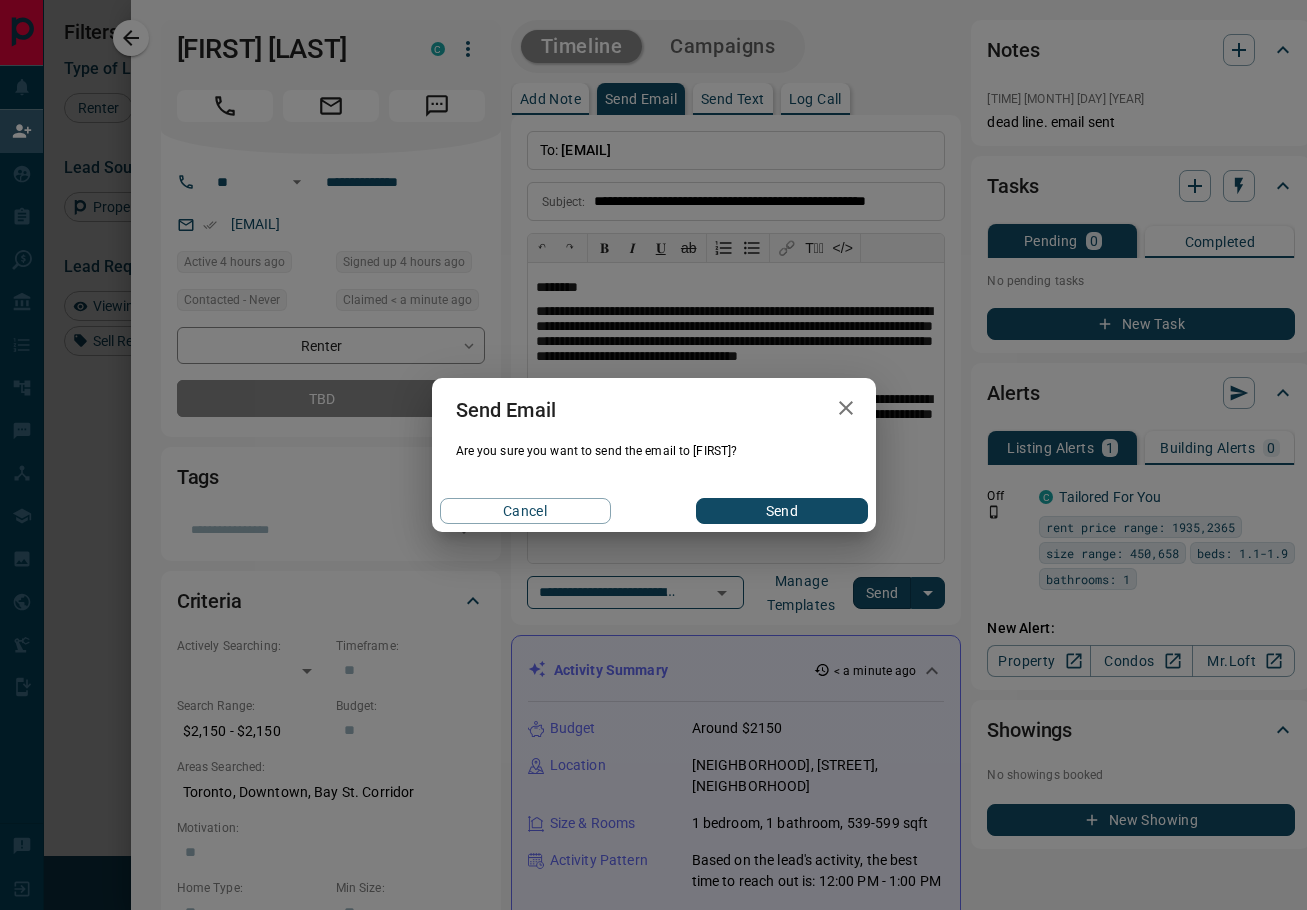 click on "Send" at bounding box center [781, 511] 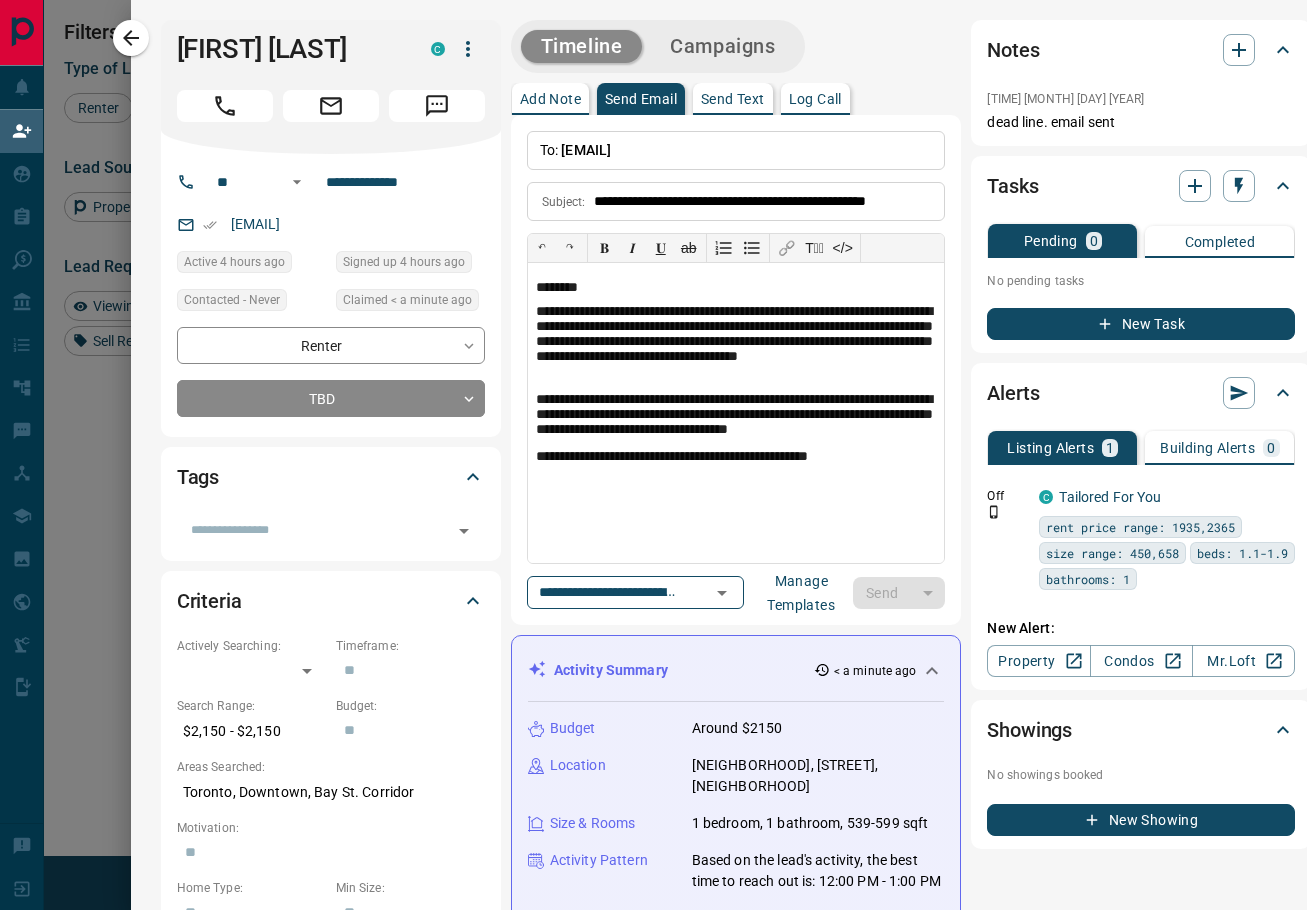 type 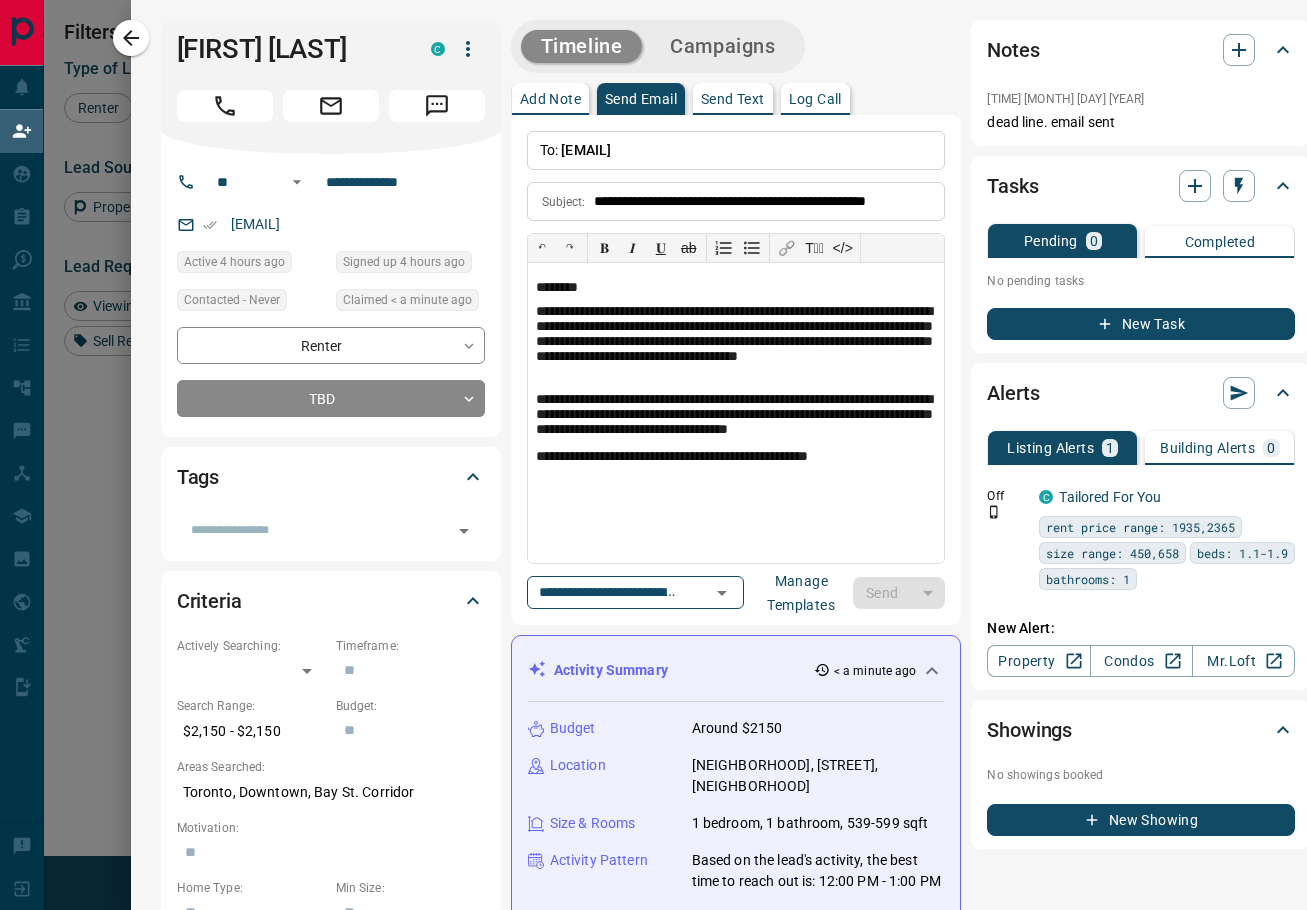 type 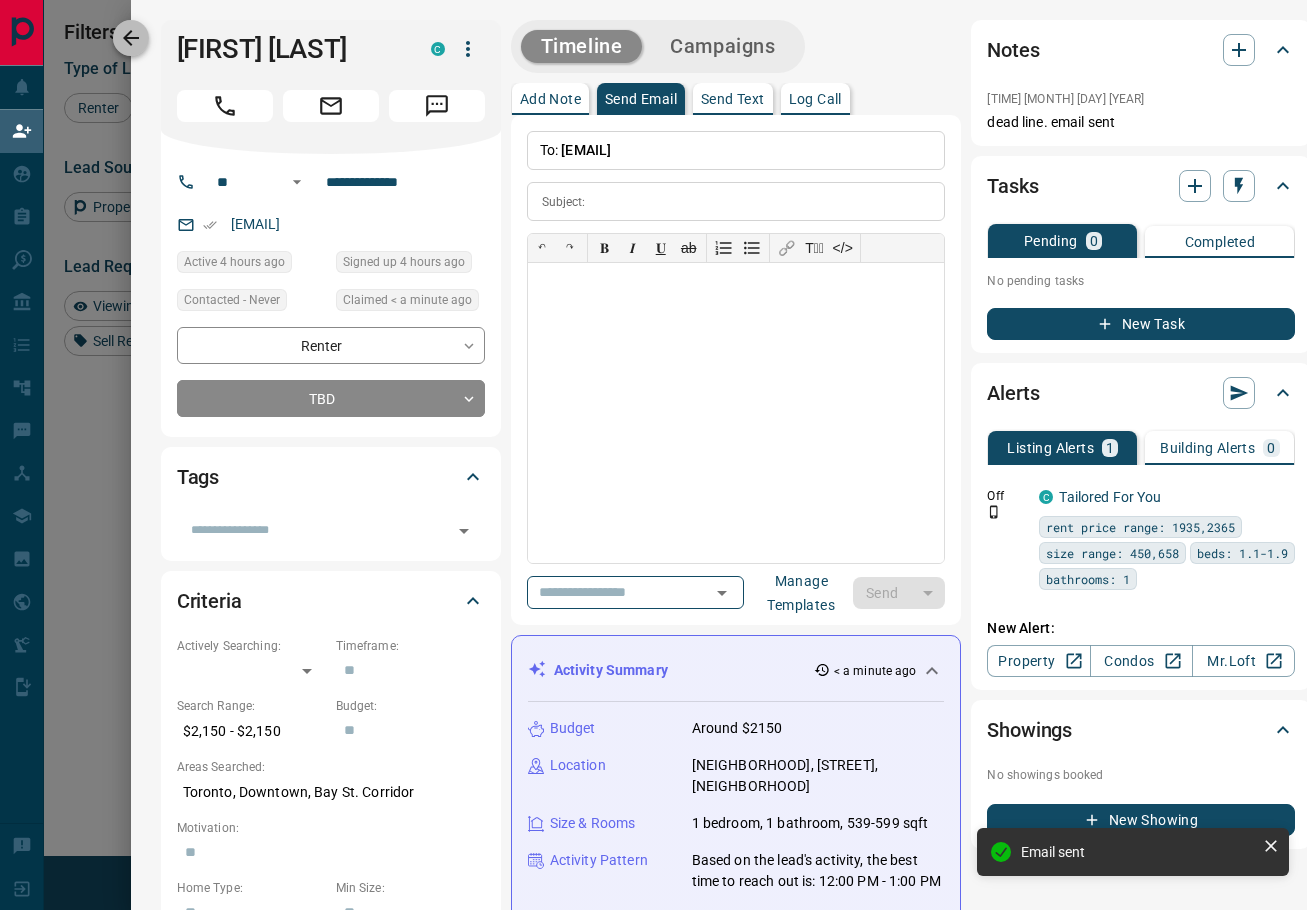 click 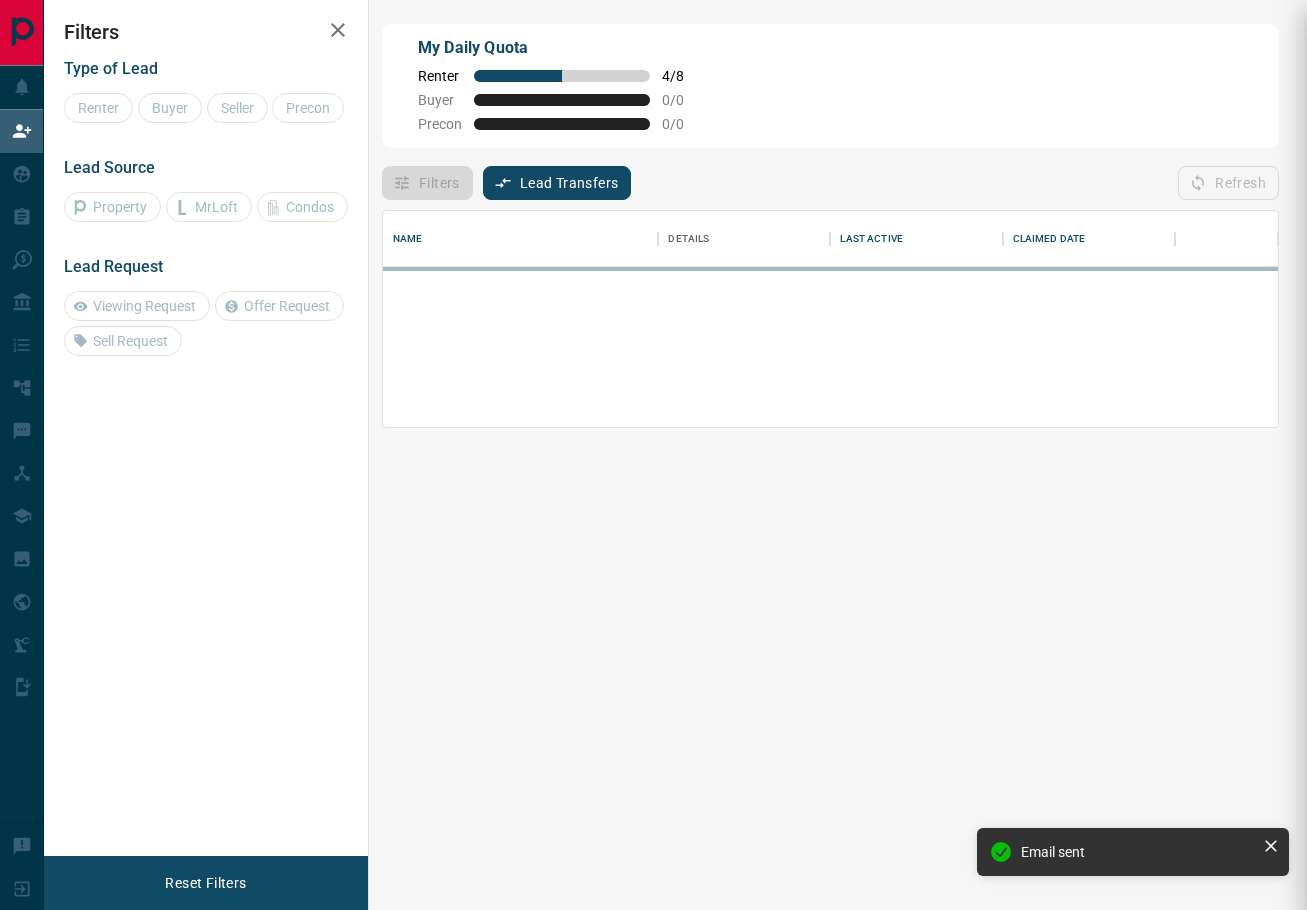 scroll, scrollTop: 1, scrollLeft: 1, axis: both 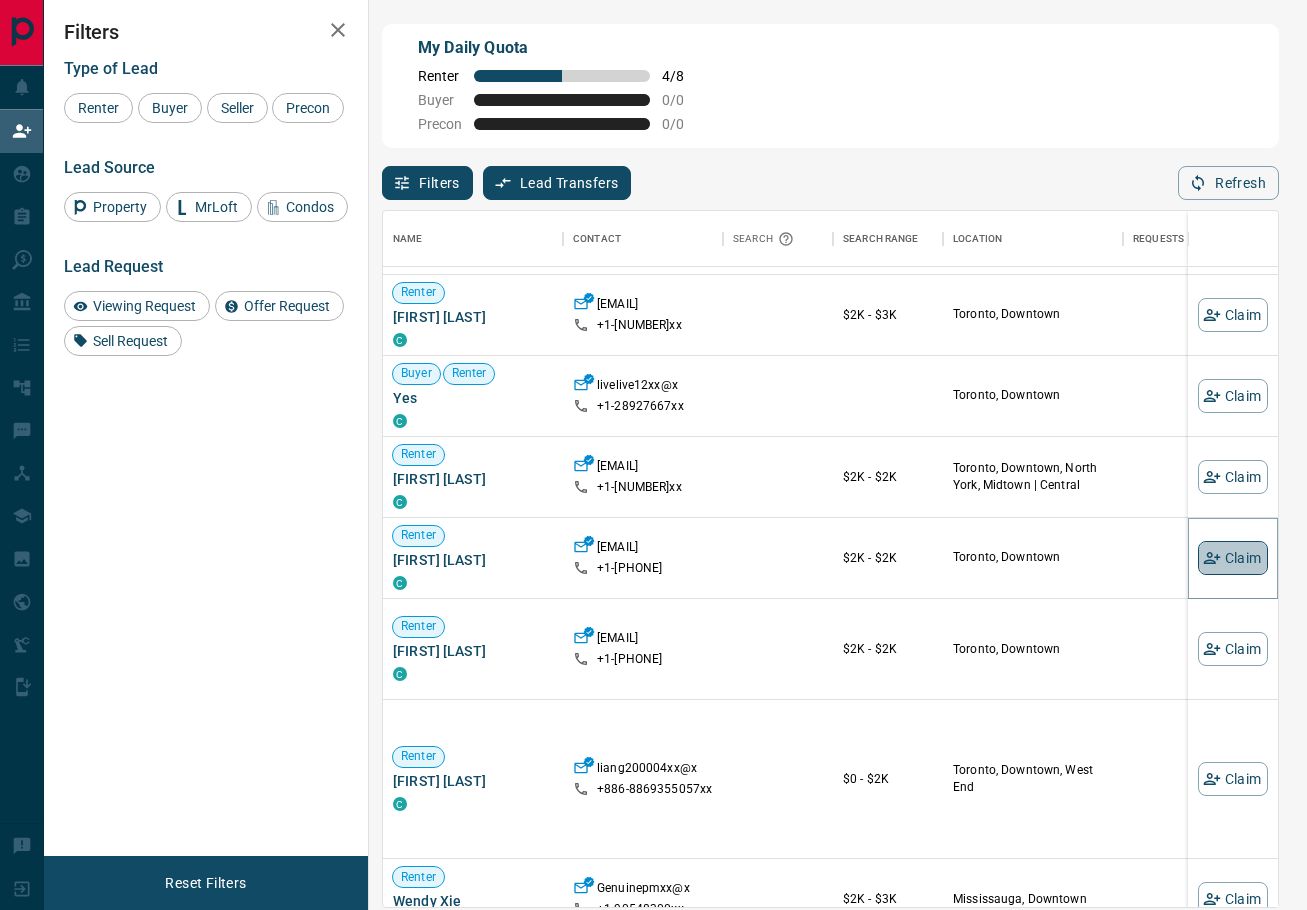 click on "Claim" at bounding box center [1233, 558] 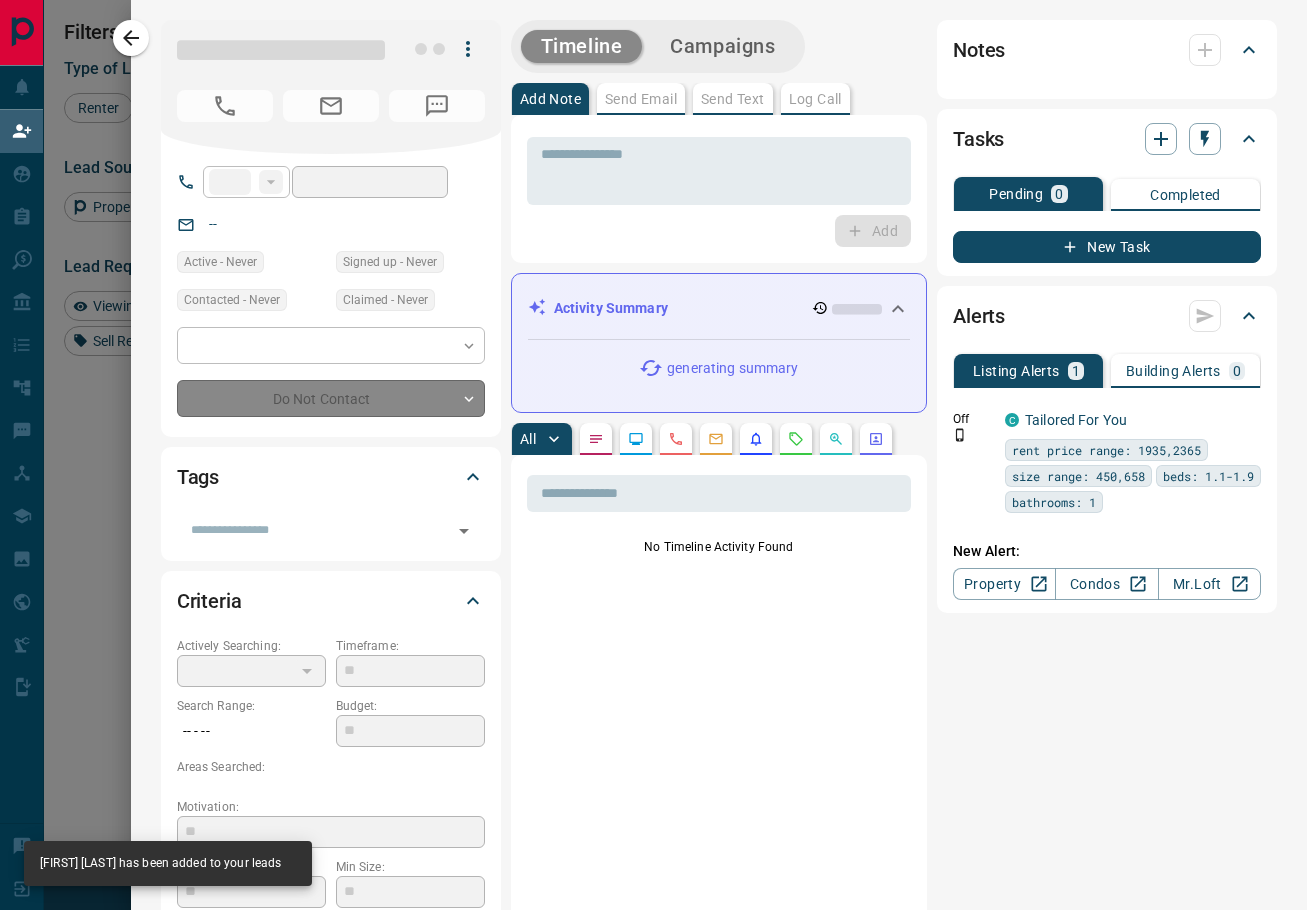 type on "**" 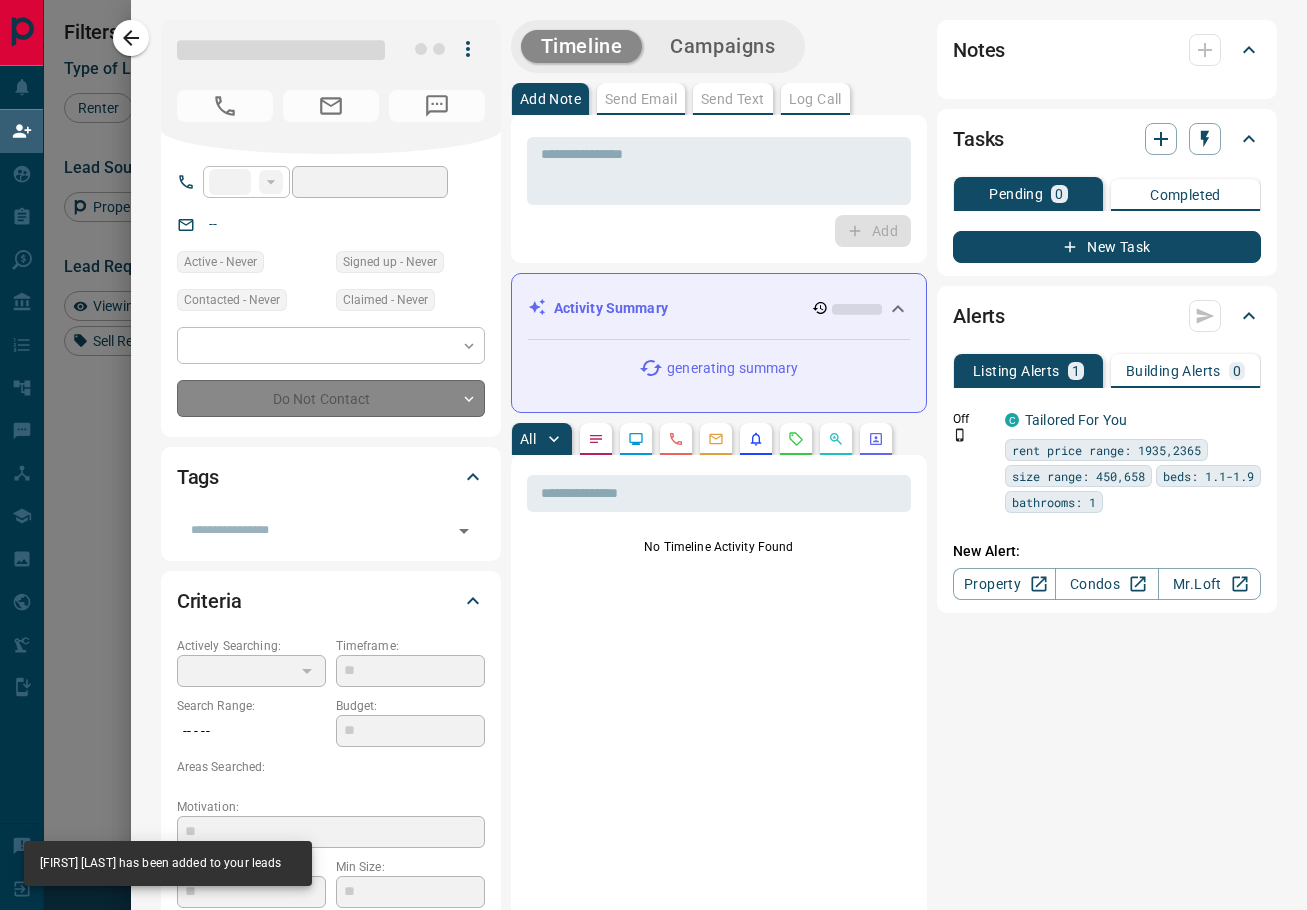 type on "**********" 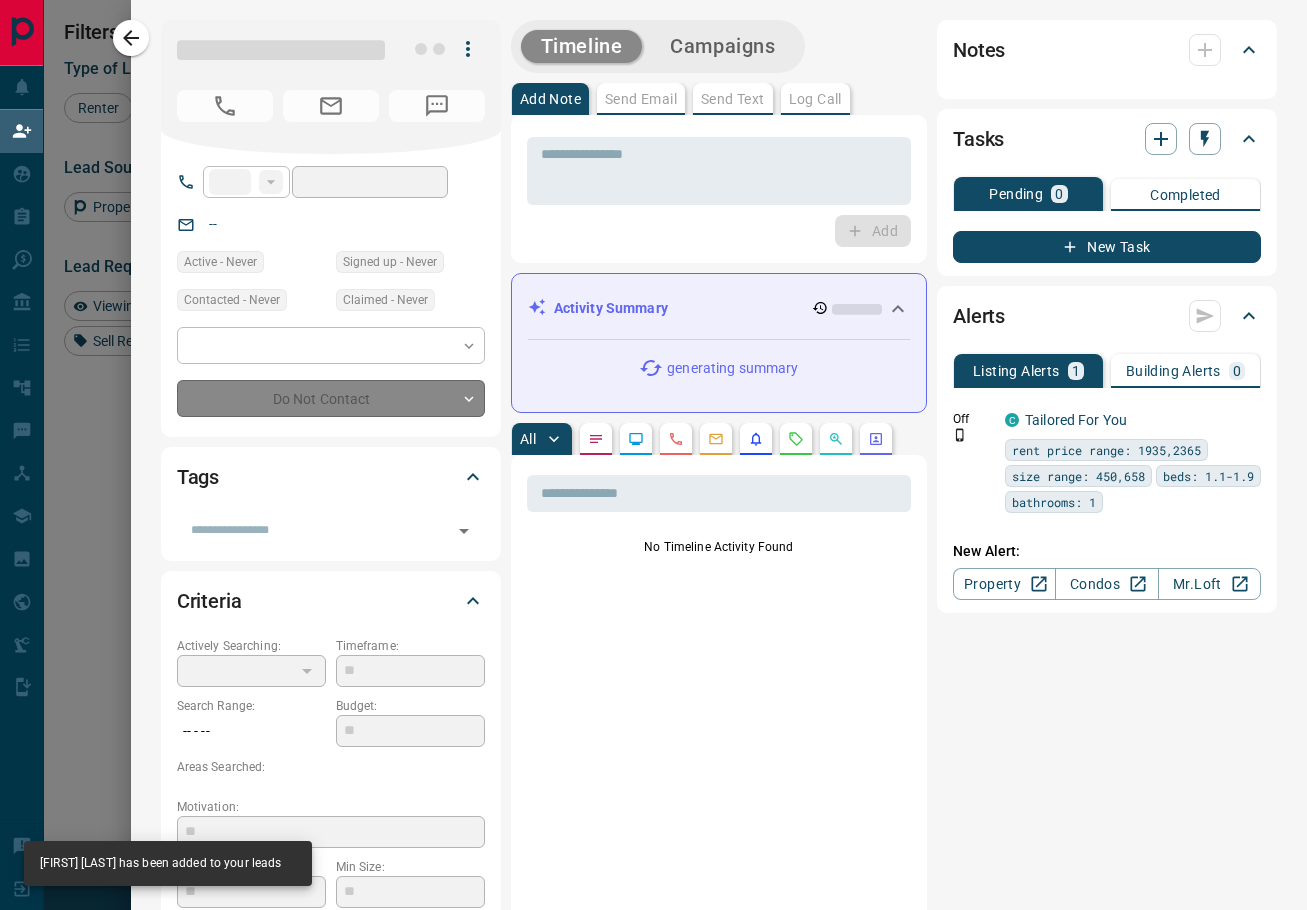 type on "**********" 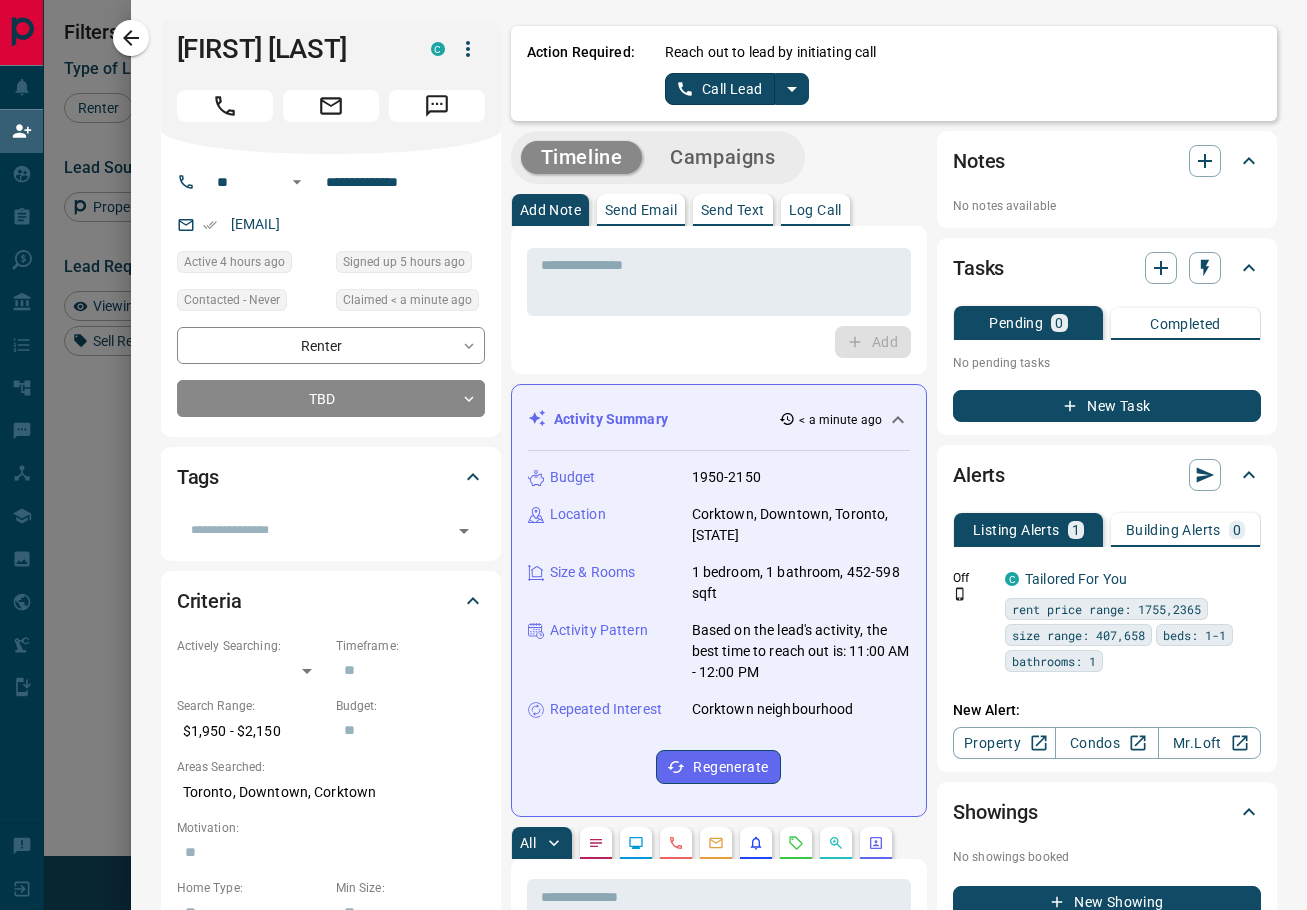 scroll, scrollTop: 0, scrollLeft: 0, axis: both 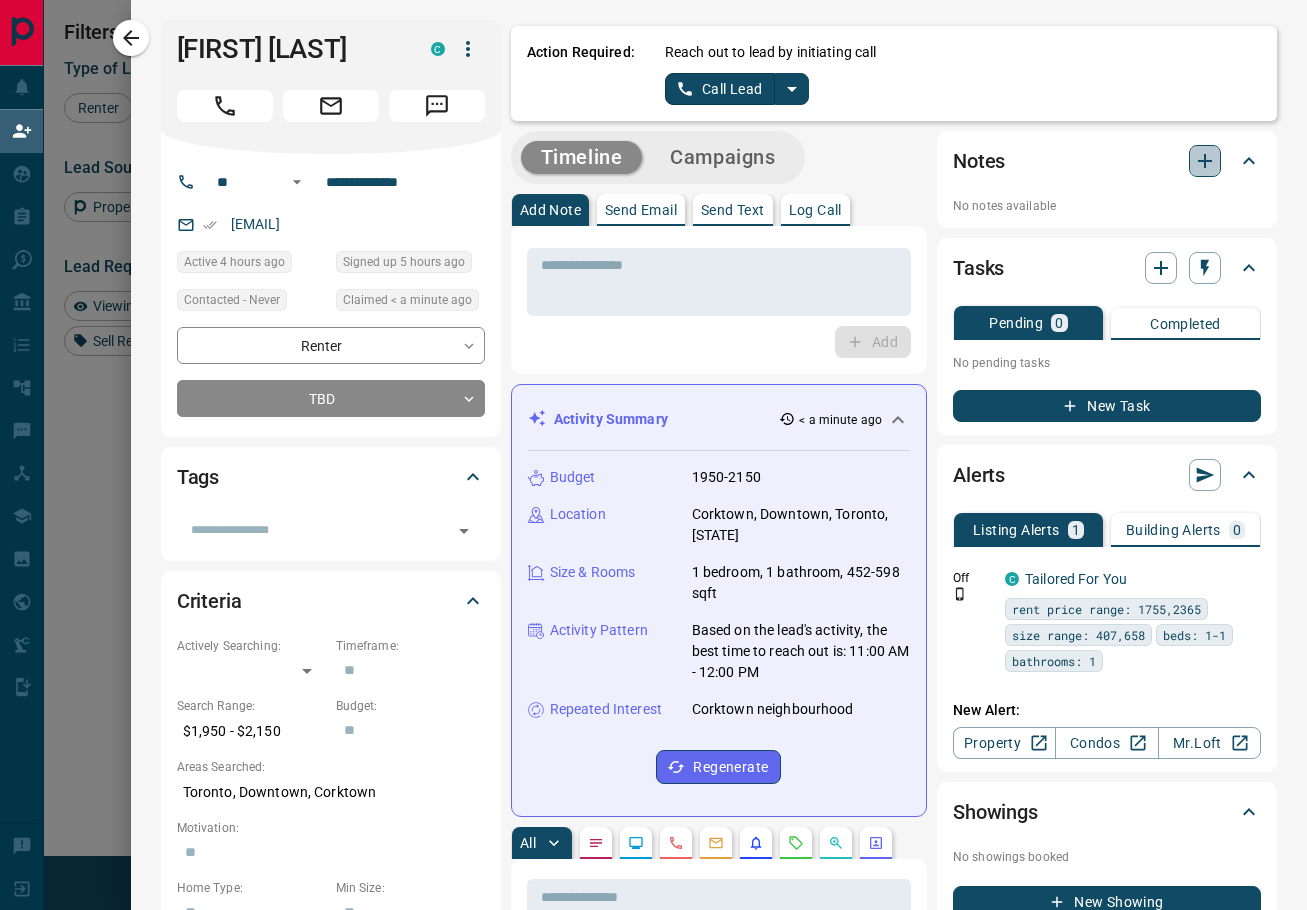 click 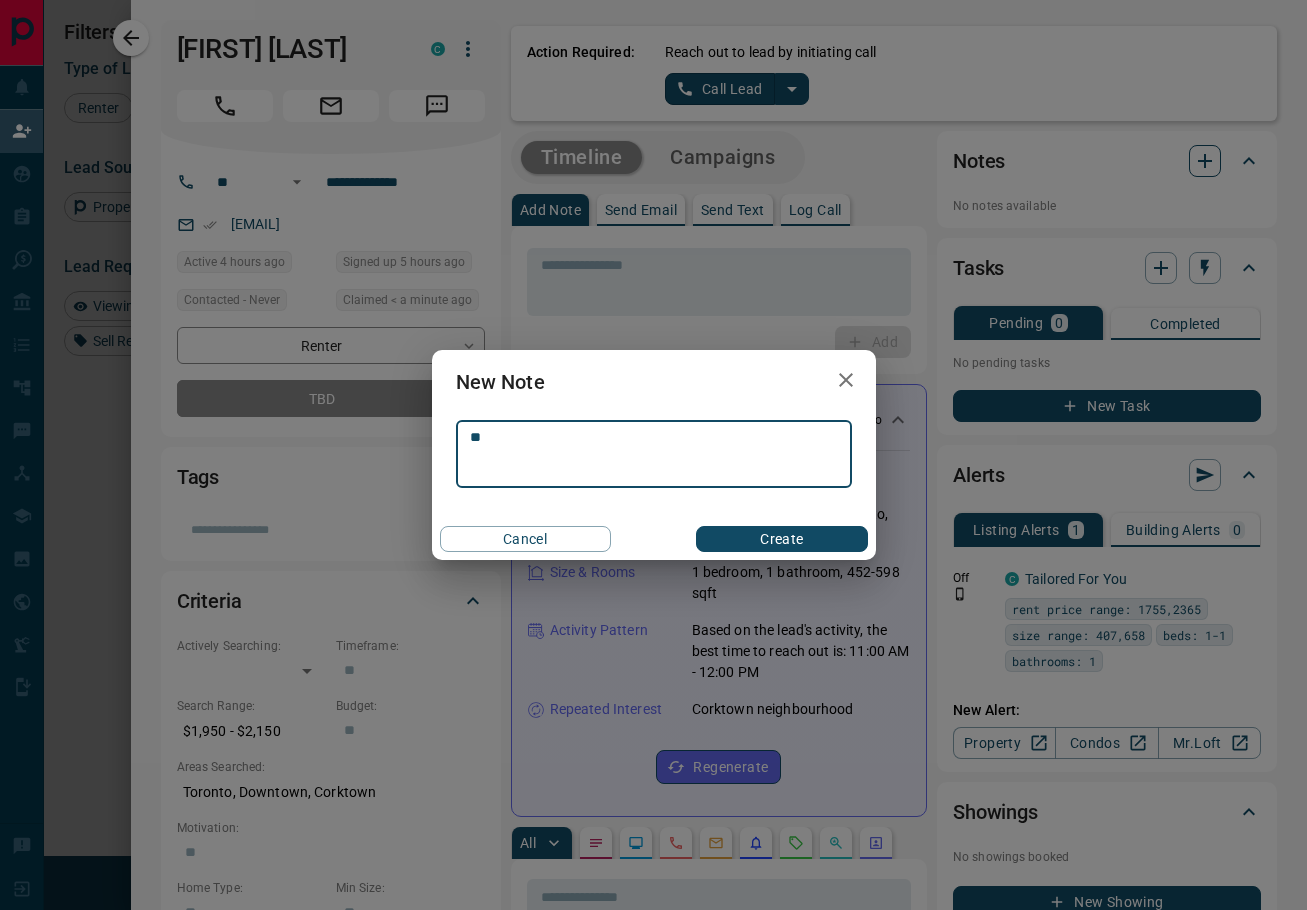 type on "*" 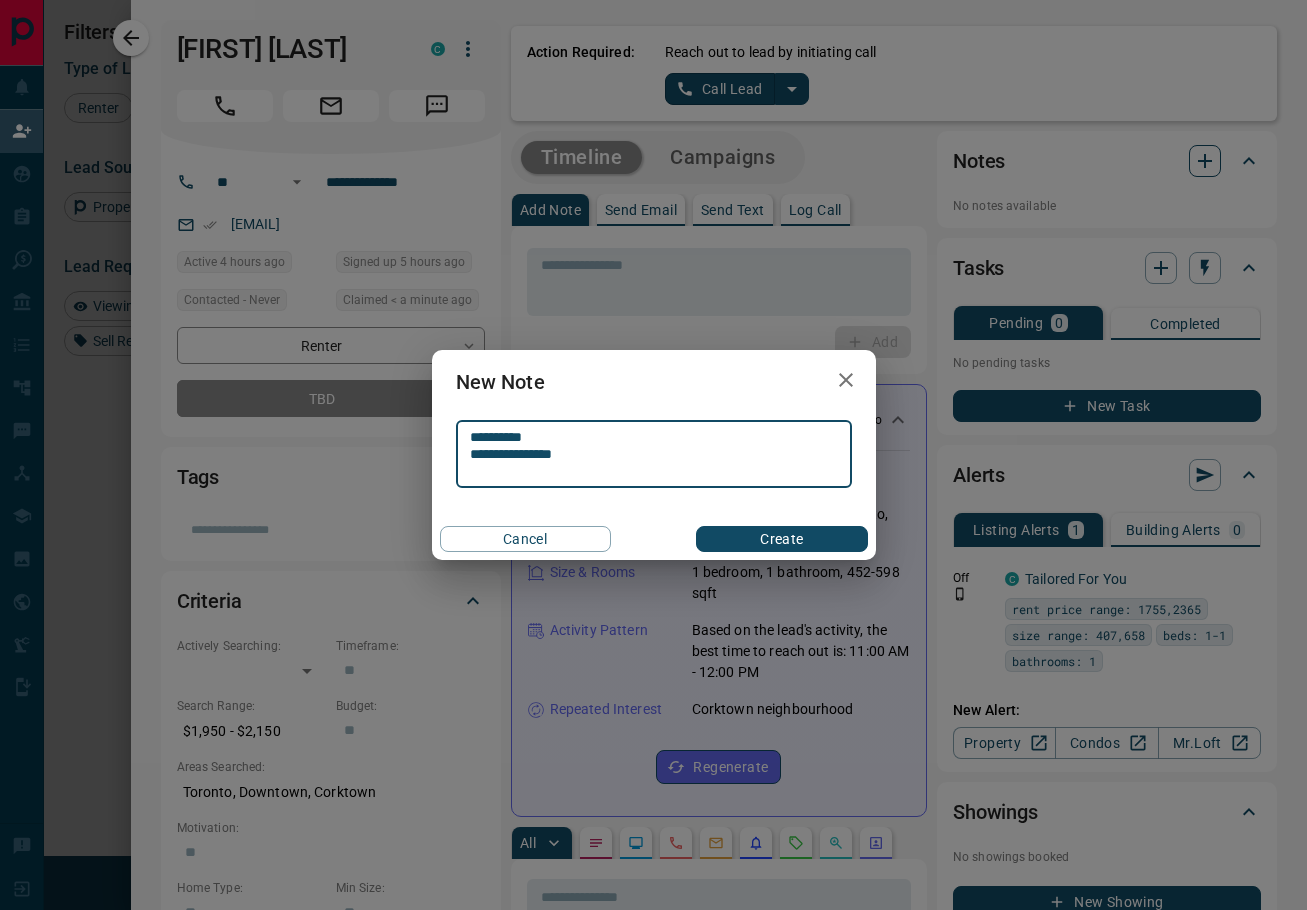 type on "**********" 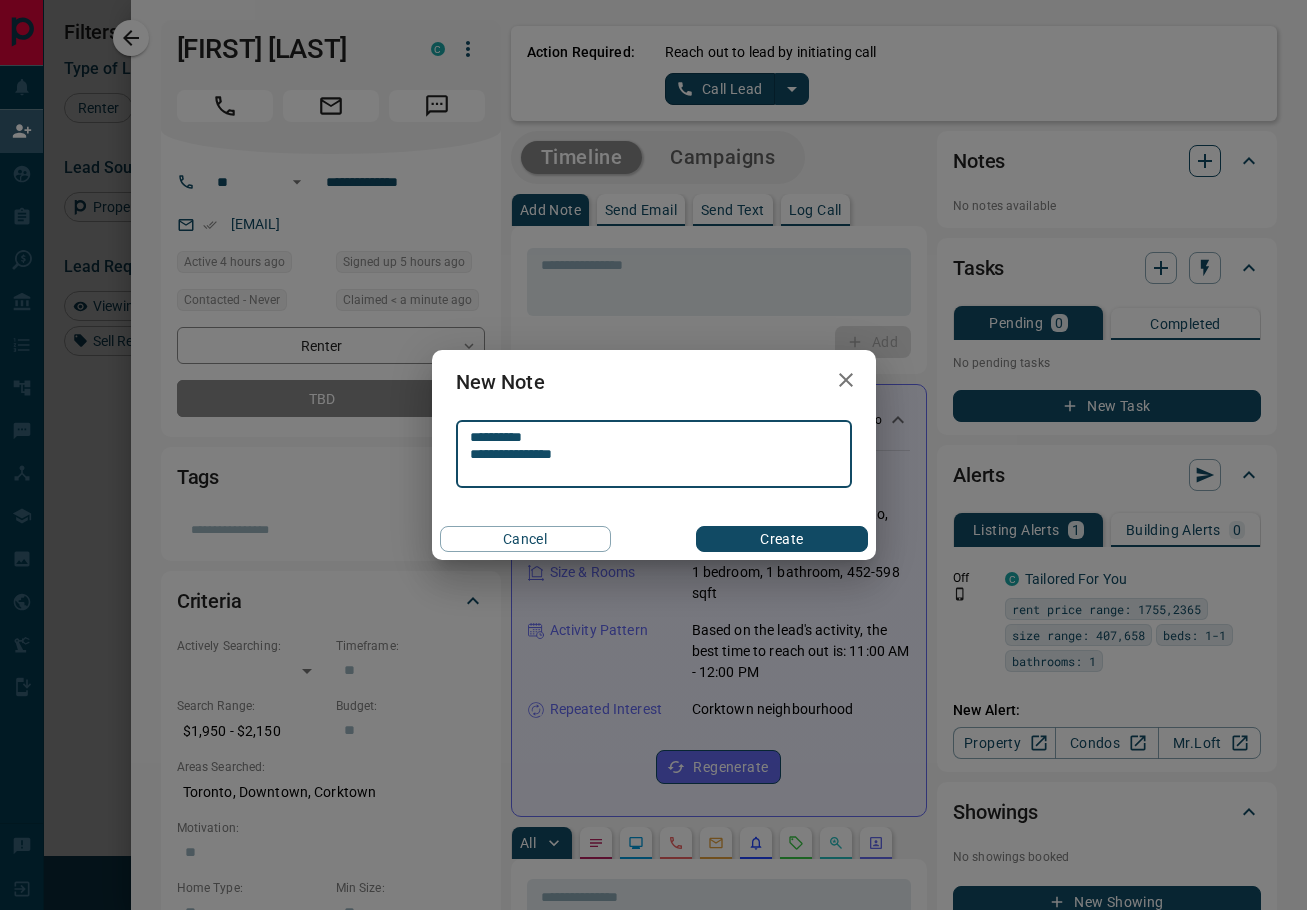 type 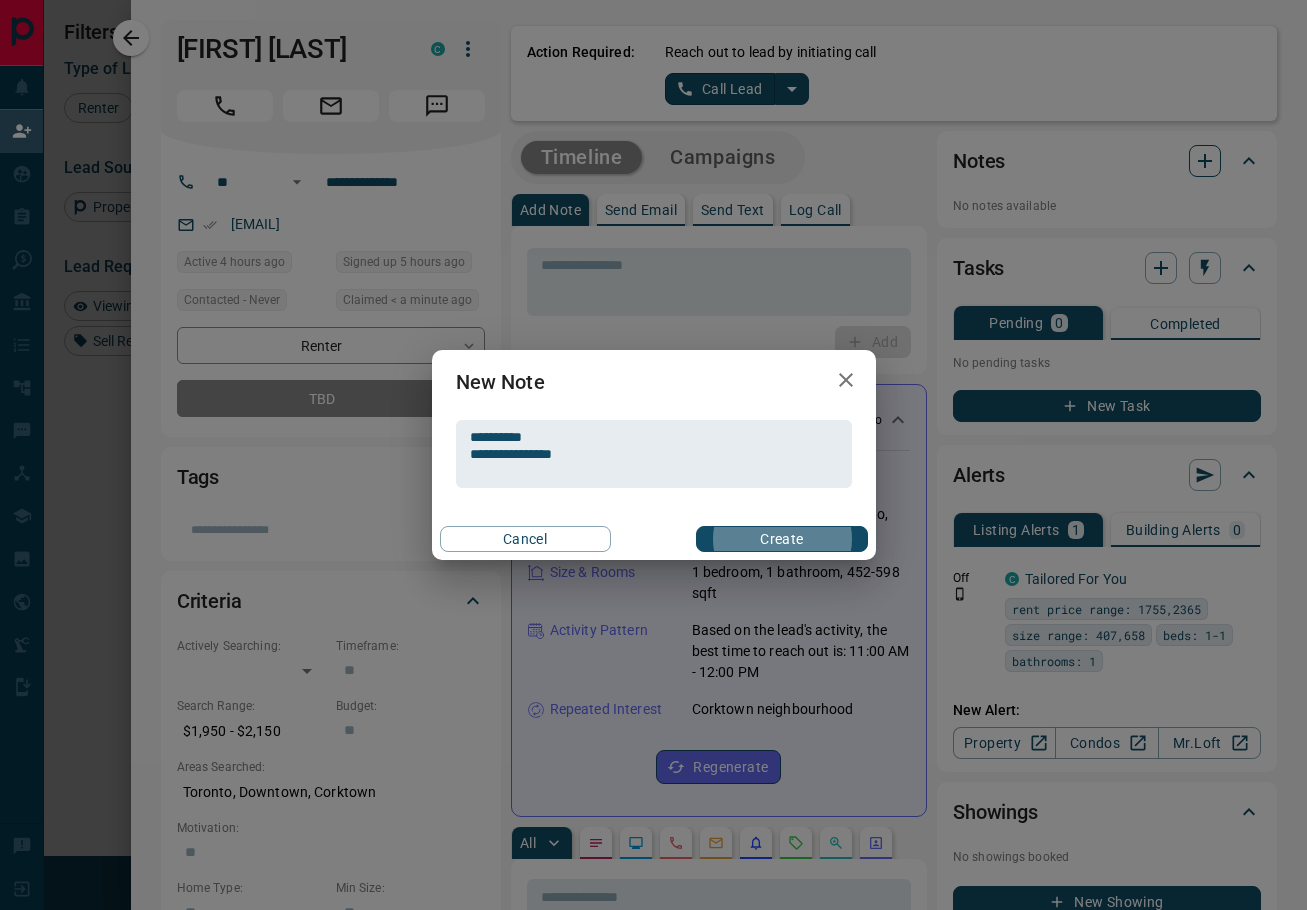 click on "Create" at bounding box center [781, 539] 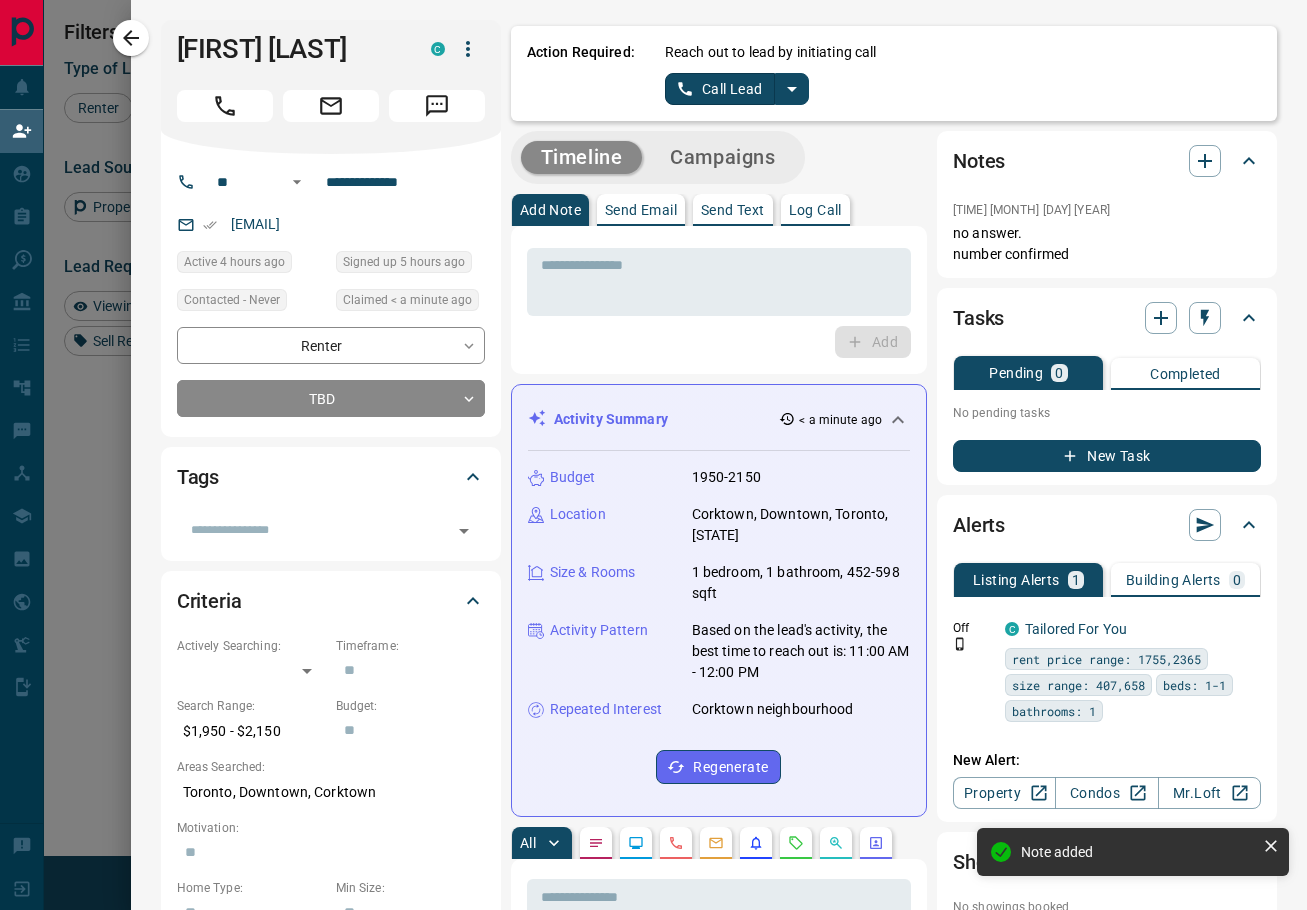 click 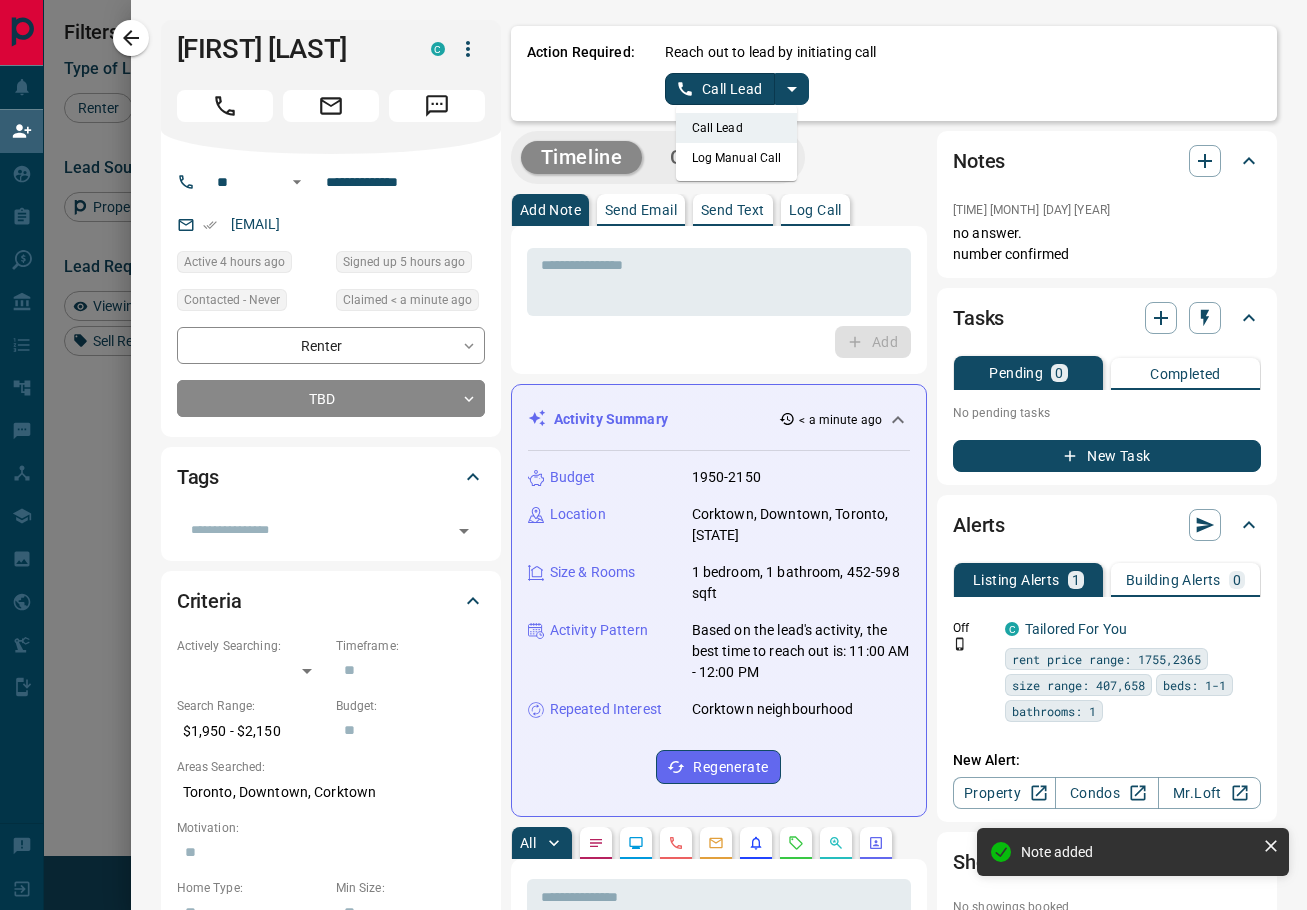 click on "Log Manual Call" at bounding box center (737, 158) 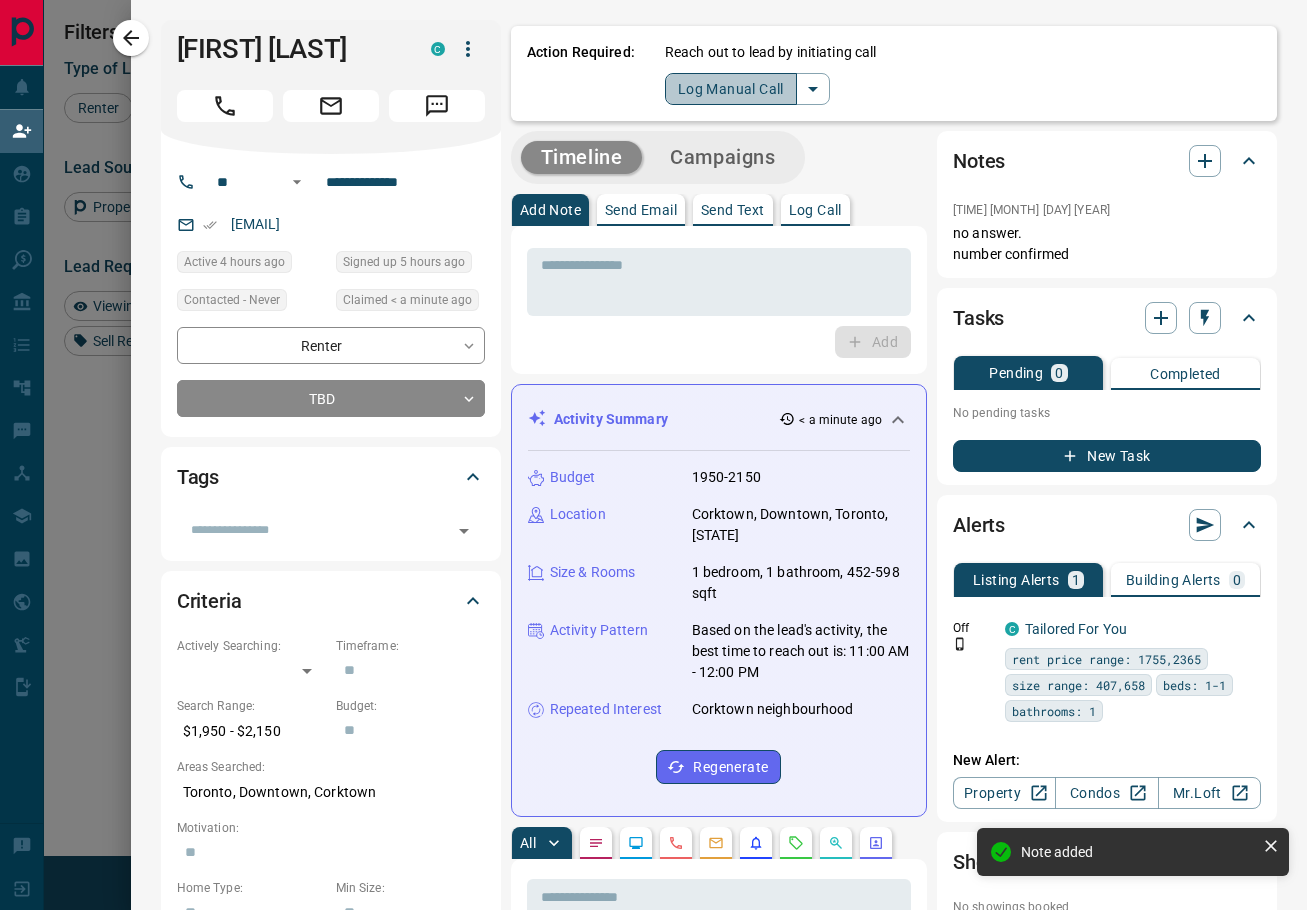 click on "Log Manual Call" at bounding box center (731, 89) 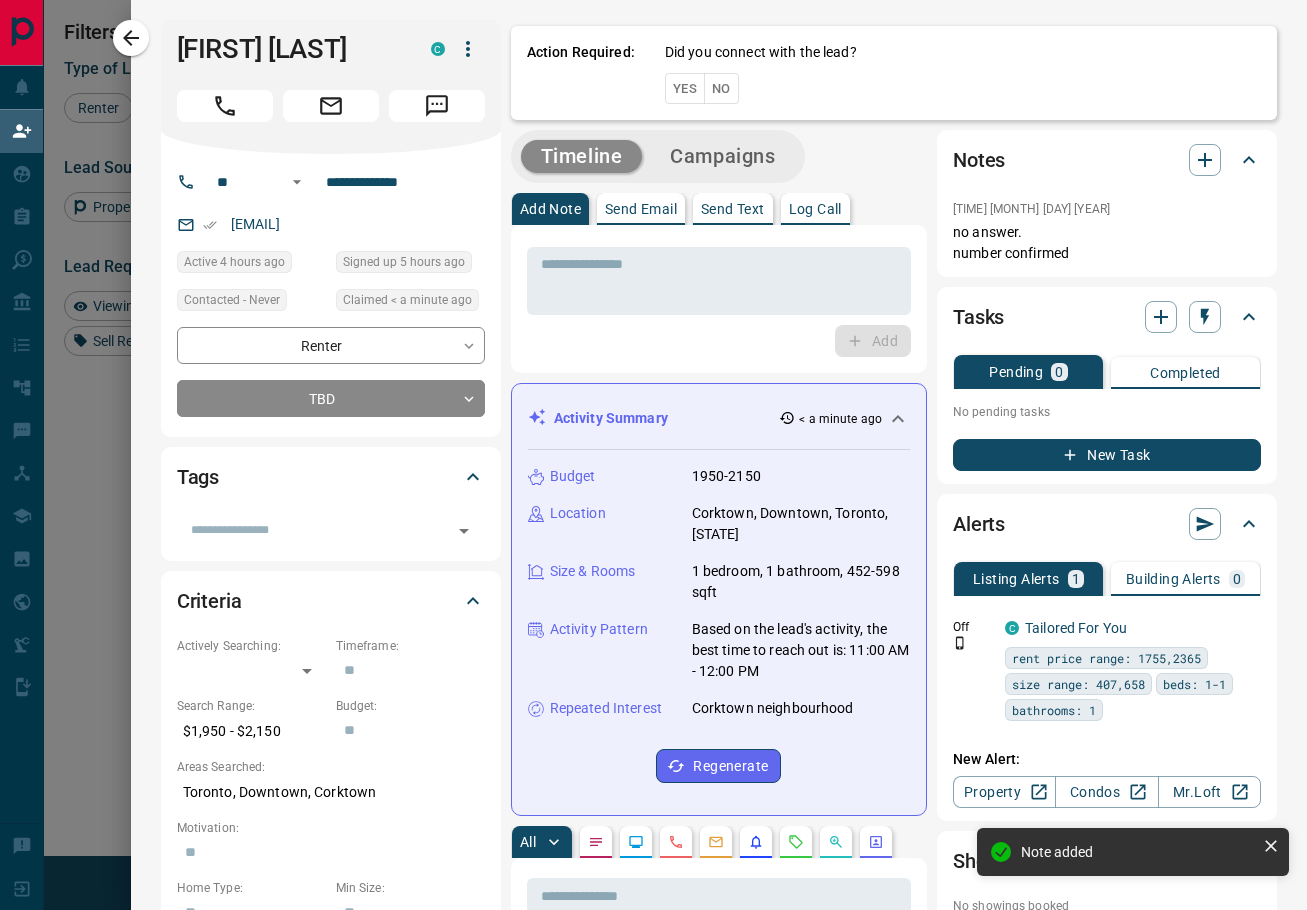 click on "No" at bounding box center [721, 88] 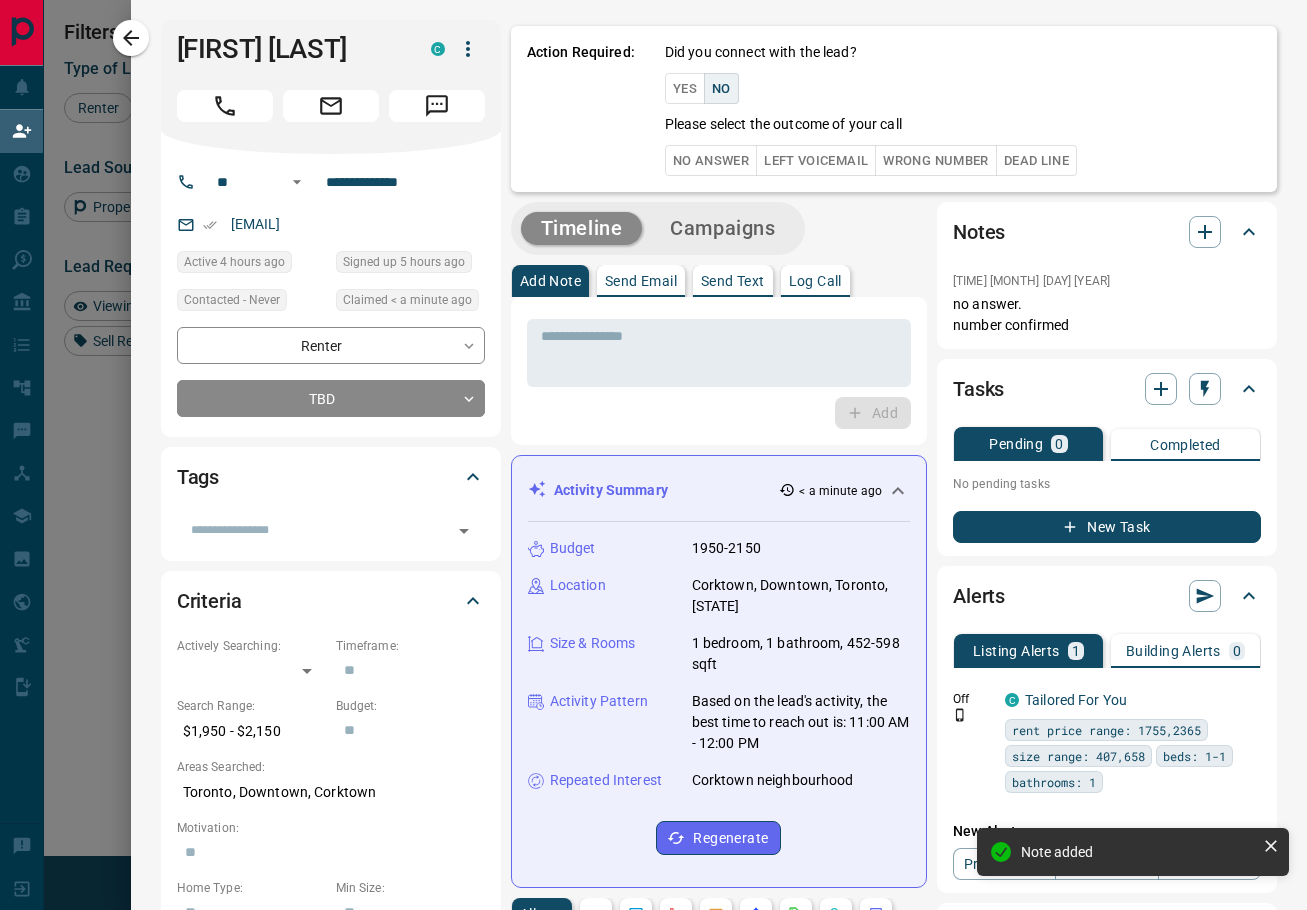 click on "No Answer" at bounding box center (711, 160) 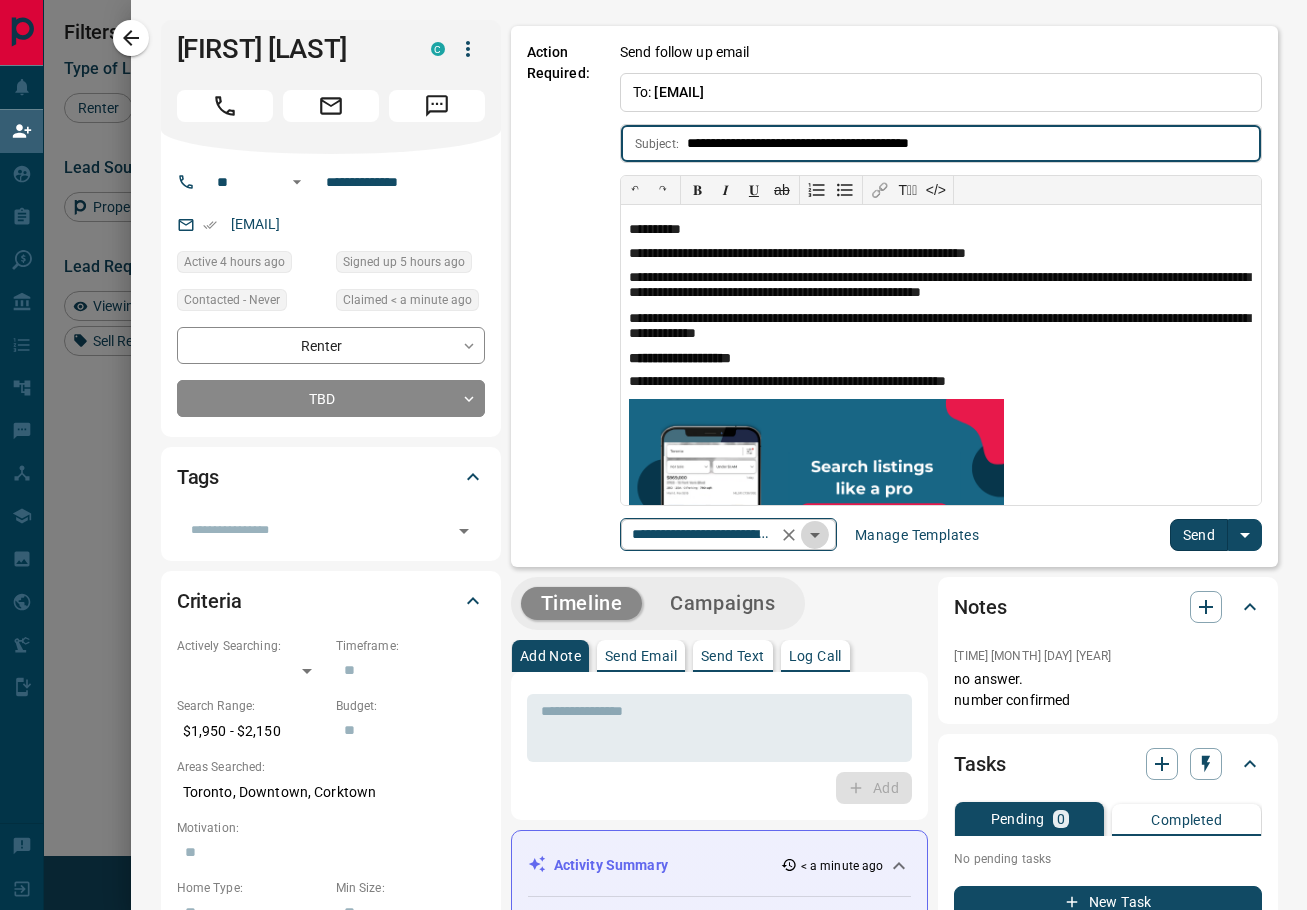 click 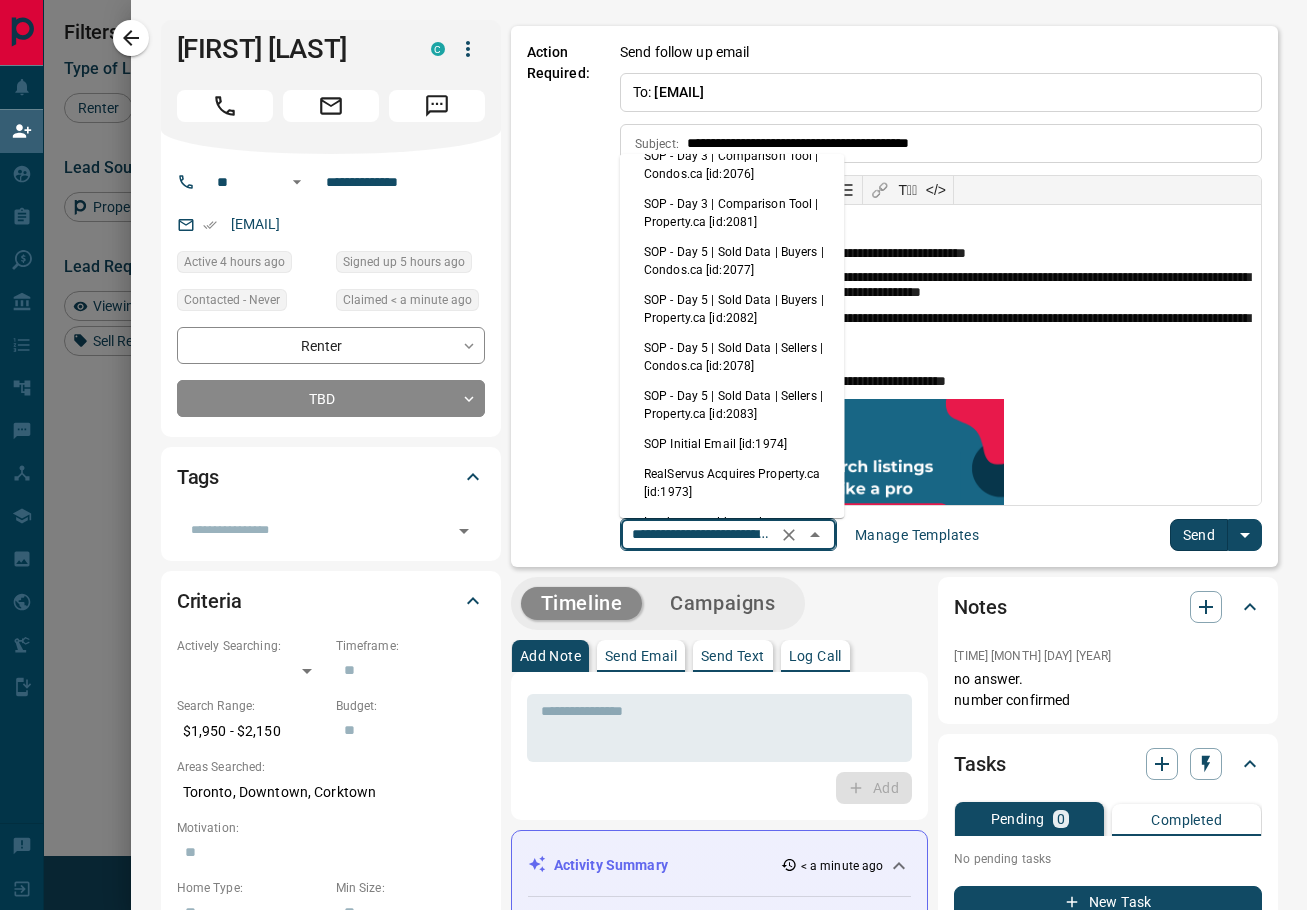 scroll, scrollTop: 326, scrollLeft: 0, axis: vertical 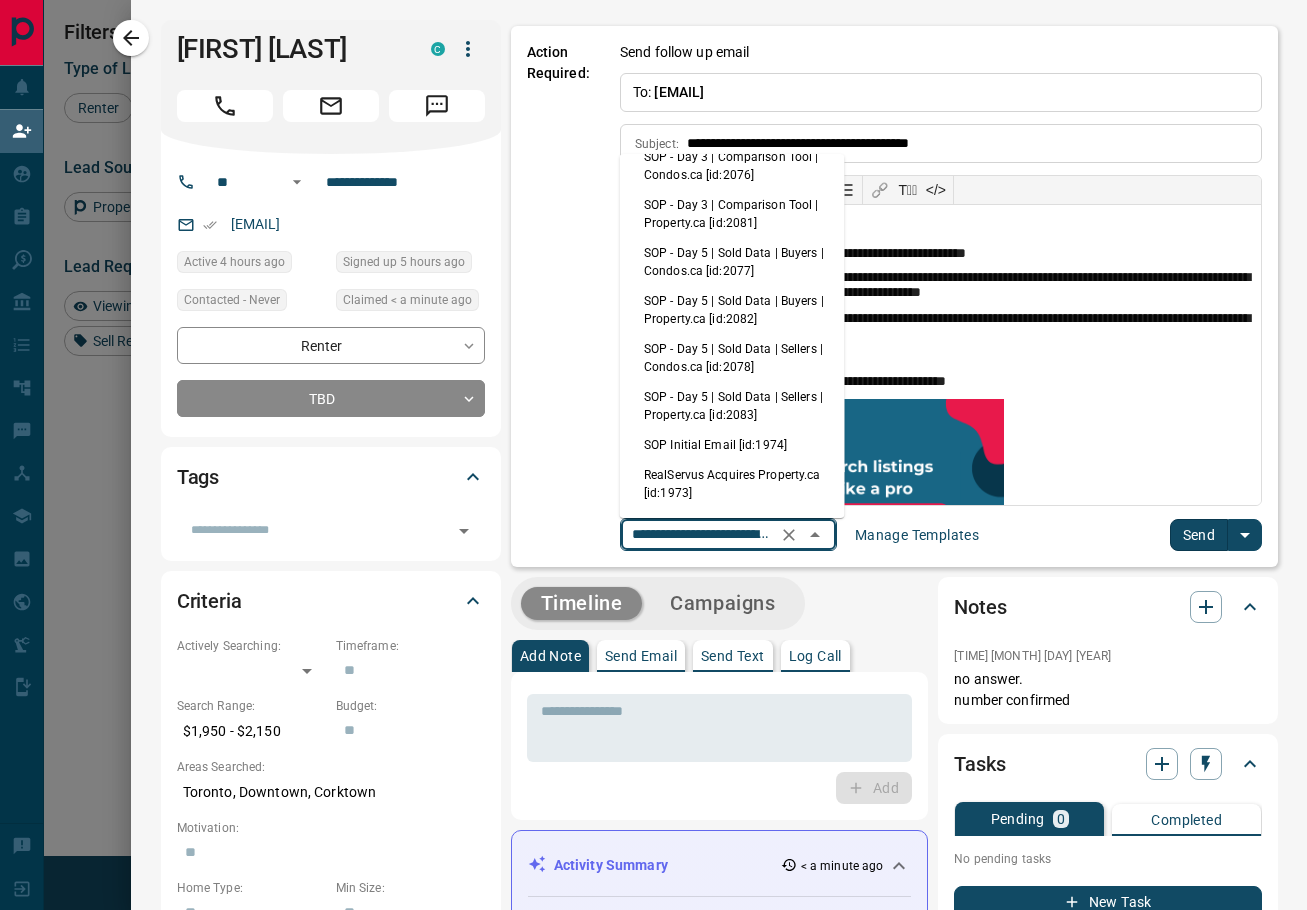 click on "SOP Initial Email [id:1974]" at bounding box center (732, 445) 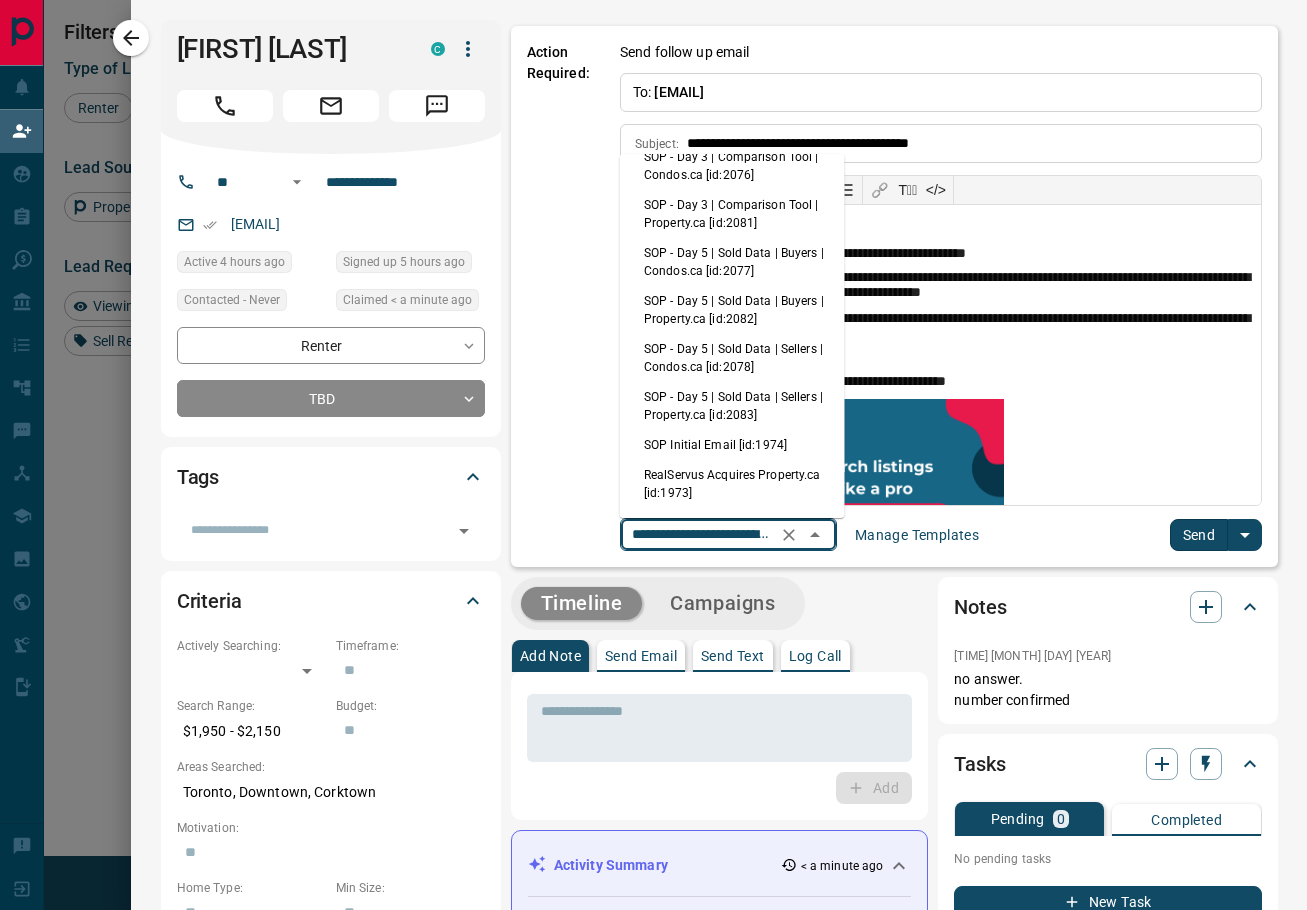 type on "**********" 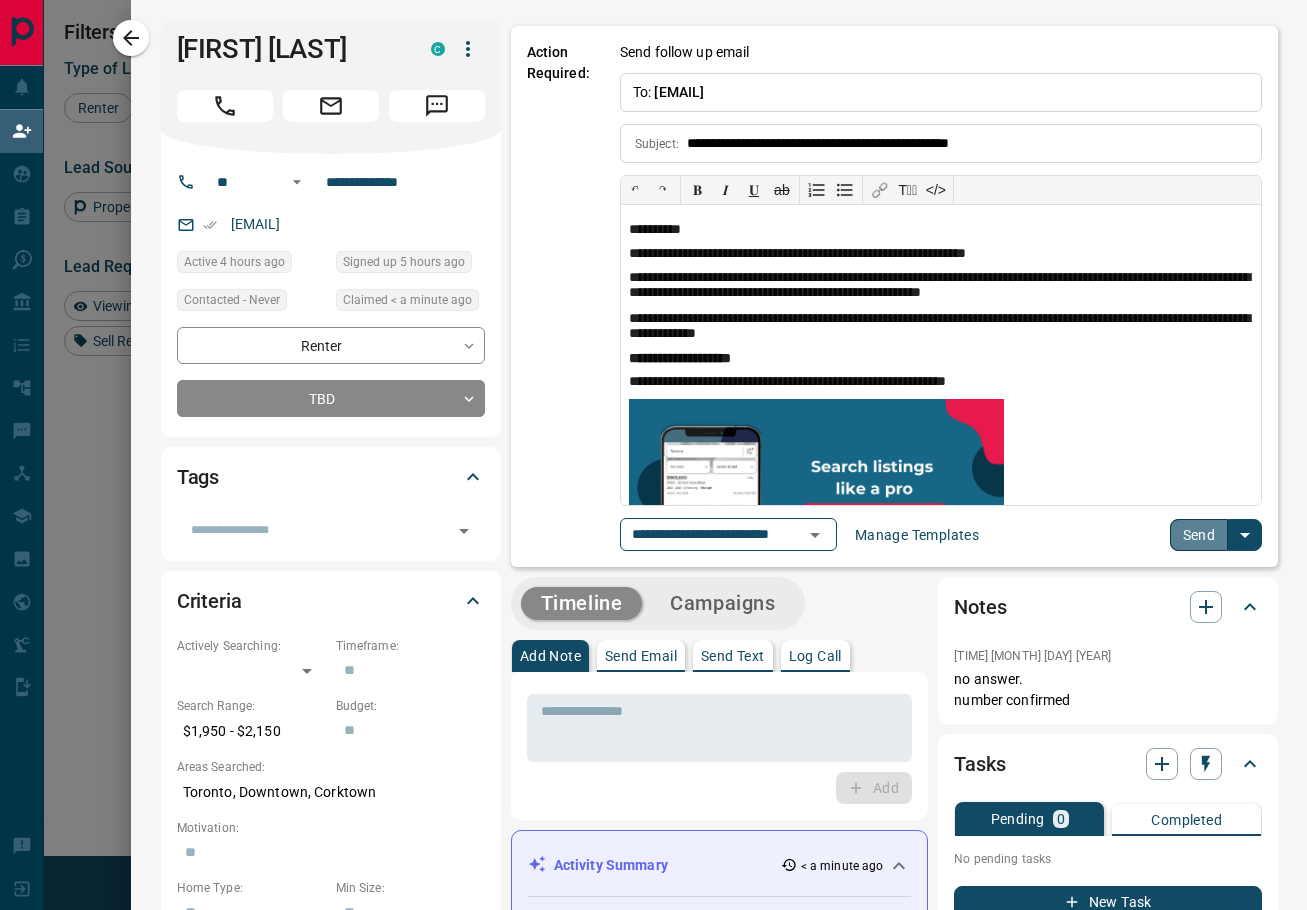 click on "Send" at bounding box center (1199, 535) 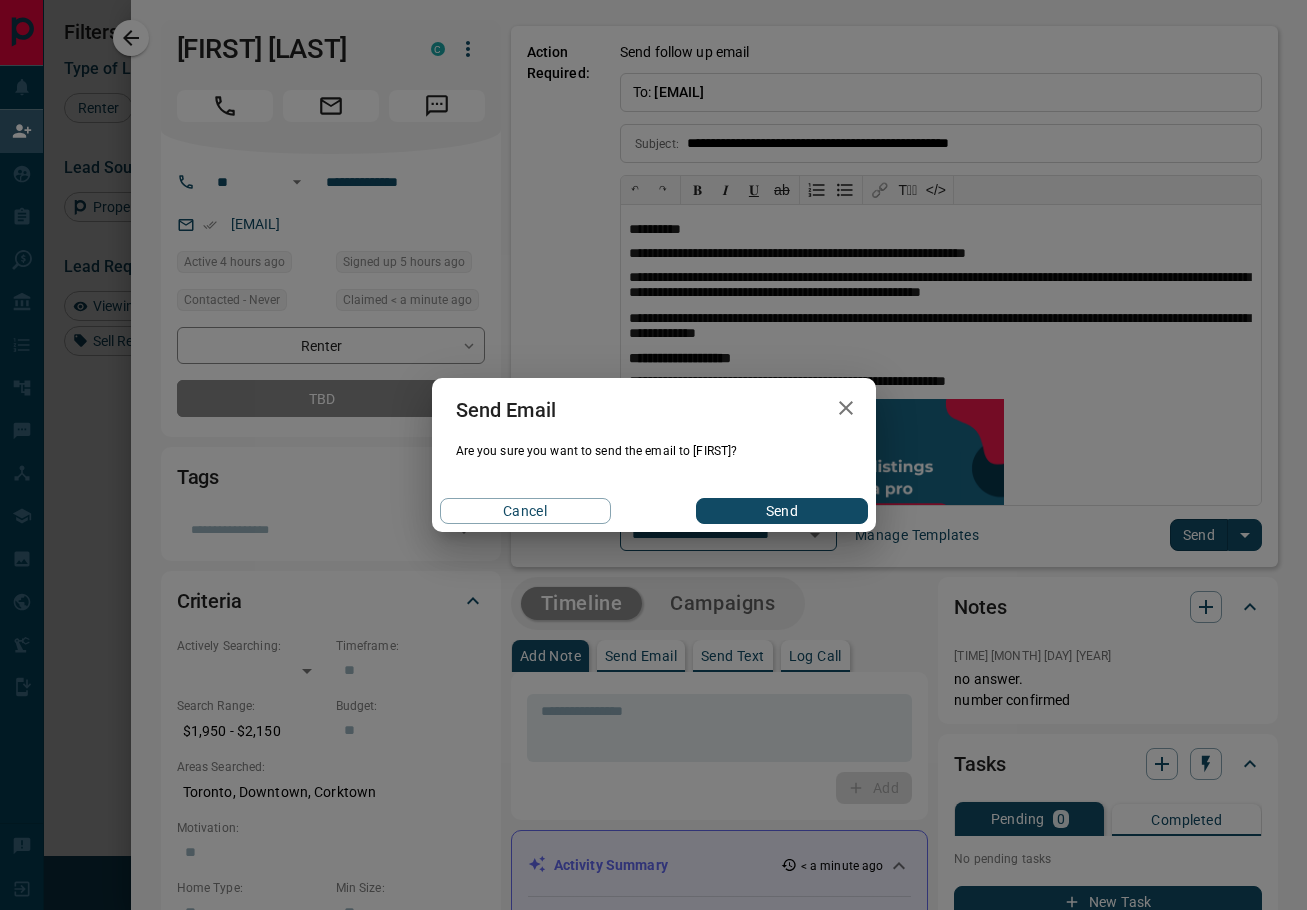 click on "Send" at bounding box center (781, 511) 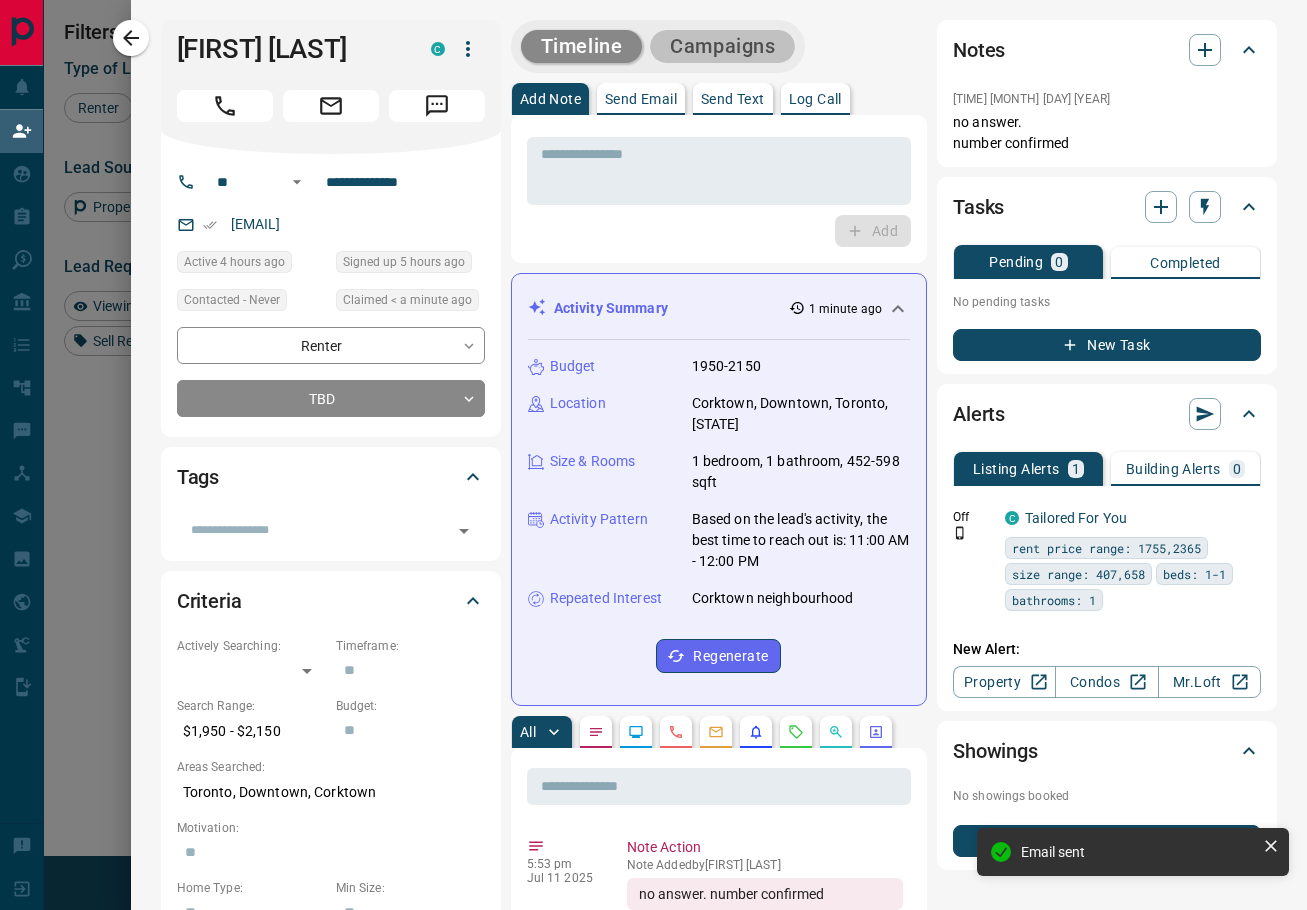 click on "Campaigns" at bounding box center [722, 46] 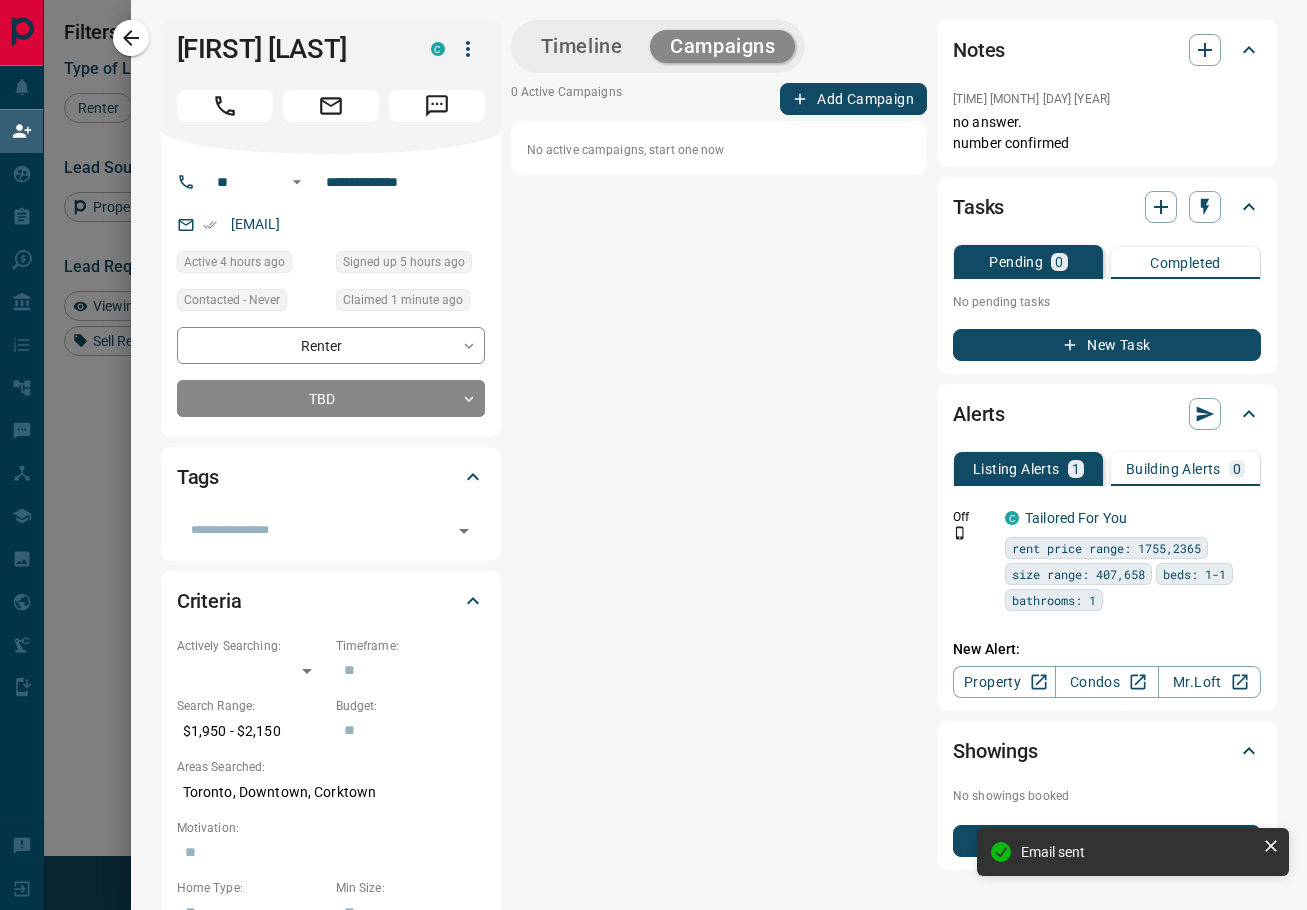 click on "Add Campaign" at bounding box center (853, 99) 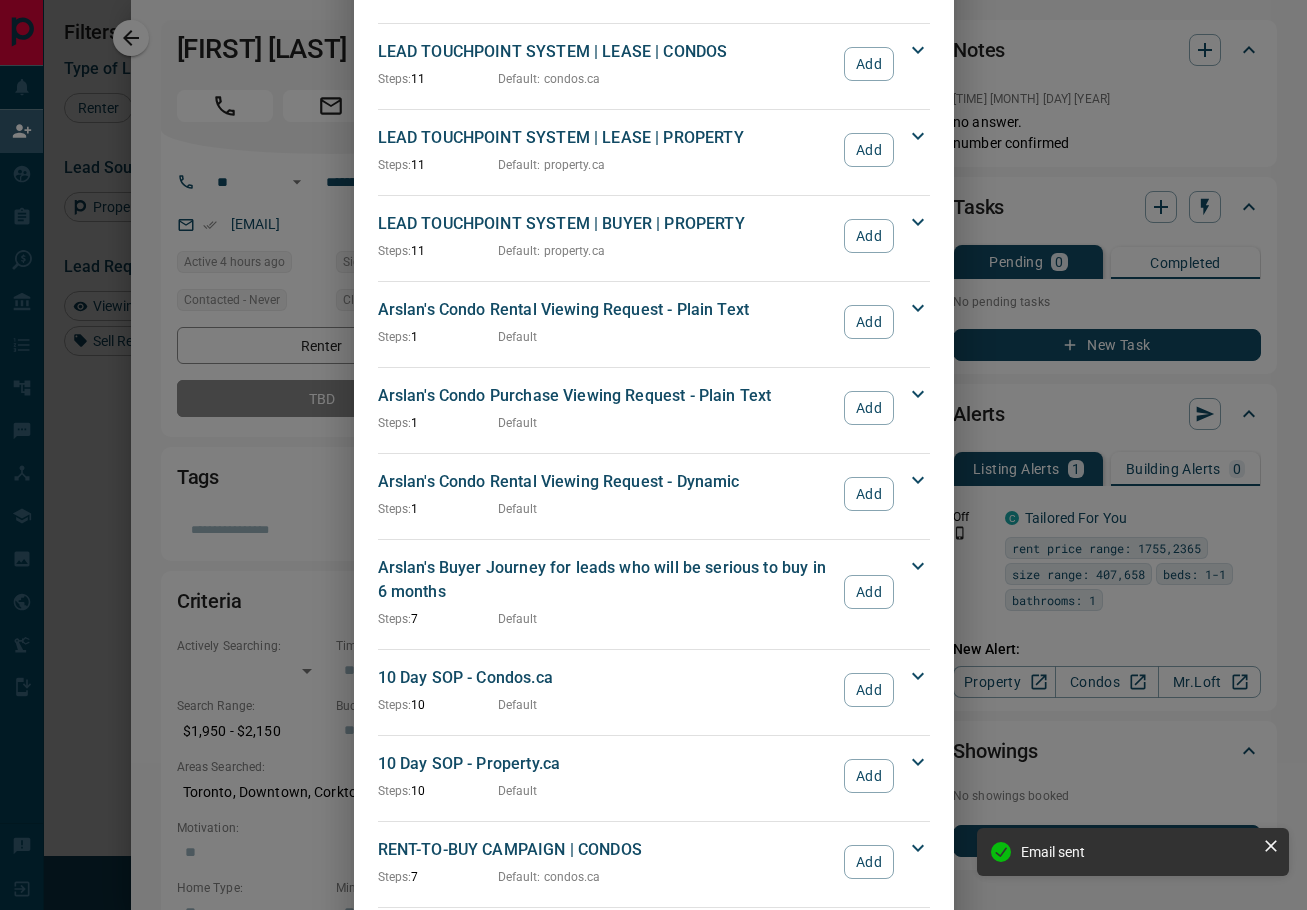 scroll, scrollTop: 747, scrollLeft: 0, axis: vertical 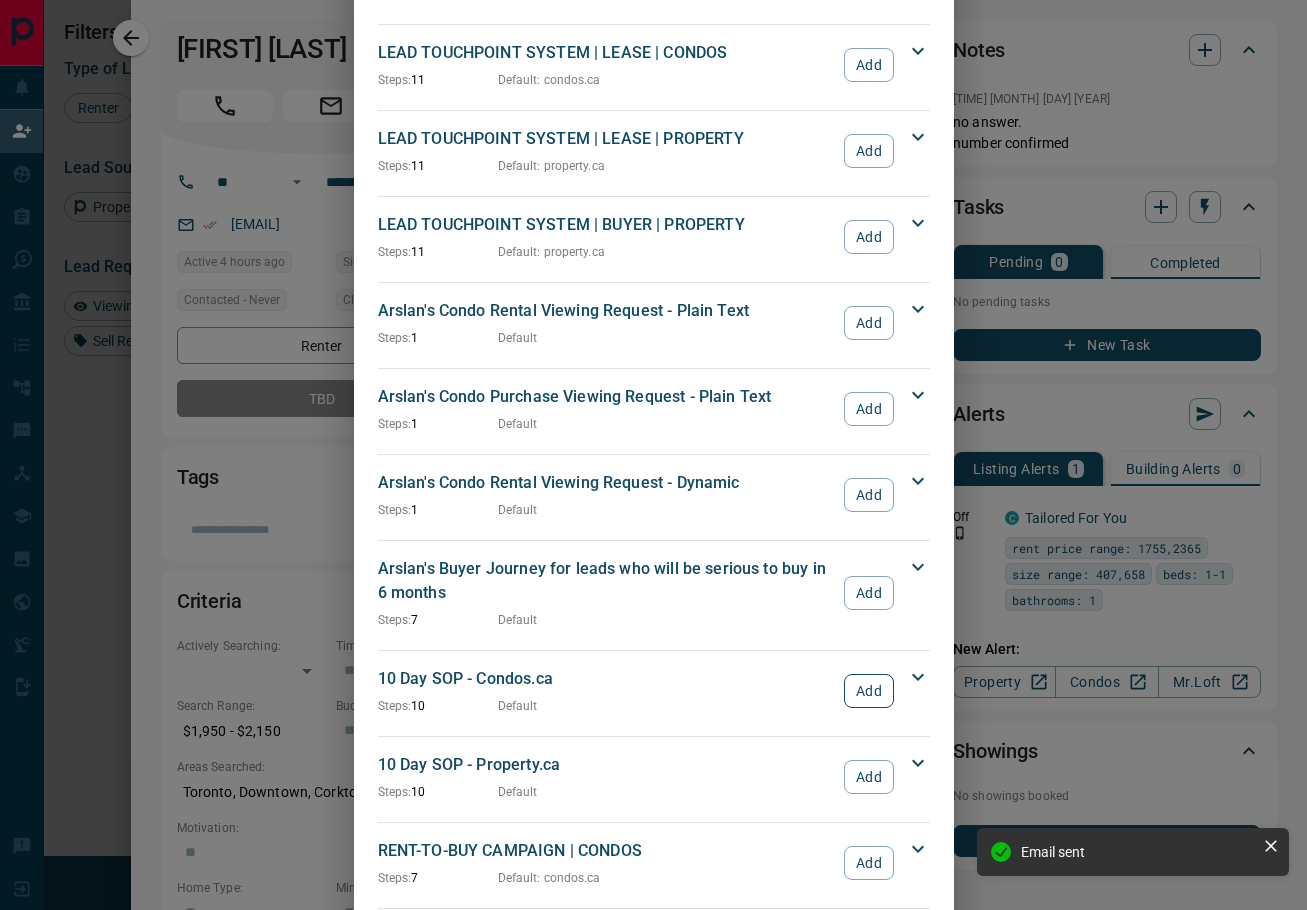 click on "Add" at bounding box center (868, 691) 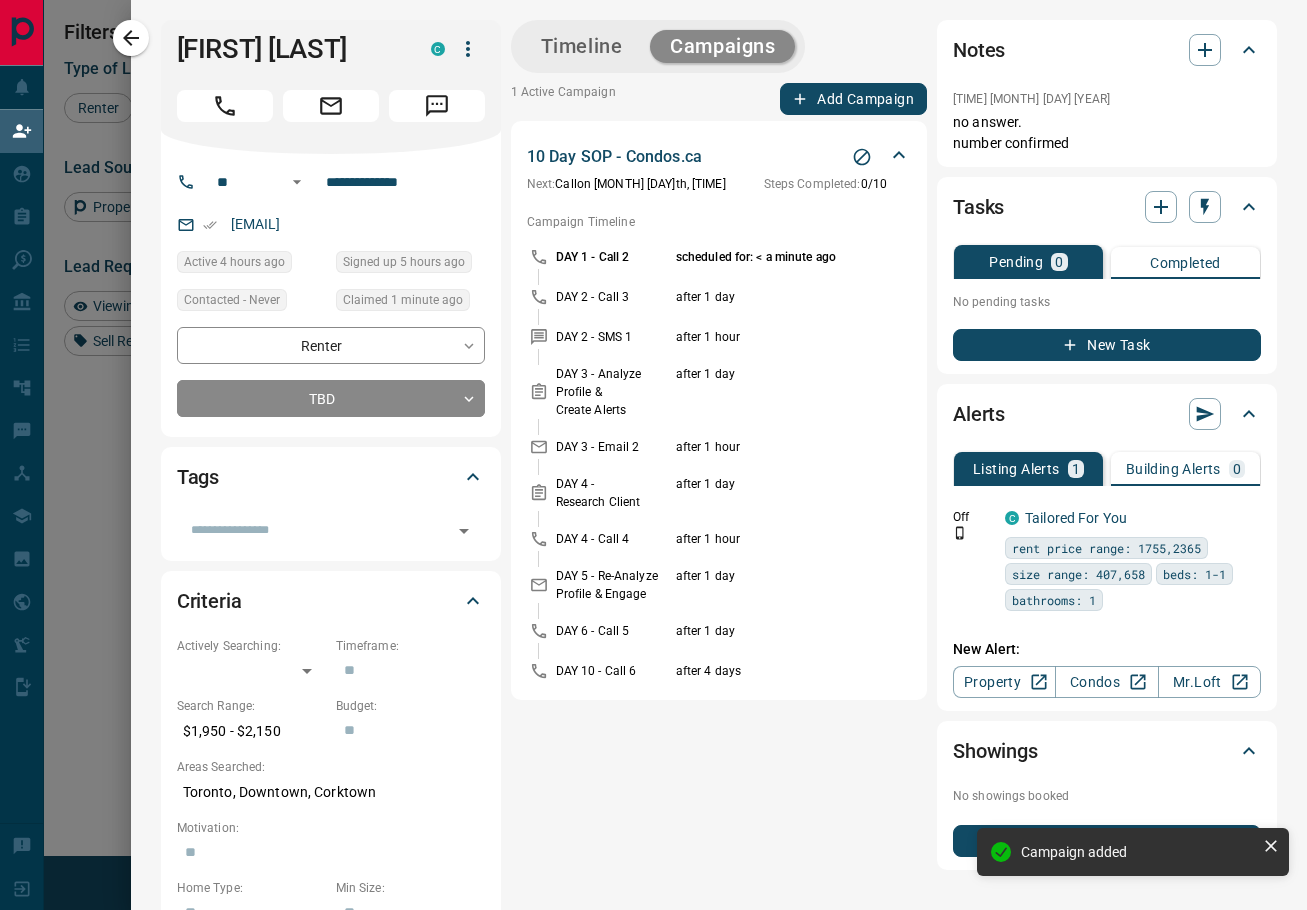 click on "**********" at bounding box center (719, 828) 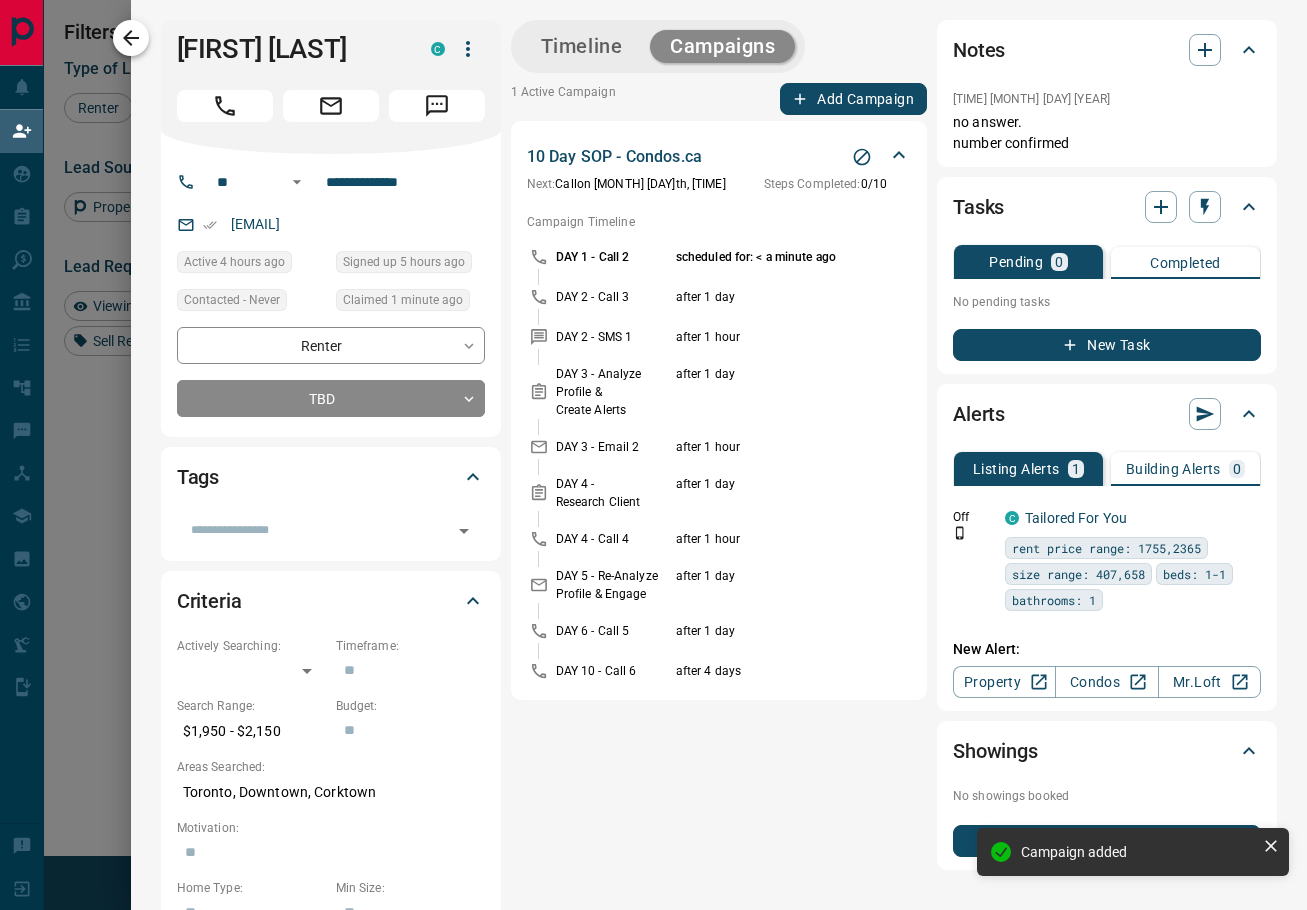click 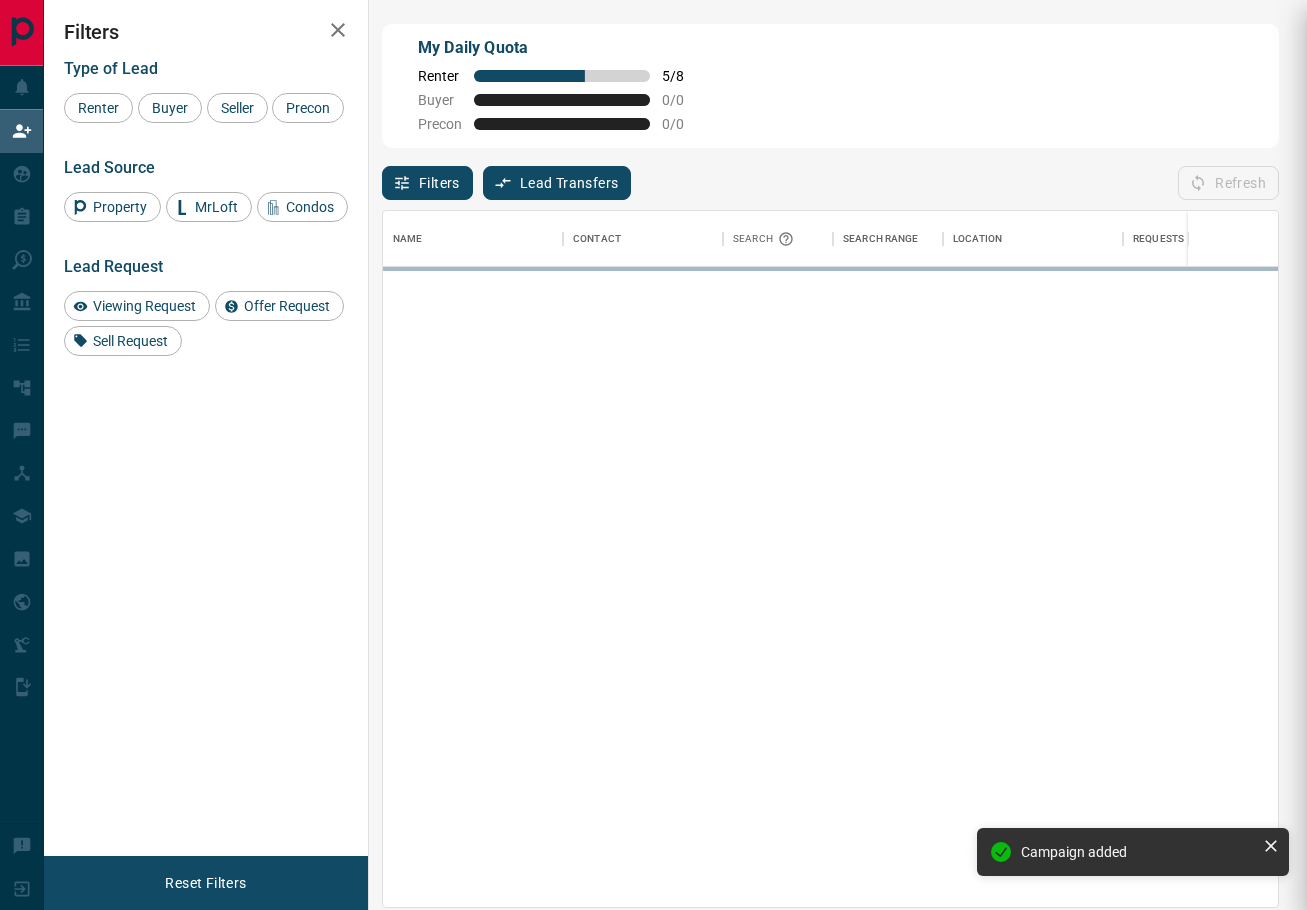 scroll, scrollTop: 696, scrollLeft: 895, axis: both 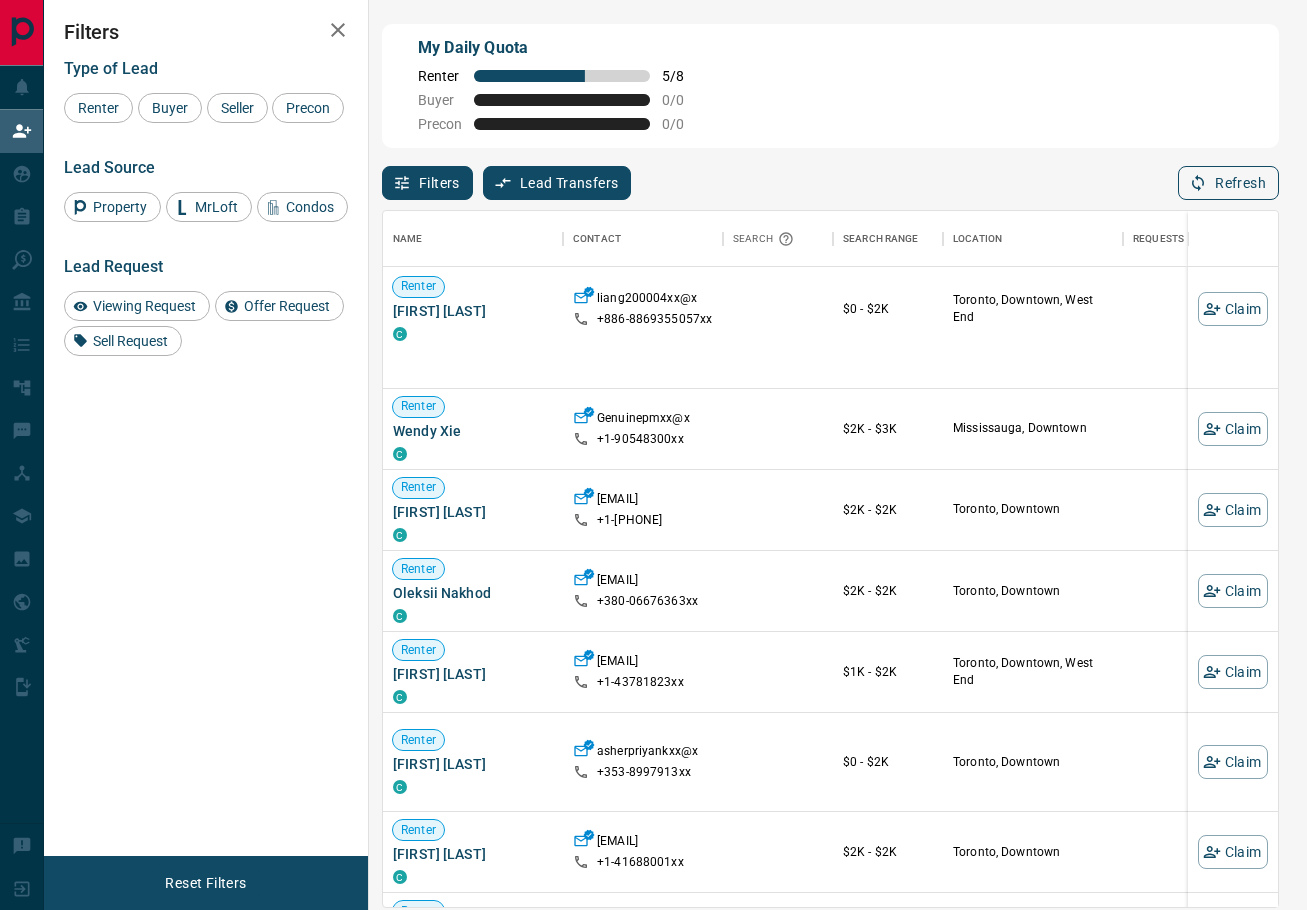 click on "Refresh" at bounding box center (1228, 183) 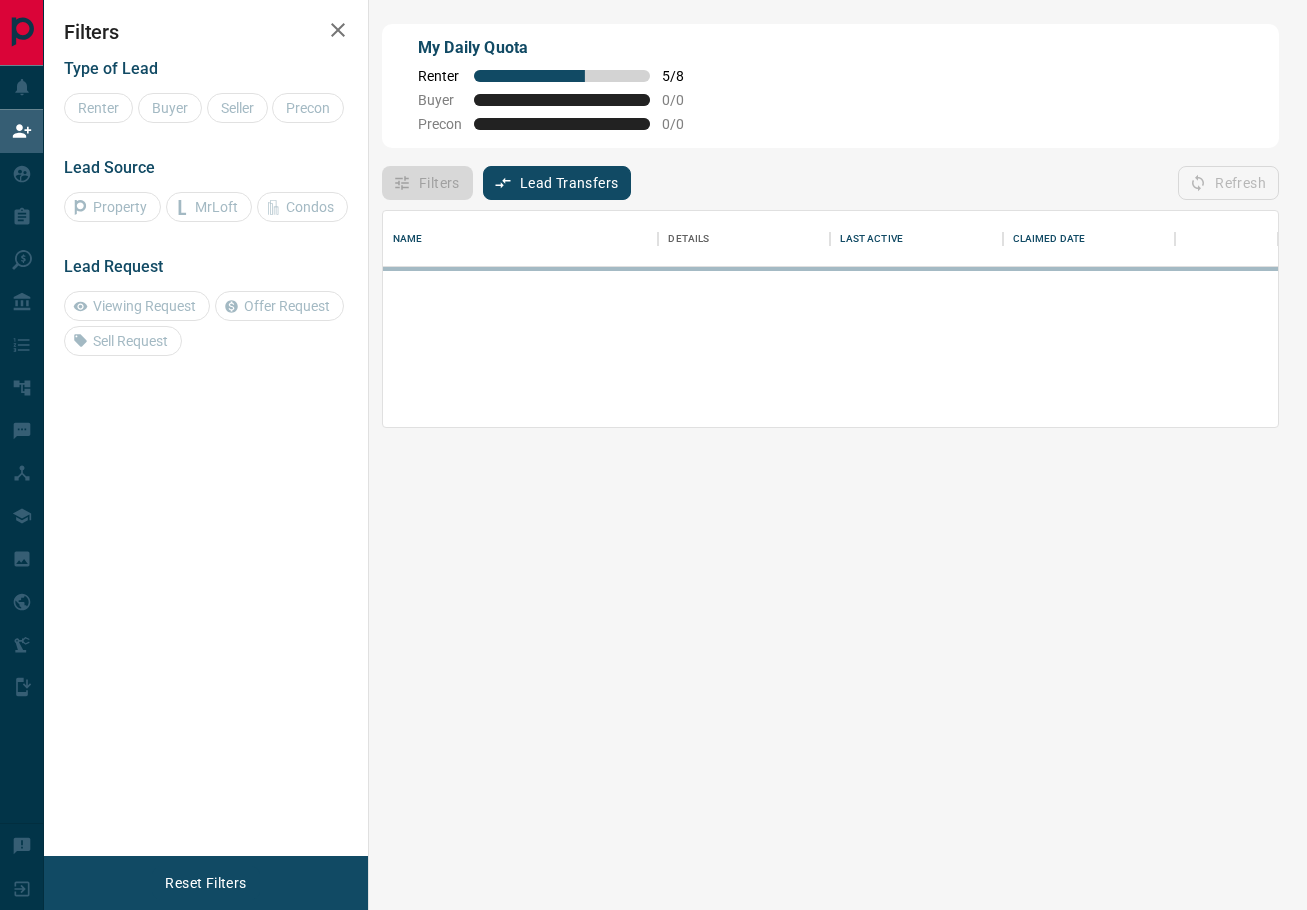 scroll, scrollTop: 0, scrollLeft: 0, axis: both 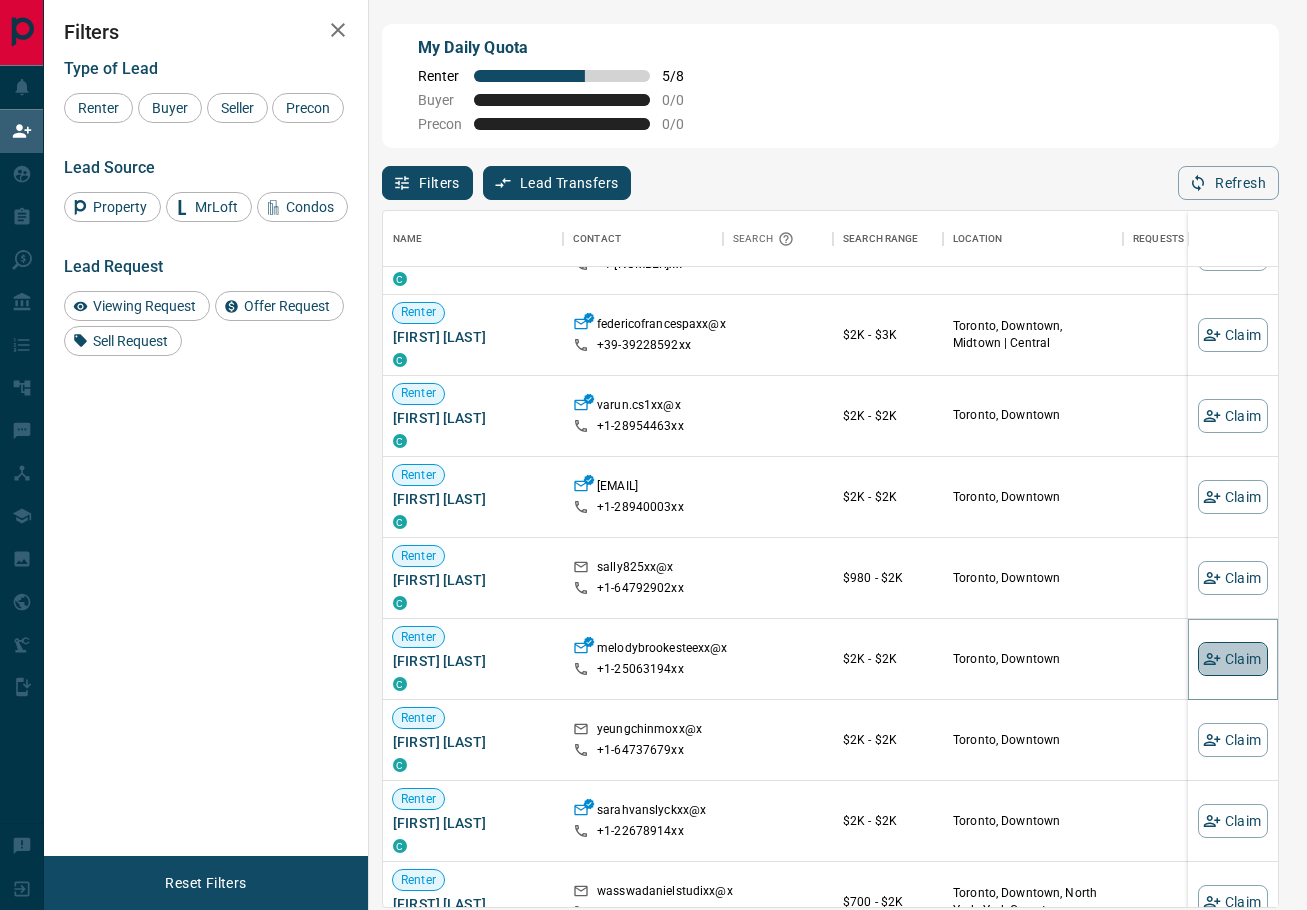 click on "Claim" at bounding box center [1233, 659] 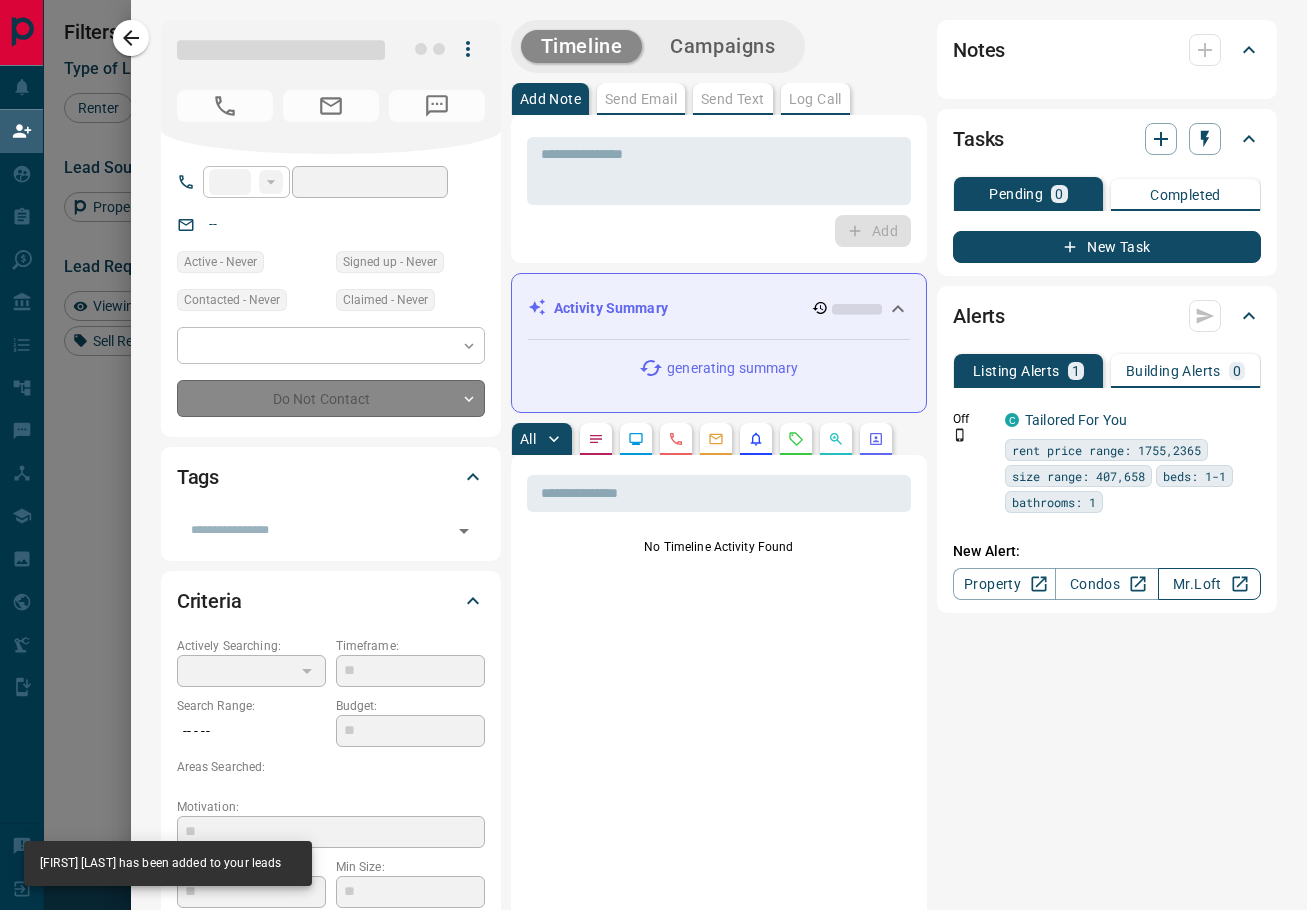 type on "**" 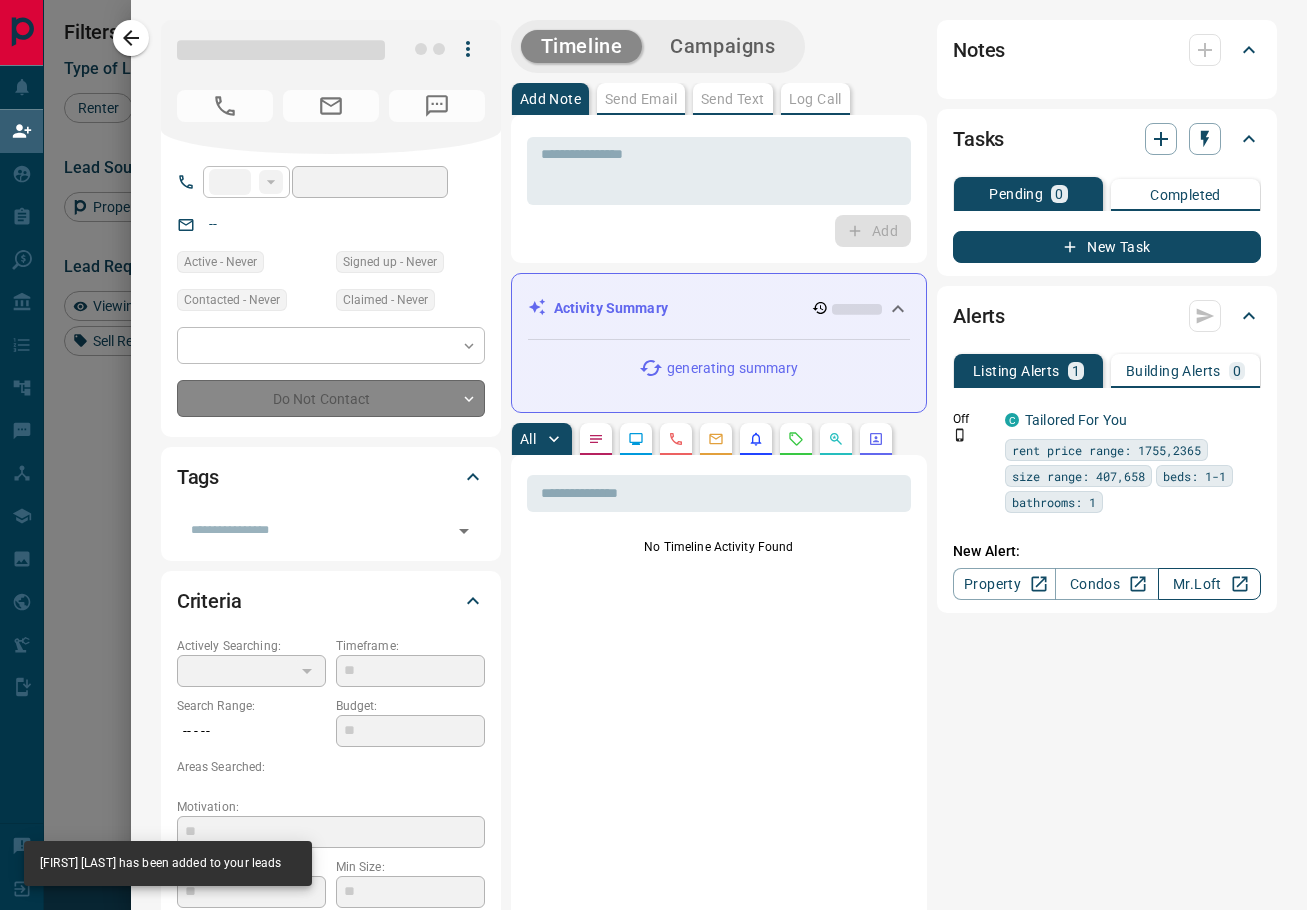 type on "**********" 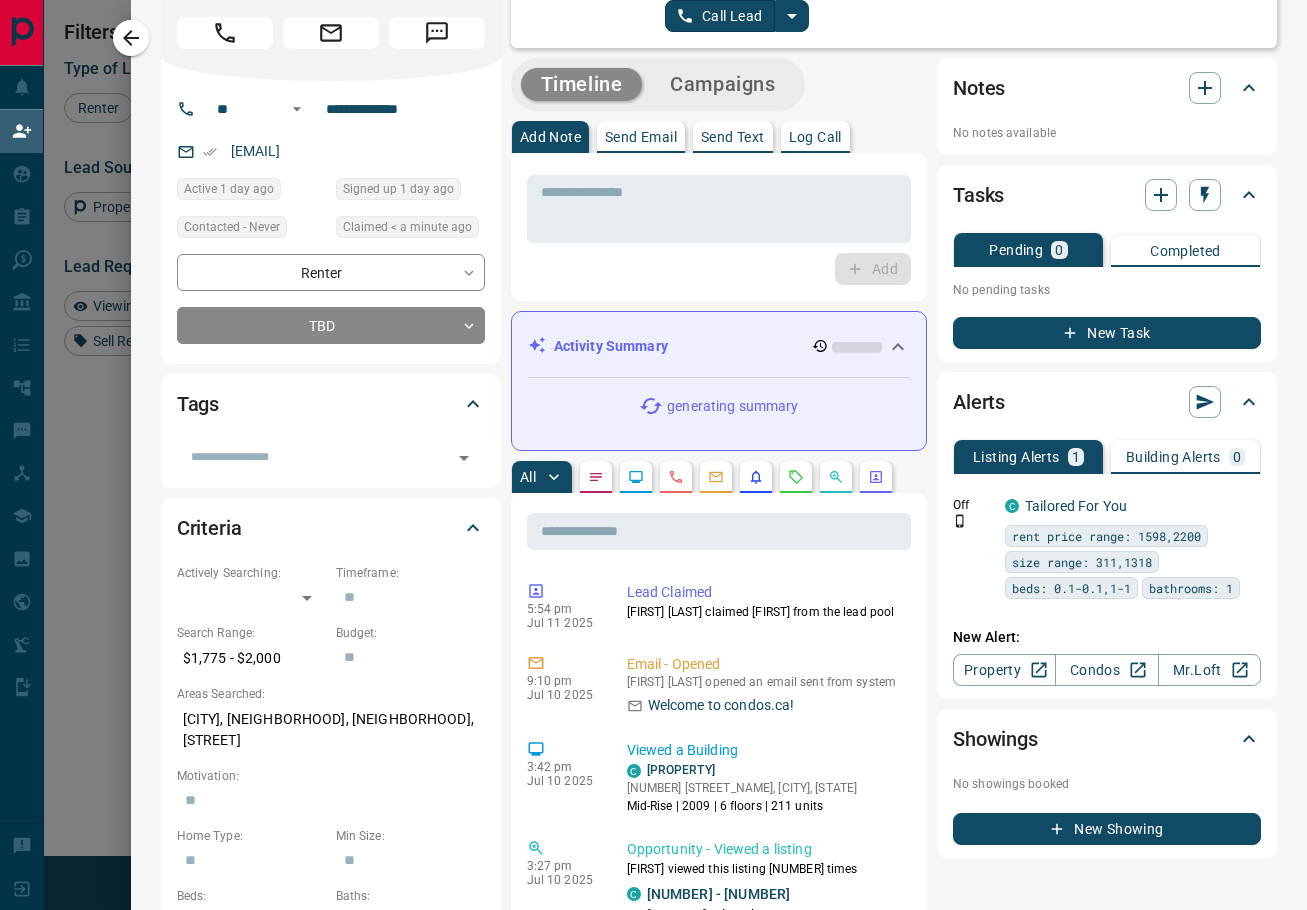 scroll, scrollTop: 0, scrollLeft: 0, axis: both 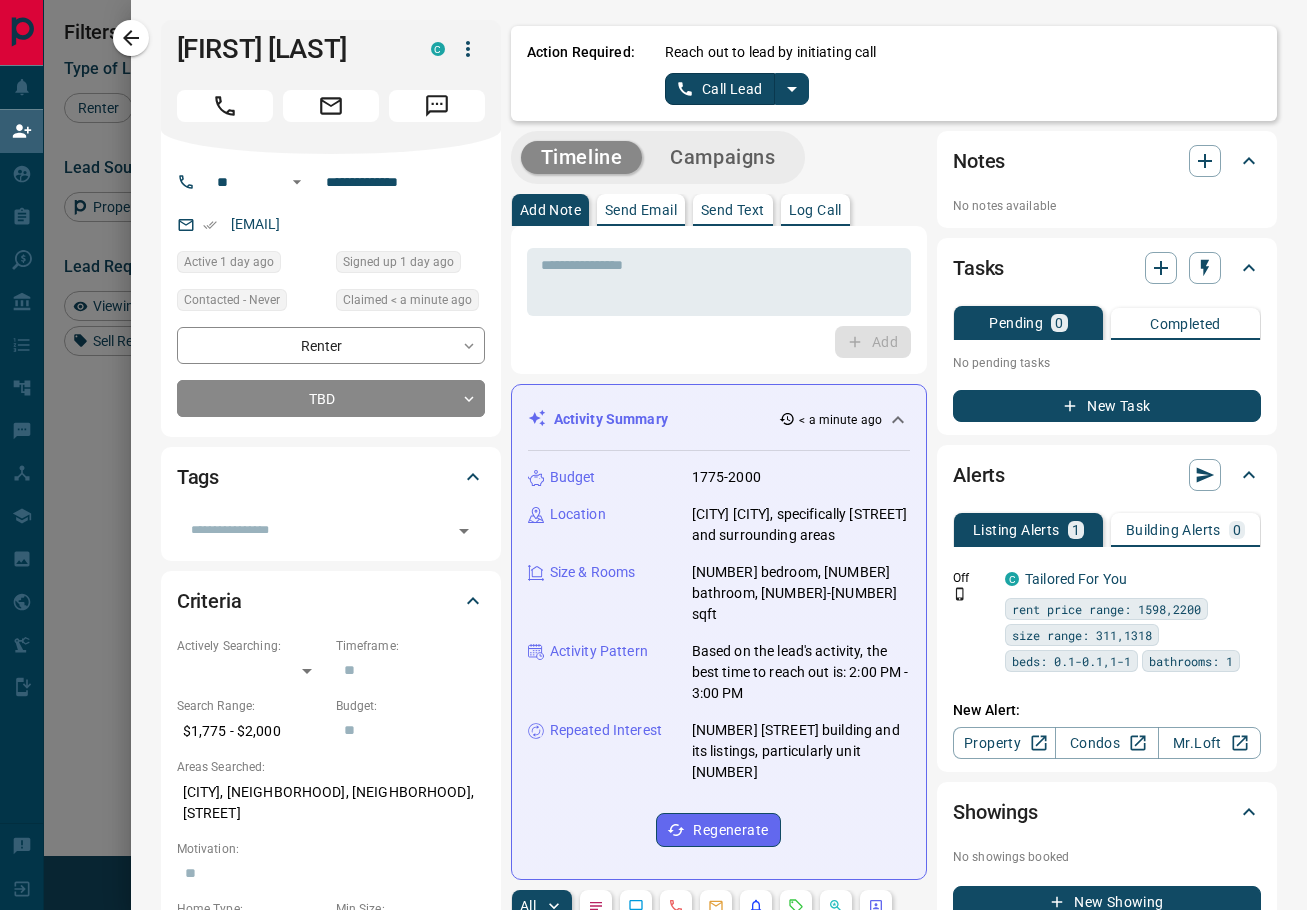 click 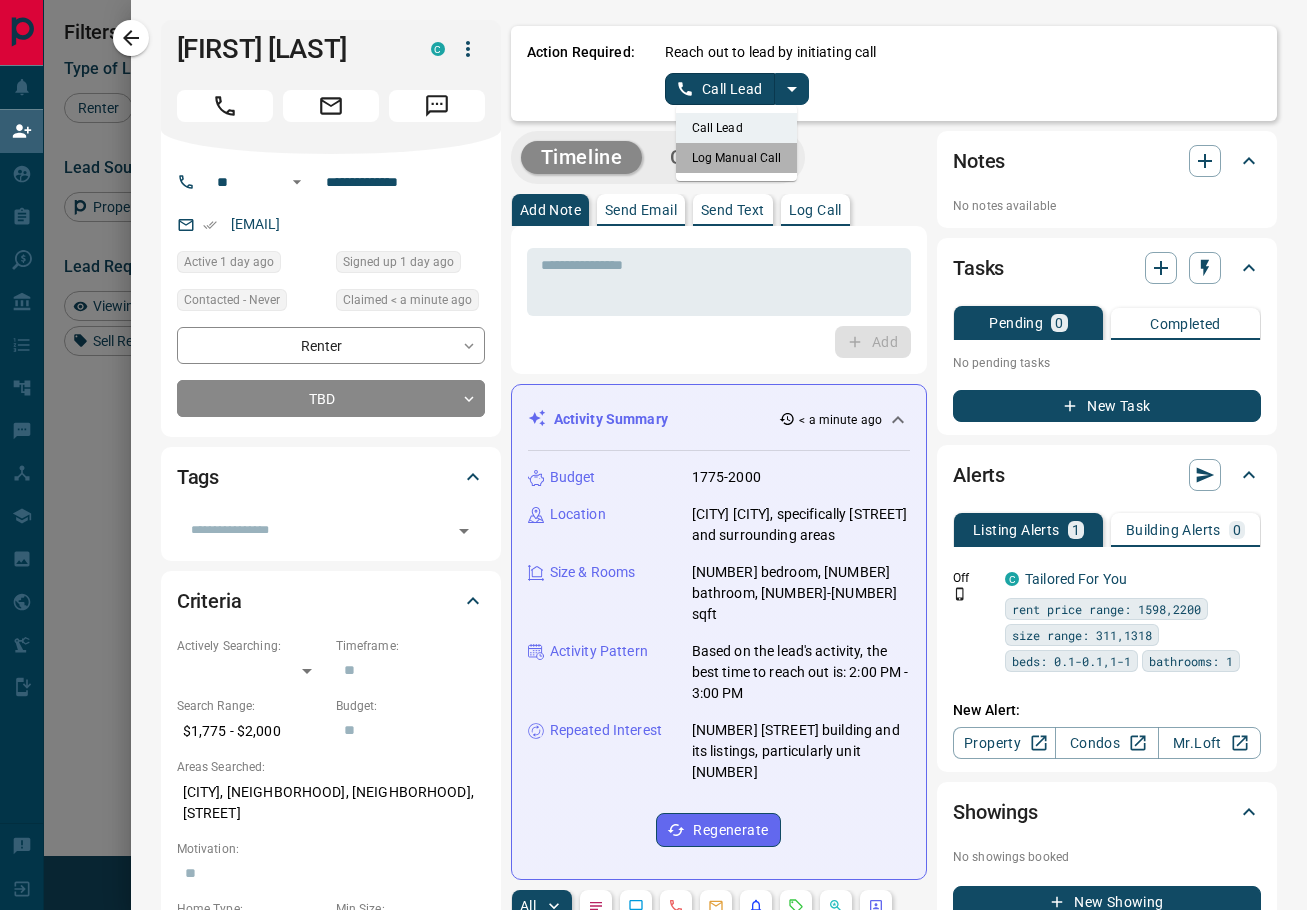 click on "Log Manual Call" at bounding box center [737, 158] 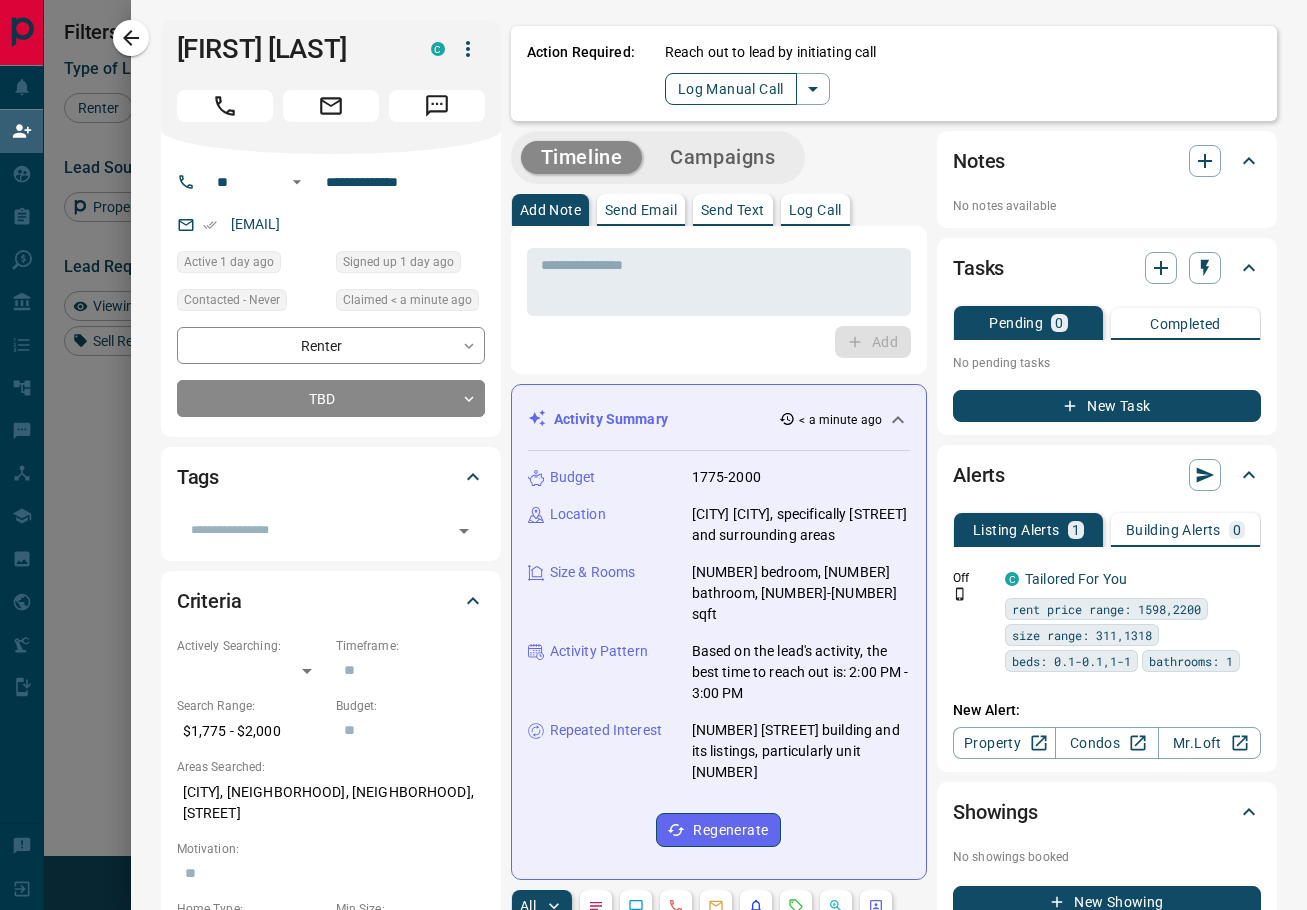 click on "Log Manual Call" at bounding box center [731, 89] 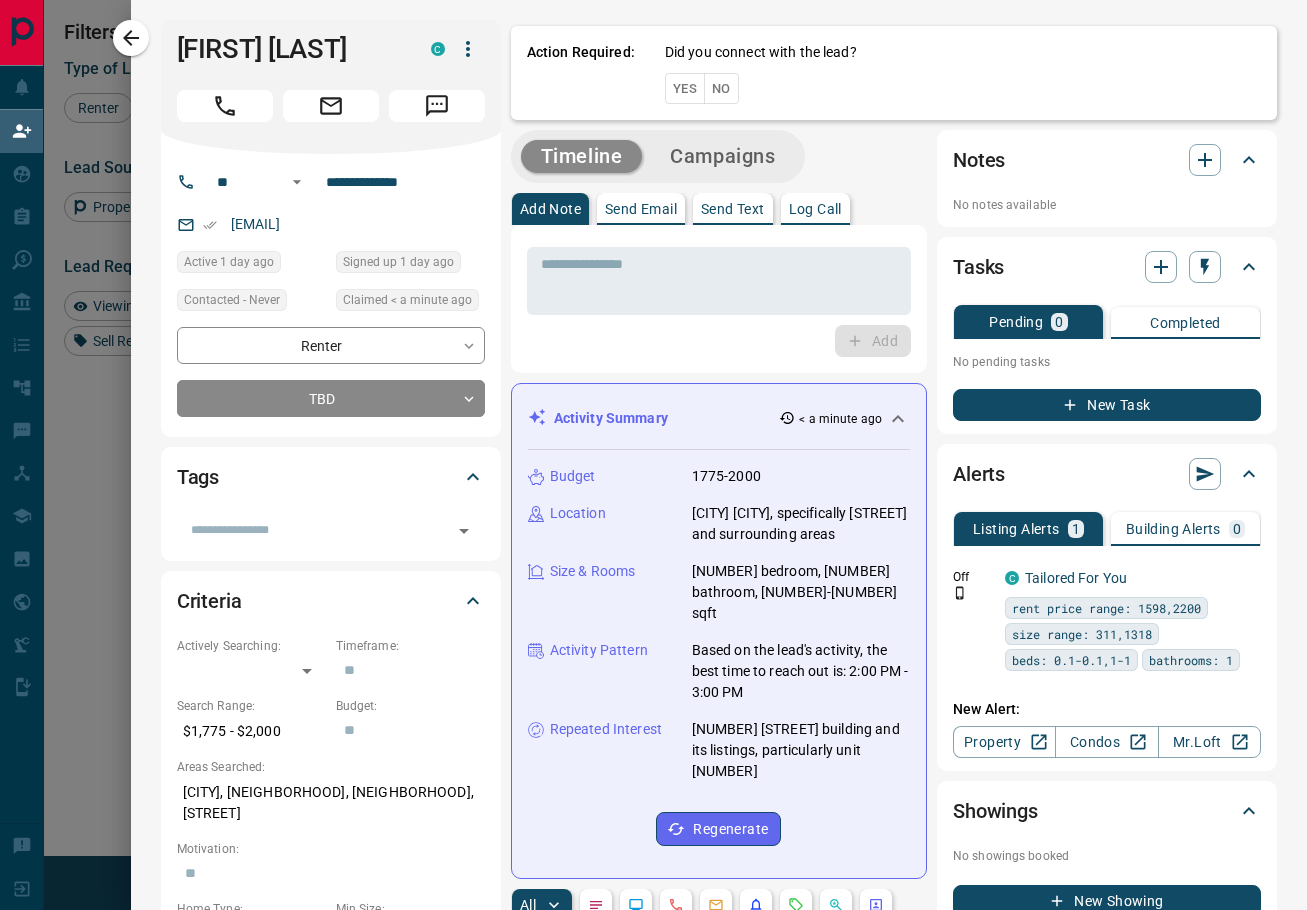 click on "No" at bounding box center [721, 88] 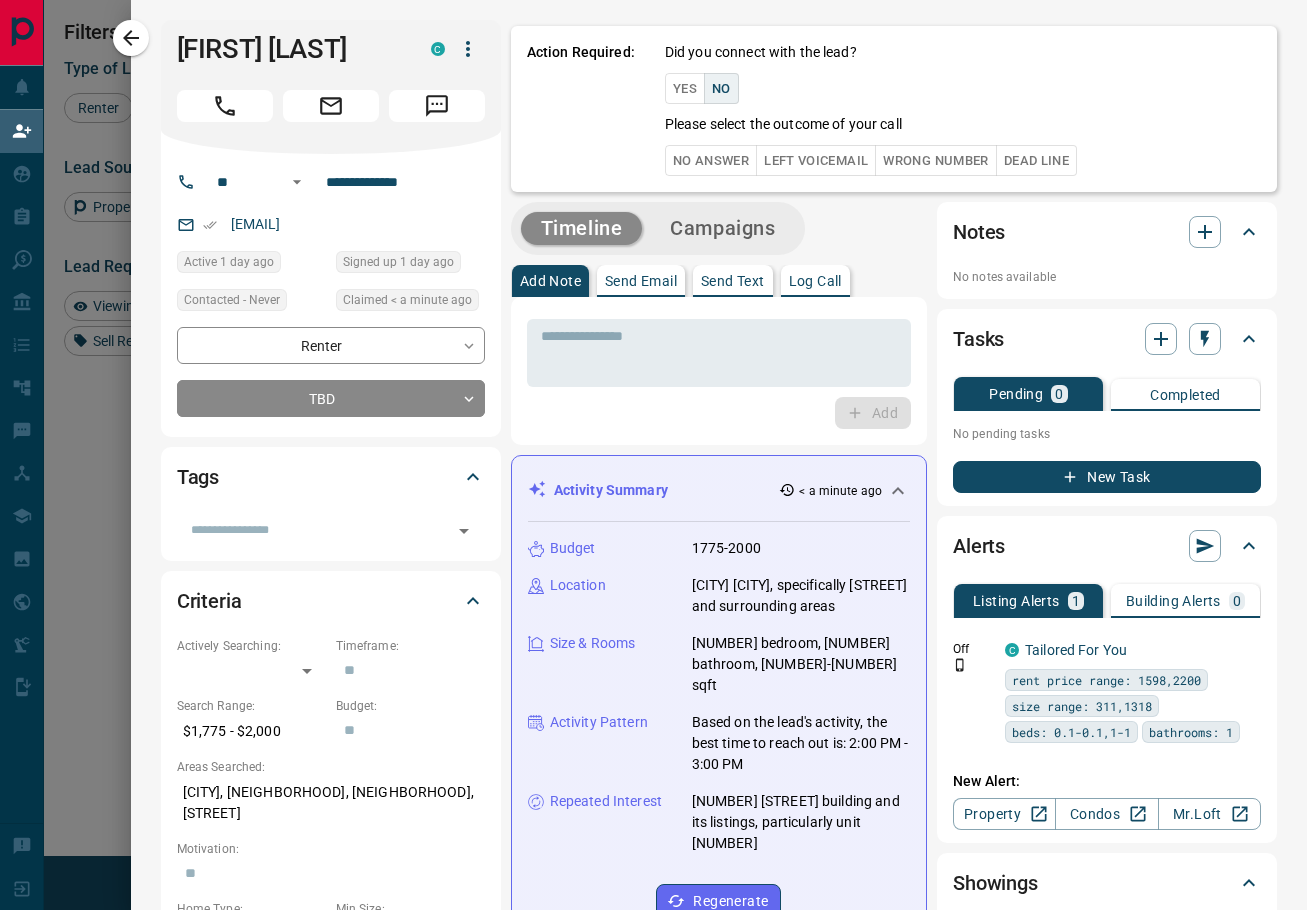 click on "No Answer" at bounding box center (711, 160) 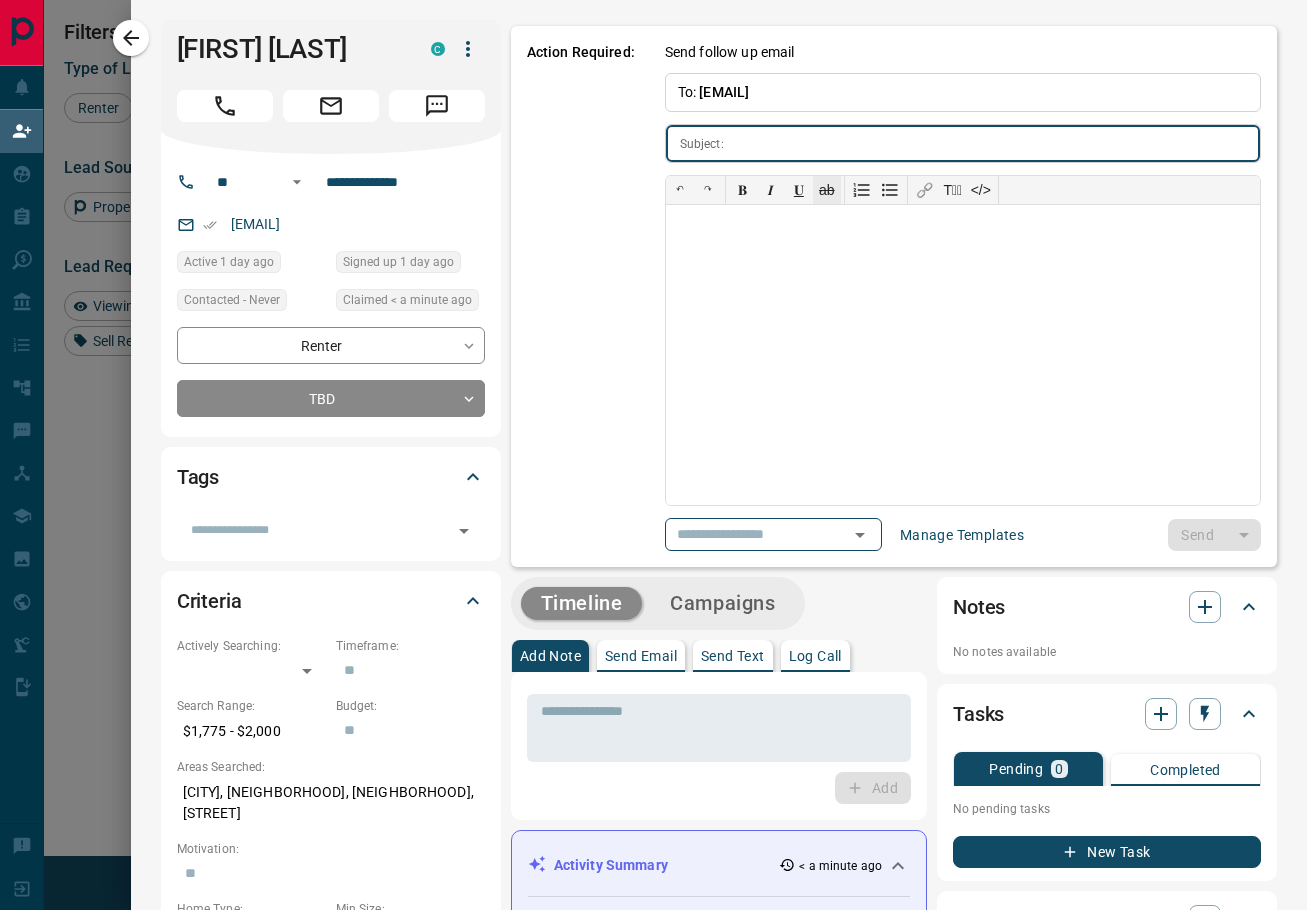 type on "**********" 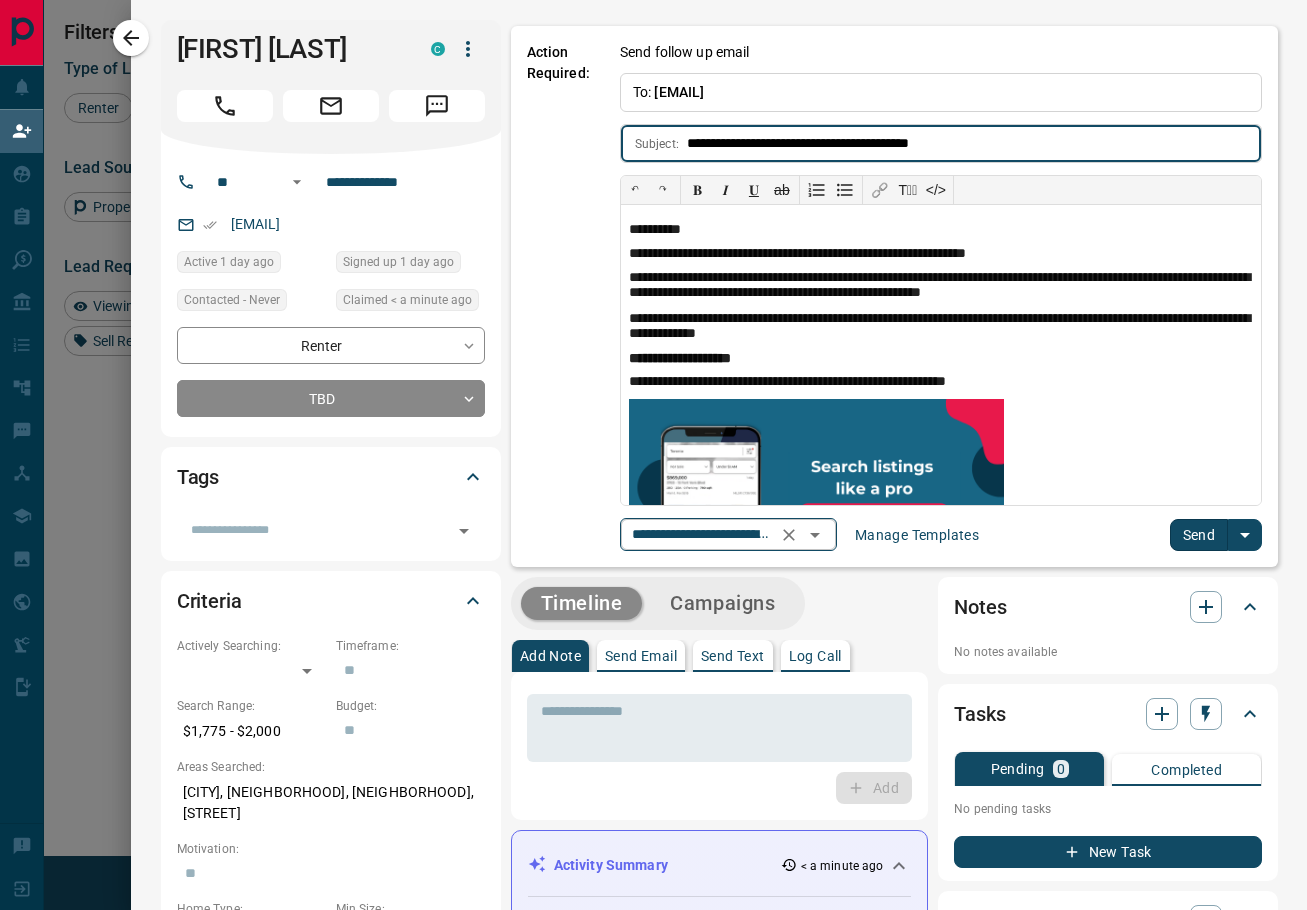 click 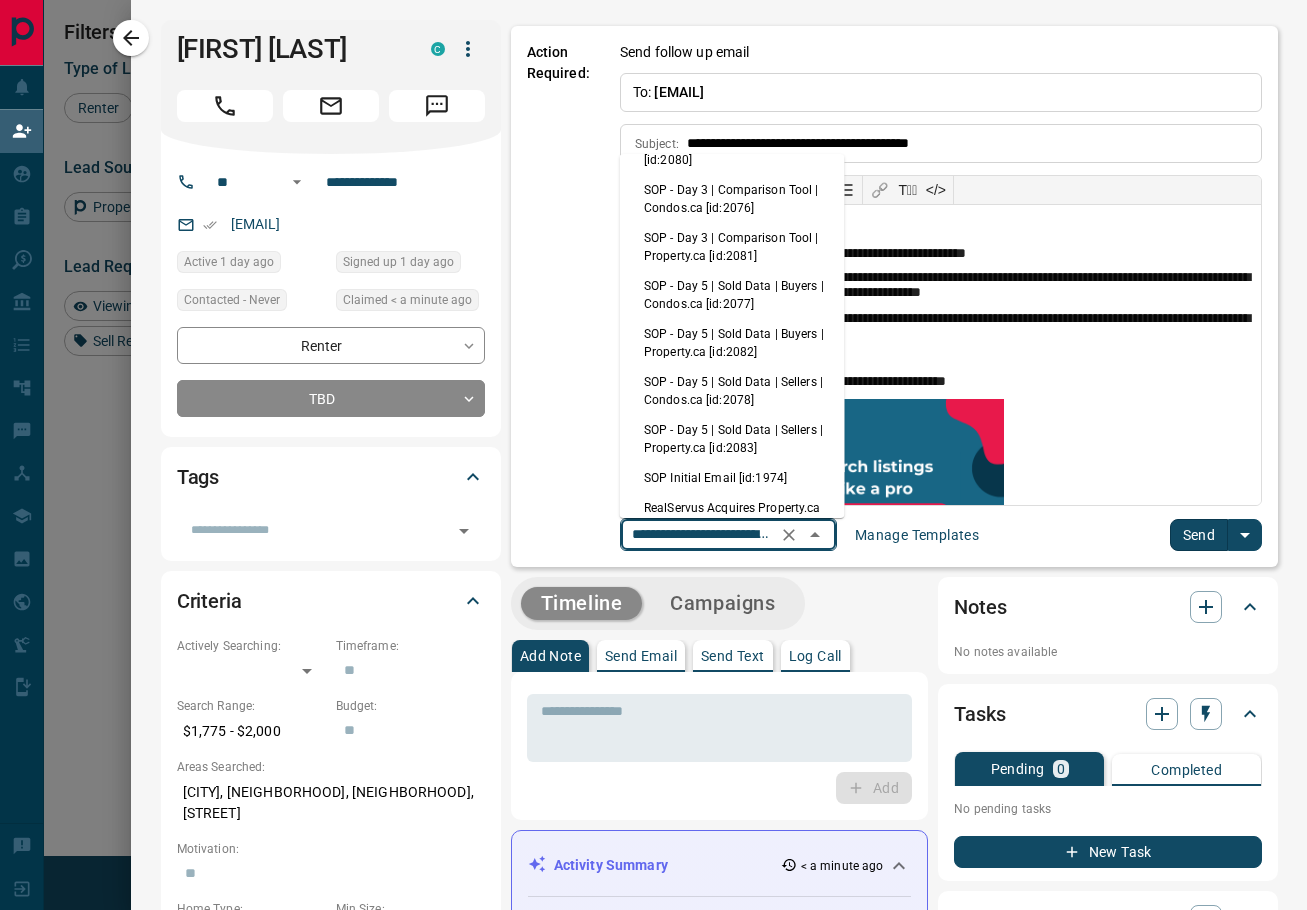 scroll, scrollTop: 292, scrollLeft: 0, axis: vertical 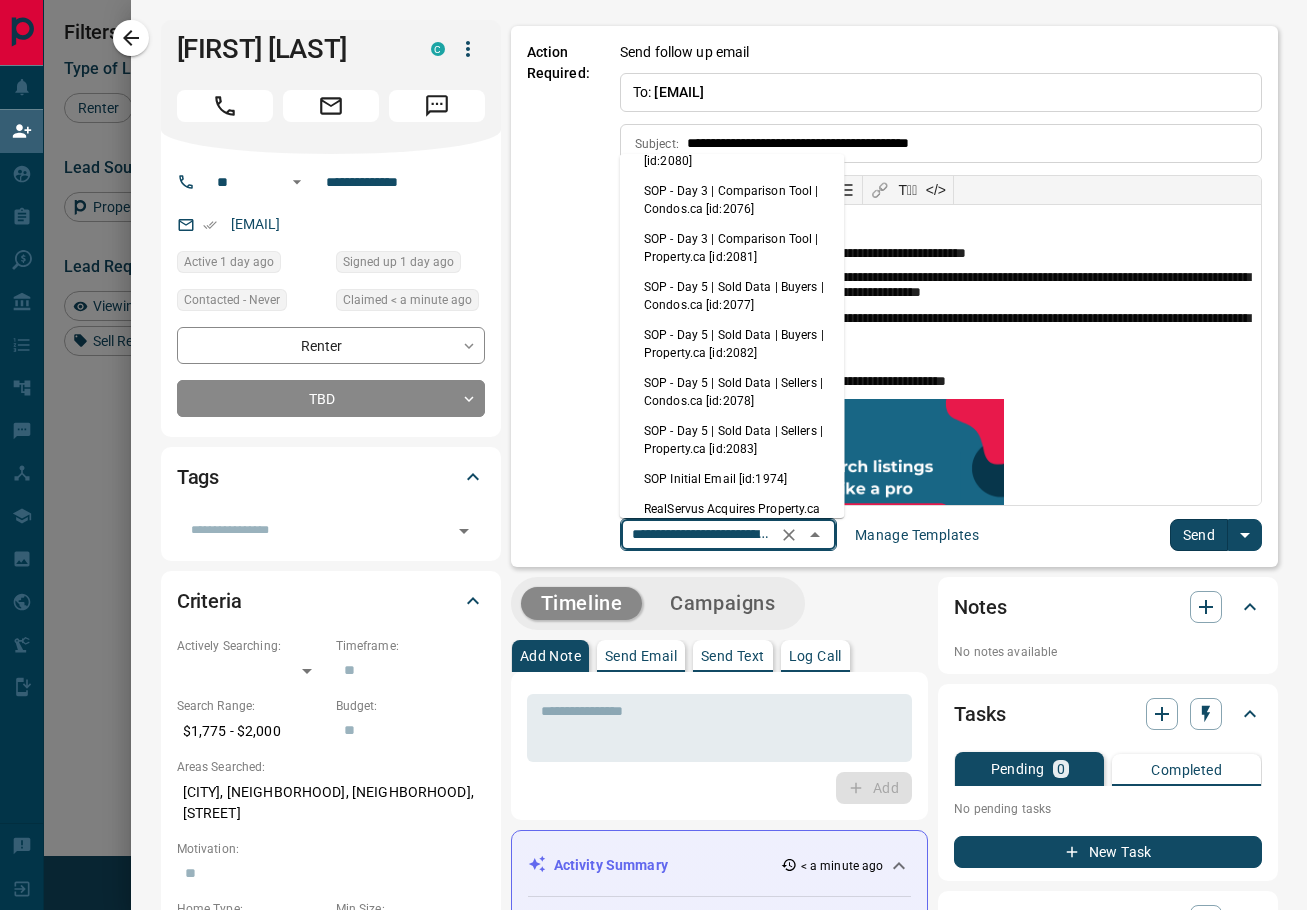 click on "SOP Initial Email [id:1974]" at bounding box center (732, 479) 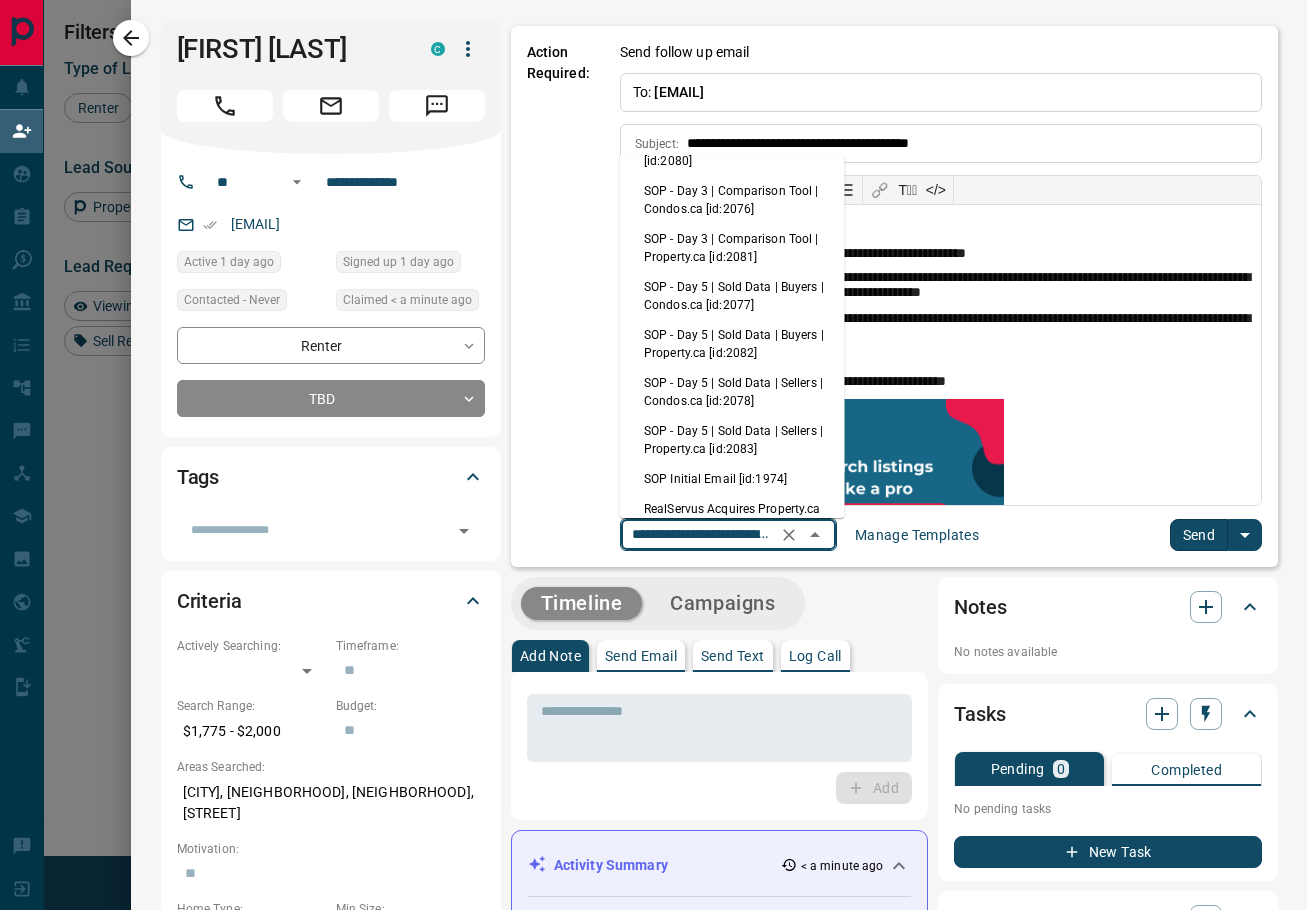 type on "**********" 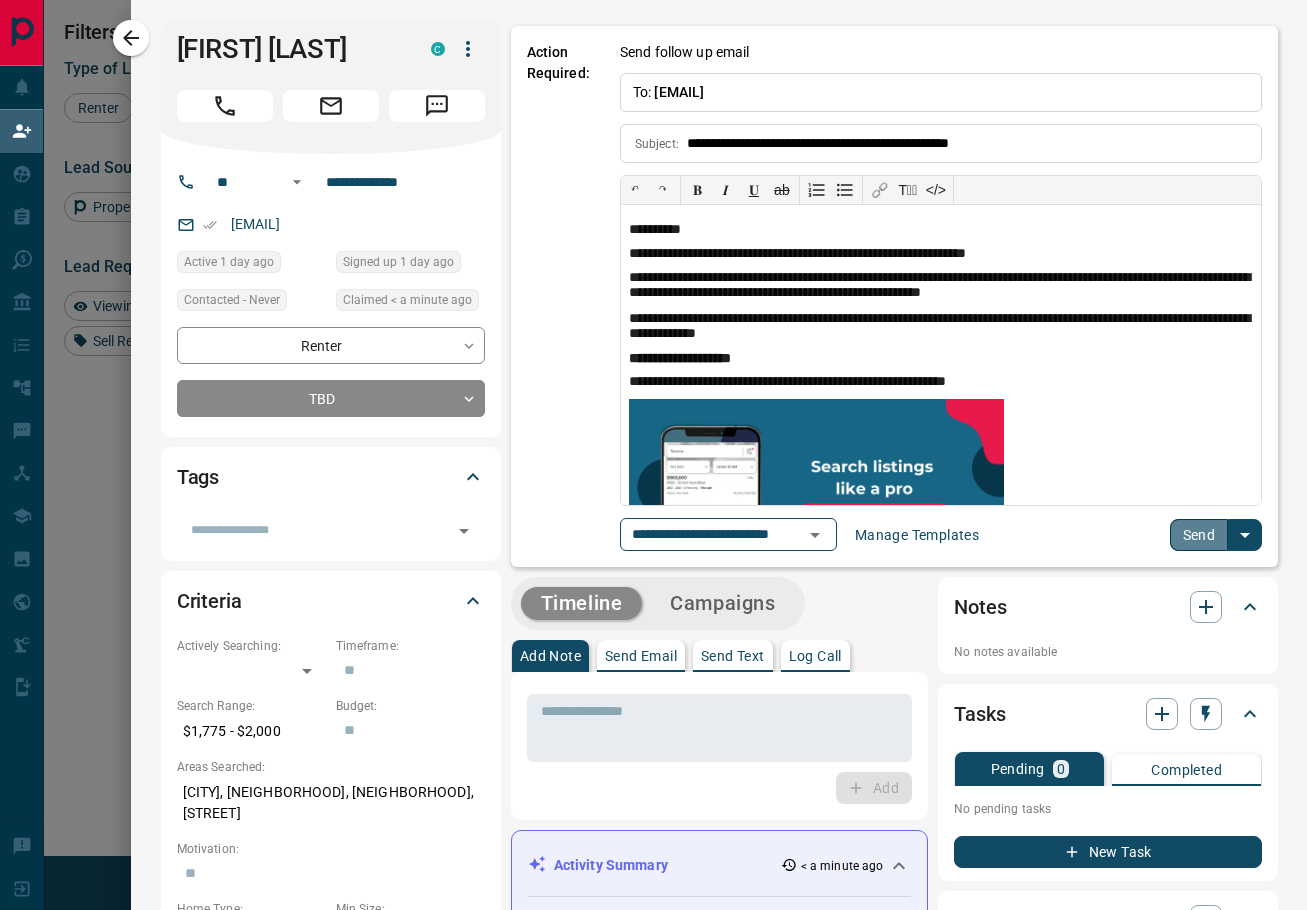 click on "Send" at bounding box center (1199, 535) 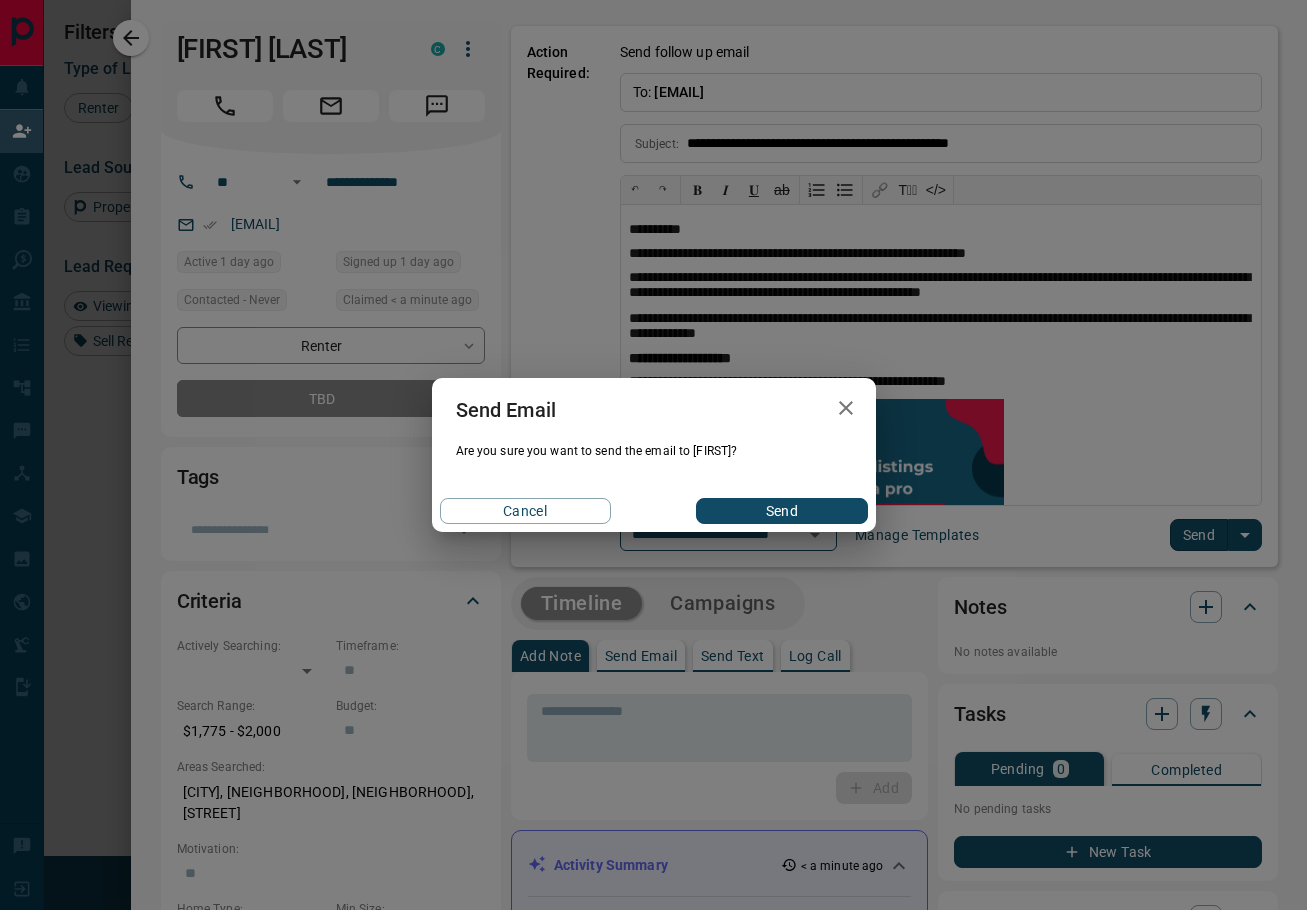 click on "Send" at bounding box center (781, 511) 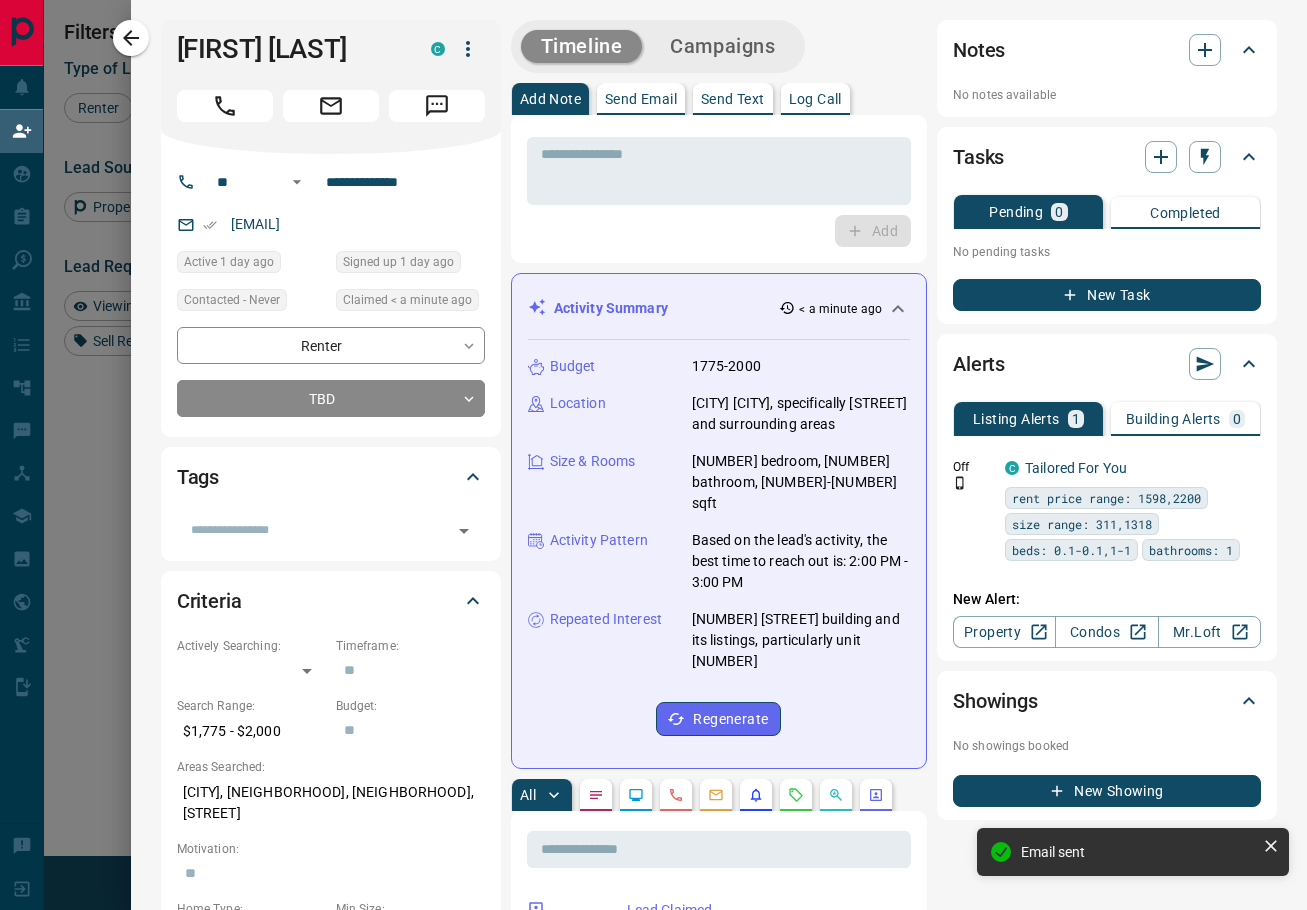 click on "Campaigns" at bounding box center [722, 46] 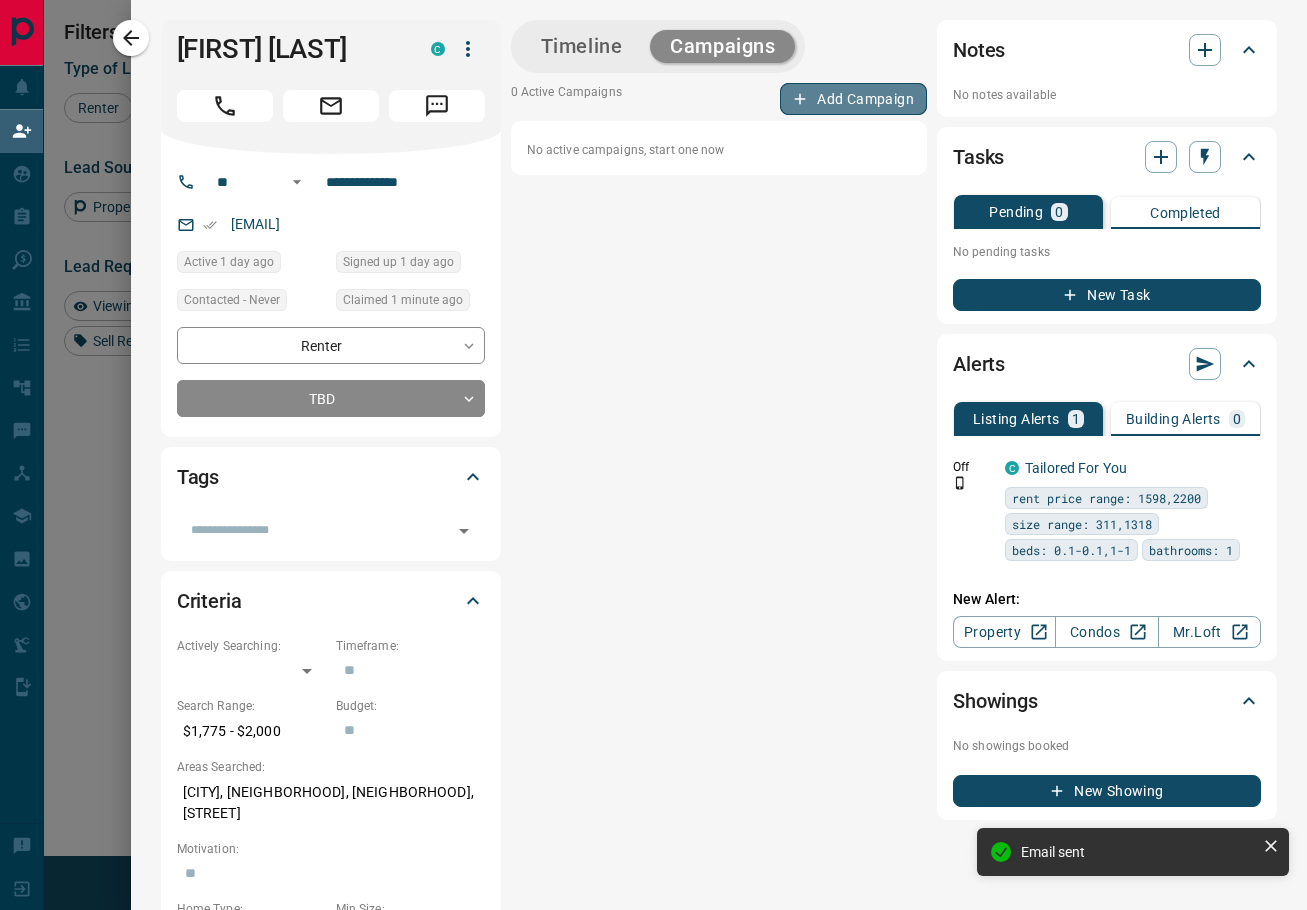 click on "Add Campaign" at bounding box center (853, 99) 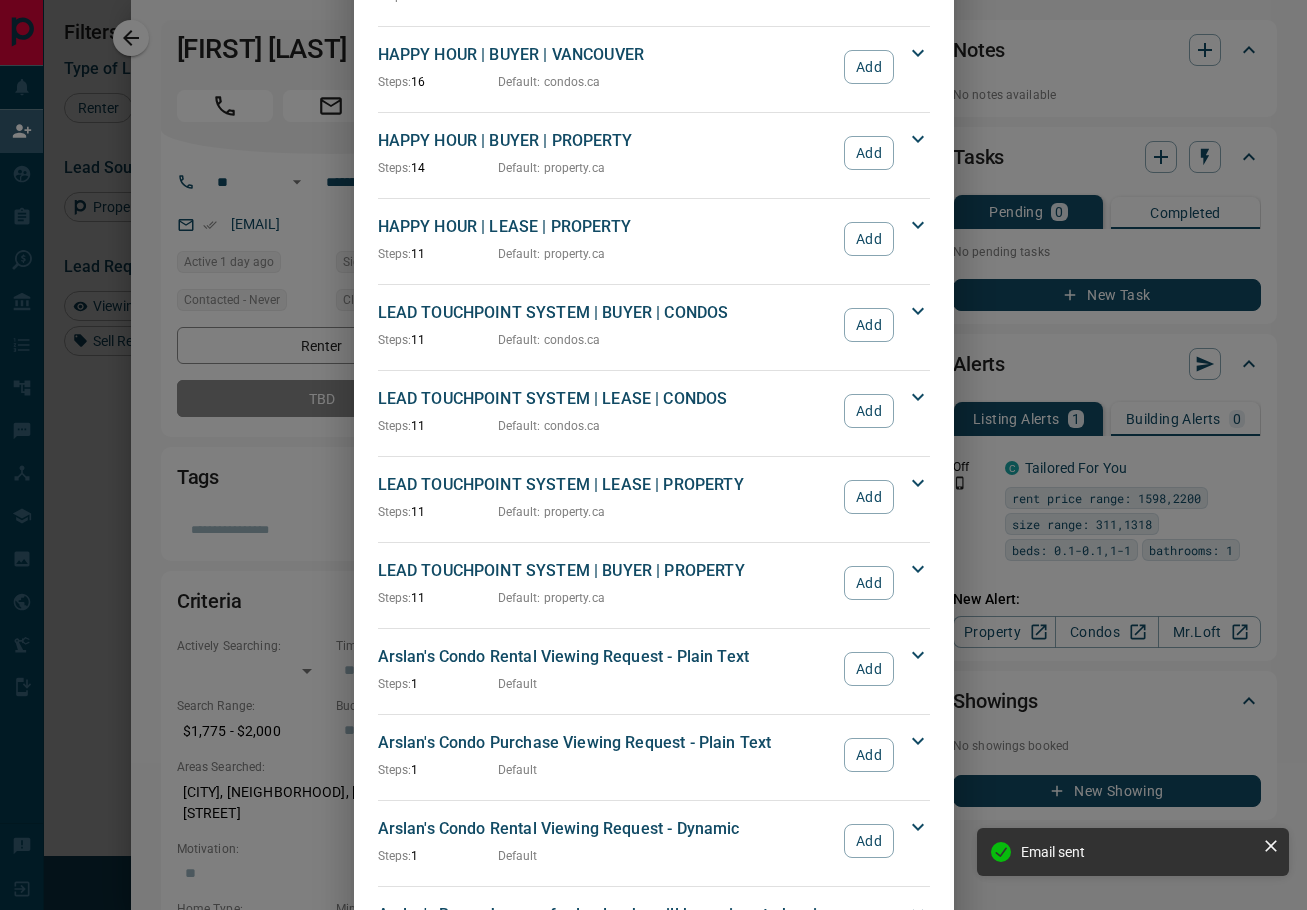 scroll, scrollTop: 663, scrollLeft: 0, axis: vertical 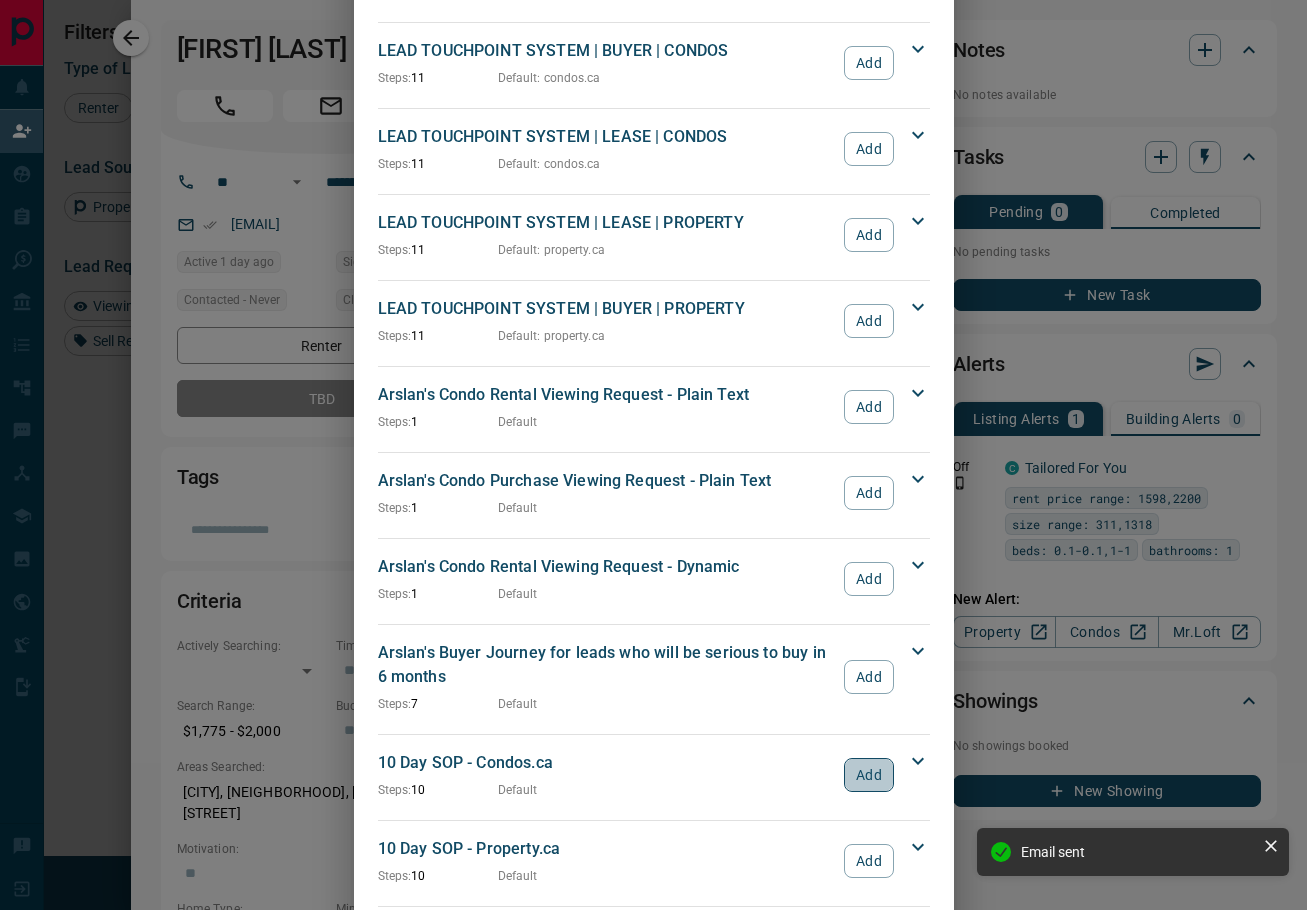 click on "Add" at bounding box center (868, 775) 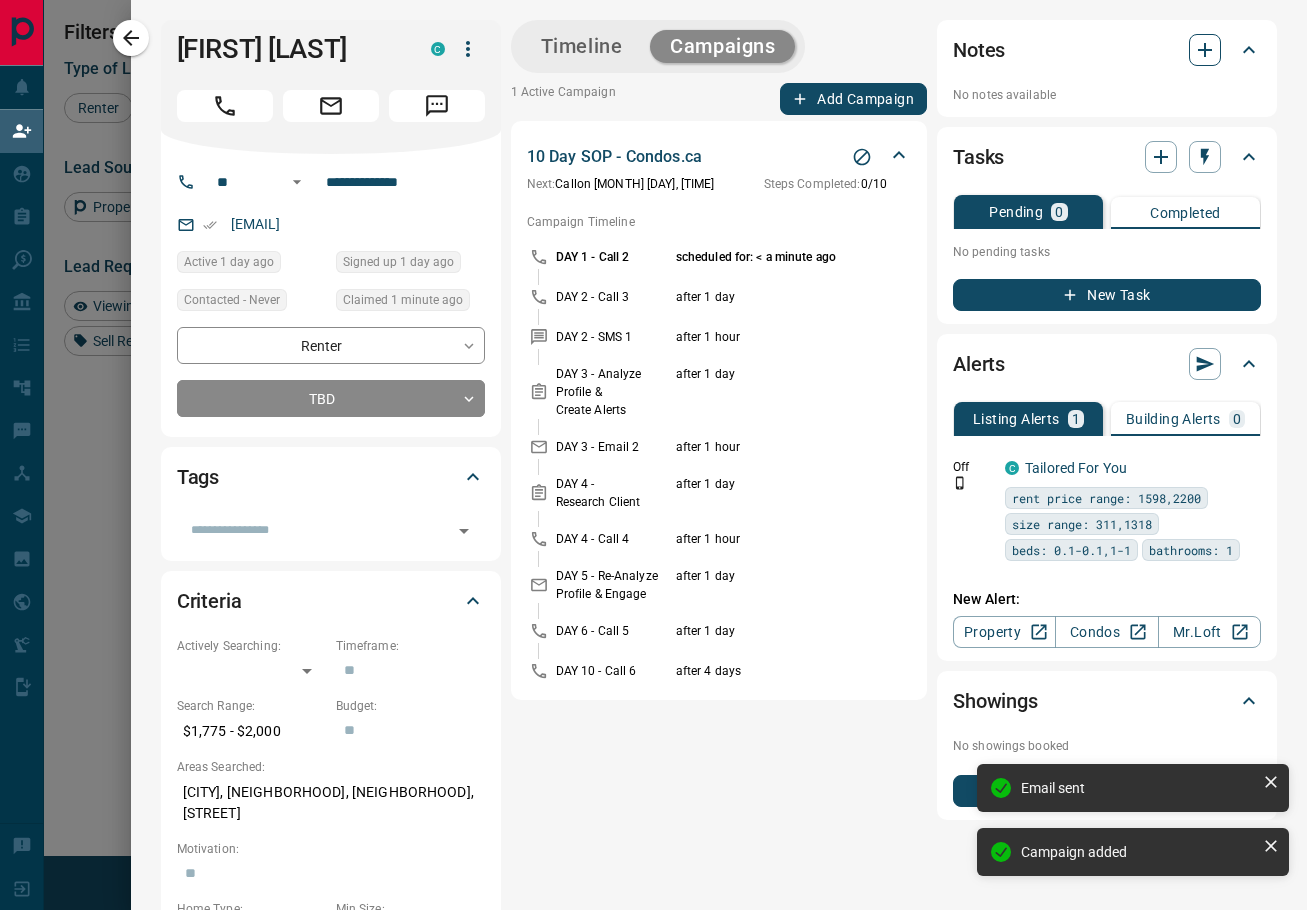 click 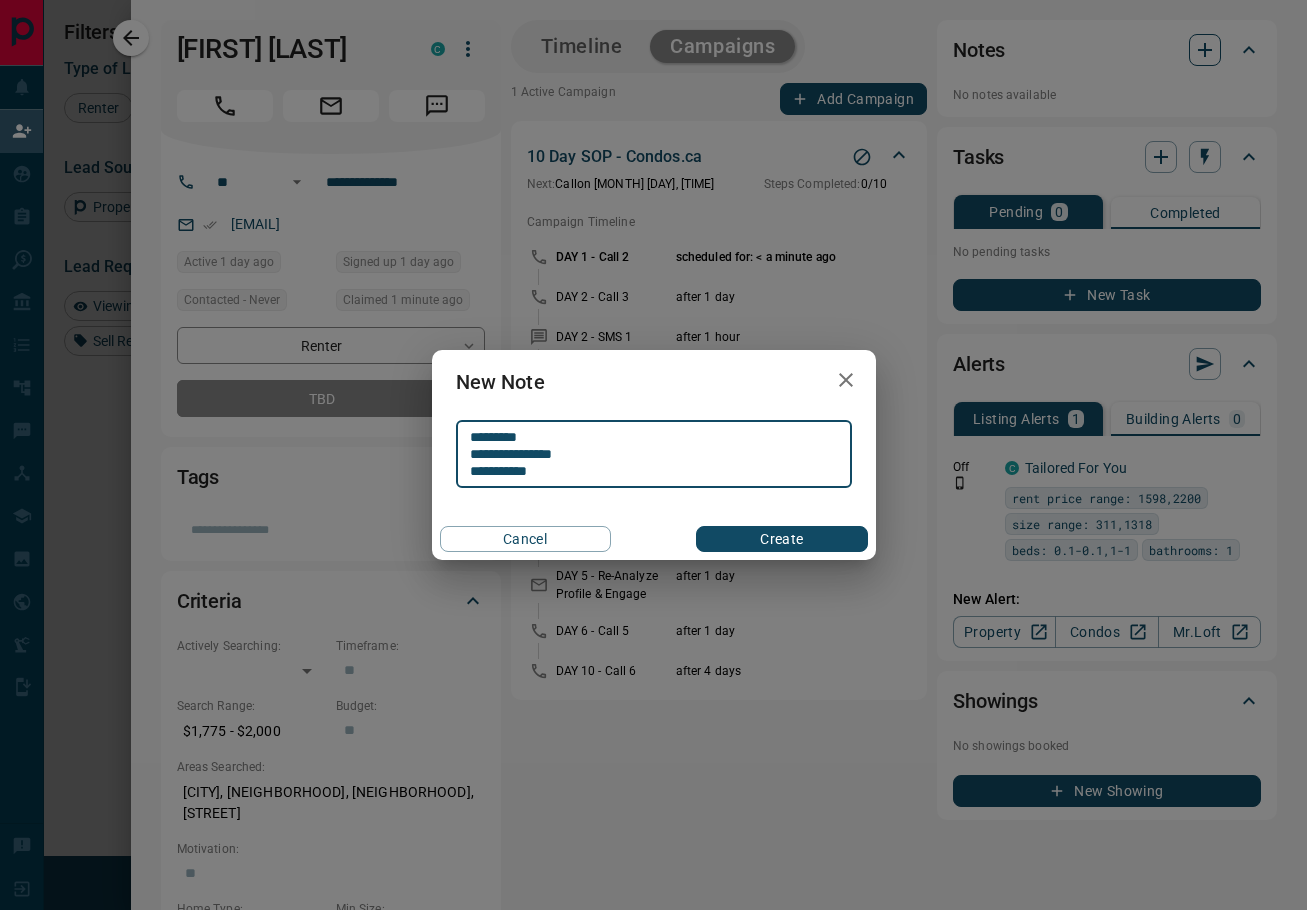 type on "**********" 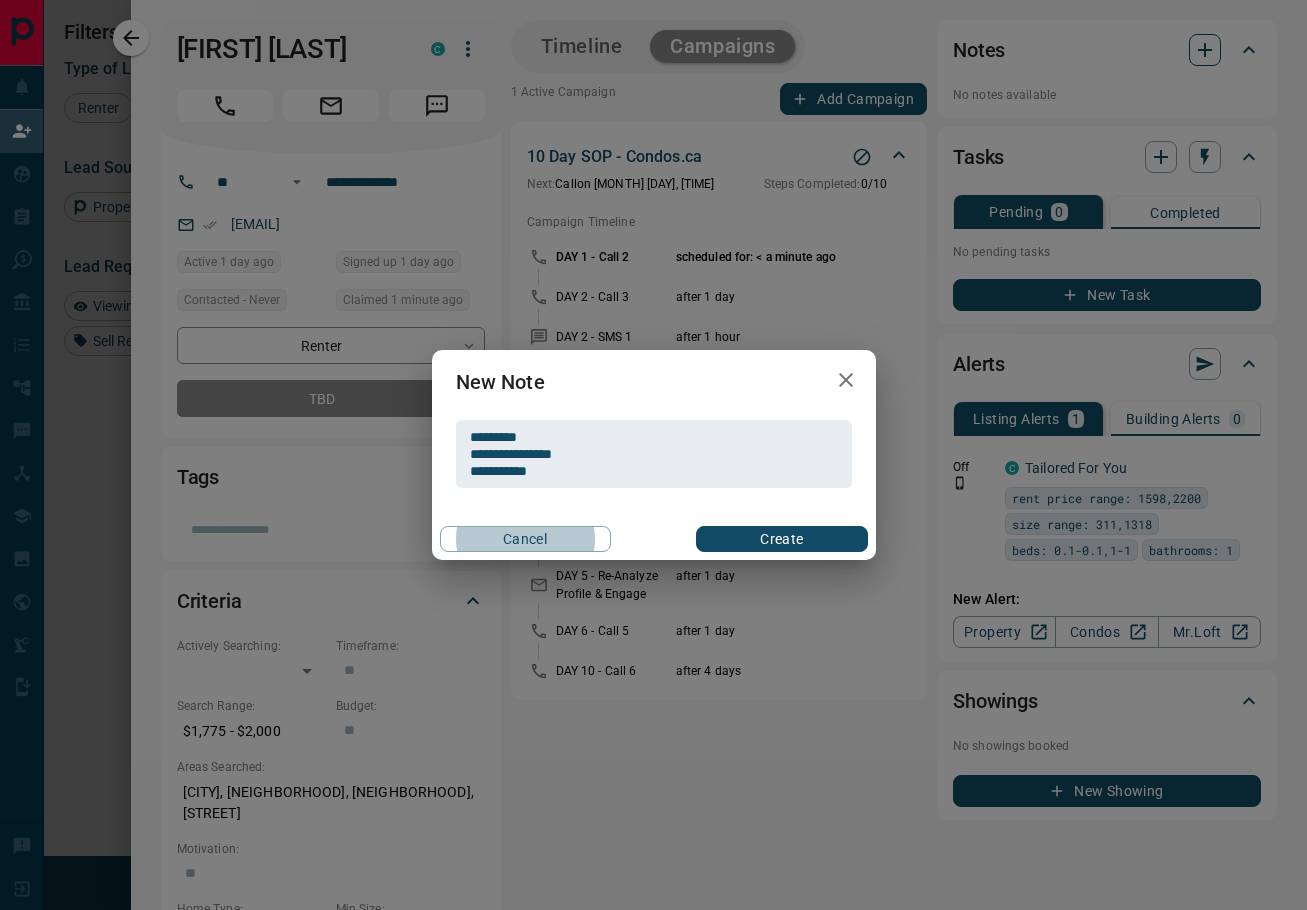 type 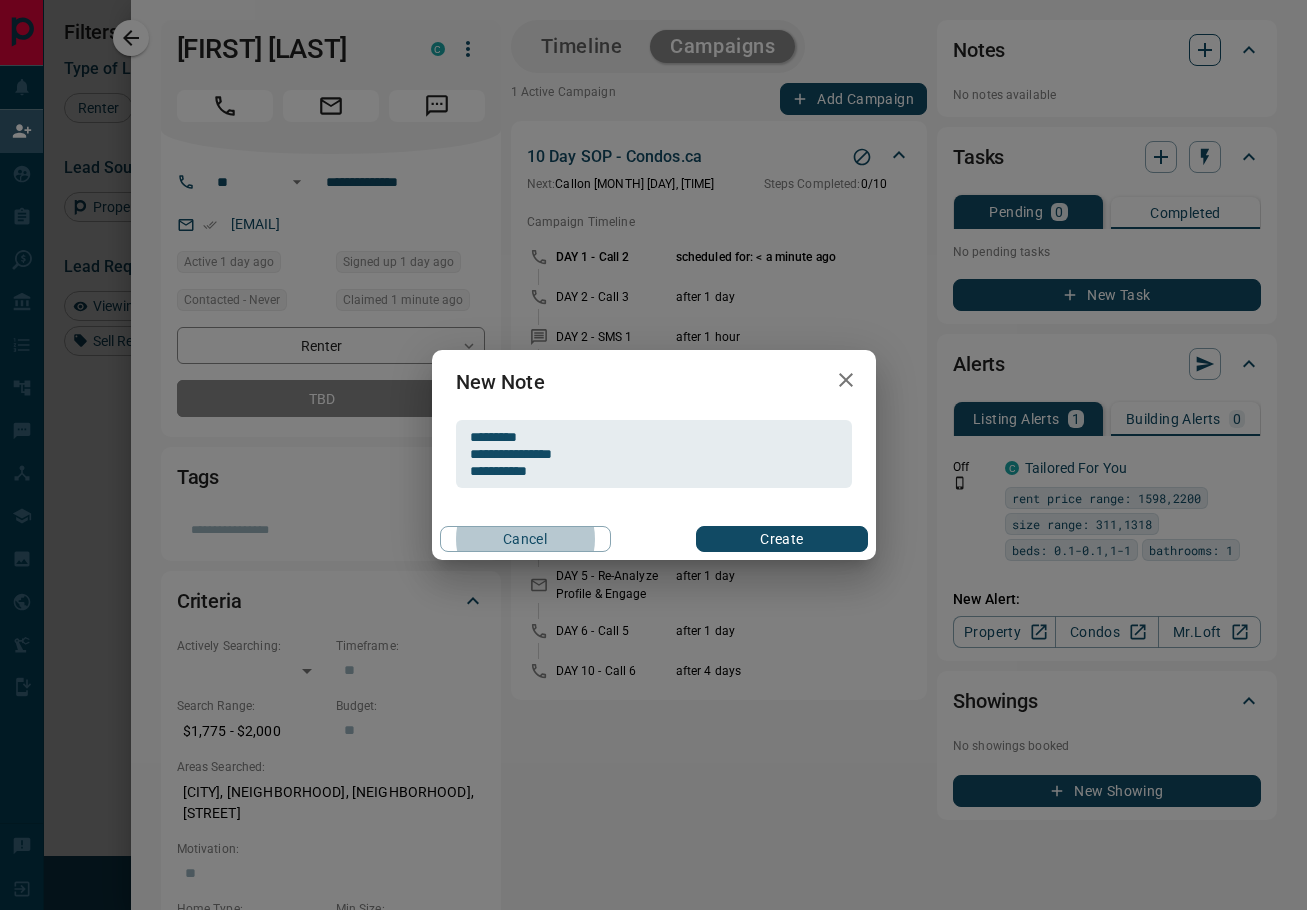 type 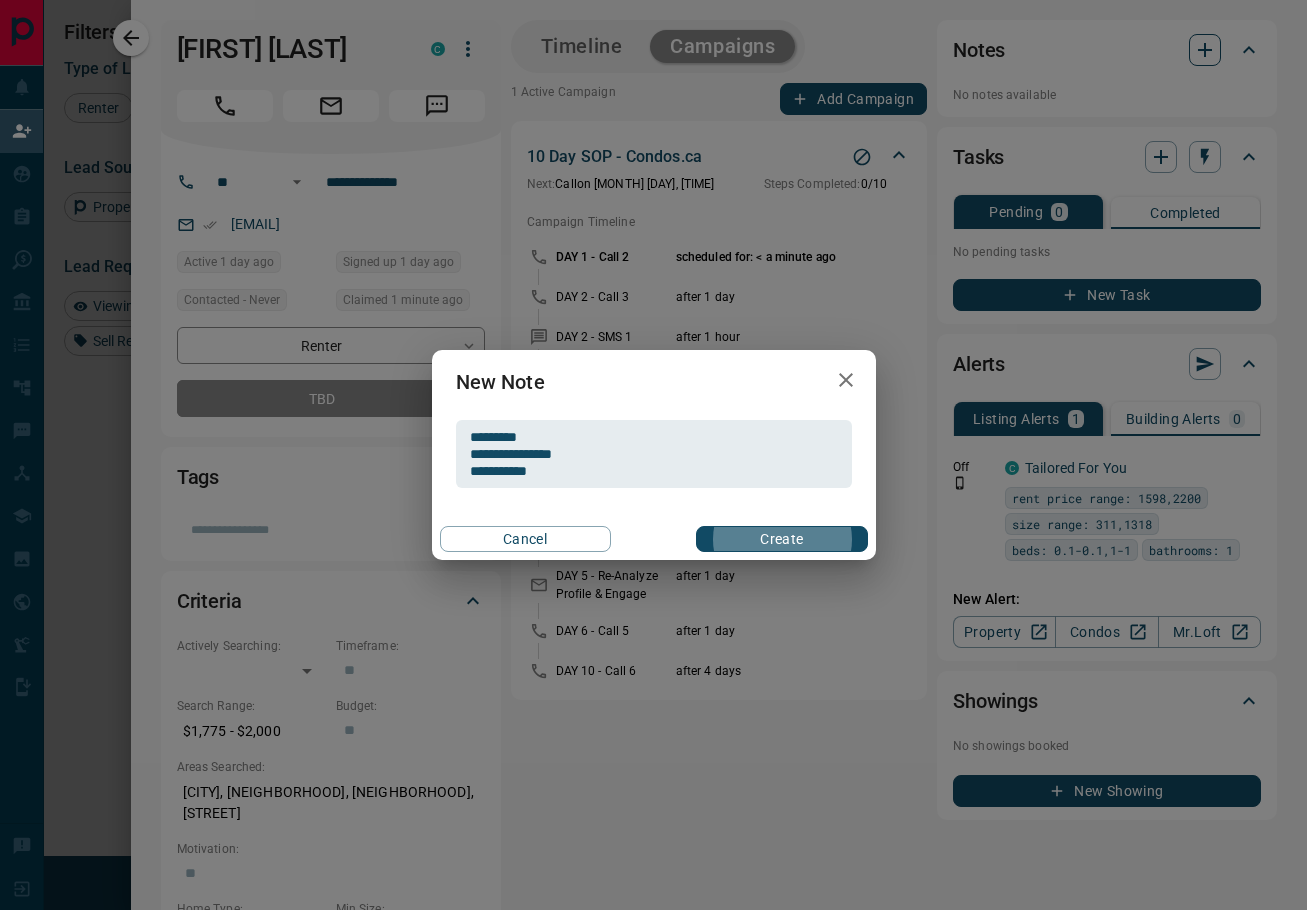 click on "Create" at bounding box center (781, 539) 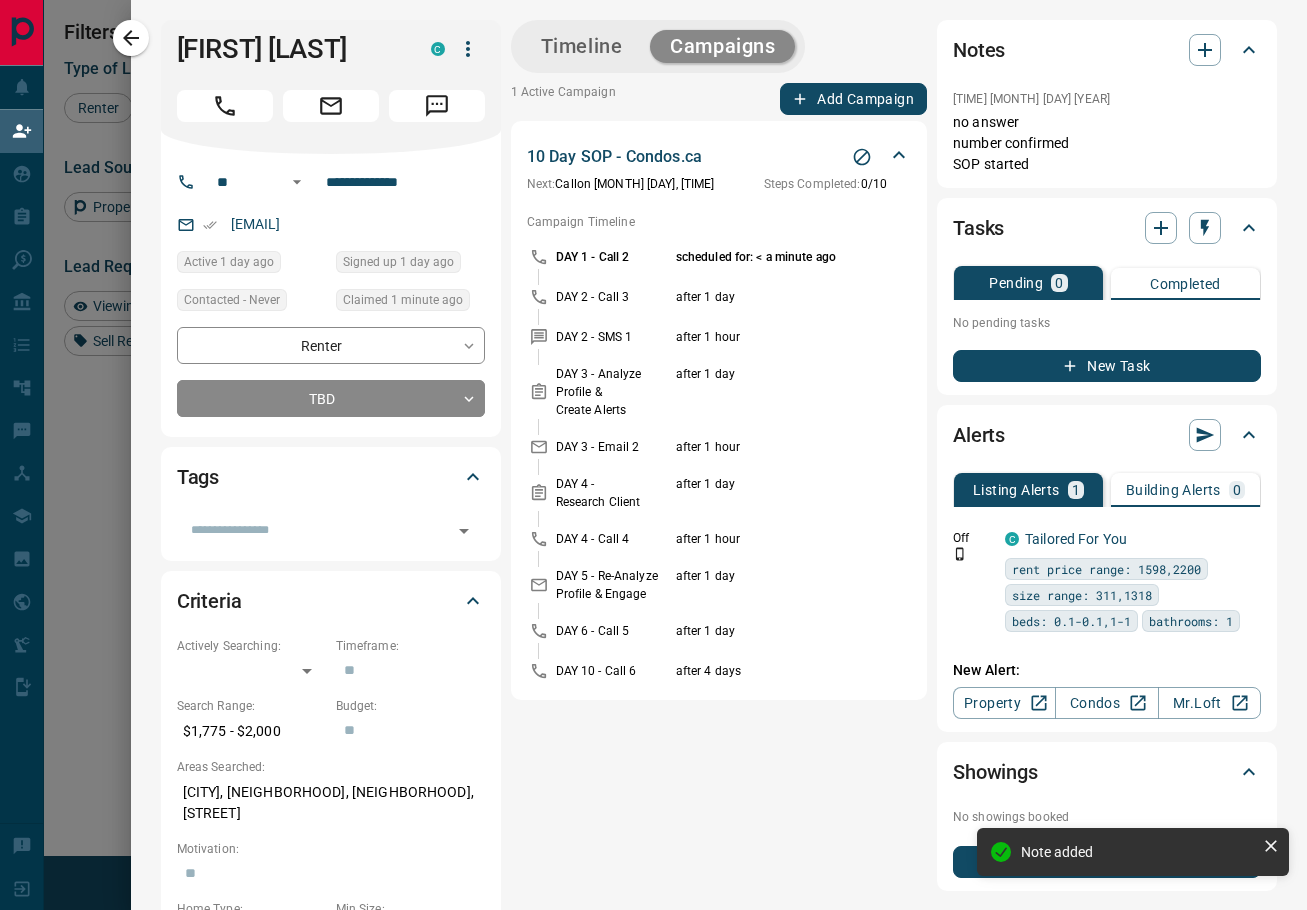 click on "Timeline Campaigns" at bounding box center (658, 46) 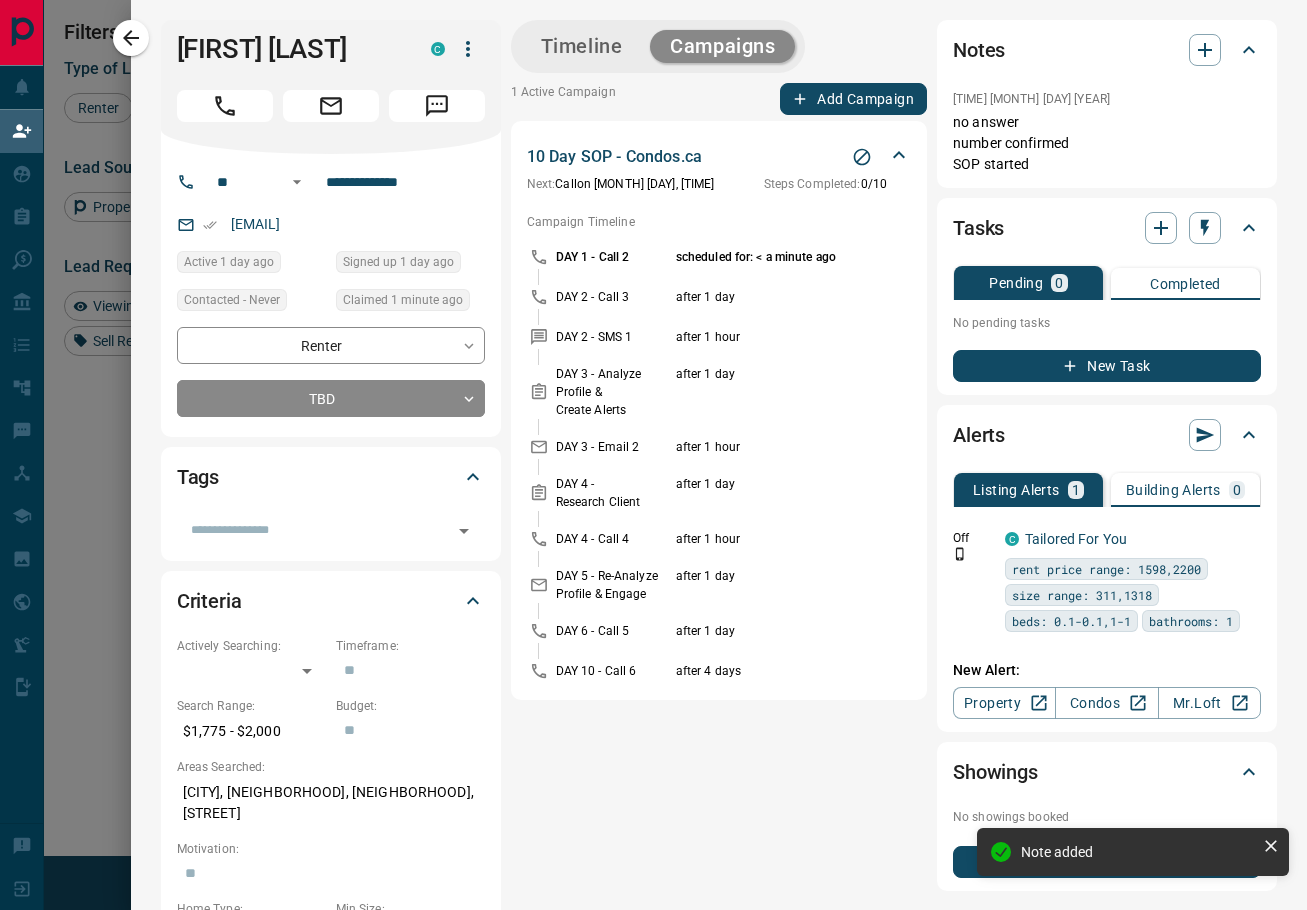 click on "Timeline" at bounding box center (582, 46) 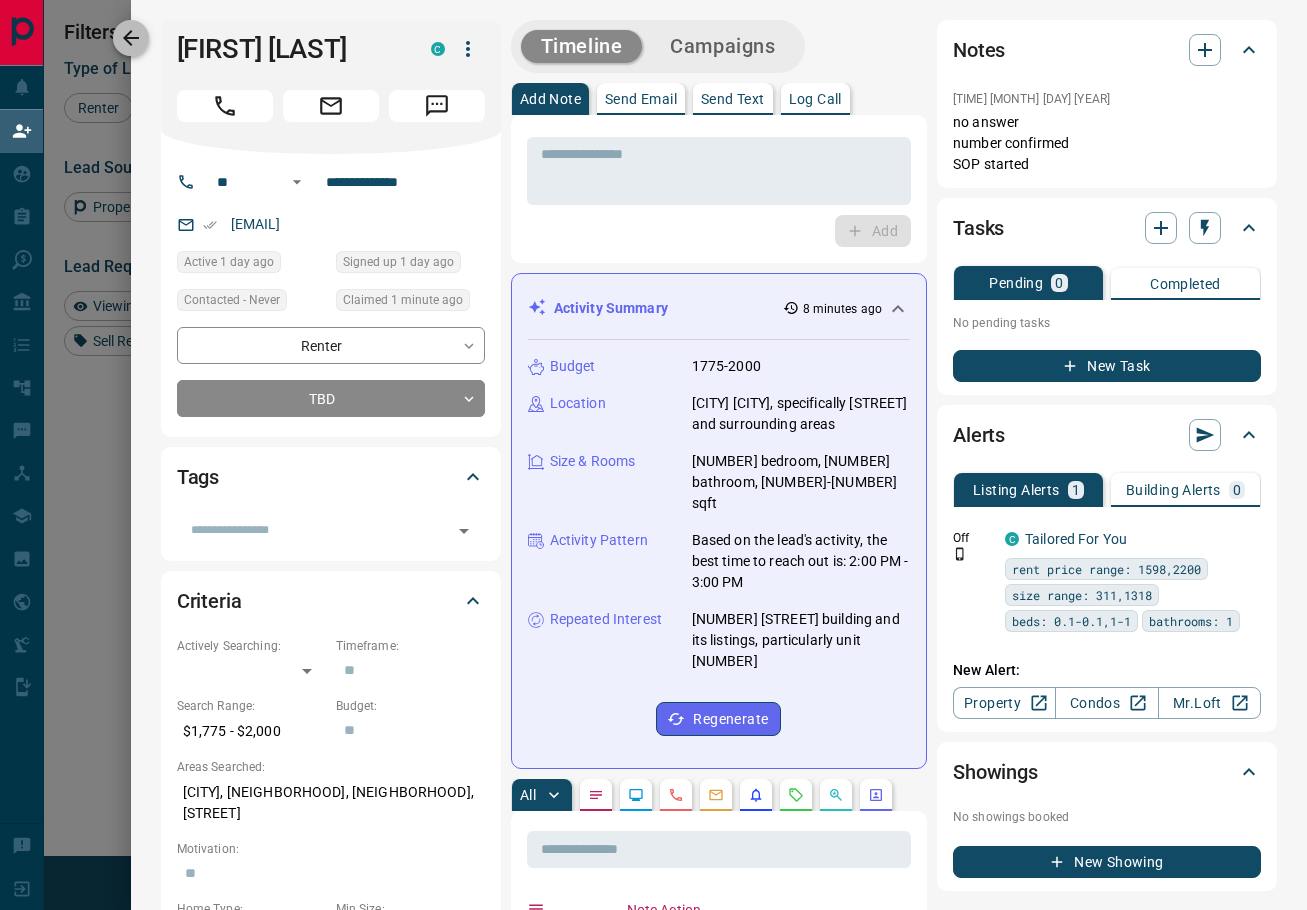 click 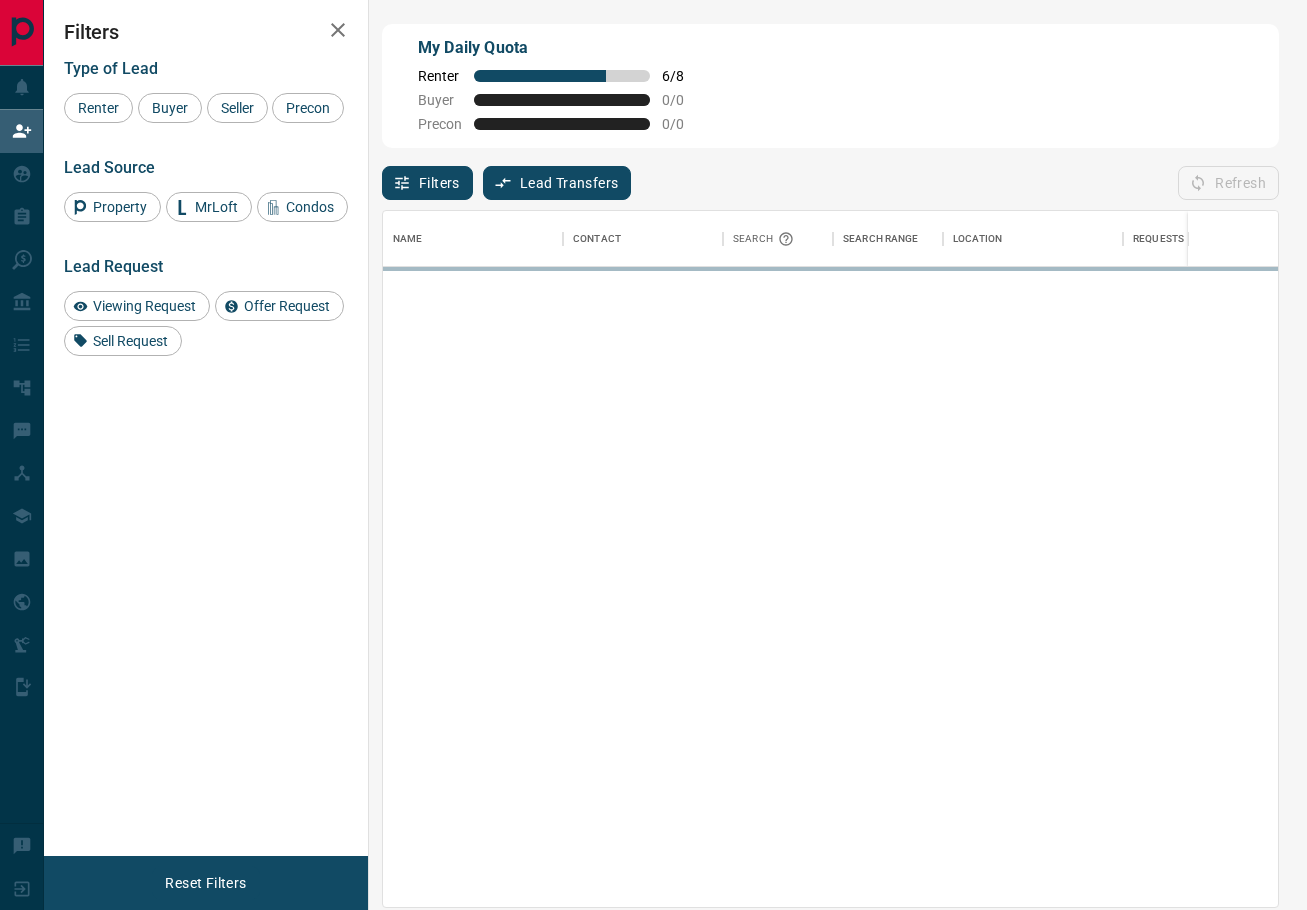 scroll, scrollTop: 1, scrollLeft: 1, axis: both 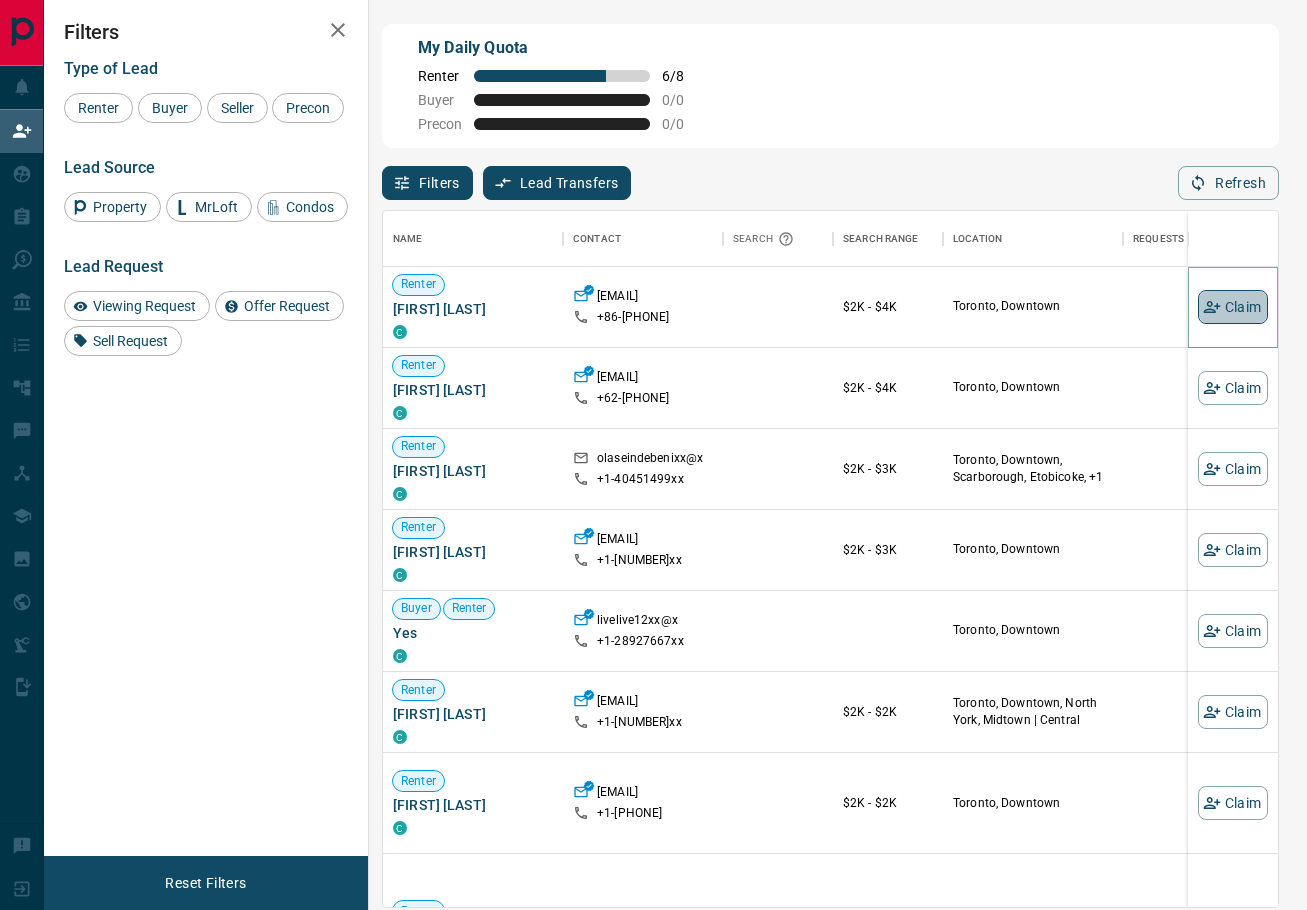 click on "Claim" at bounding box center [1233, 307] 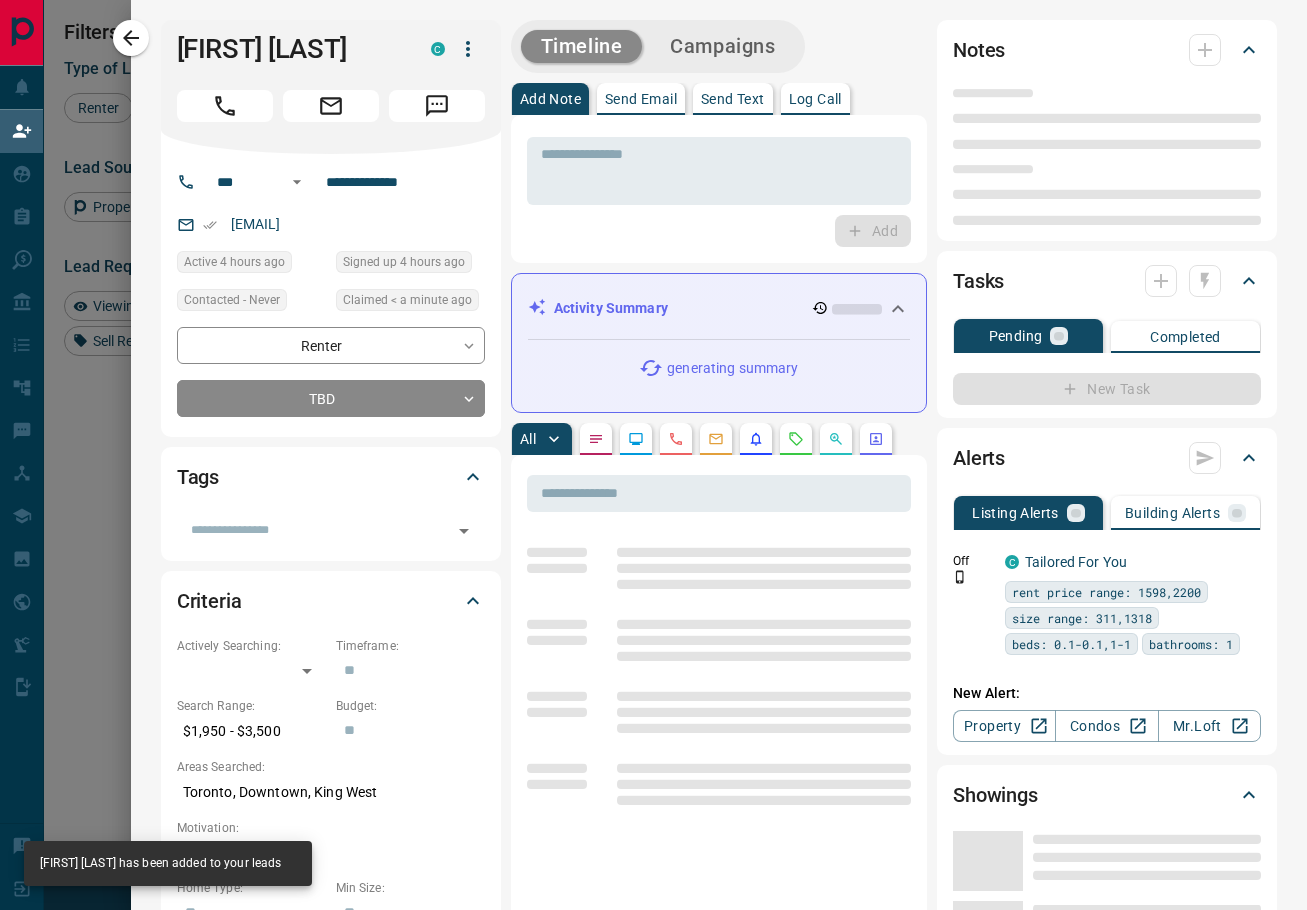 type on "***" 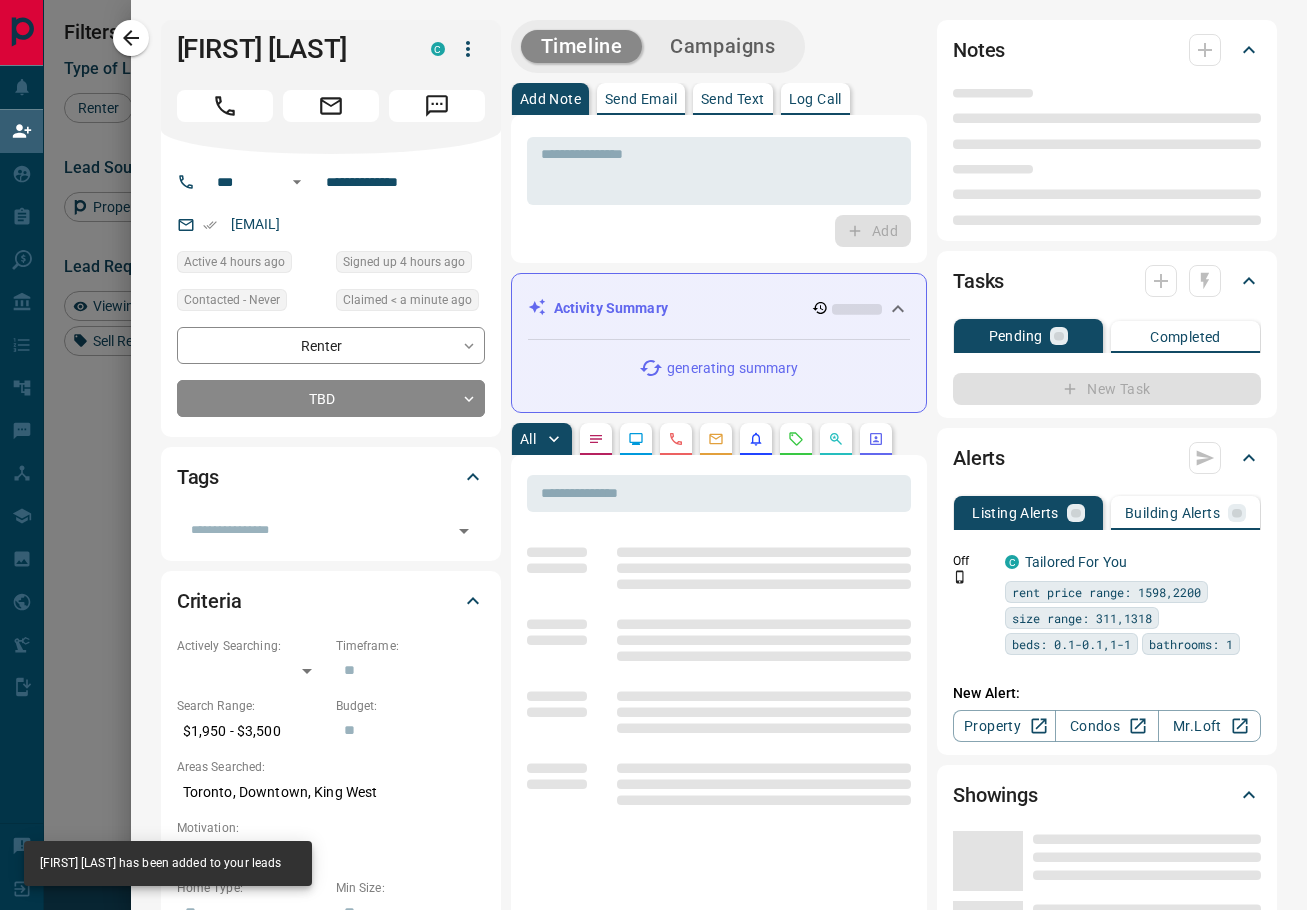type on "**********" 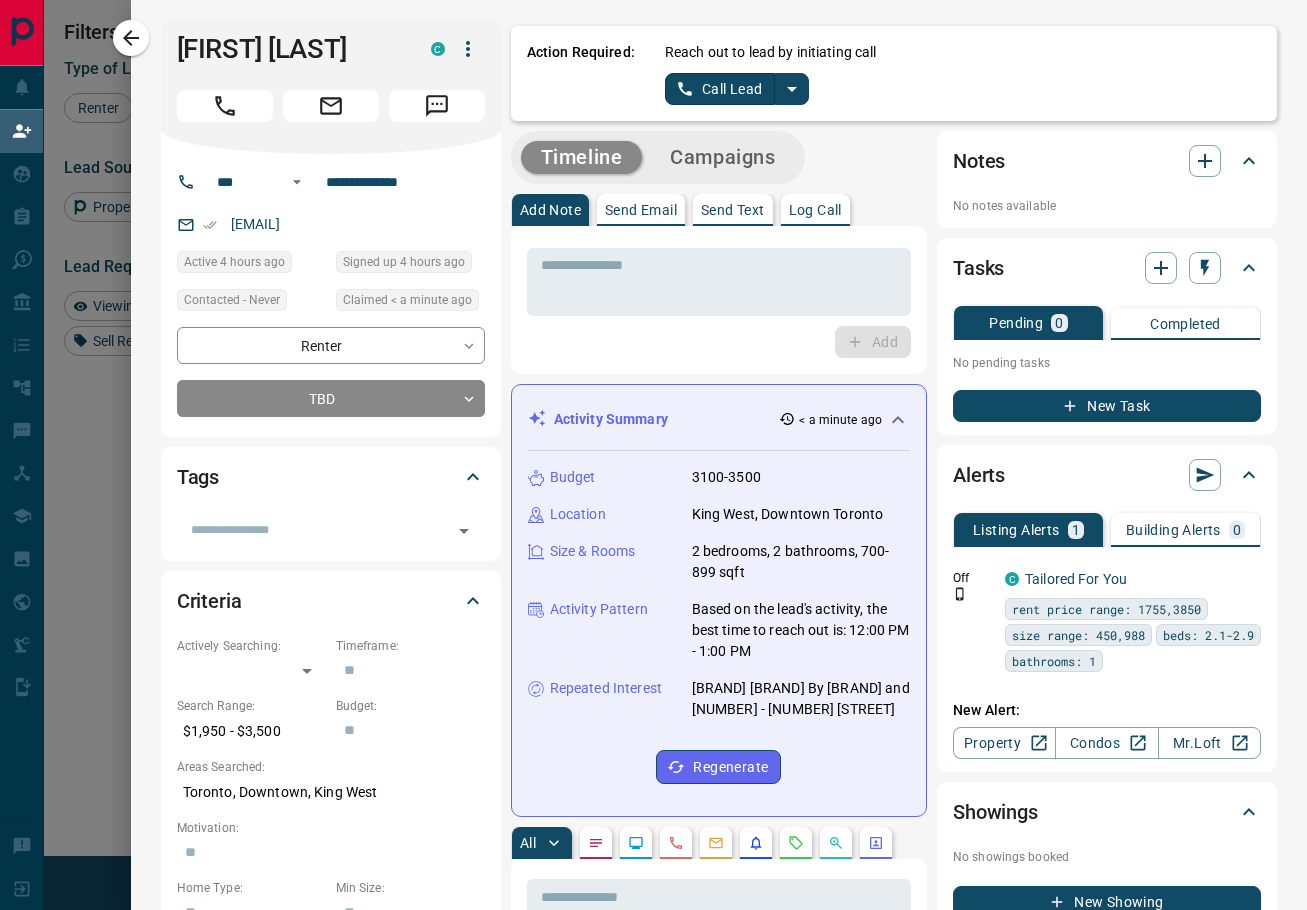 click 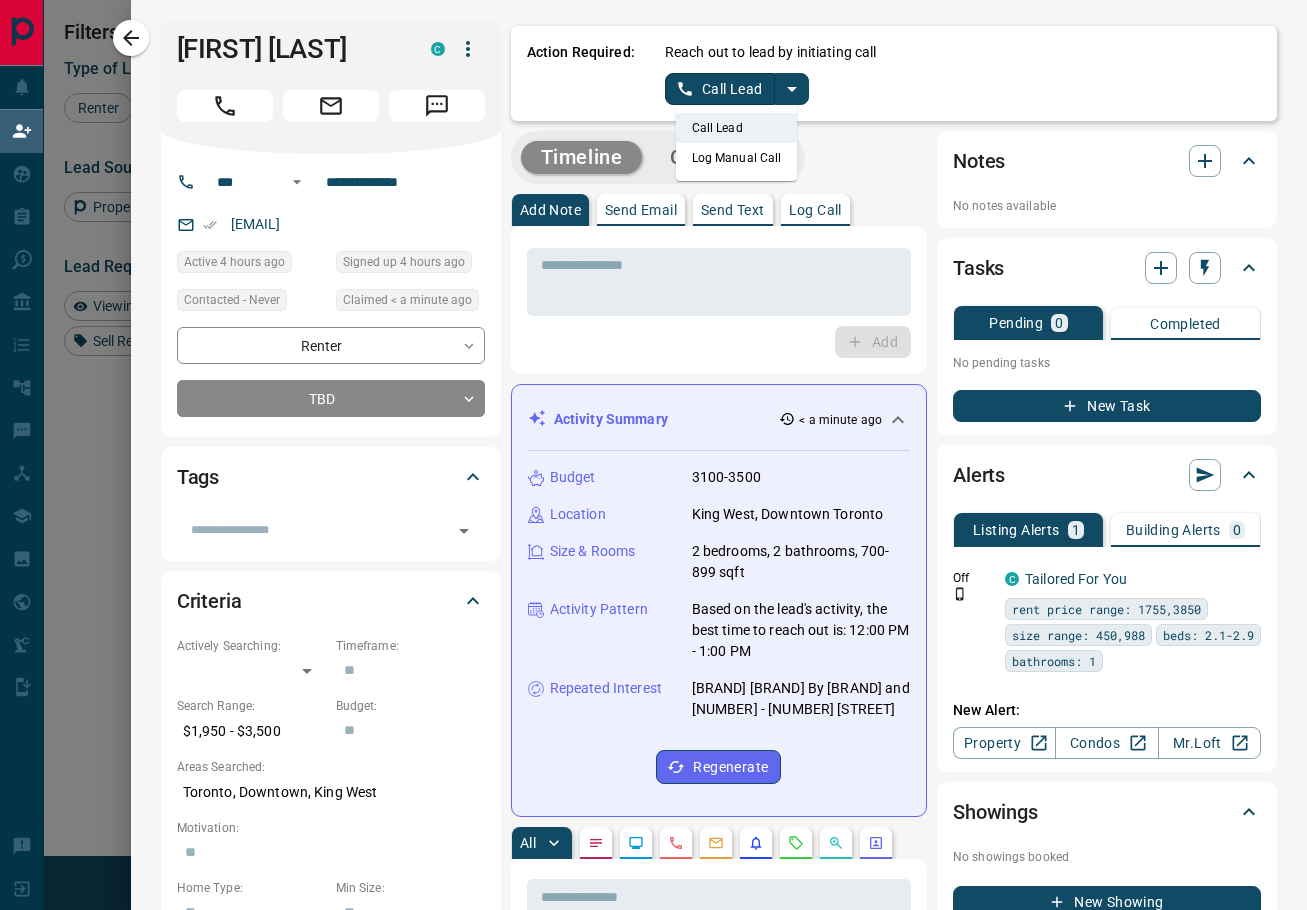 click on "Log Manual Call" at bounding box center (737, 158) 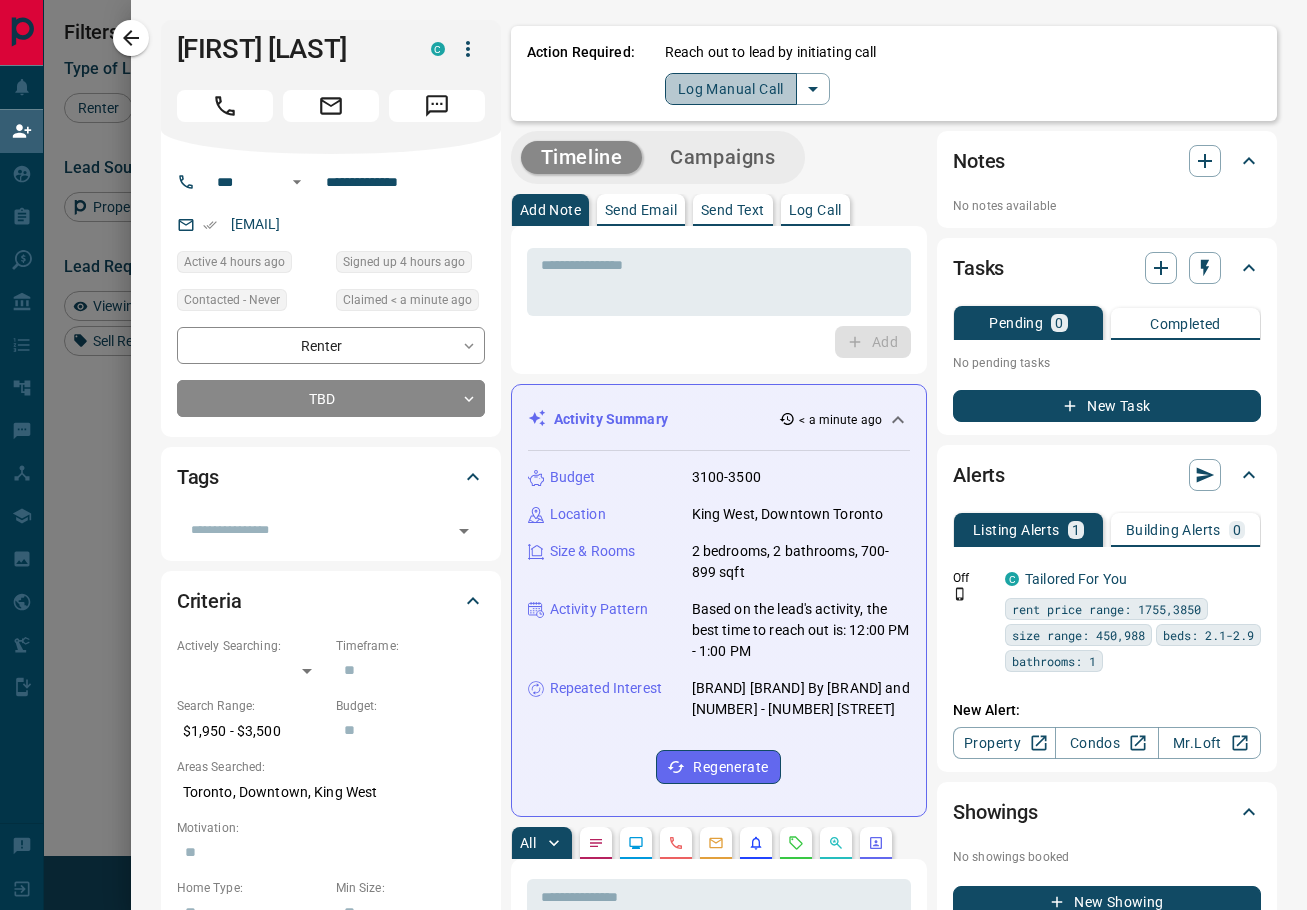 click on "Log Manual Call" at bounding box center [731, 89] 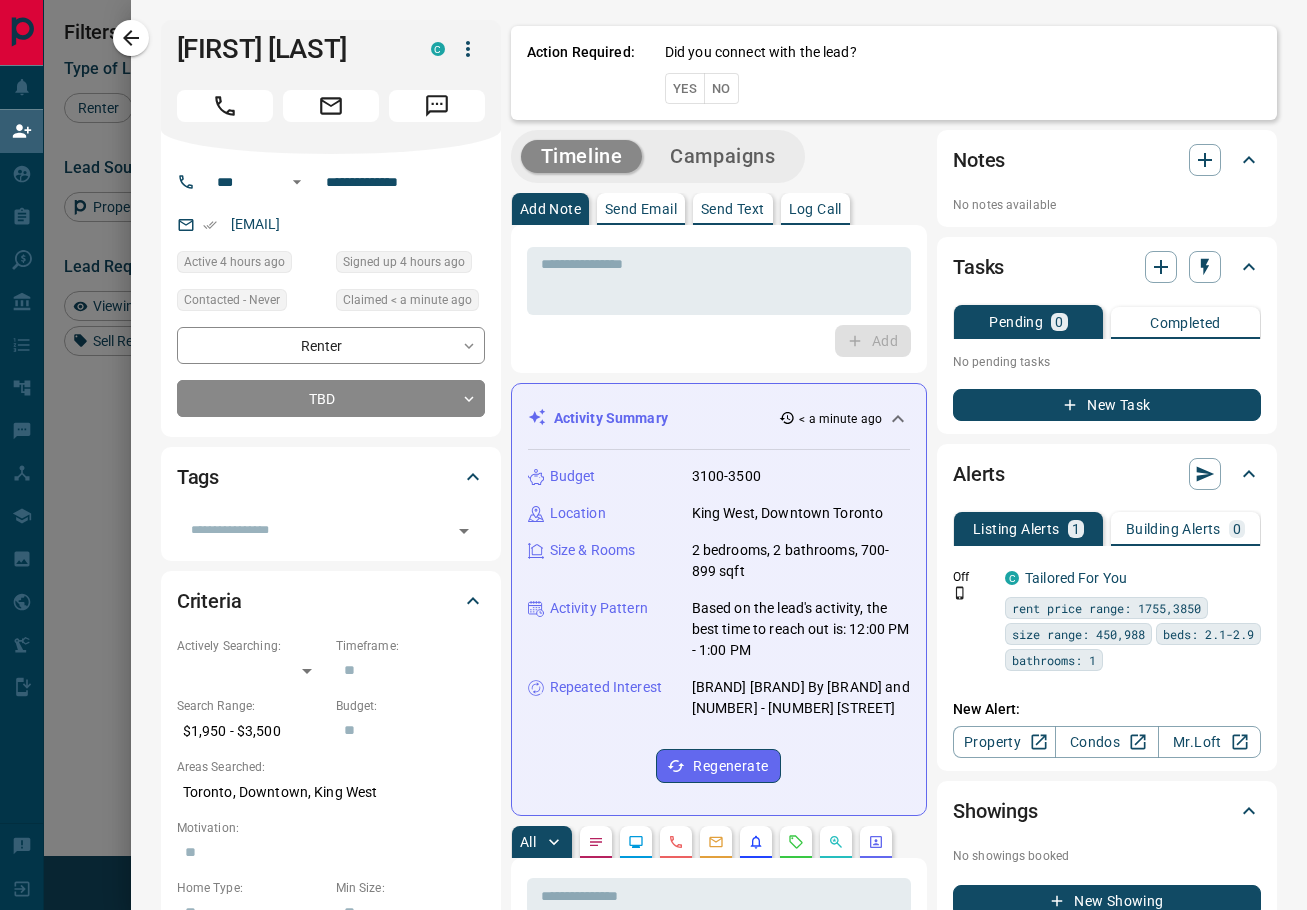 click on "Action Required: Did you connect with the lead? Yes No" at bounding box center [894, 73] 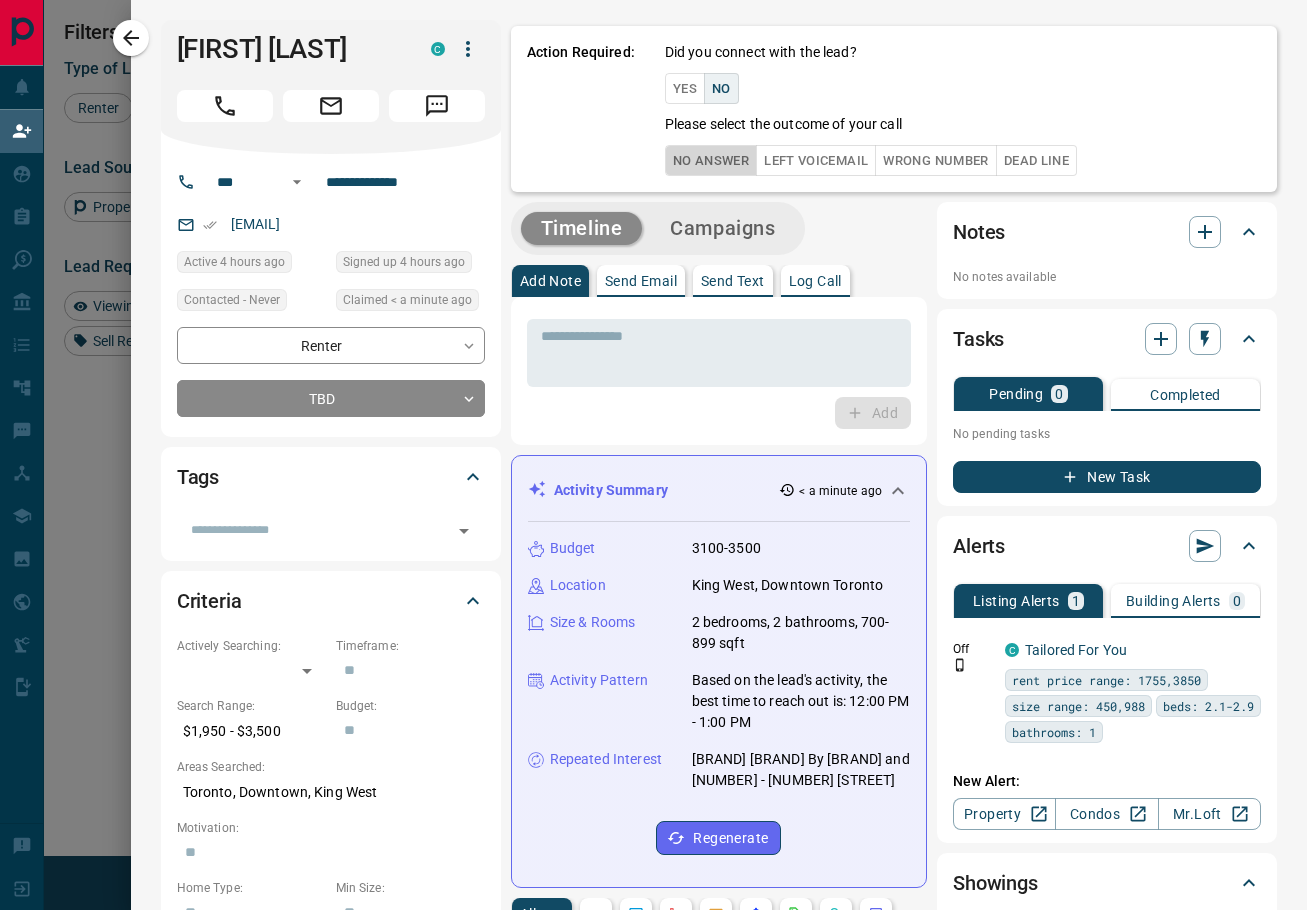 click on "No Answer" at bounding box center (711, 160) 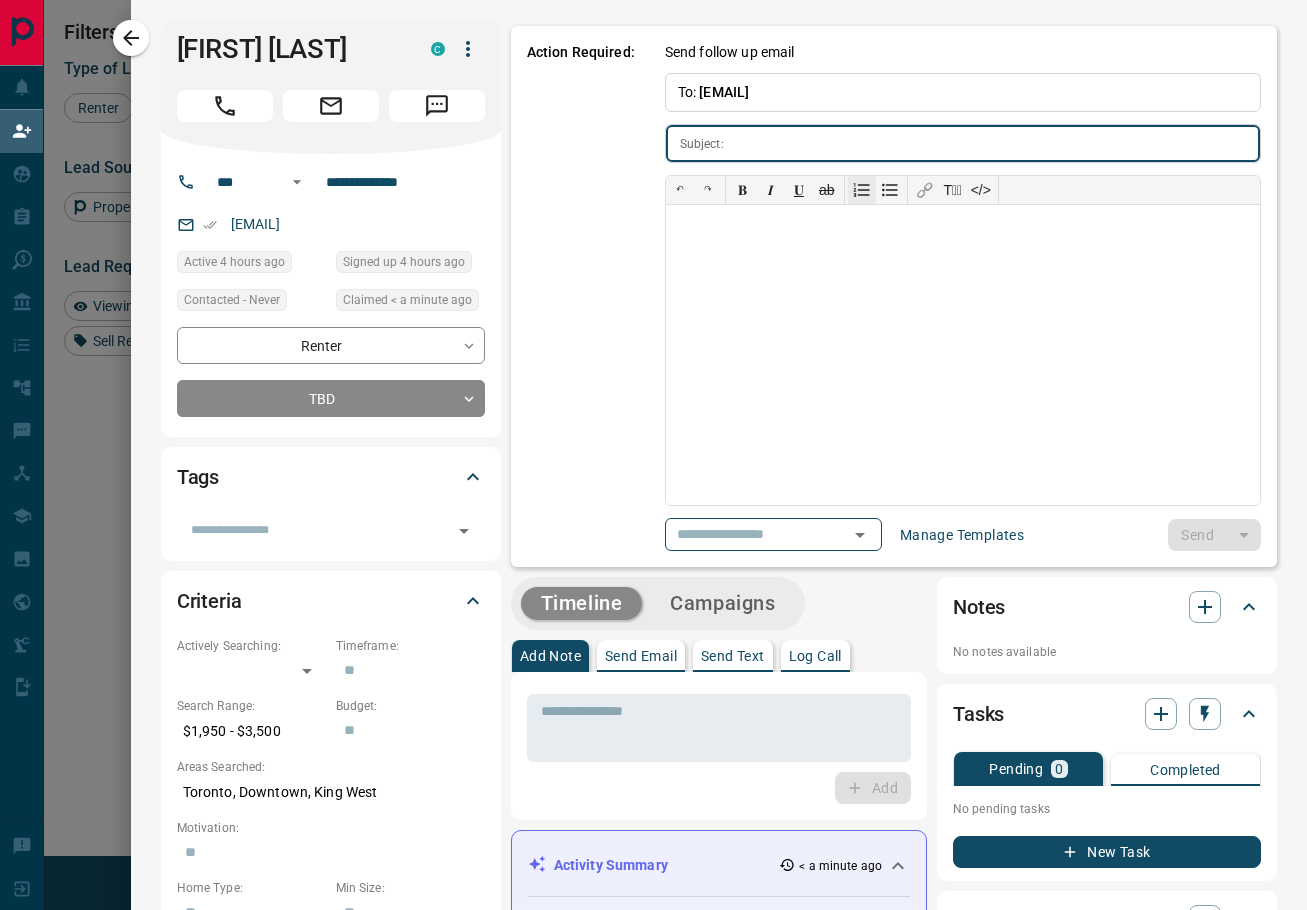 type on "**********" 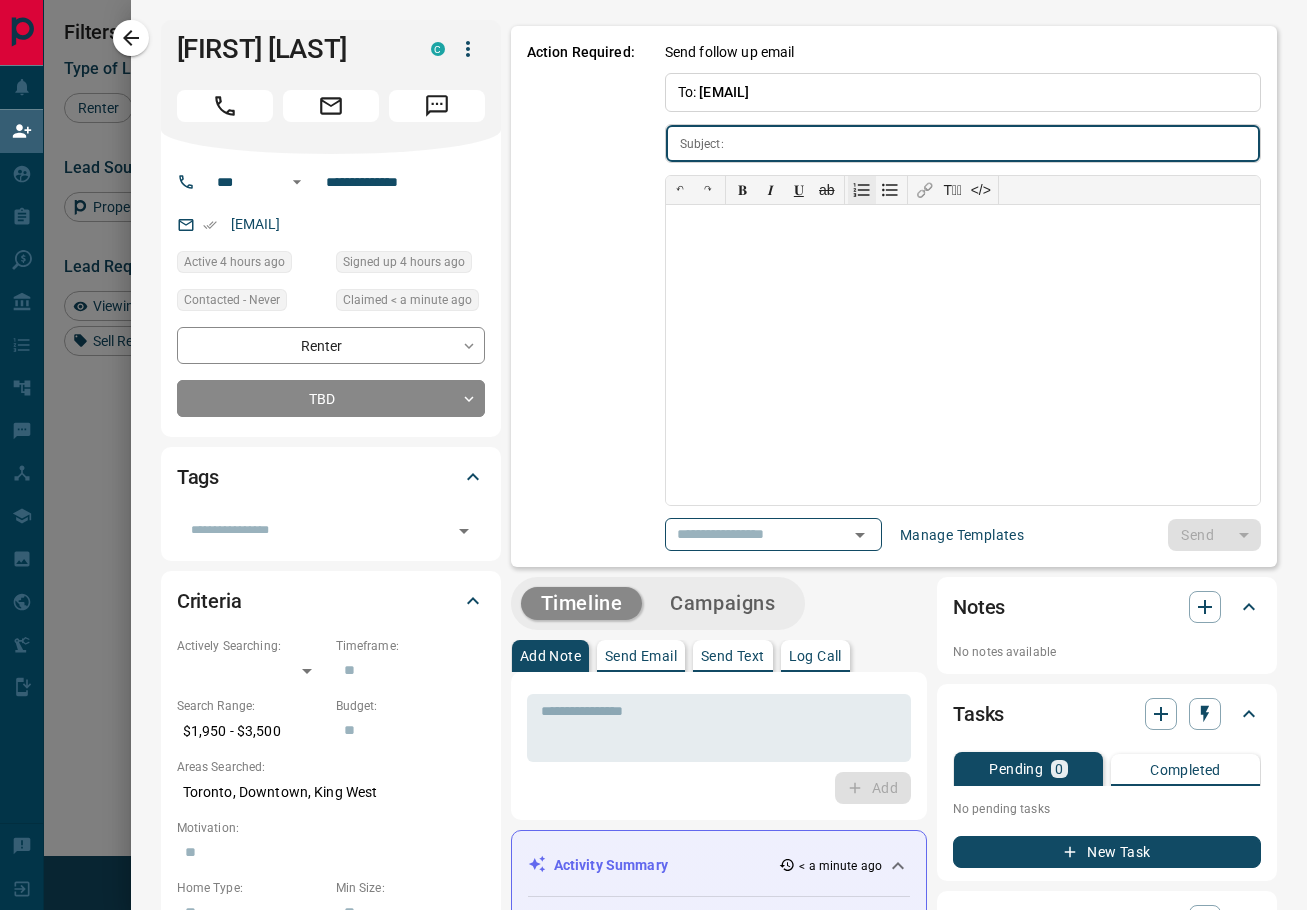 type on "**********" 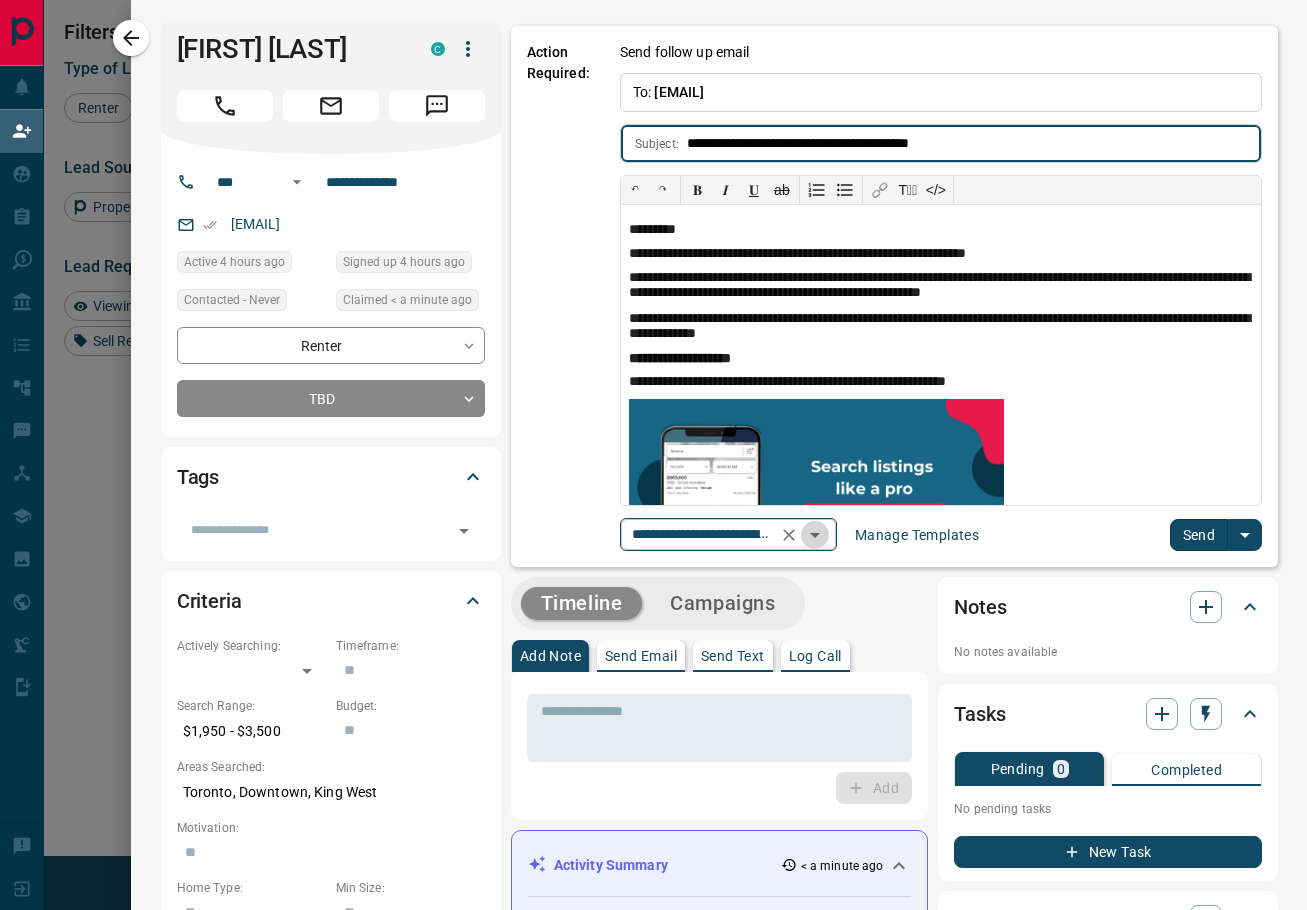 click 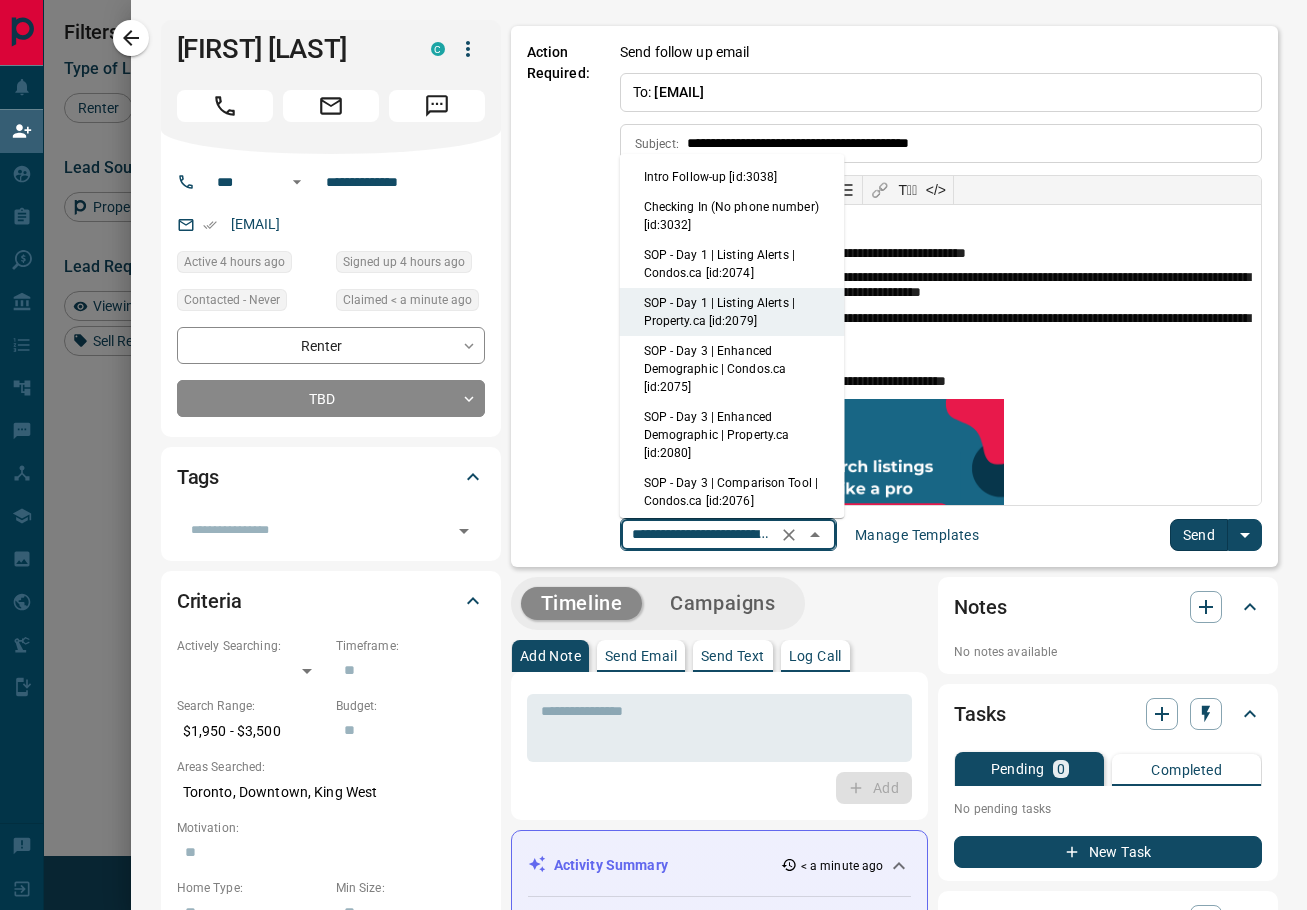 click on "Intro Follow-up [id:3038]" at bounding box center (732, 177) 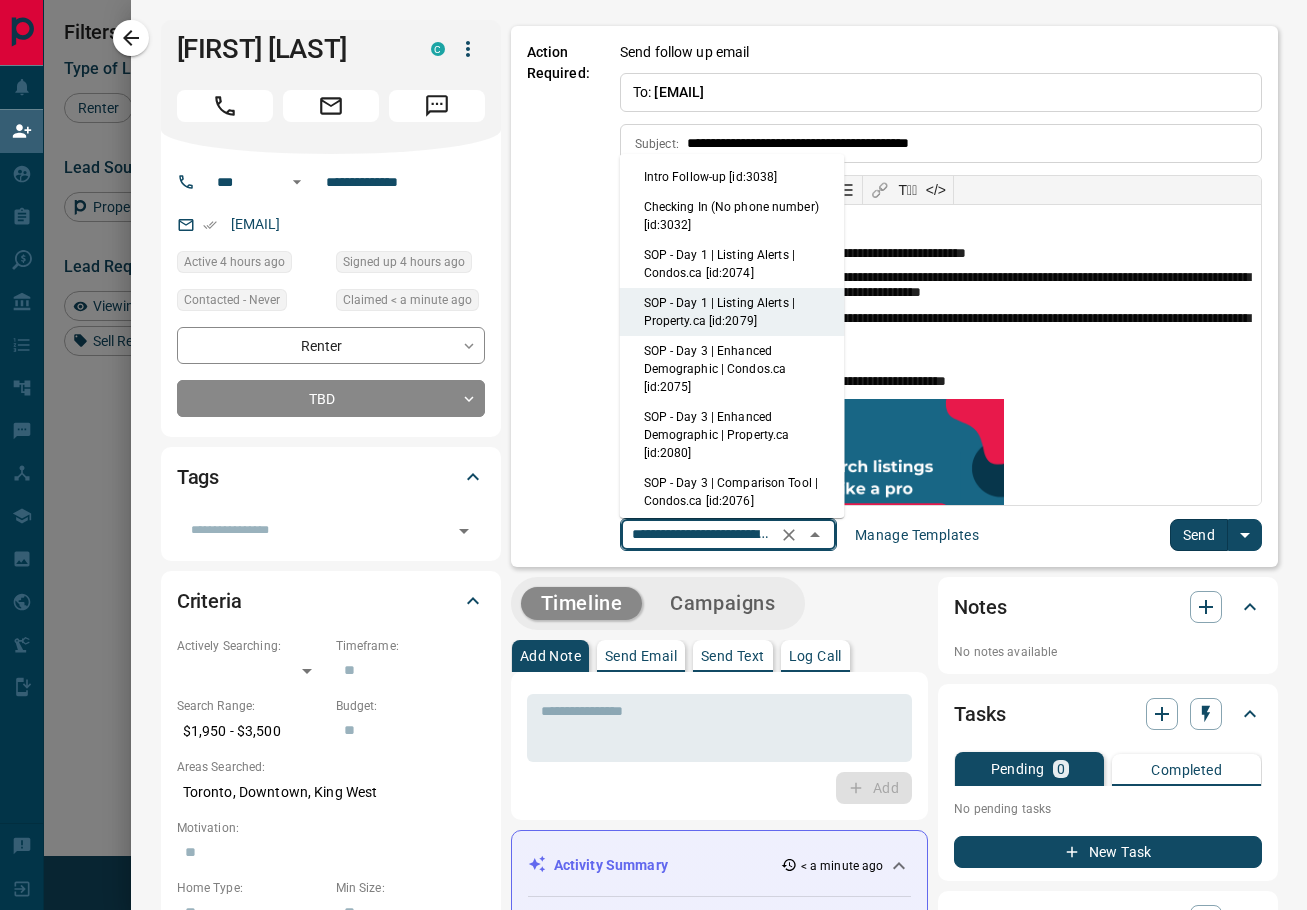 type on "**********" 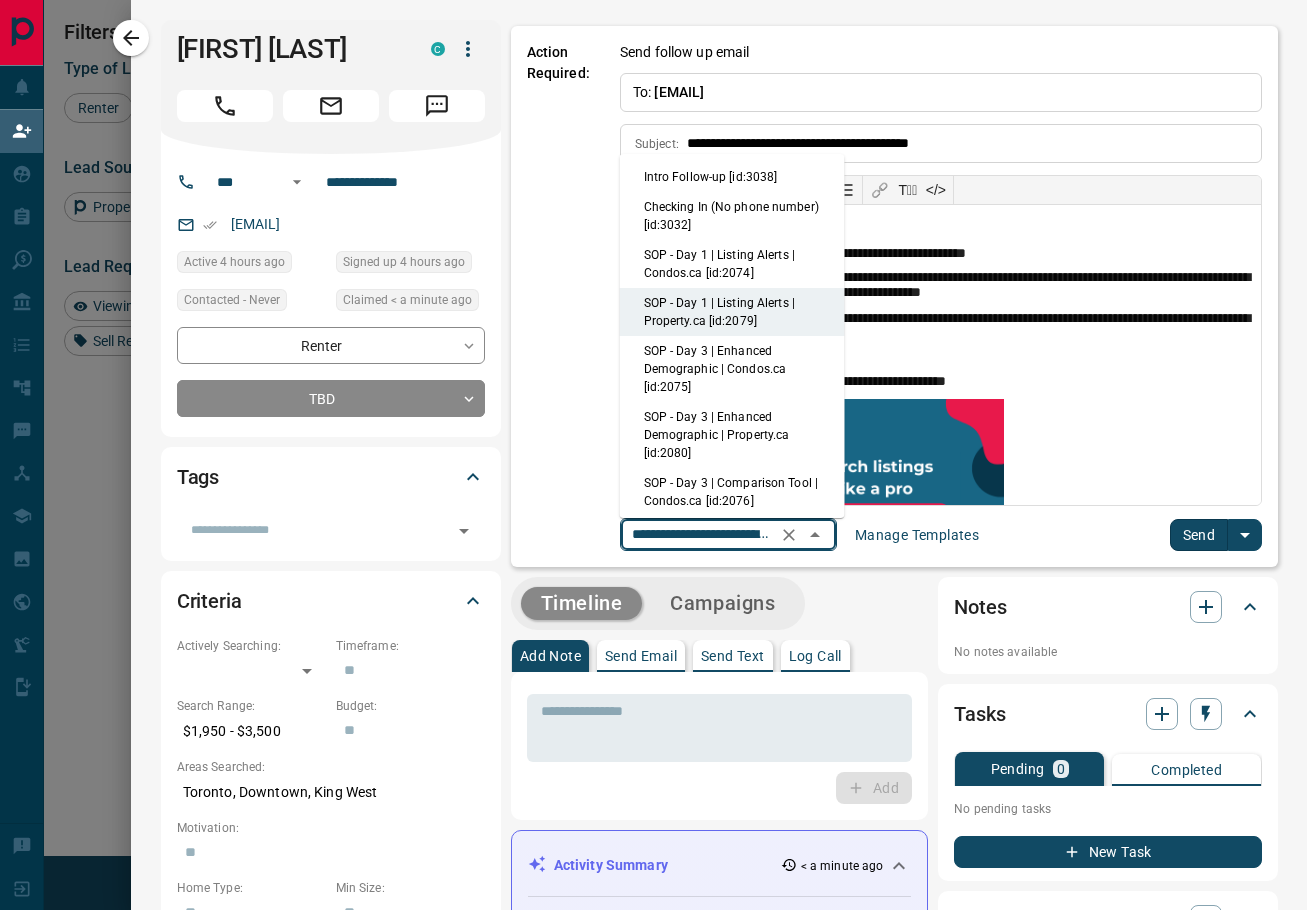 type on "**********" 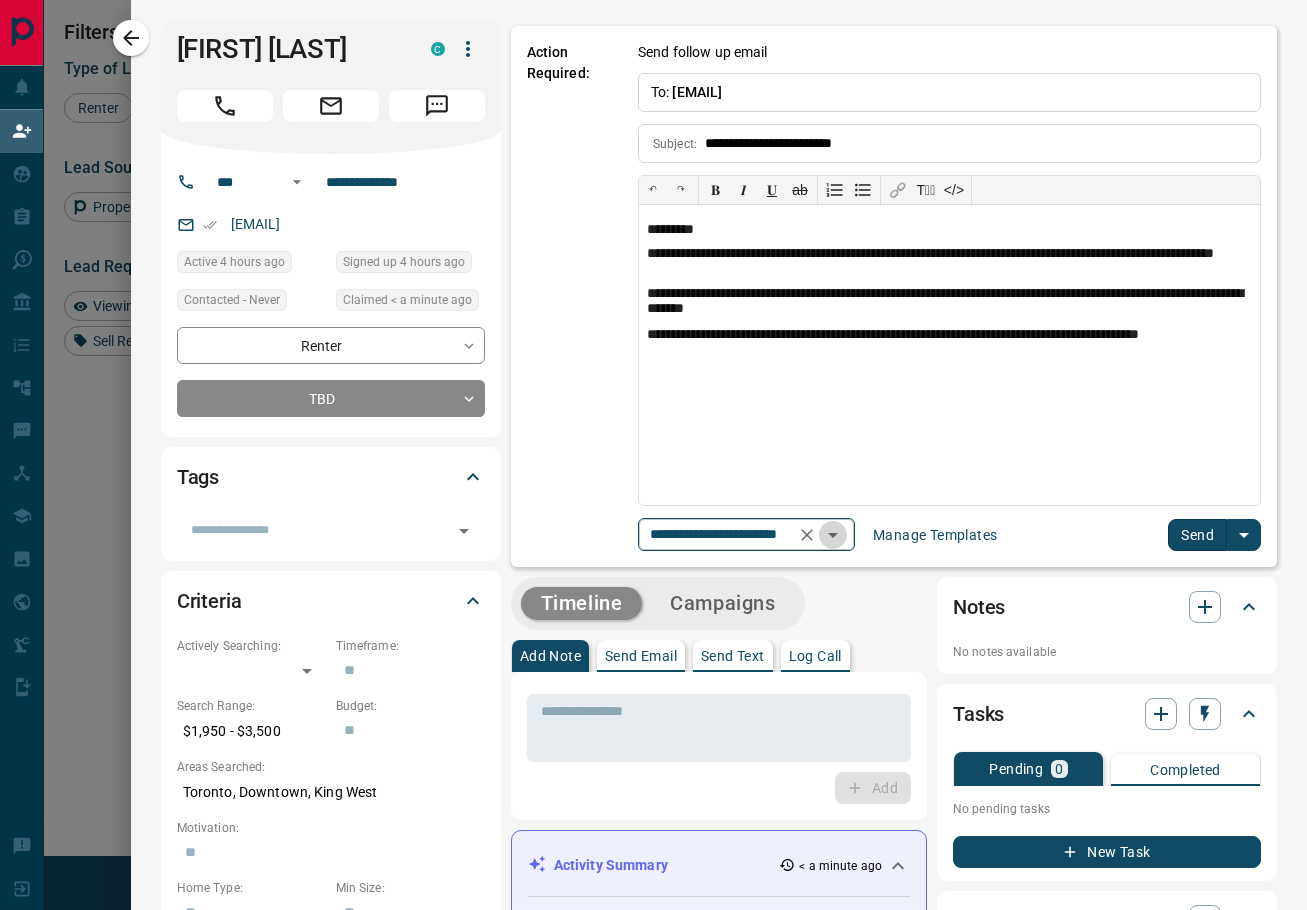 click 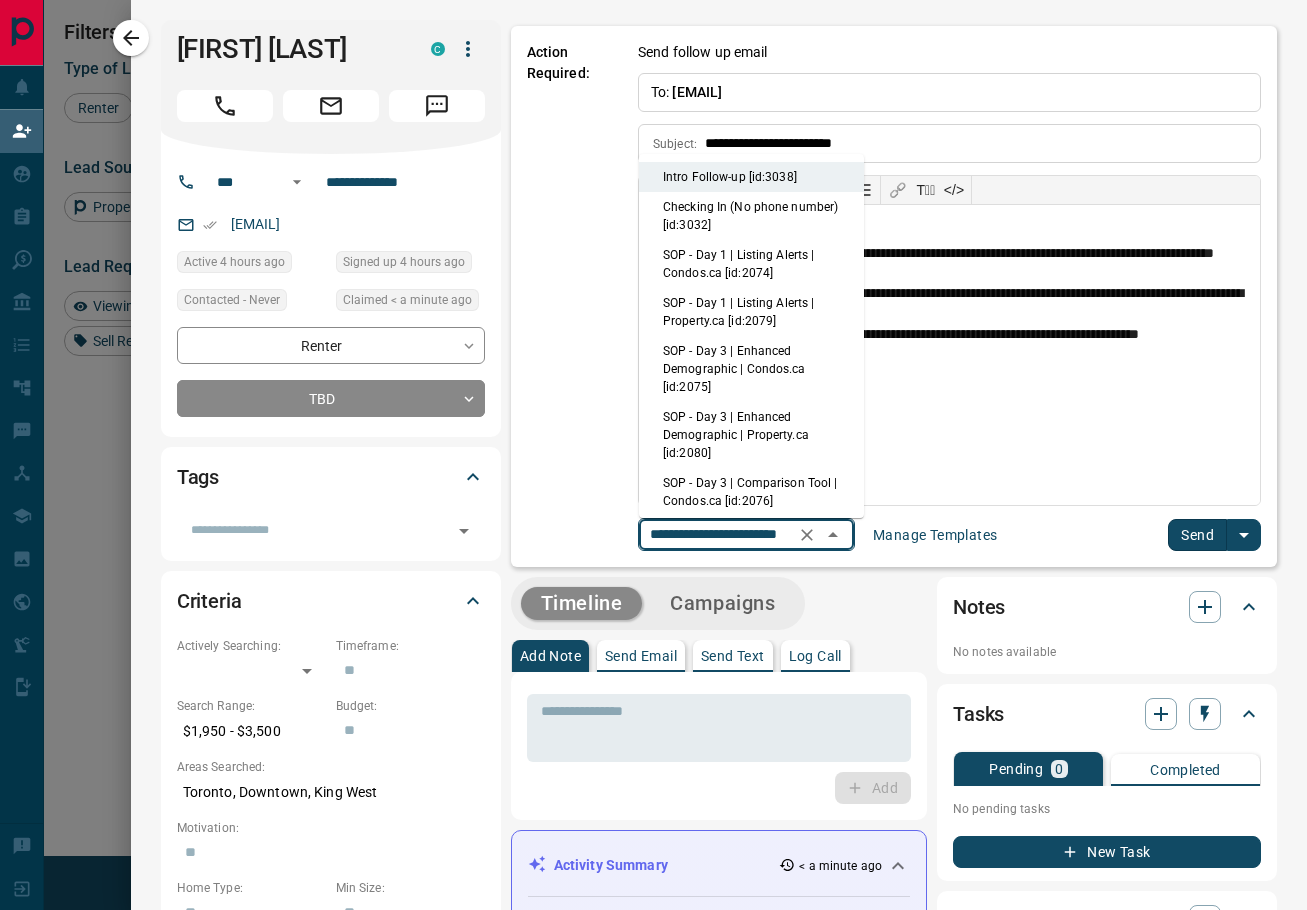 click on "Checking In (No phone number) [id:3032]" at bounding box center [751, 216] 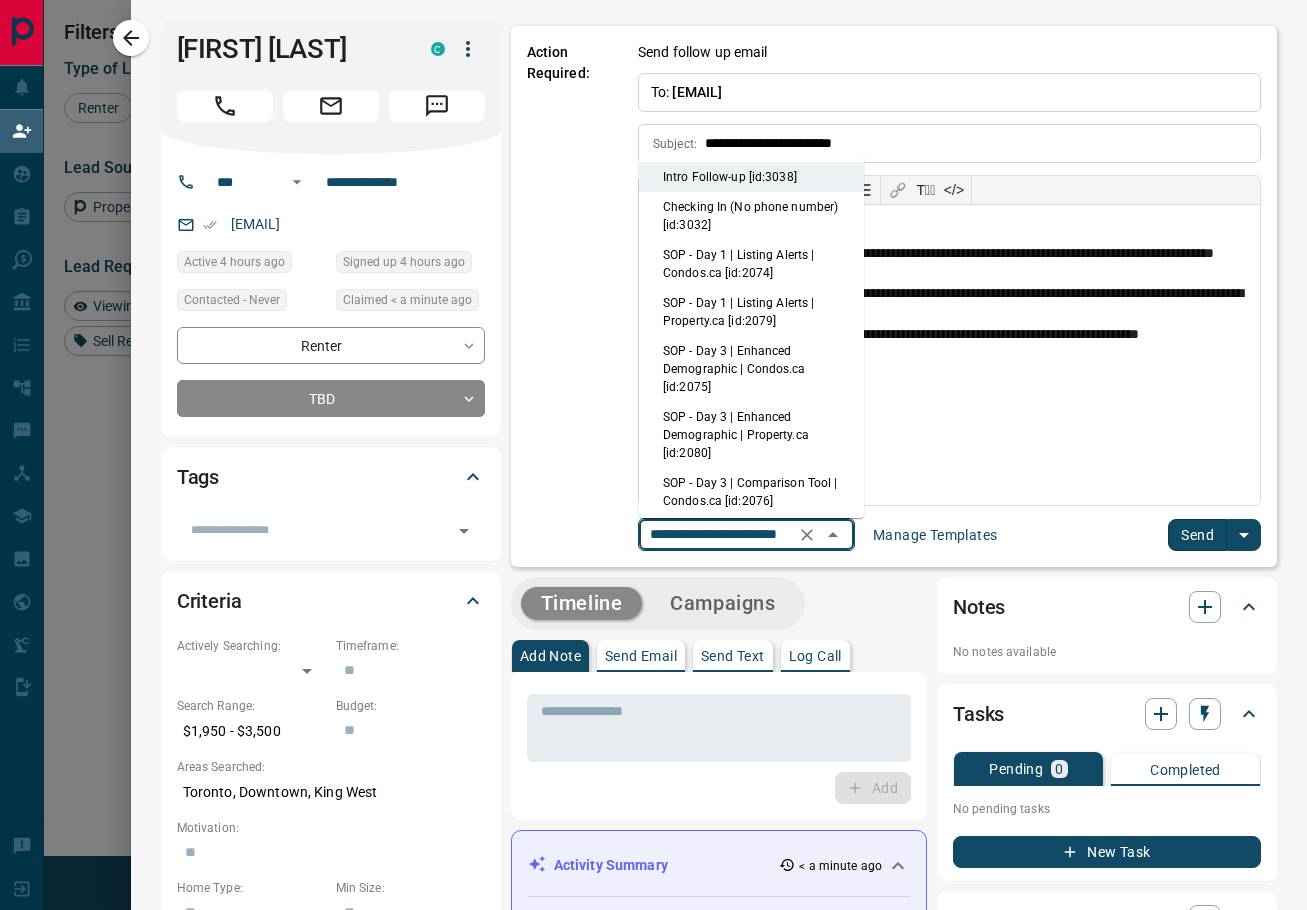 type on "**********" 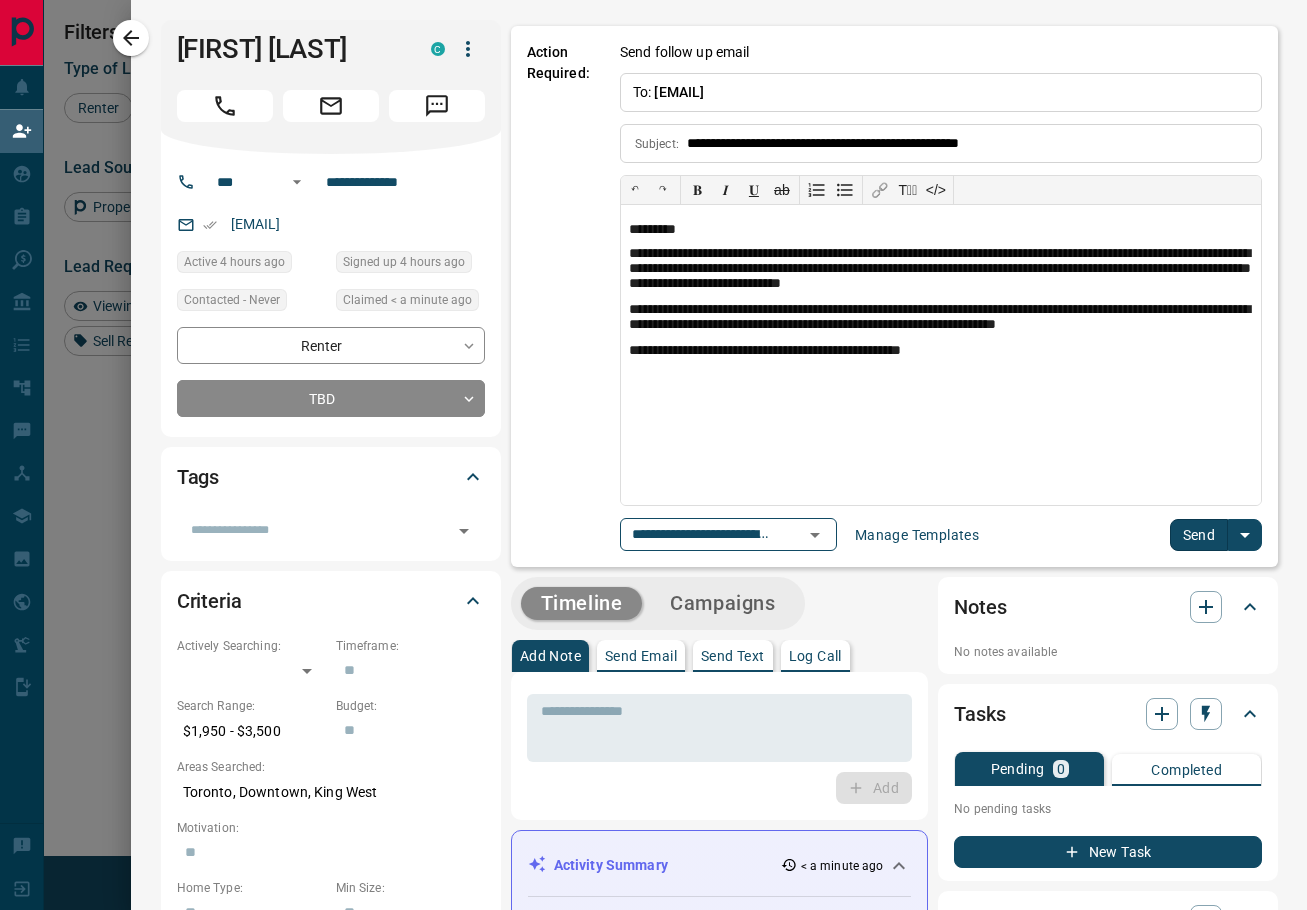 click on "Send" at bounding box center [1199, 535] 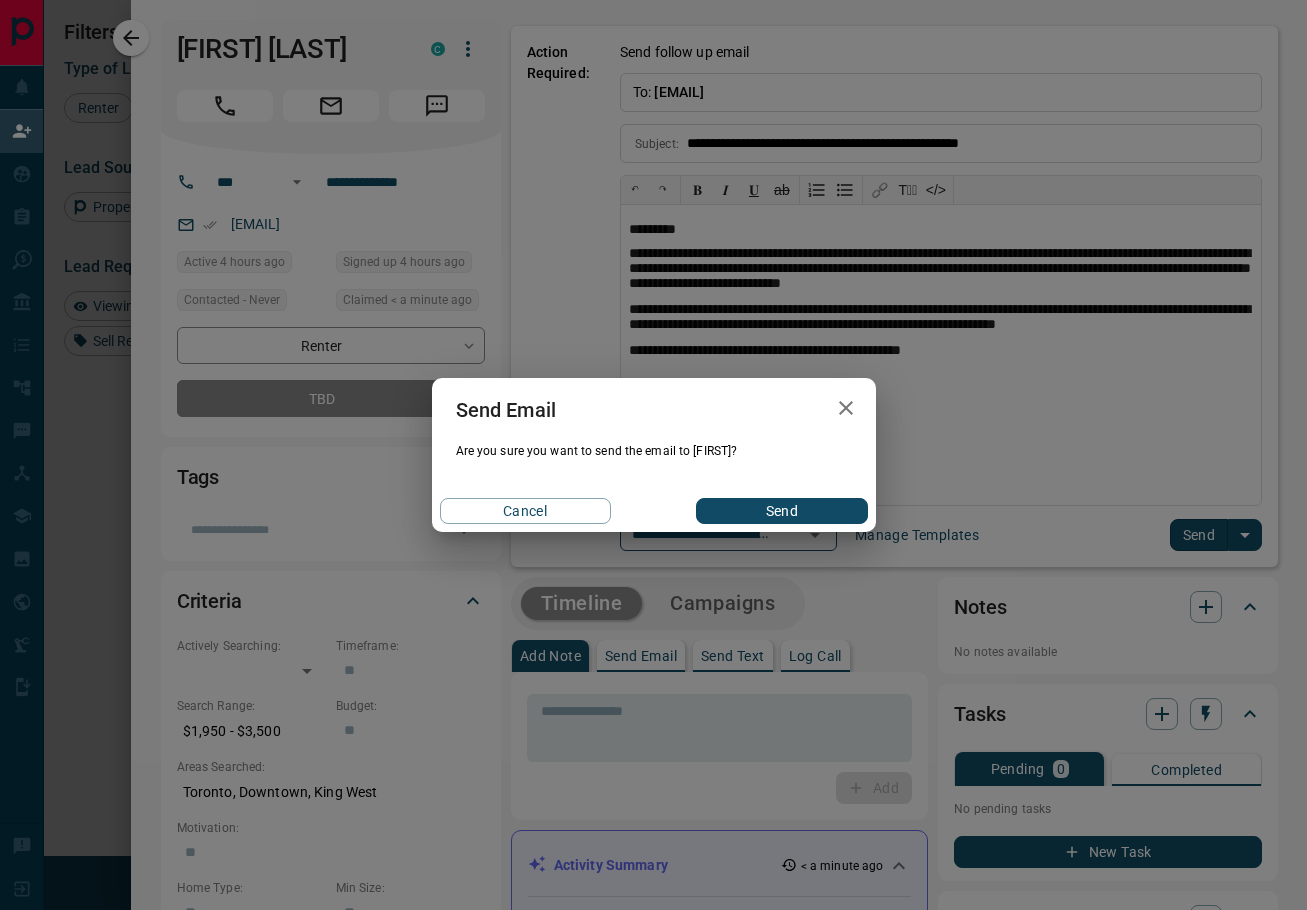 click on "Send" at bounding box center [781, 511] 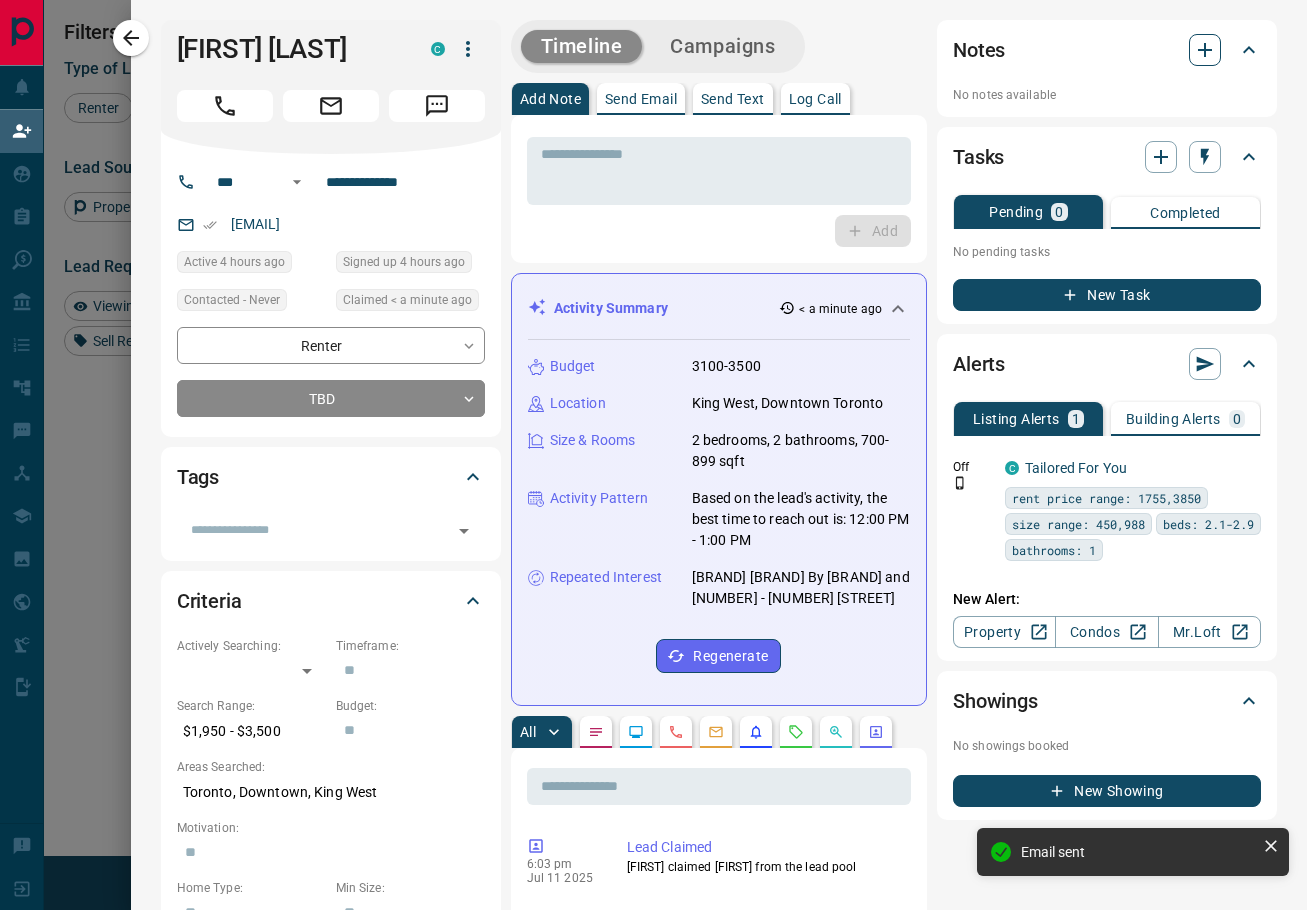 click 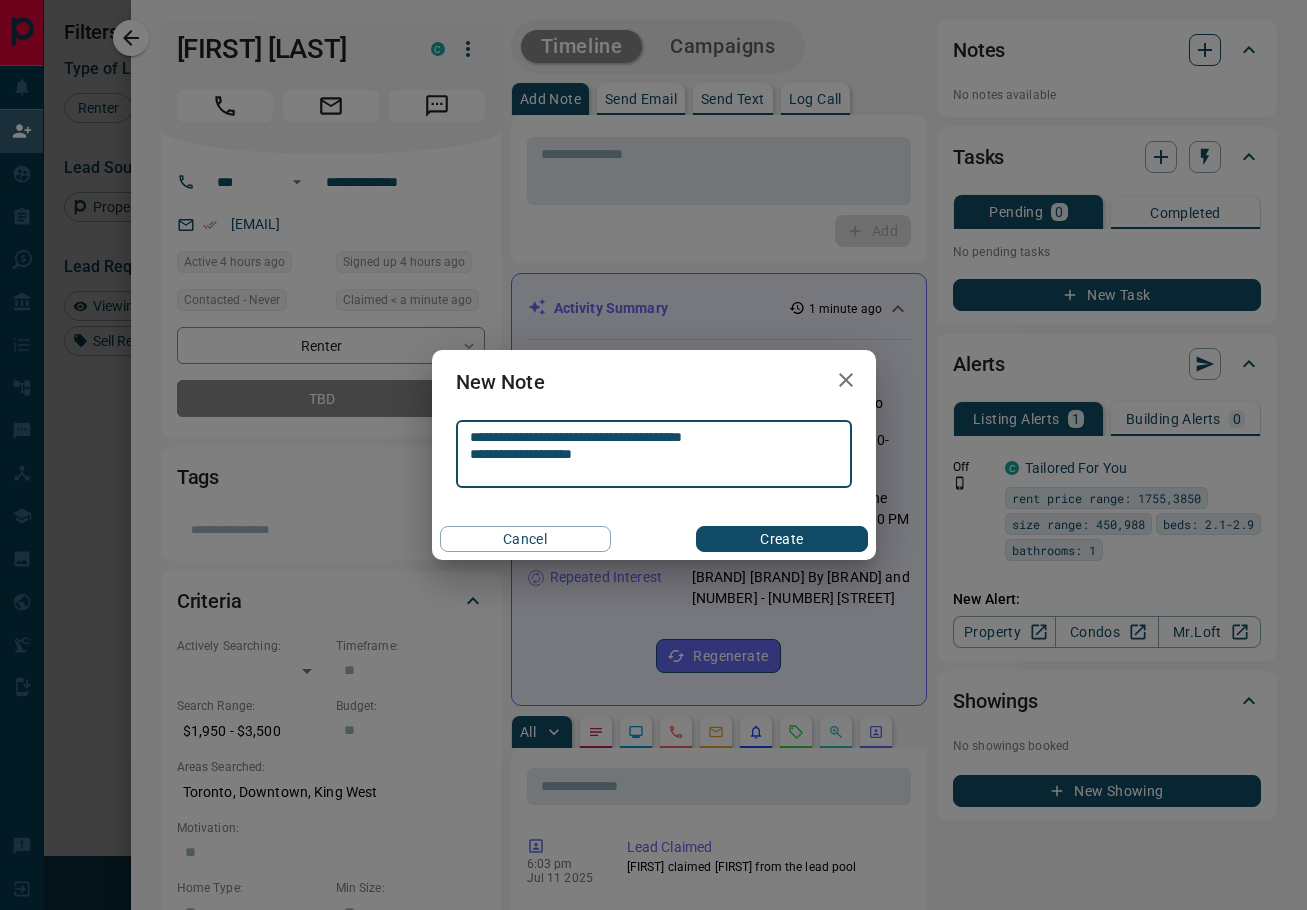 type on "**********" 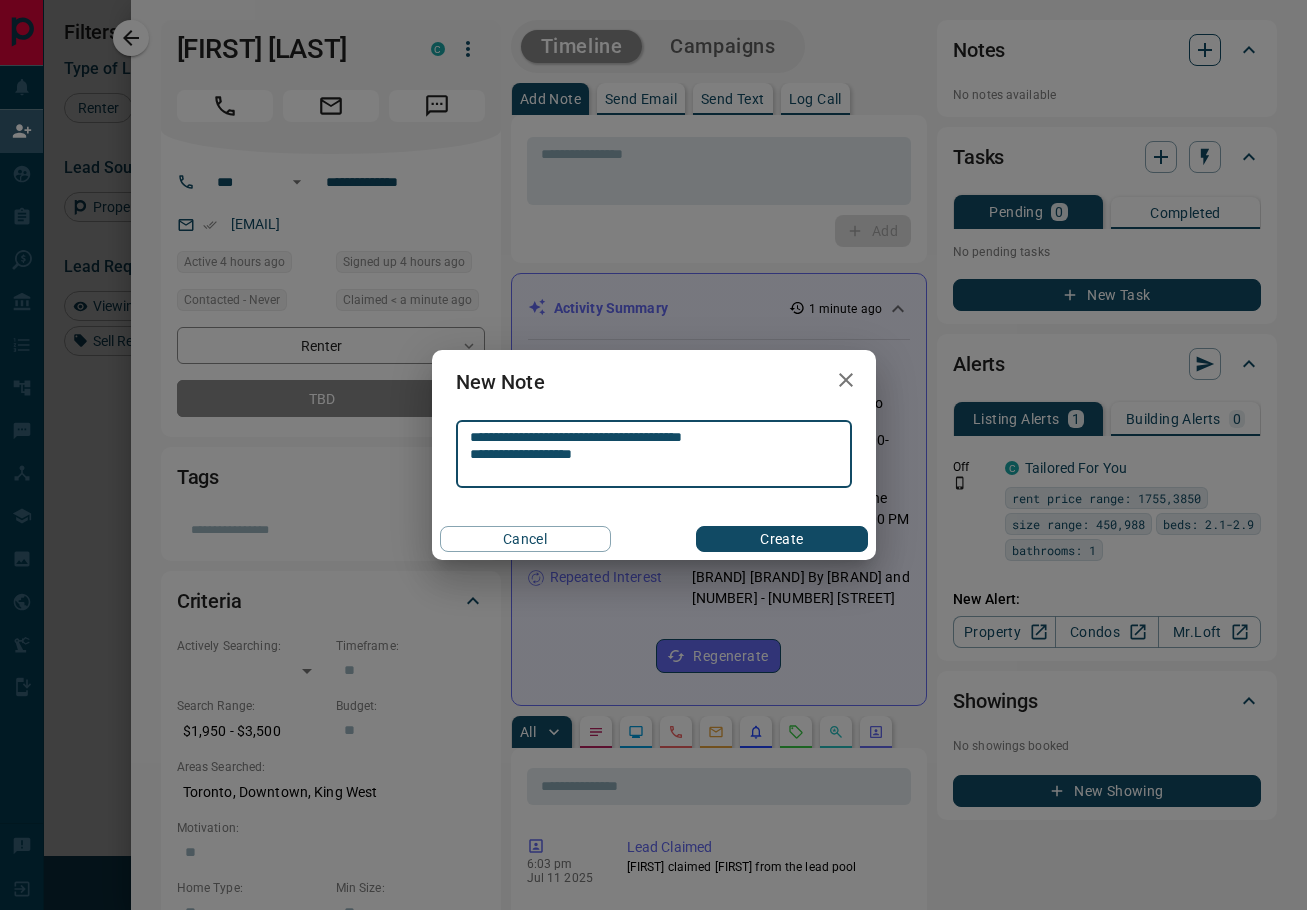 type 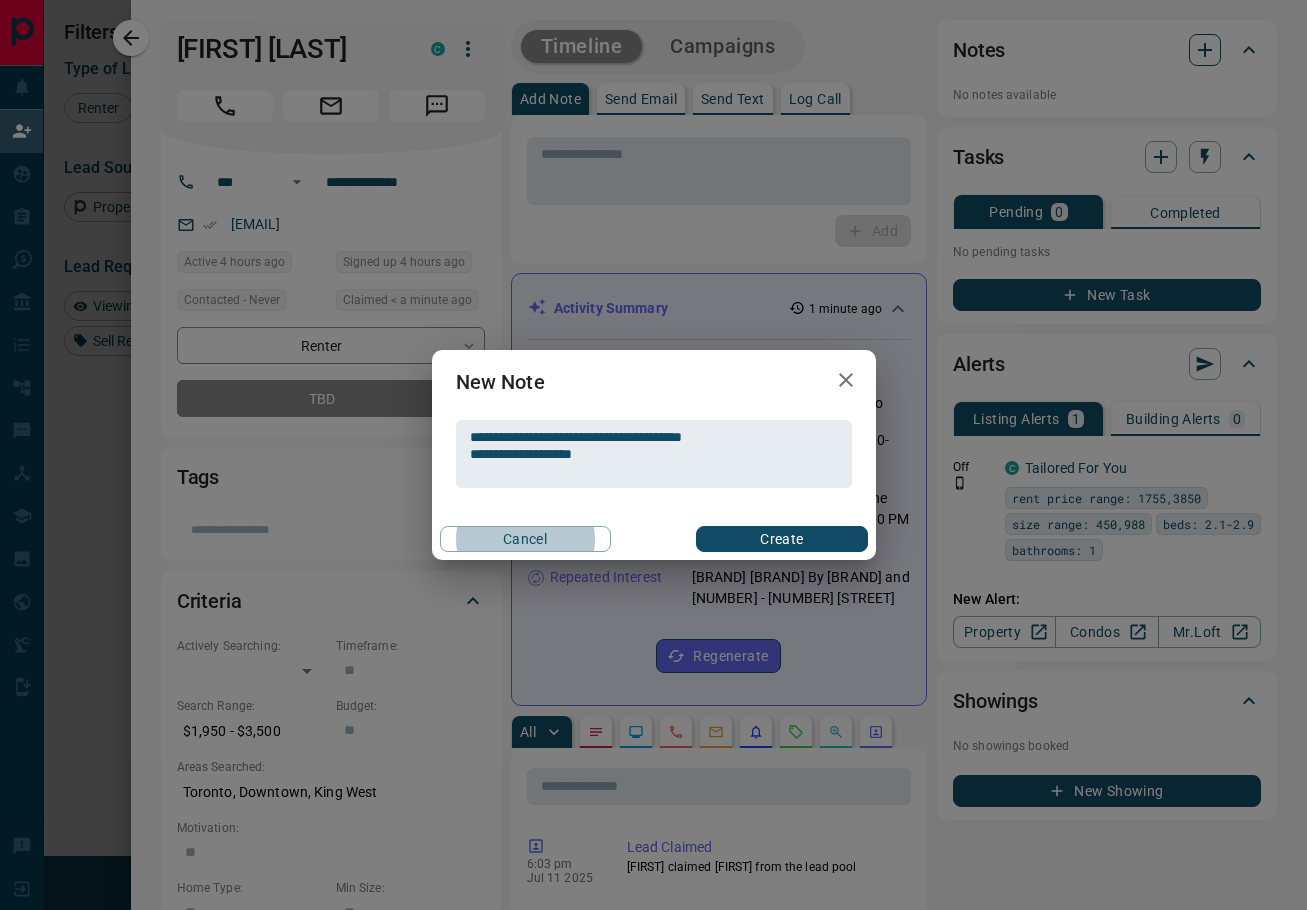 type 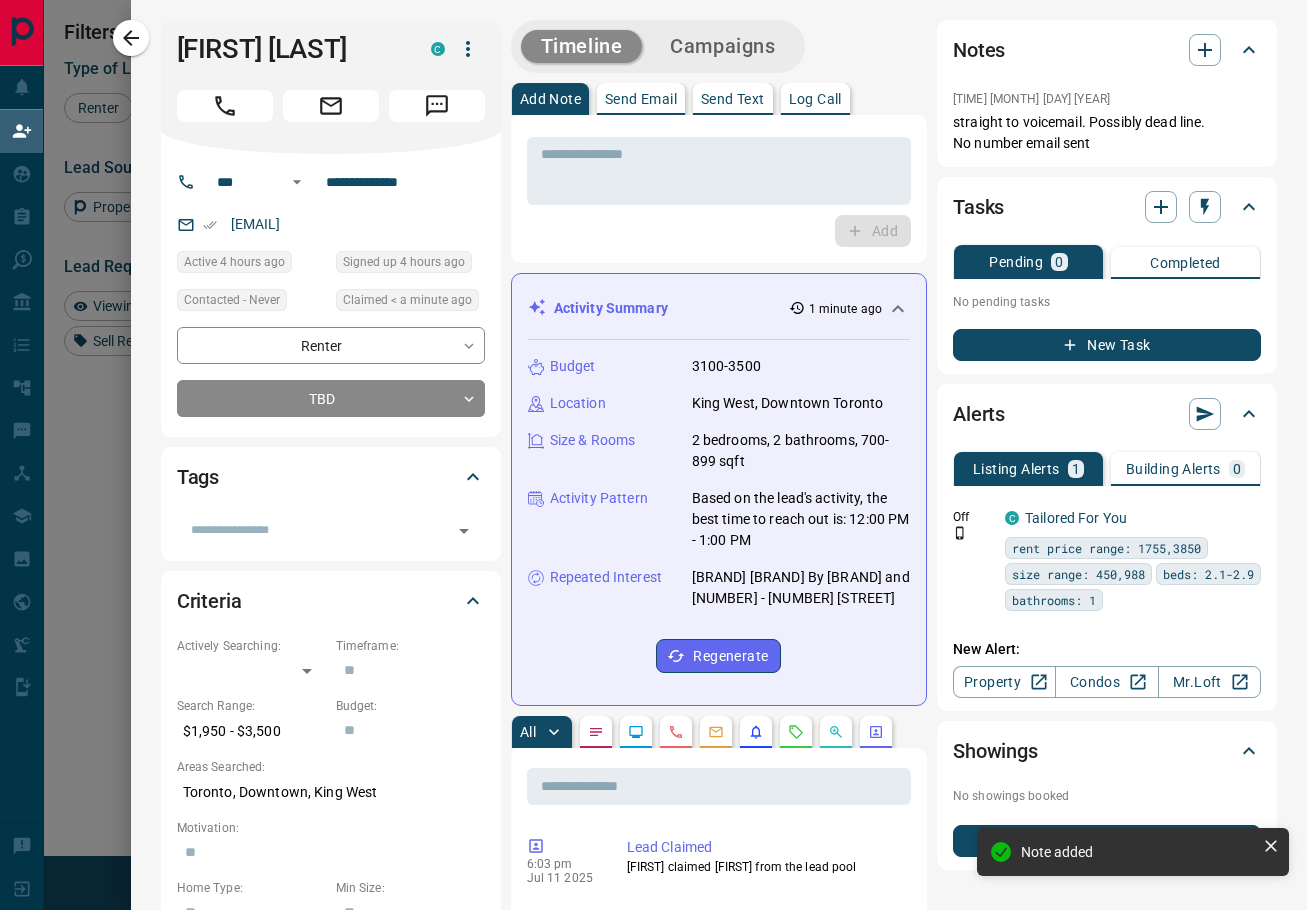 click on "Campaigns" at bounding box center (722, 46) 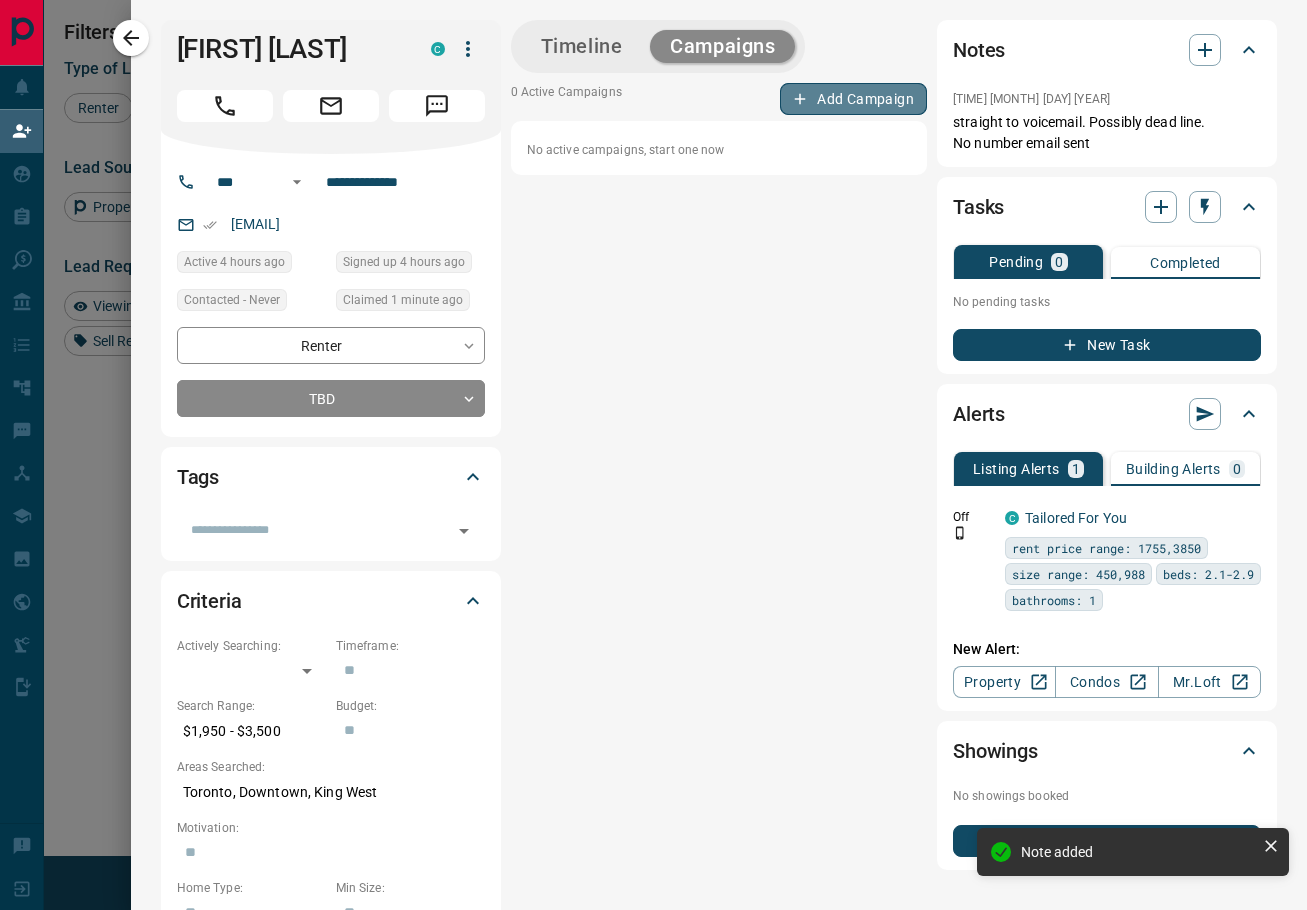 click on "Add Campaign" at bounding box center [853, 99] 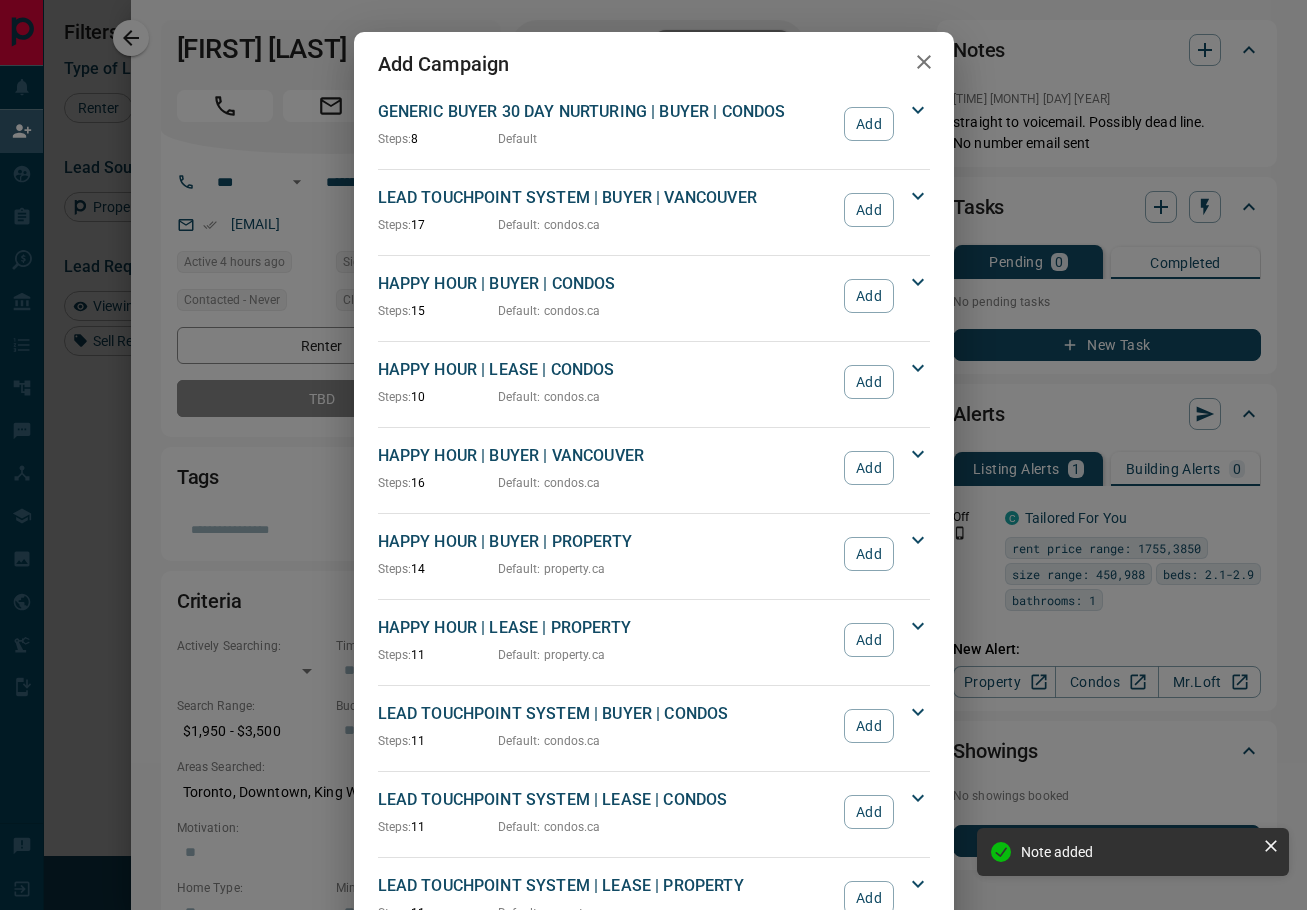 scroll, scrollTop: 1, scrollLeft: 0, axis: vertical 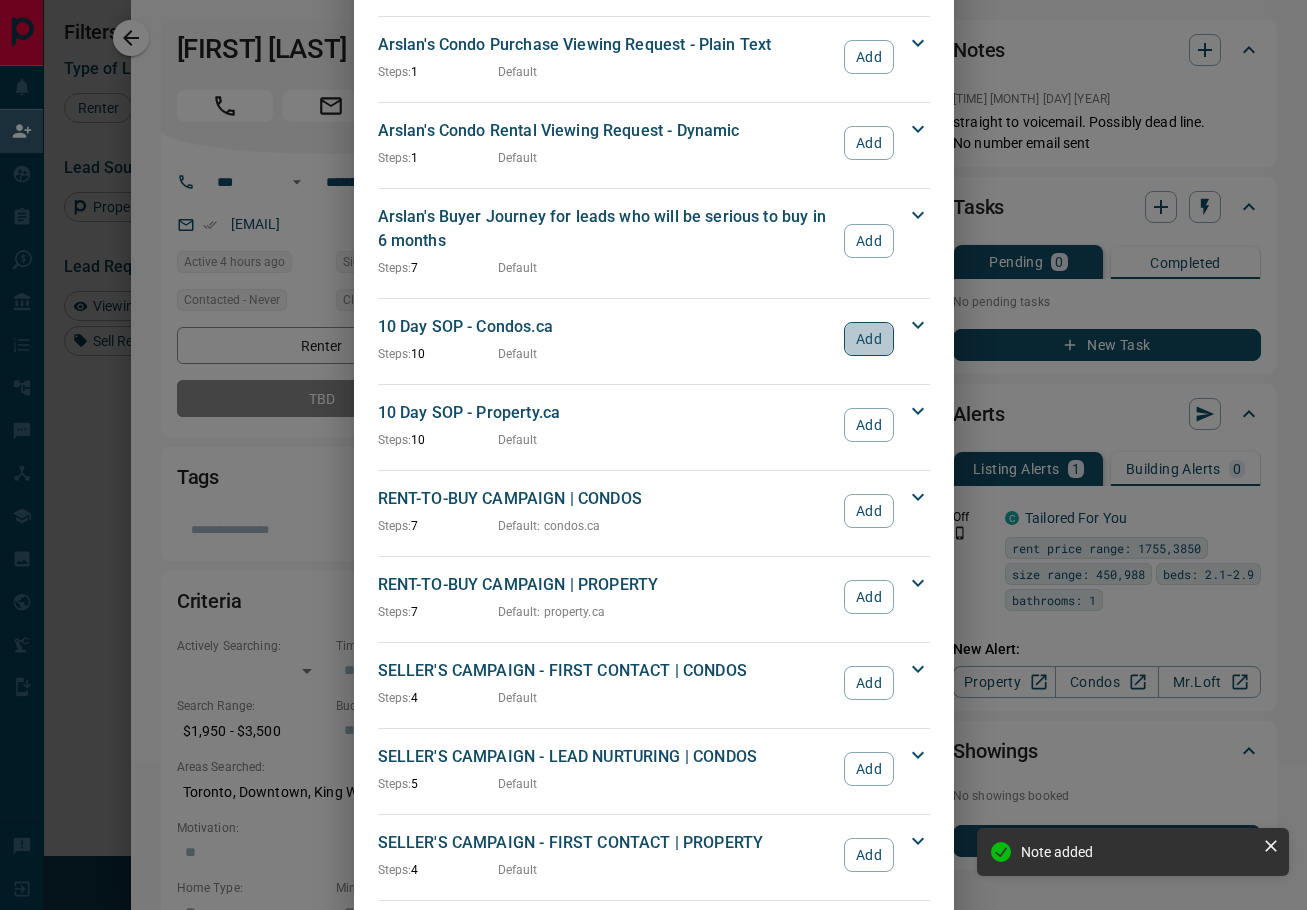click on "Add" at bounding box center (868, 339) 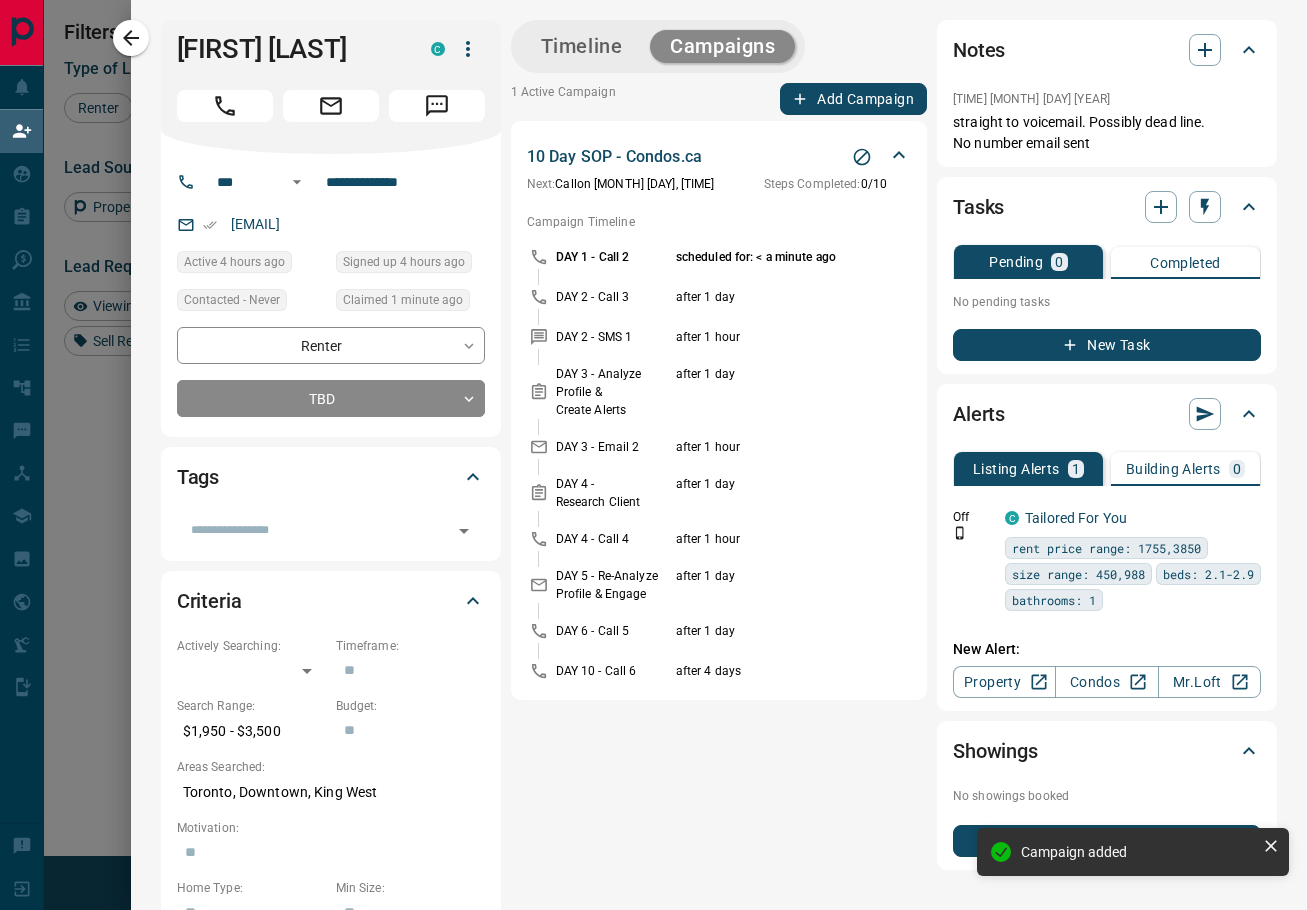 click on "**********" at bounding box center [719, 828] 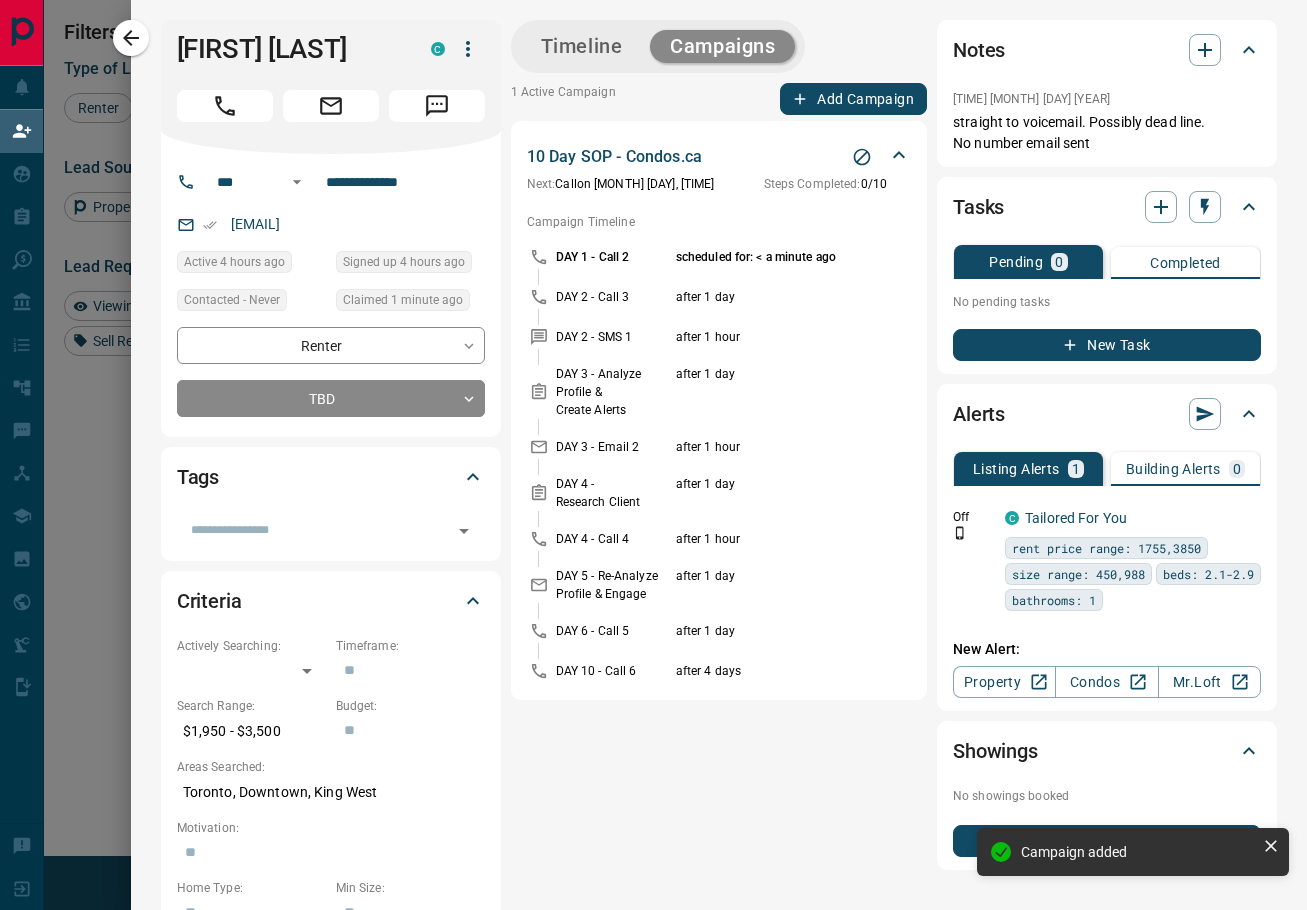 click on "Timeline" at bounding box center (582, 46) 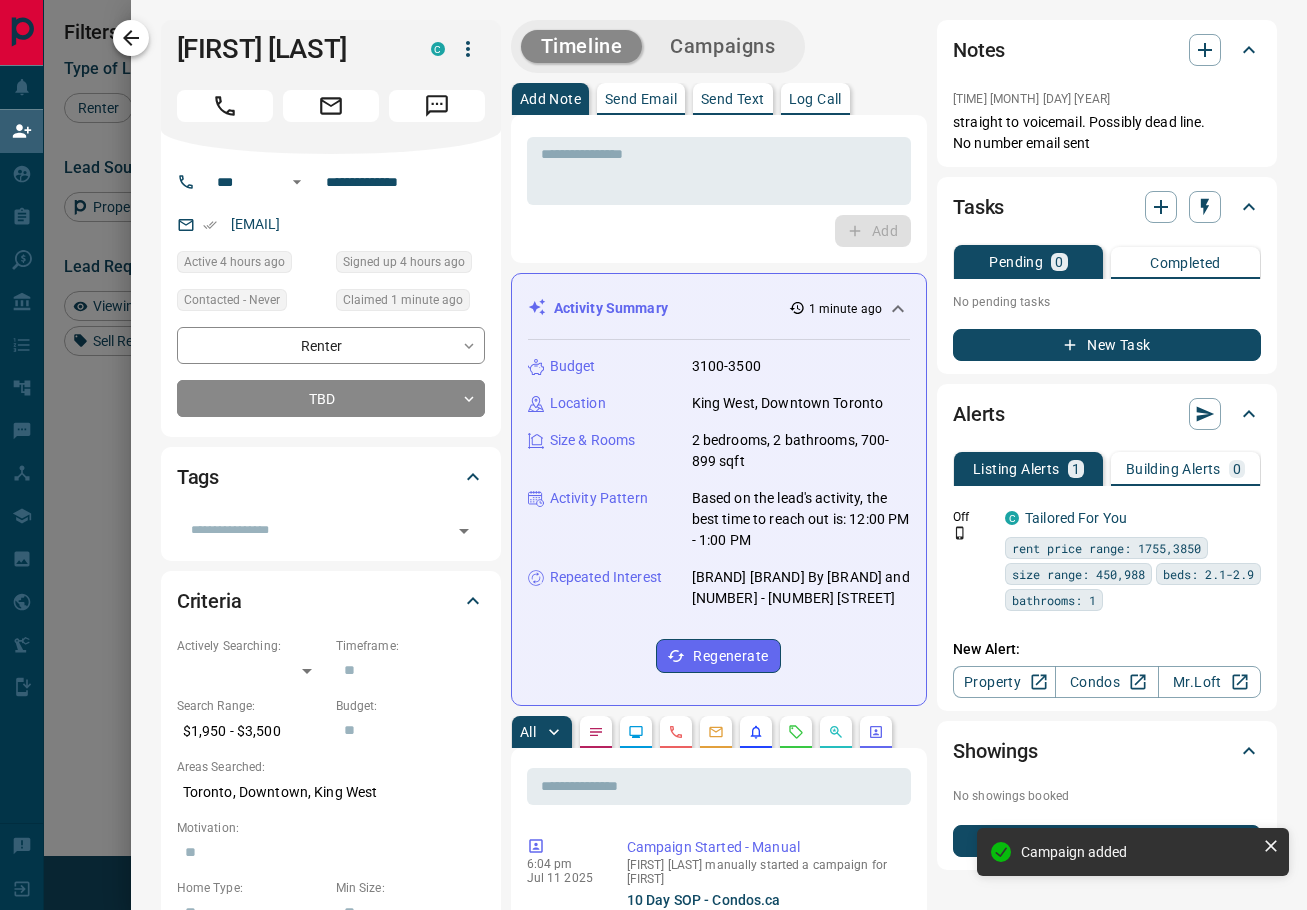 click at bounding box center [131, 38] 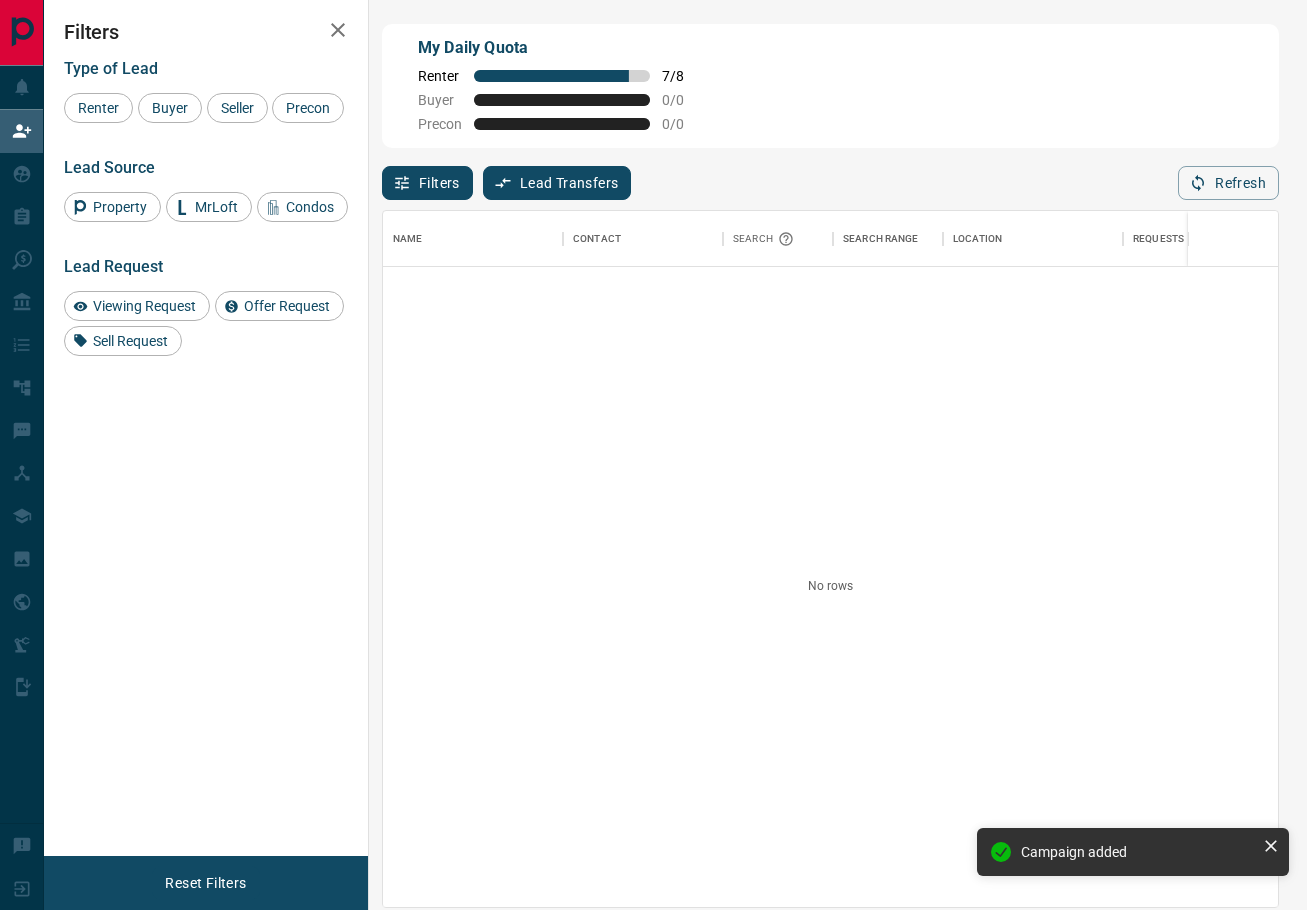 scroll, scrollTop: 1, scrollLeft: 1, axis: both 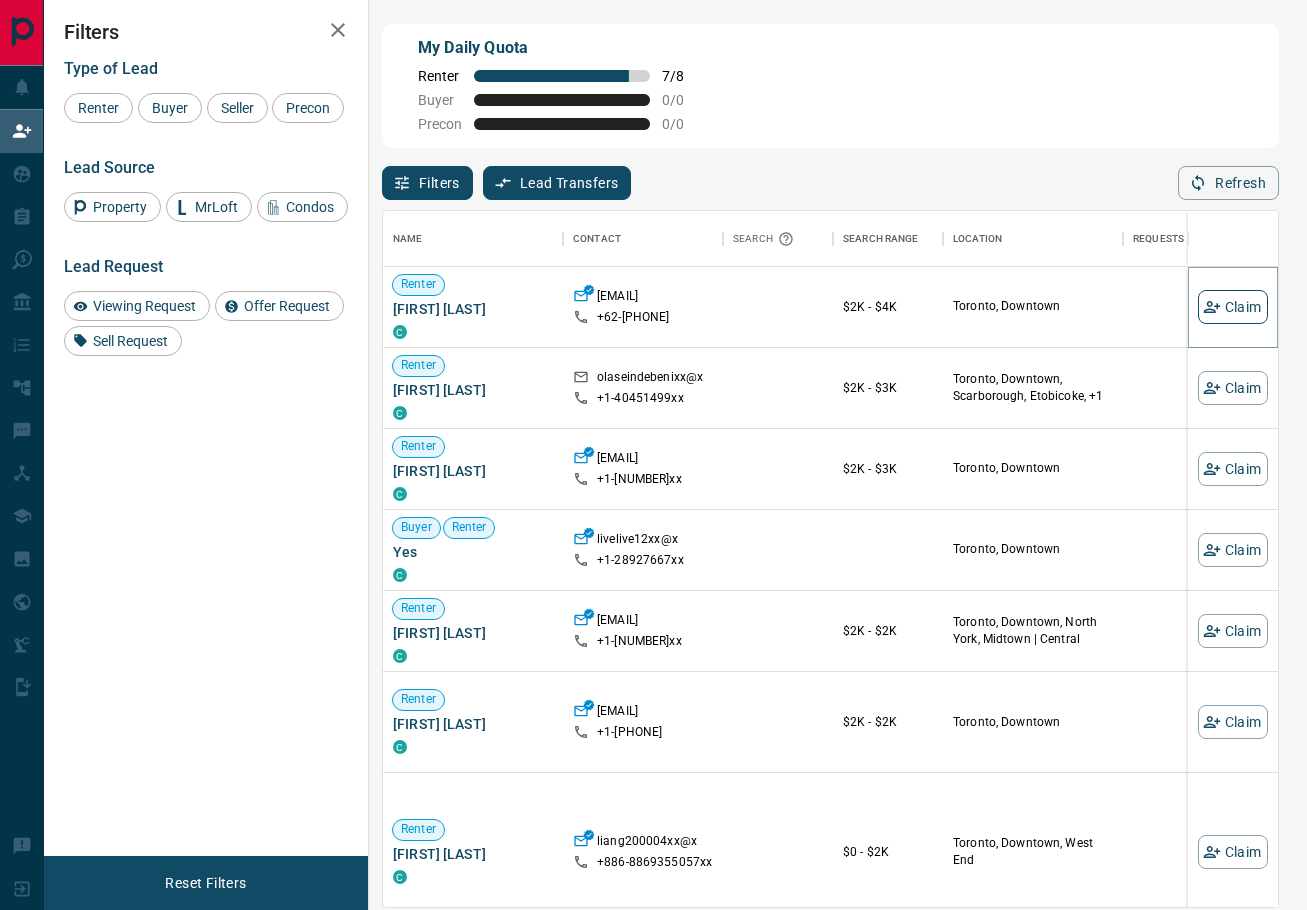 click 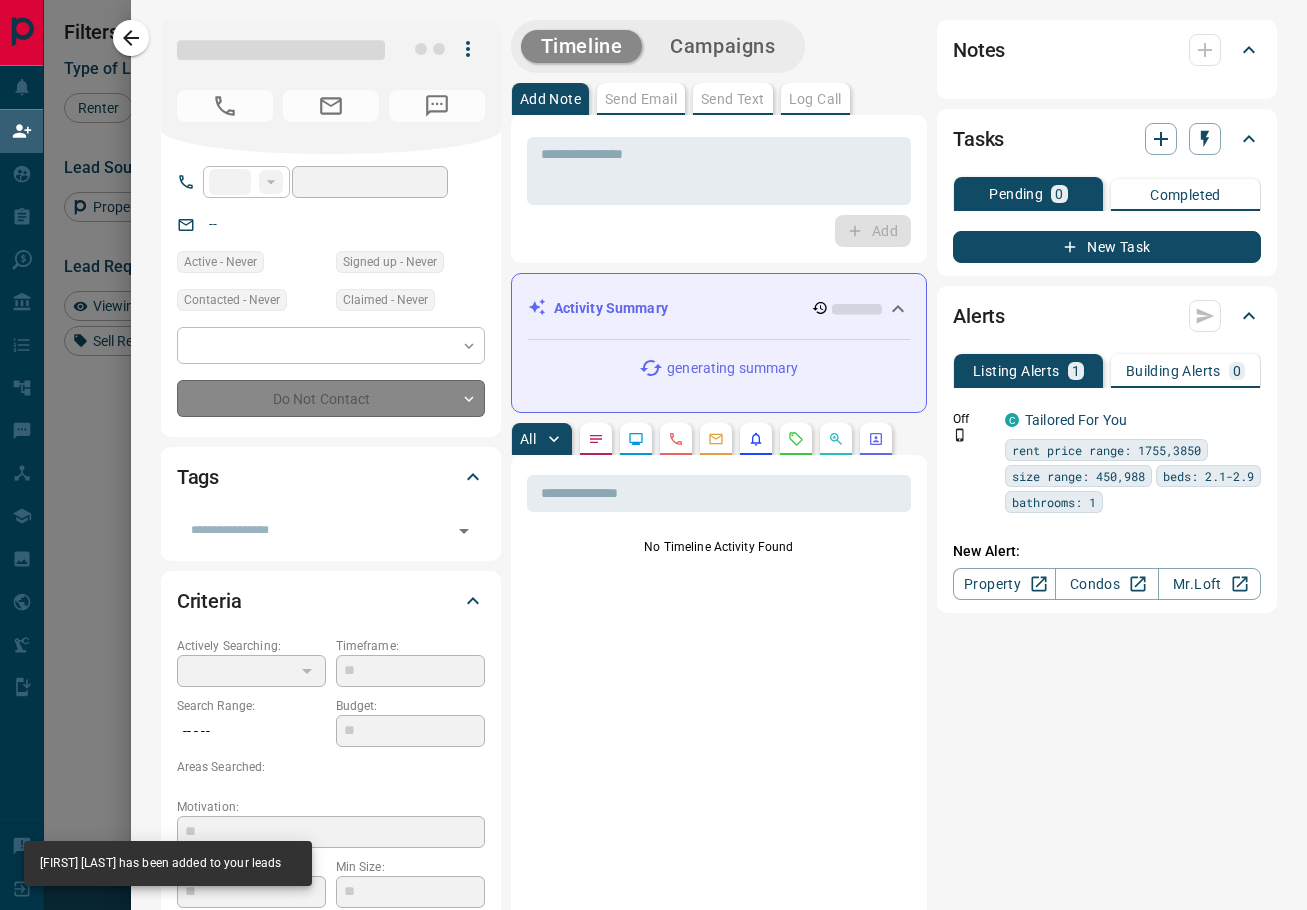 type on "***" 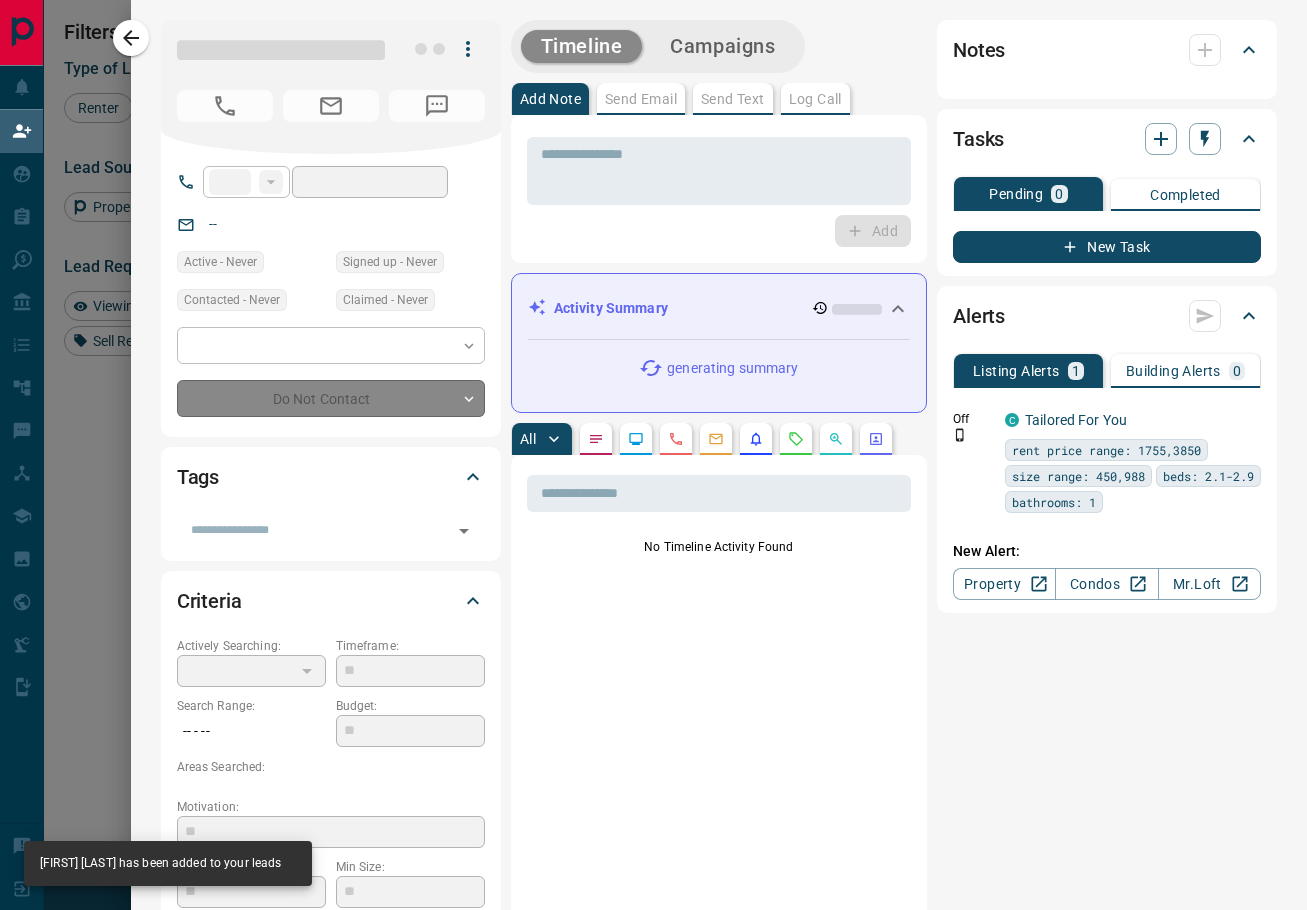 type on "**********" 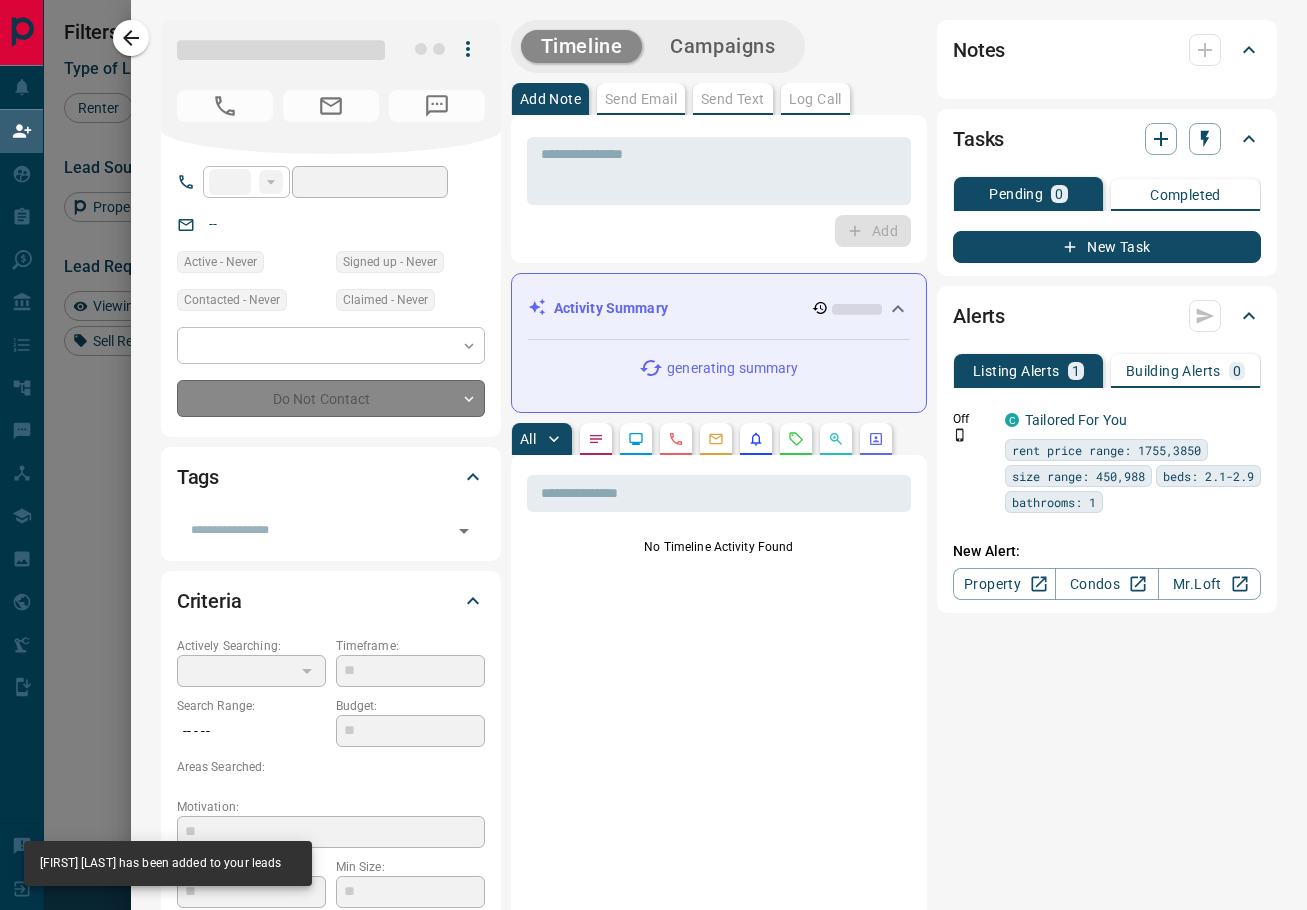 type on "**********" 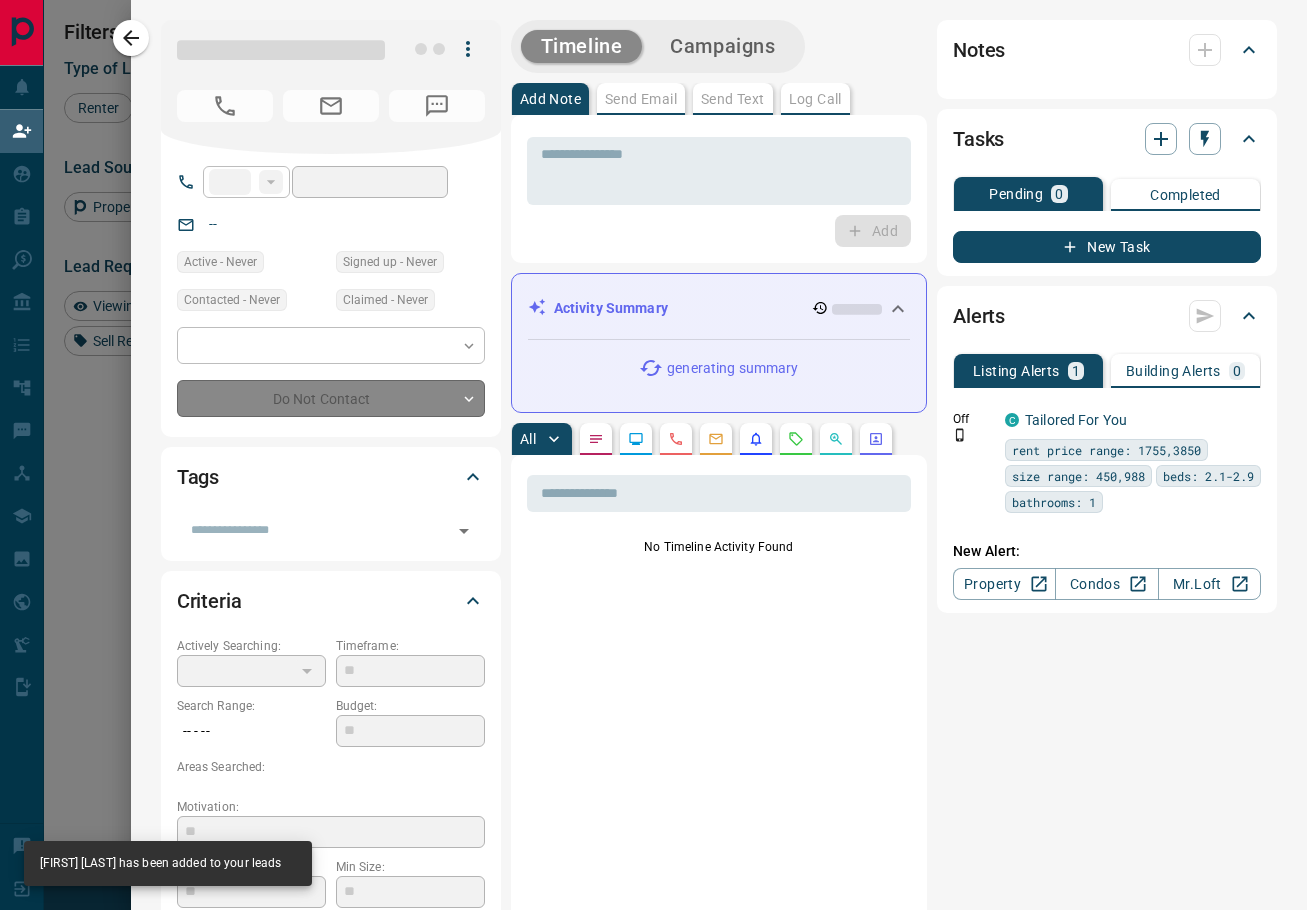 type on "**" 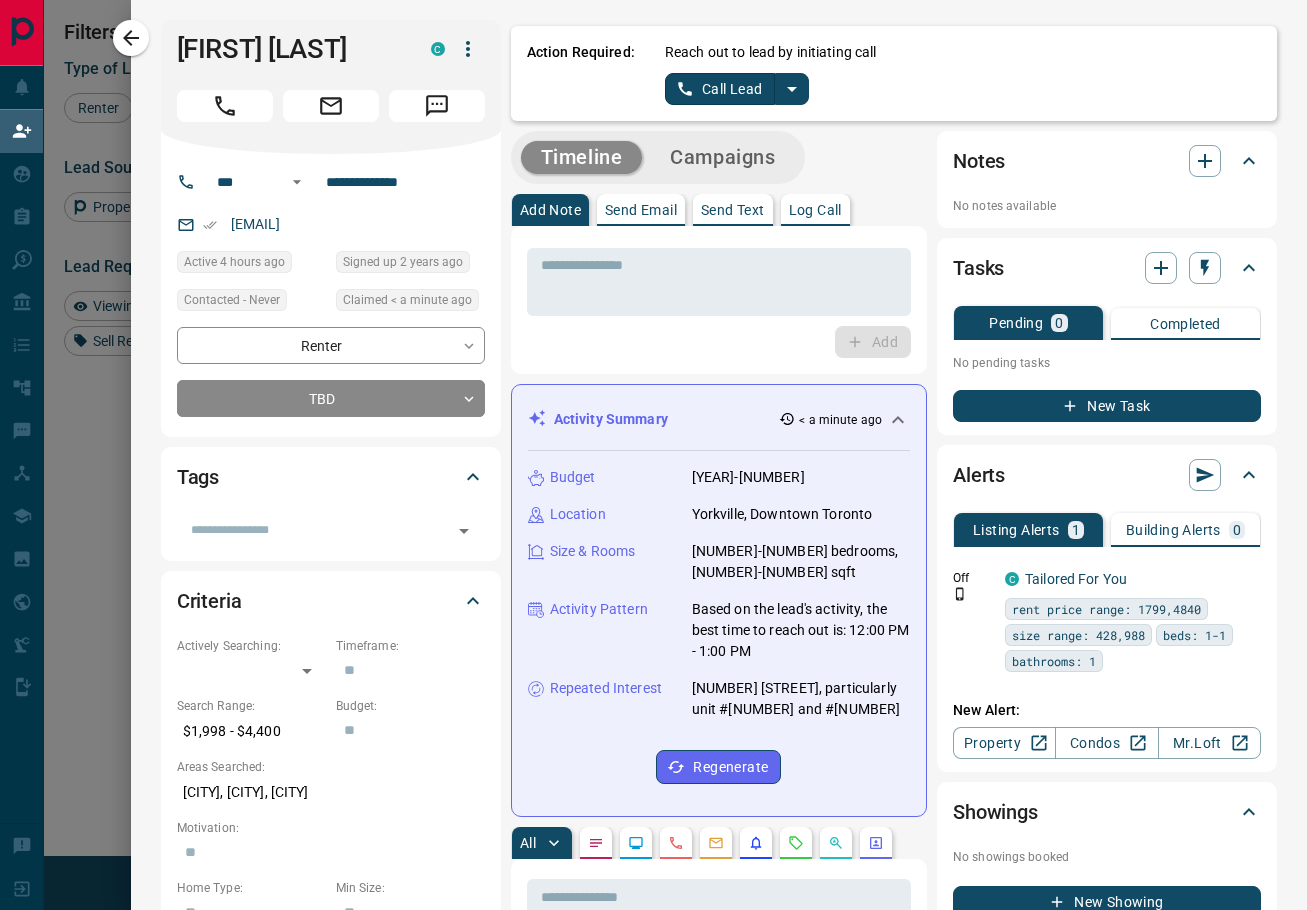 scroll, scrollTop: 0, scrollLeft: 0, axis: both 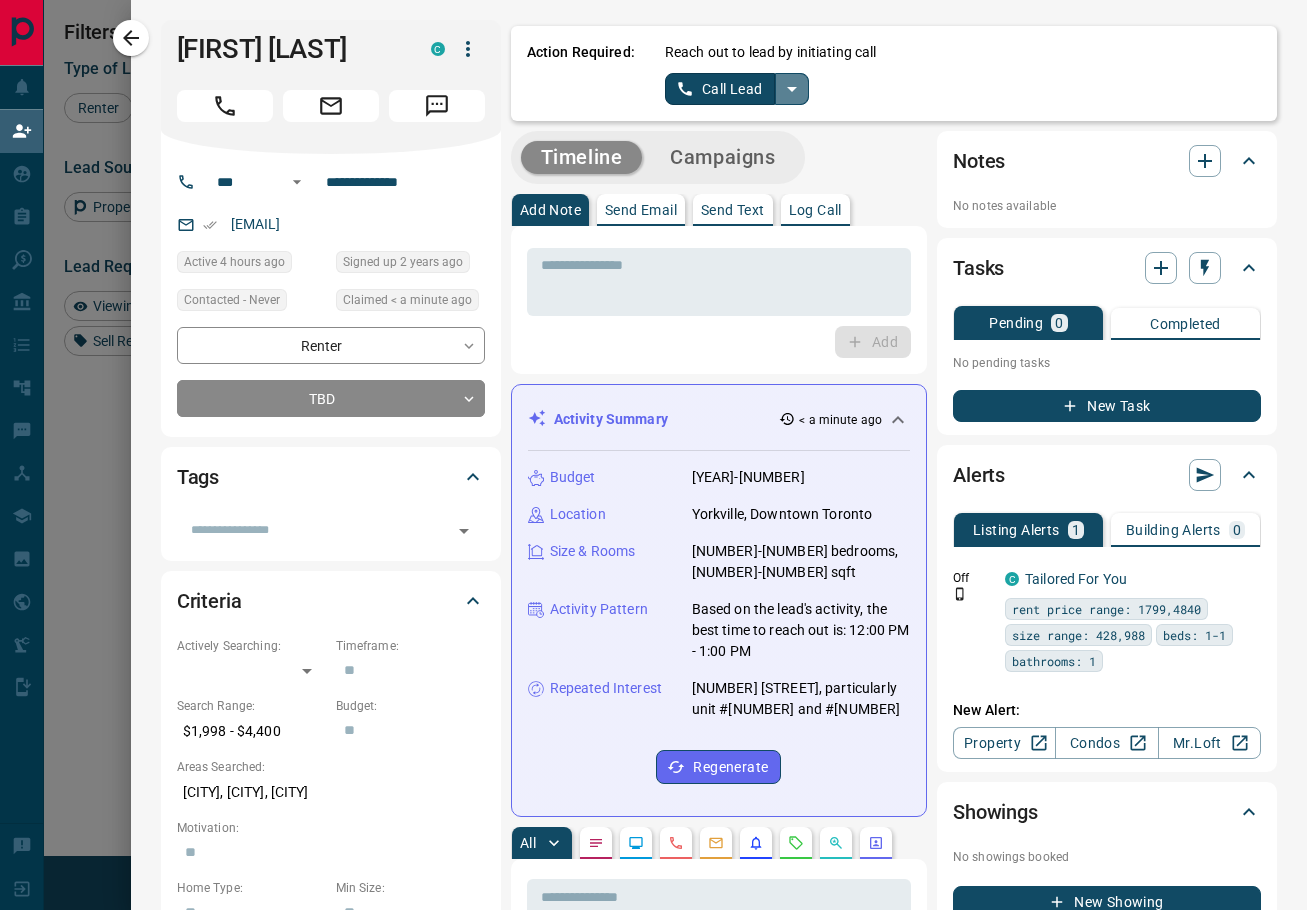 click 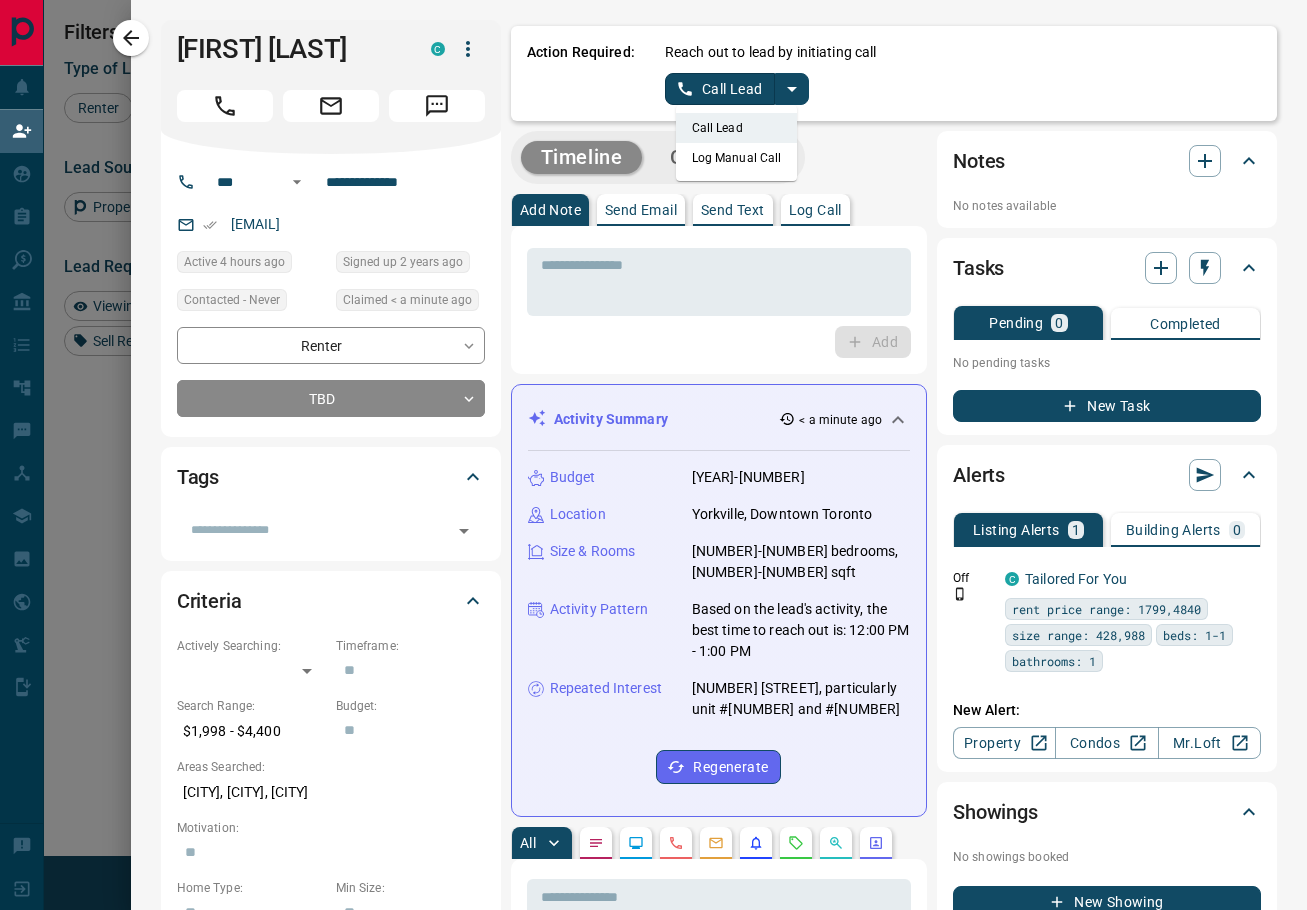 click on "Log Manual Call" at bounding box center [737, 158] 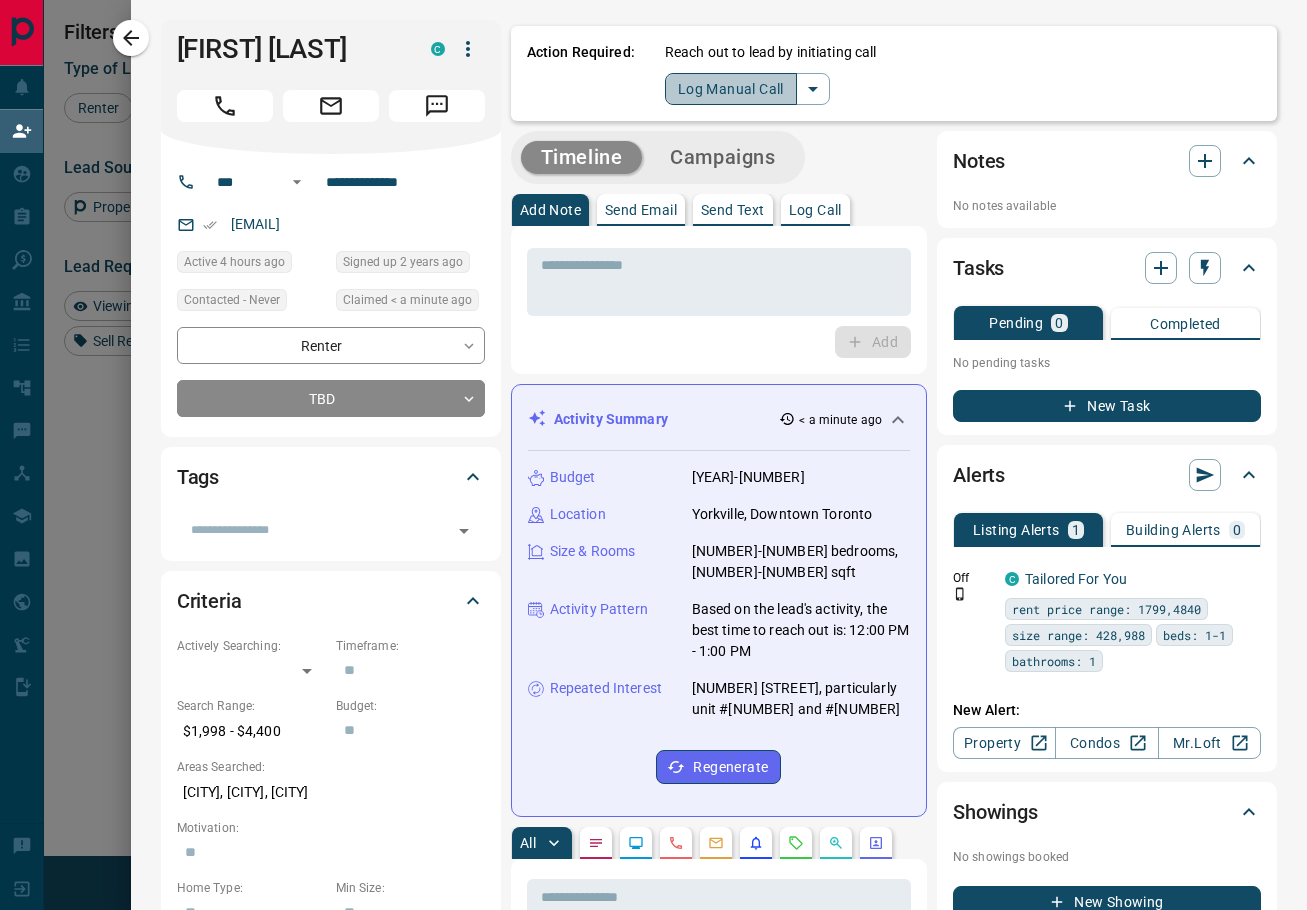 click on "Log Manual Call" at bounding box center (731, 89) 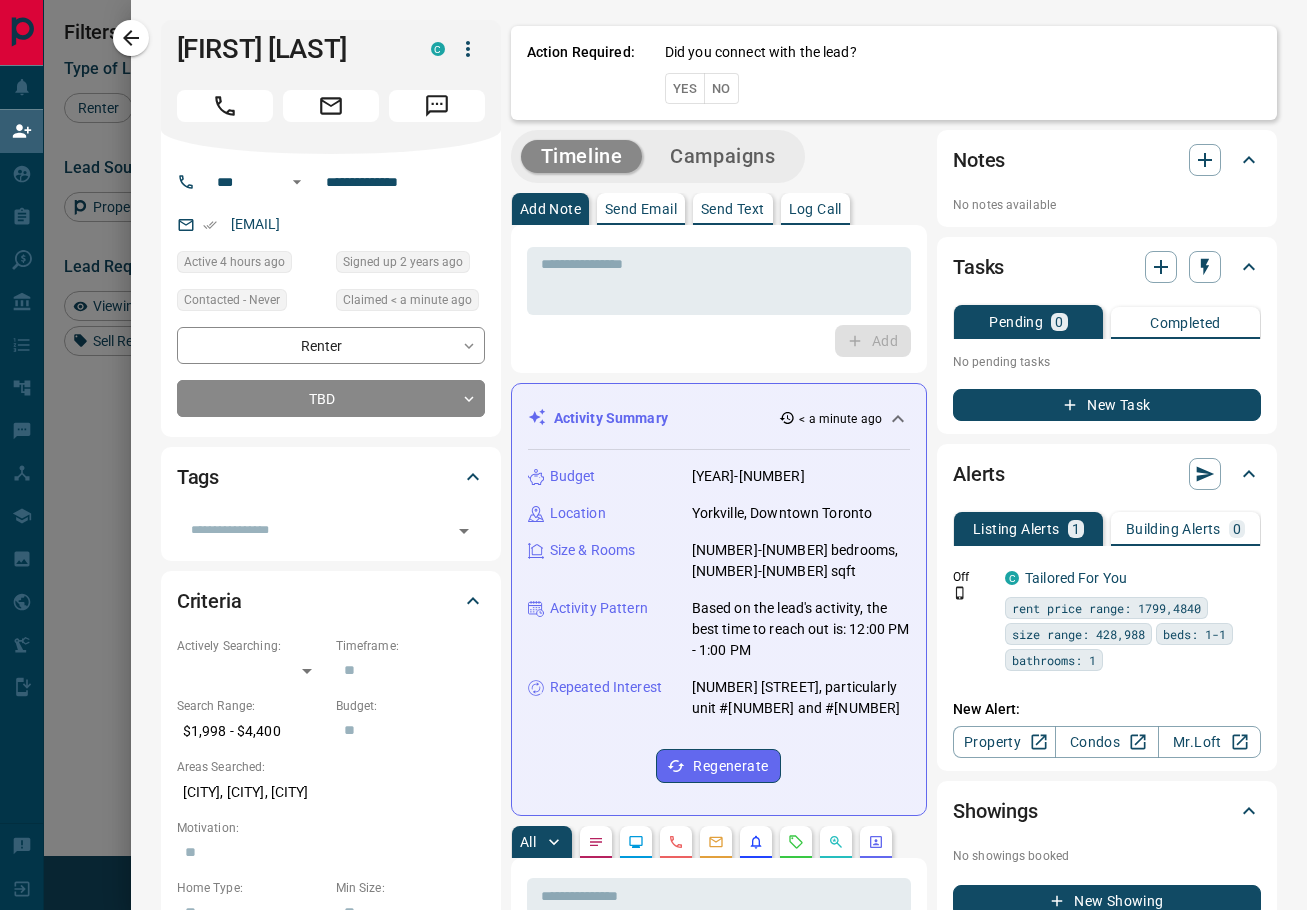click on "No" at bounding box center [721, 88] 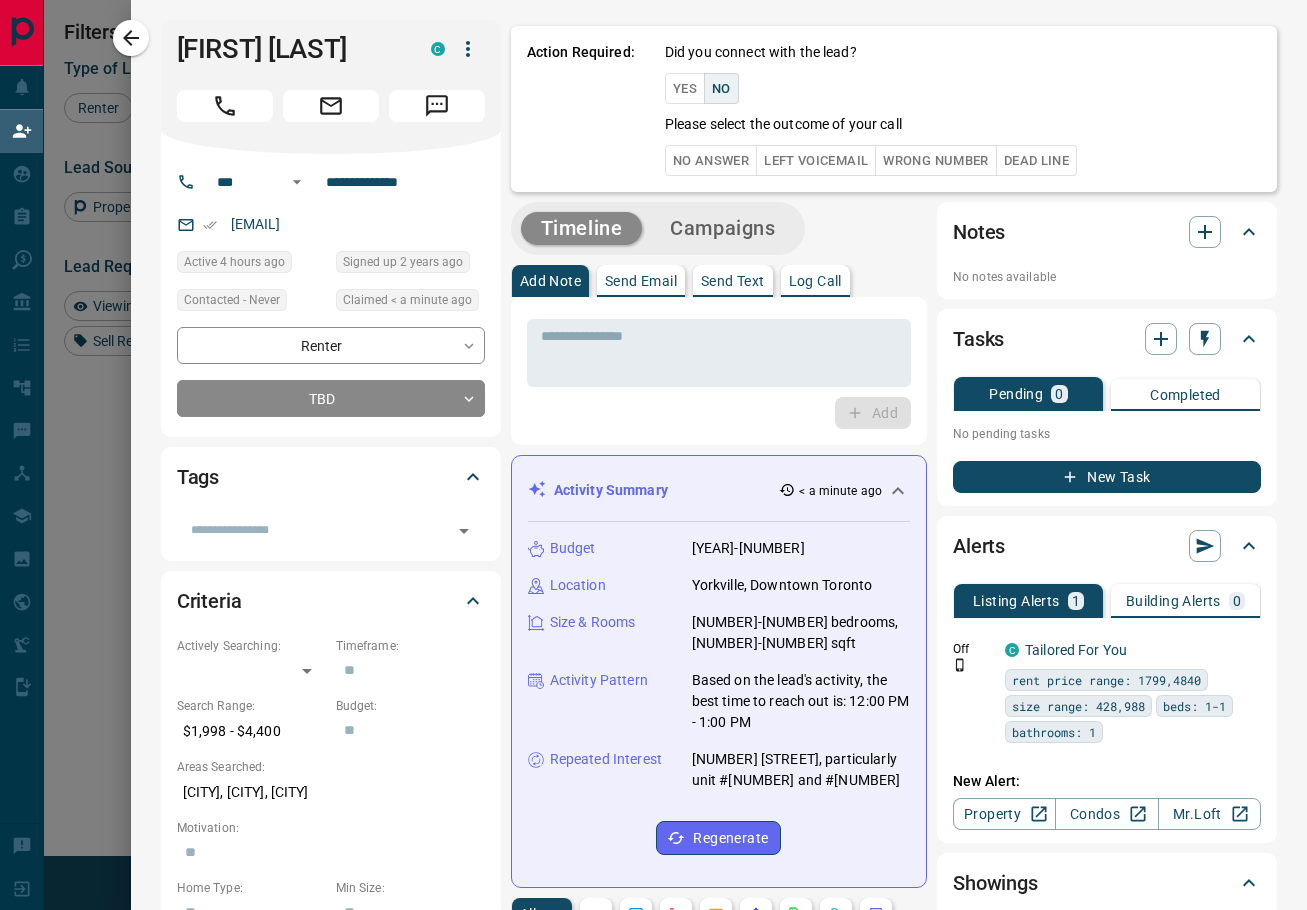 click on "No Answer" at bounding box center (711, 160) 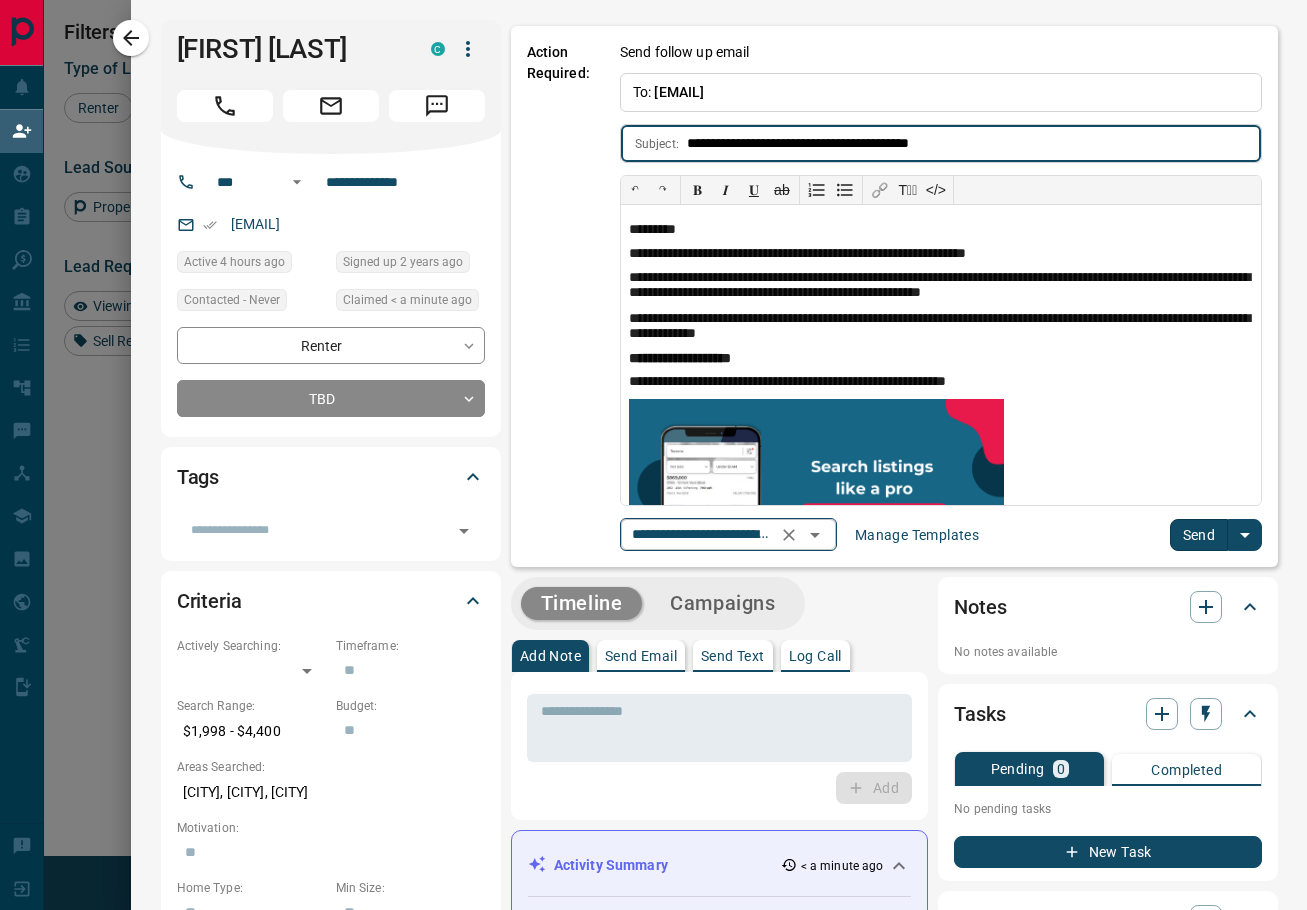 click 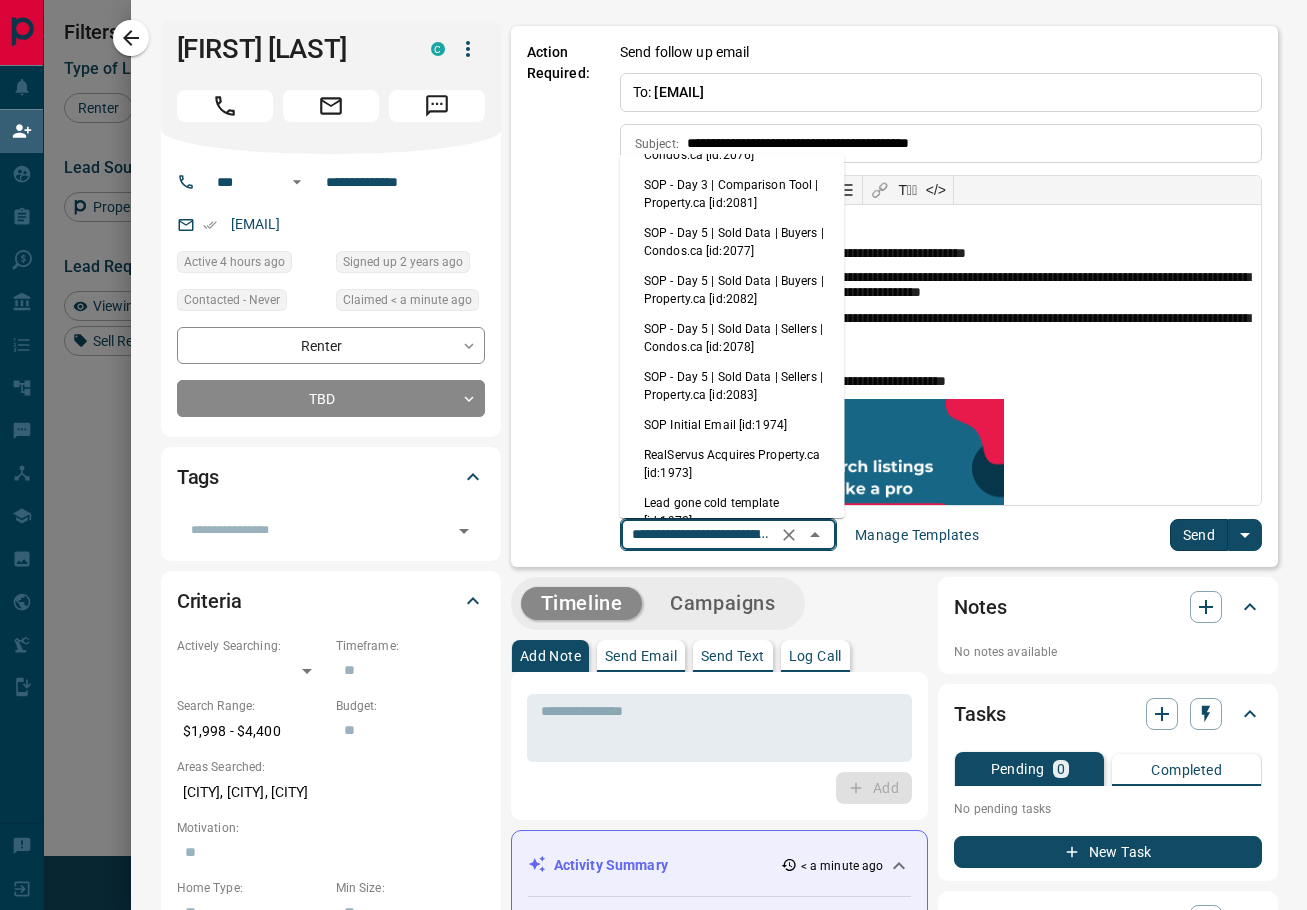 scroll, scrollTop: 344, scrollLeft: 0, axis: vertical 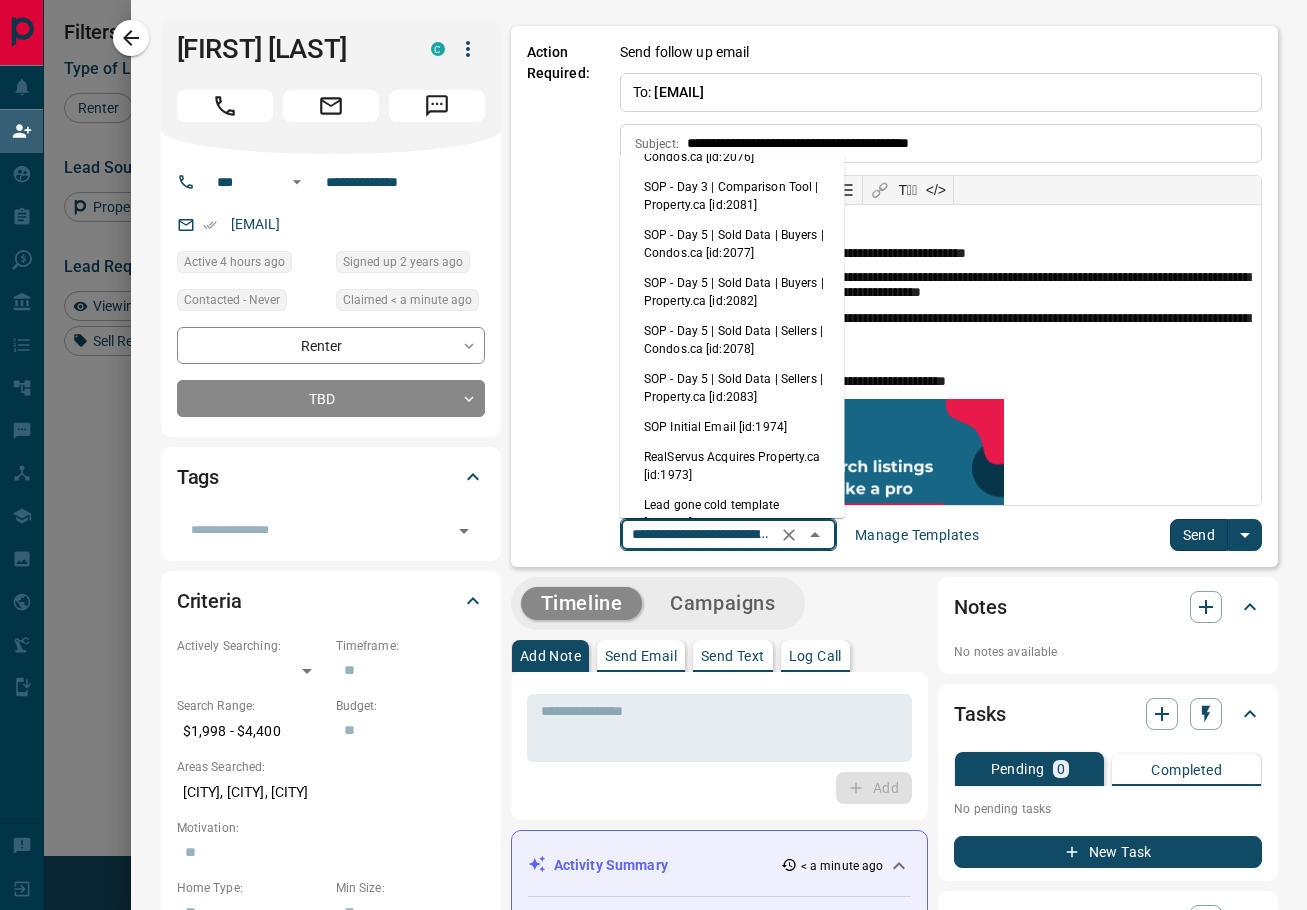 click on "SOP Initial Email [id:1974]" at bounding box center (732, 427) 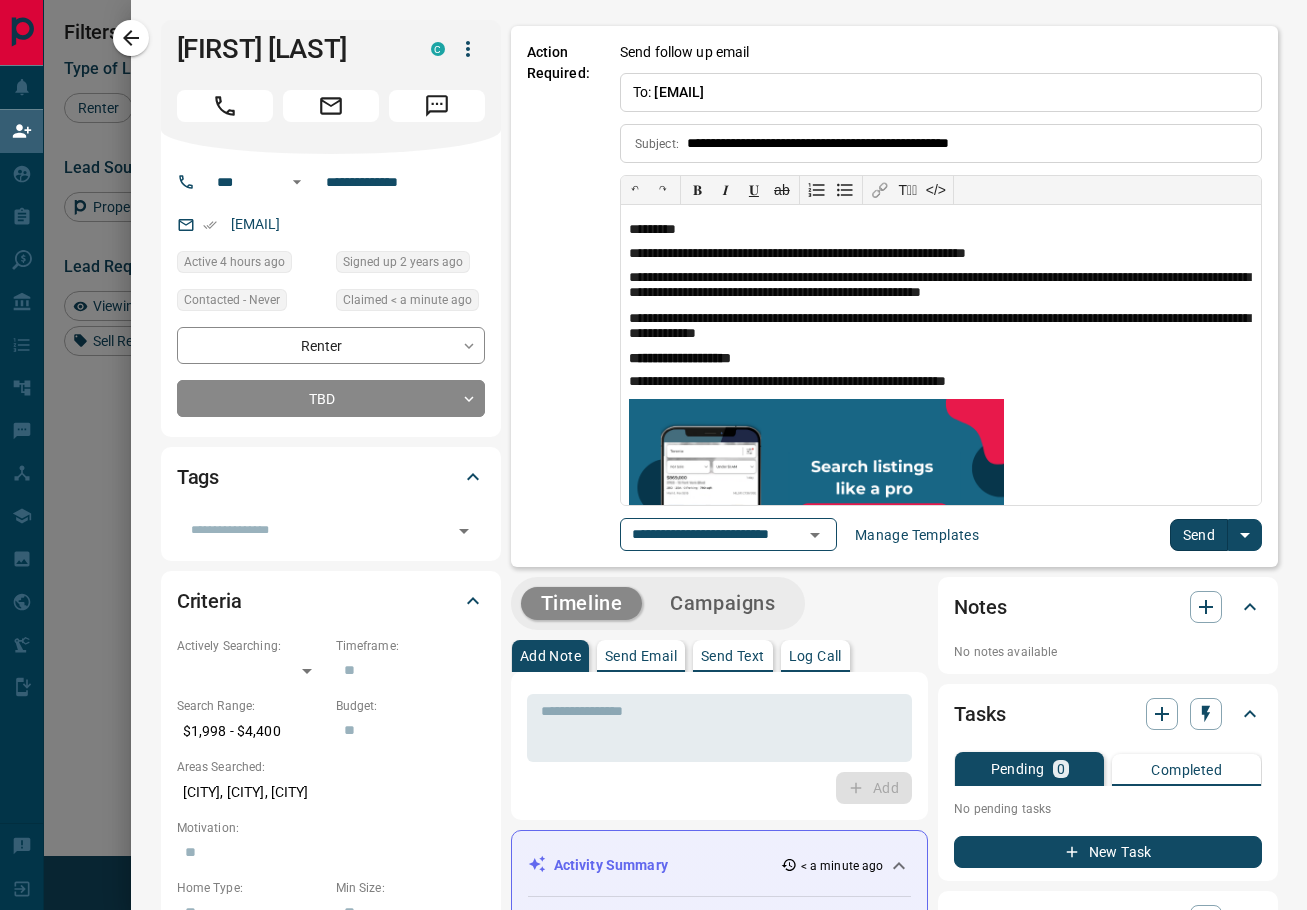 click on "Send" at bounding box center [1199, 535] 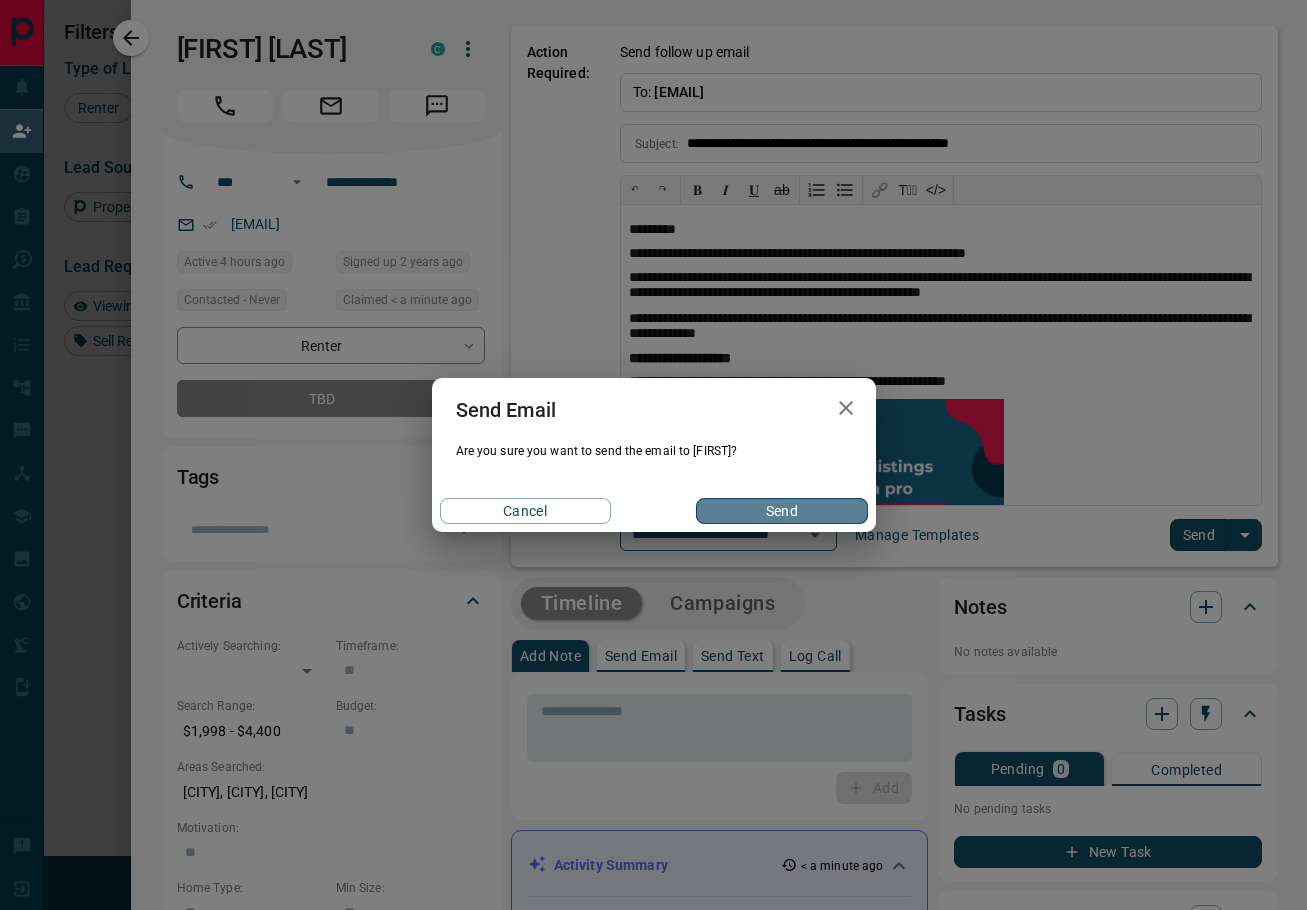 click on "Send" at bounding box center (781, 511) 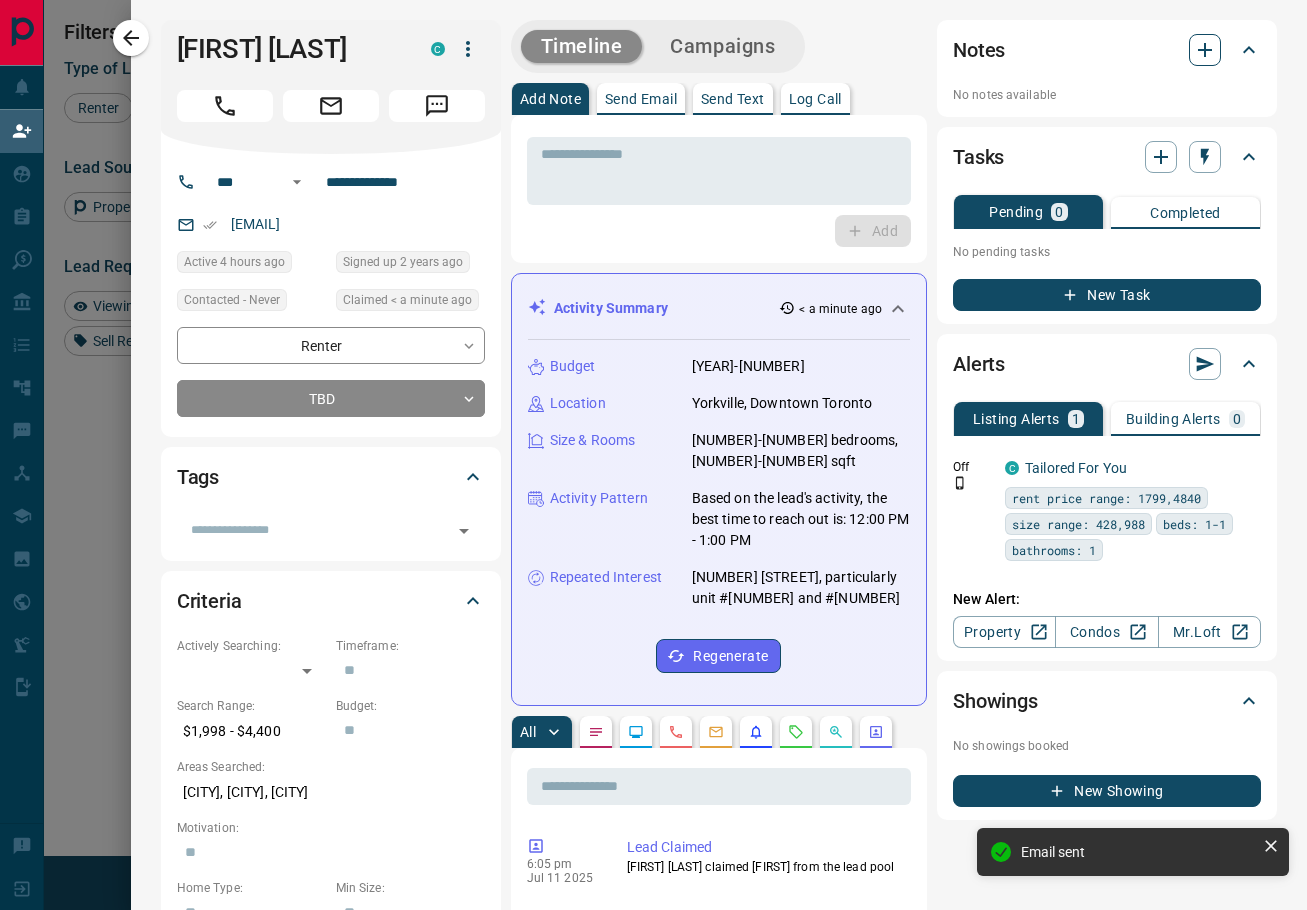 click 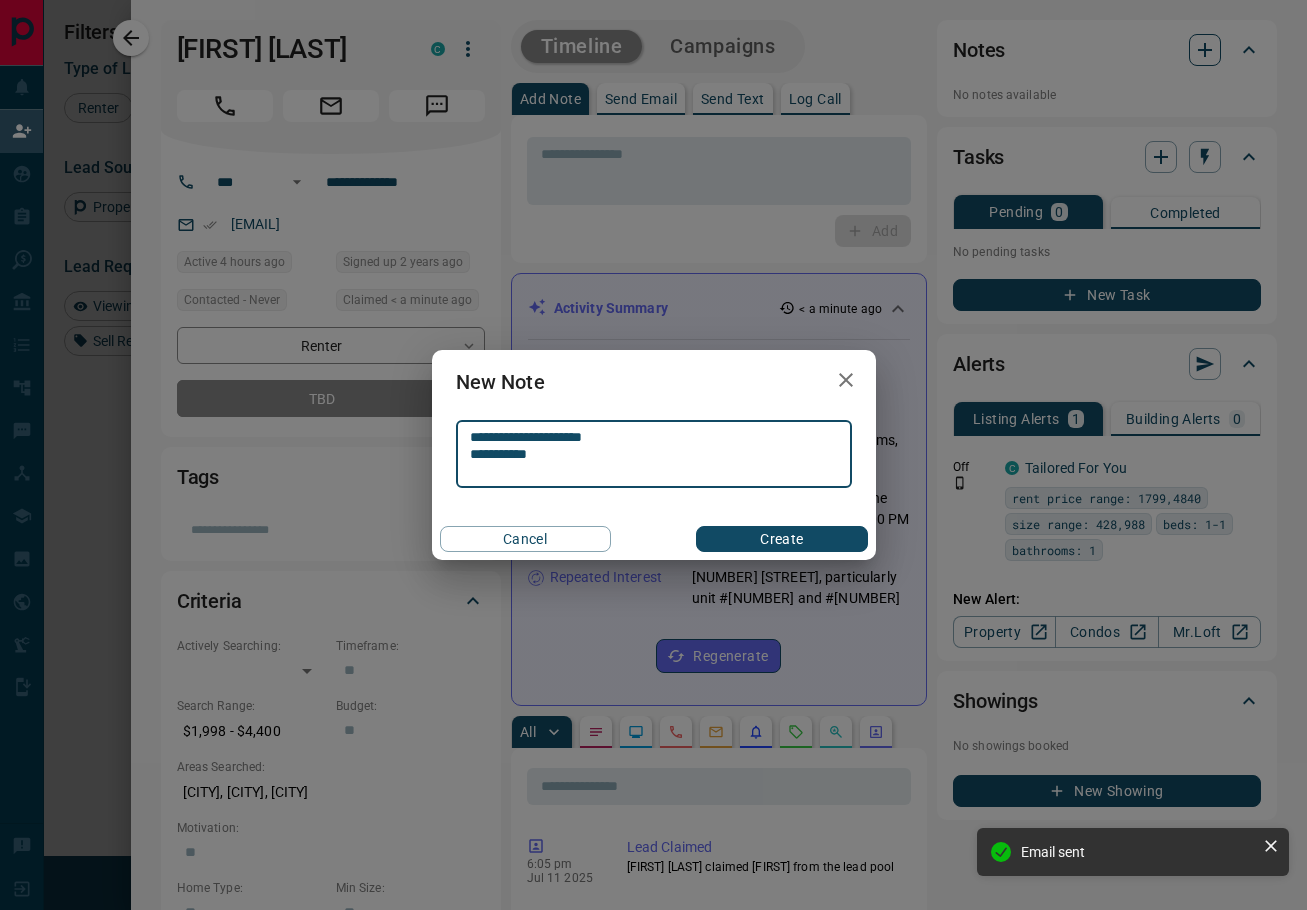 type on "**********" 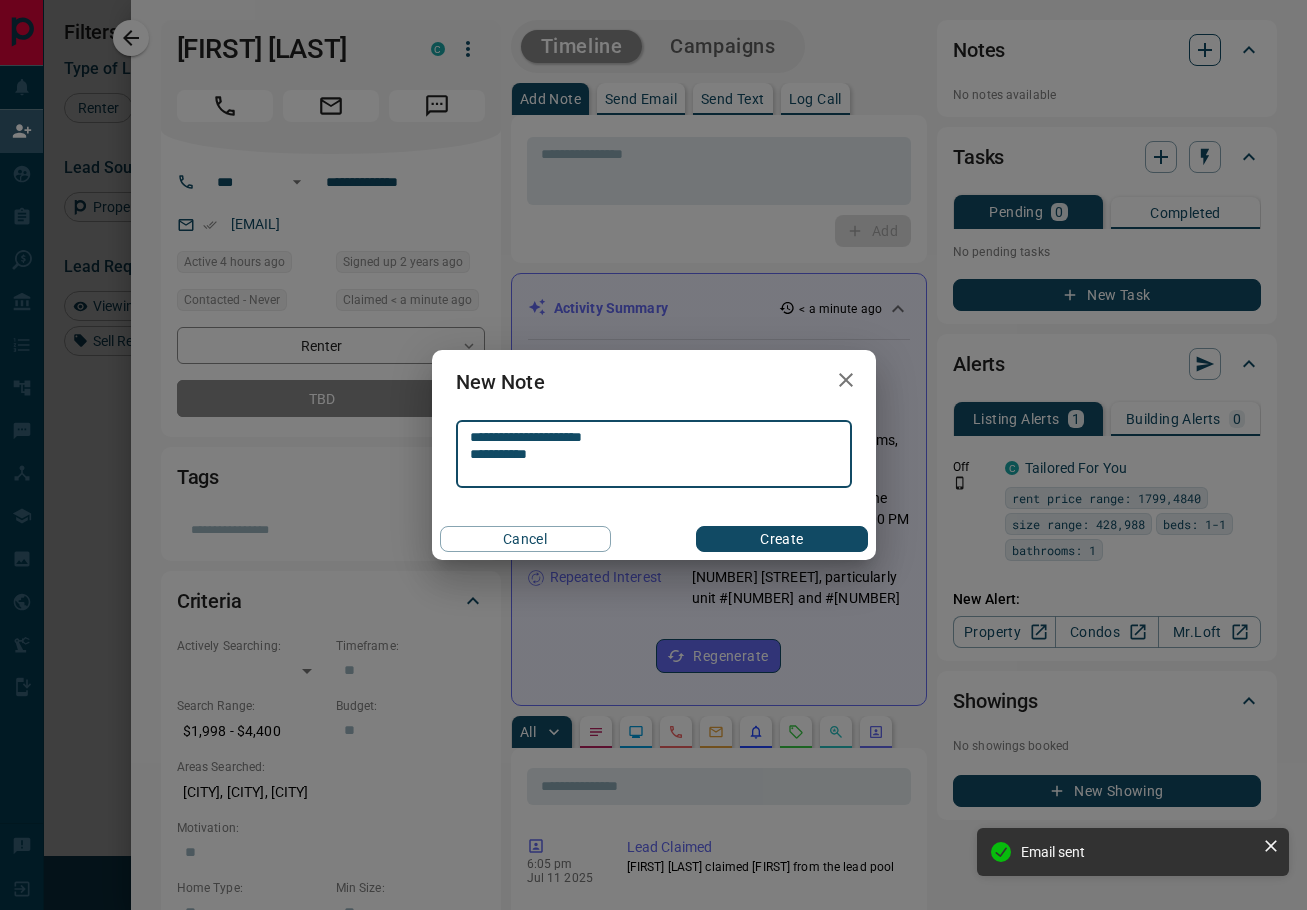 type 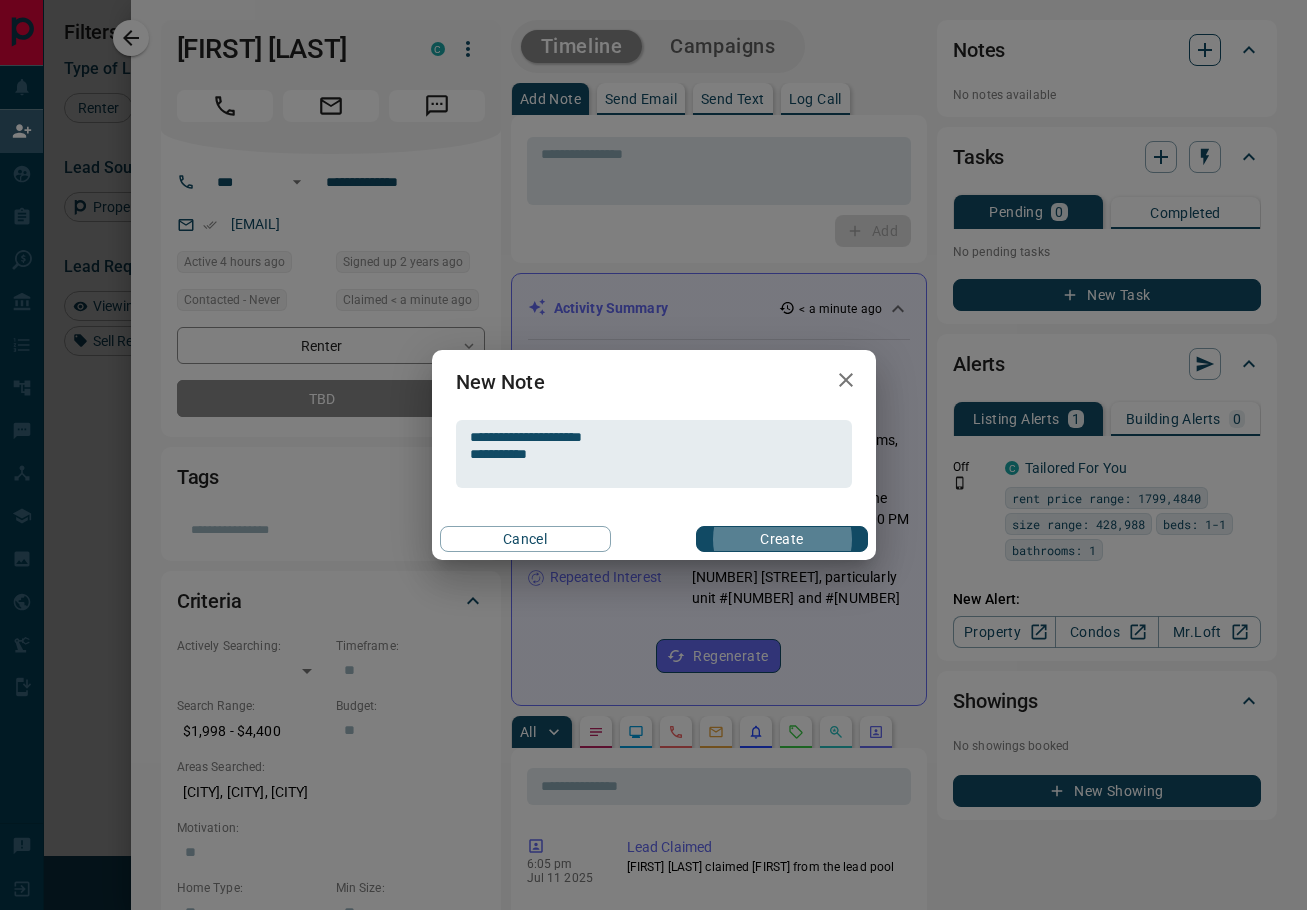 type 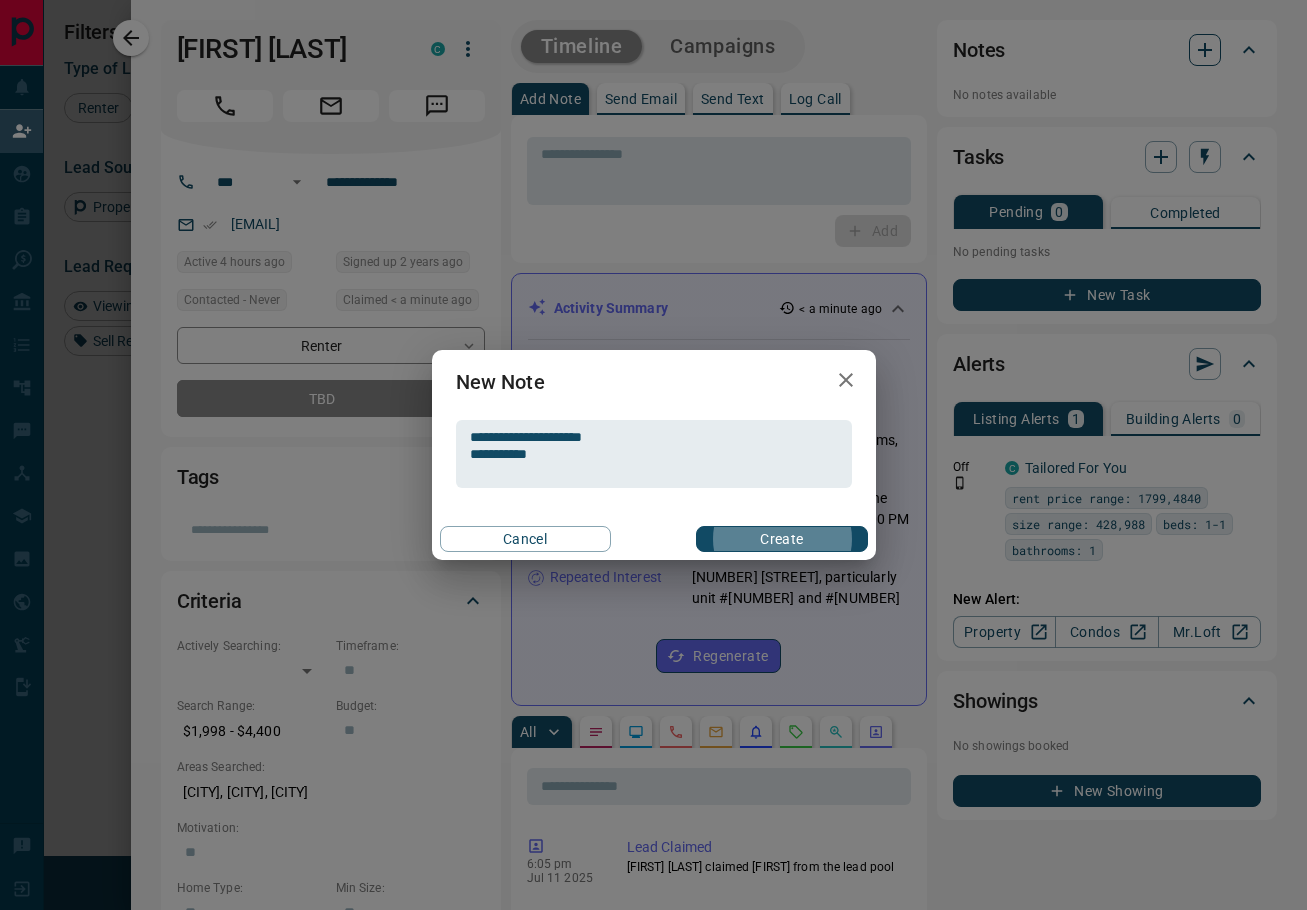 click on "Create" at bounding box center (781, 539) 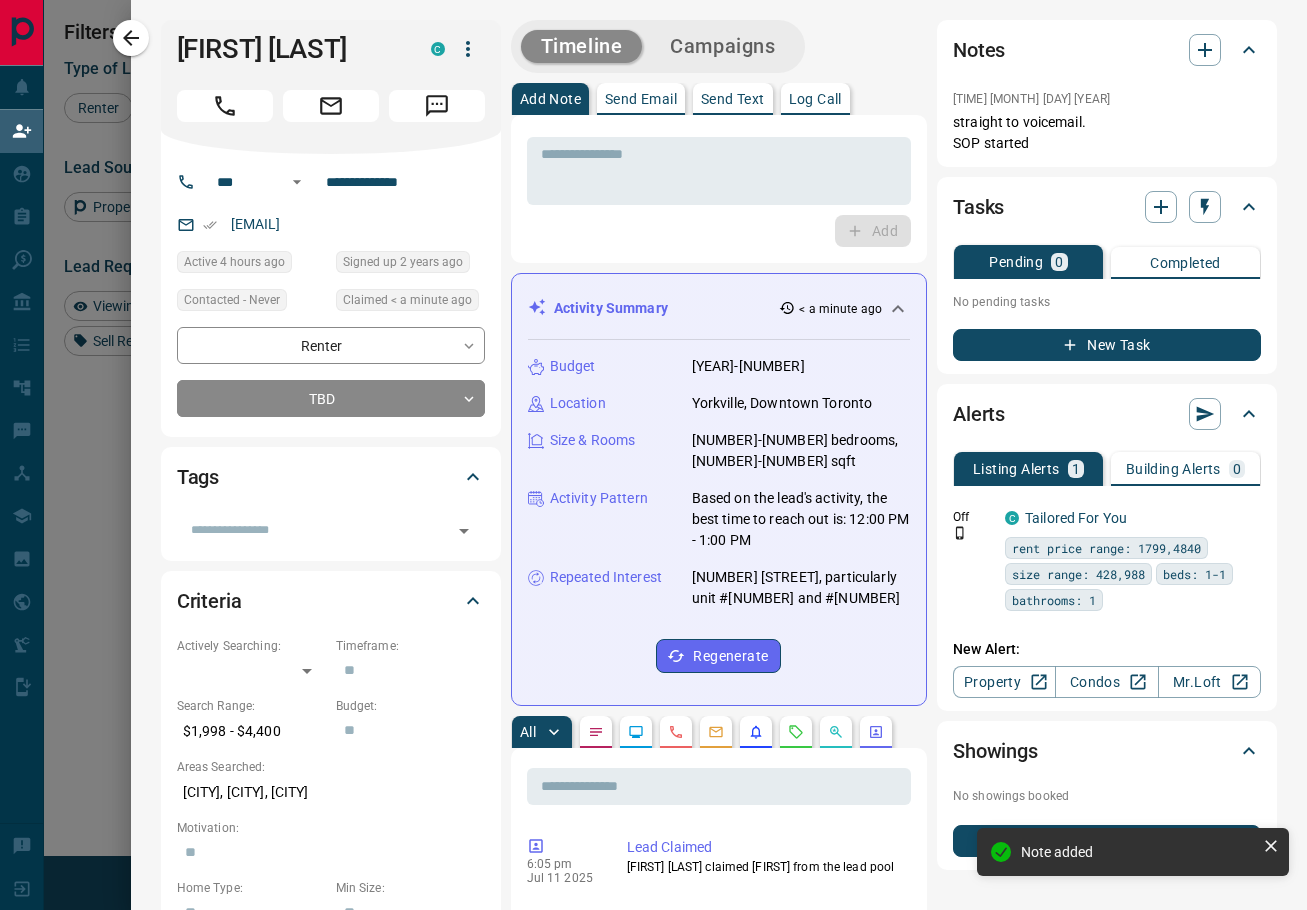 click on "Campaigns" at bounding box center [722, 46] 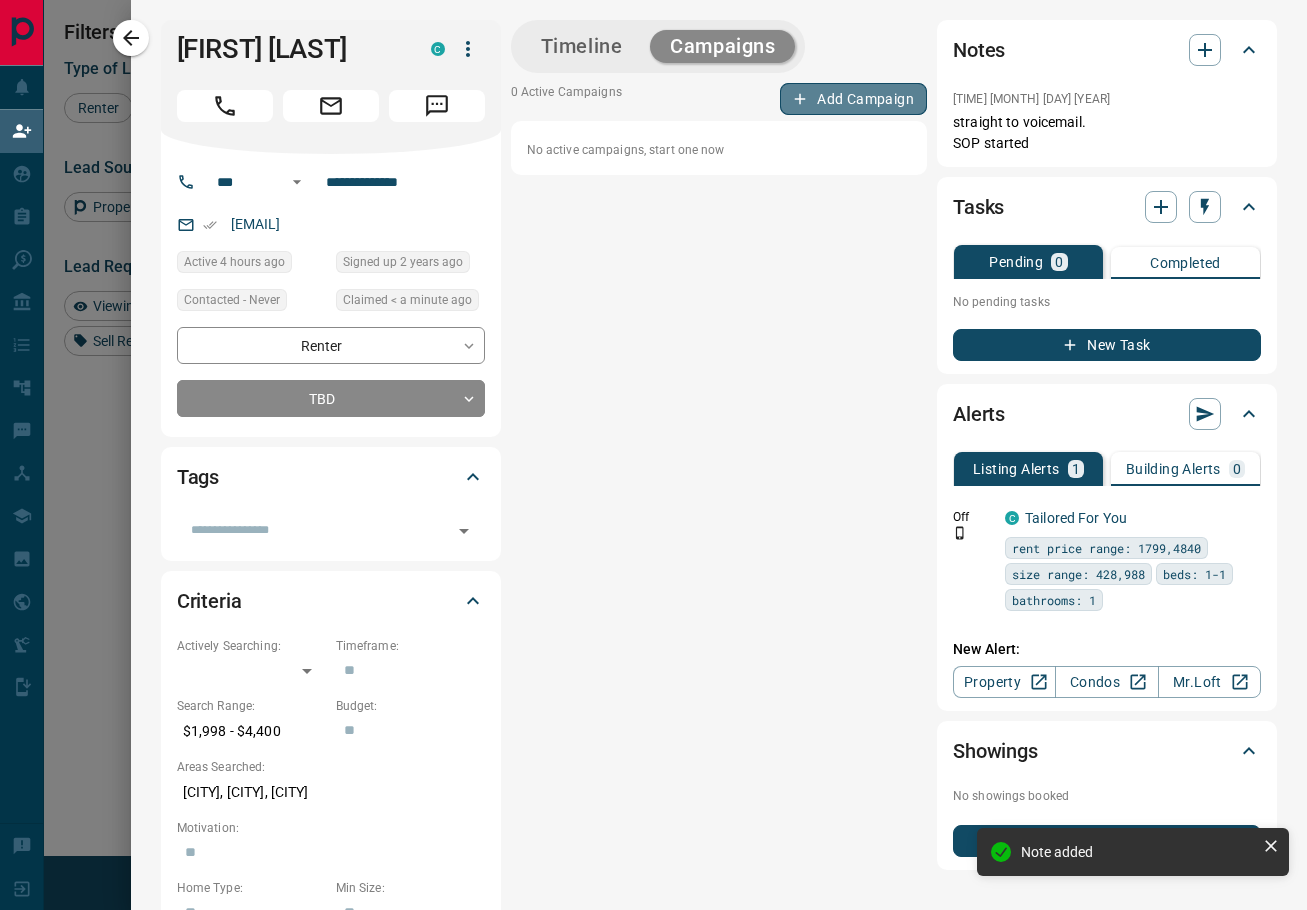 click on "Add Campaign" at bounding box center (853, 99) 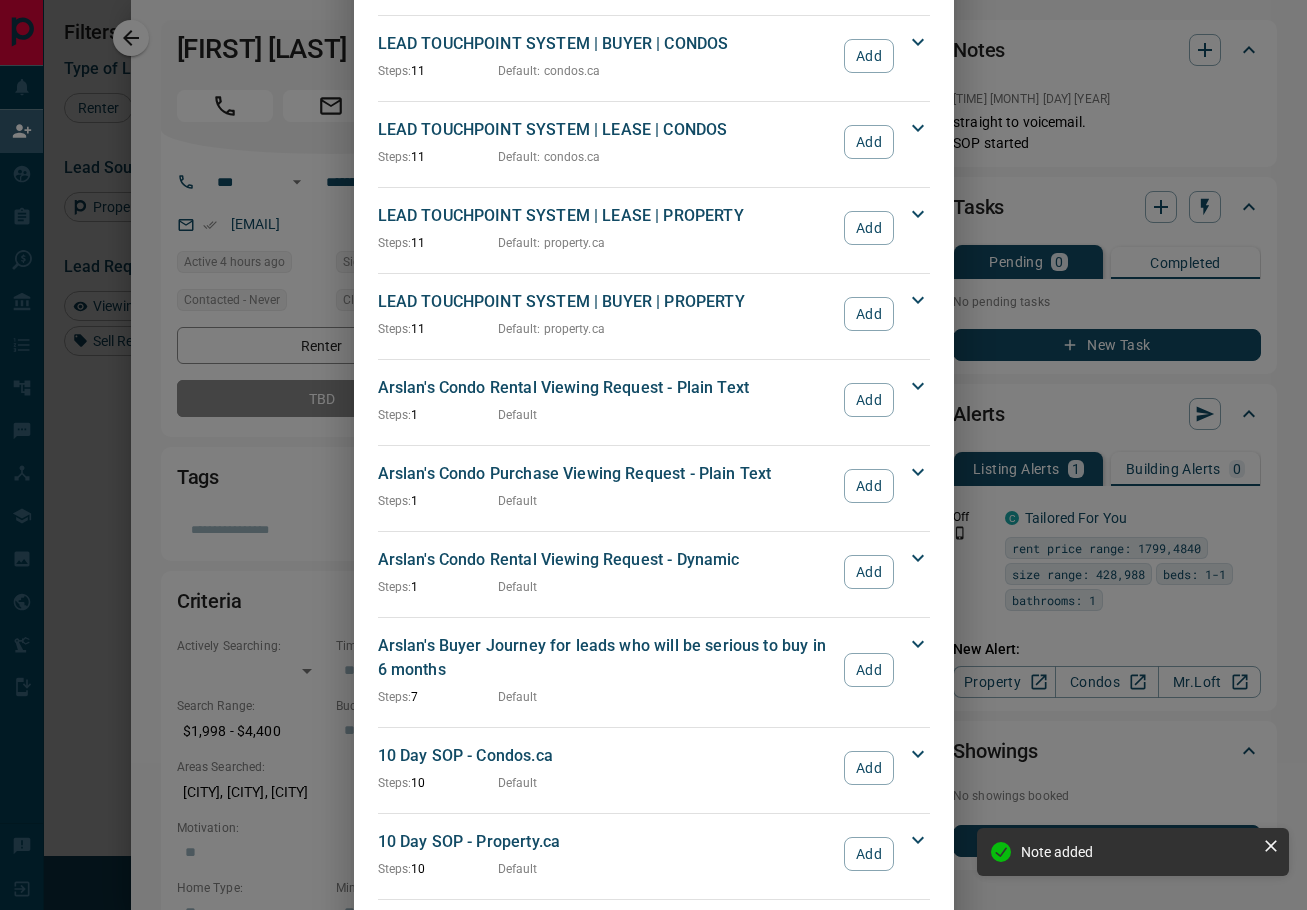 scroll, scrollTop: 672, scrollLeft: 0, axis: vertical 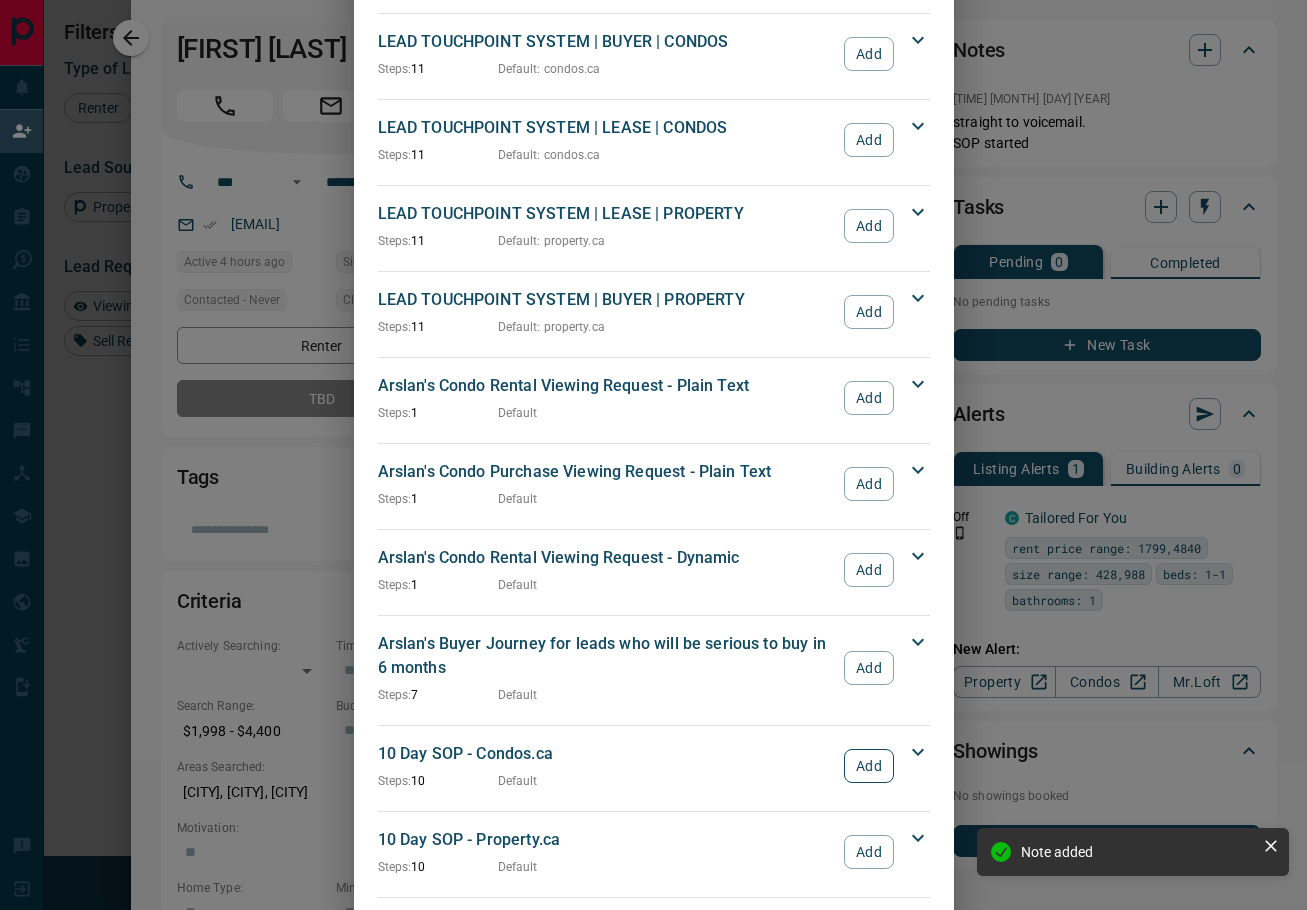 click on "Add" at bounding box center (868, 766) 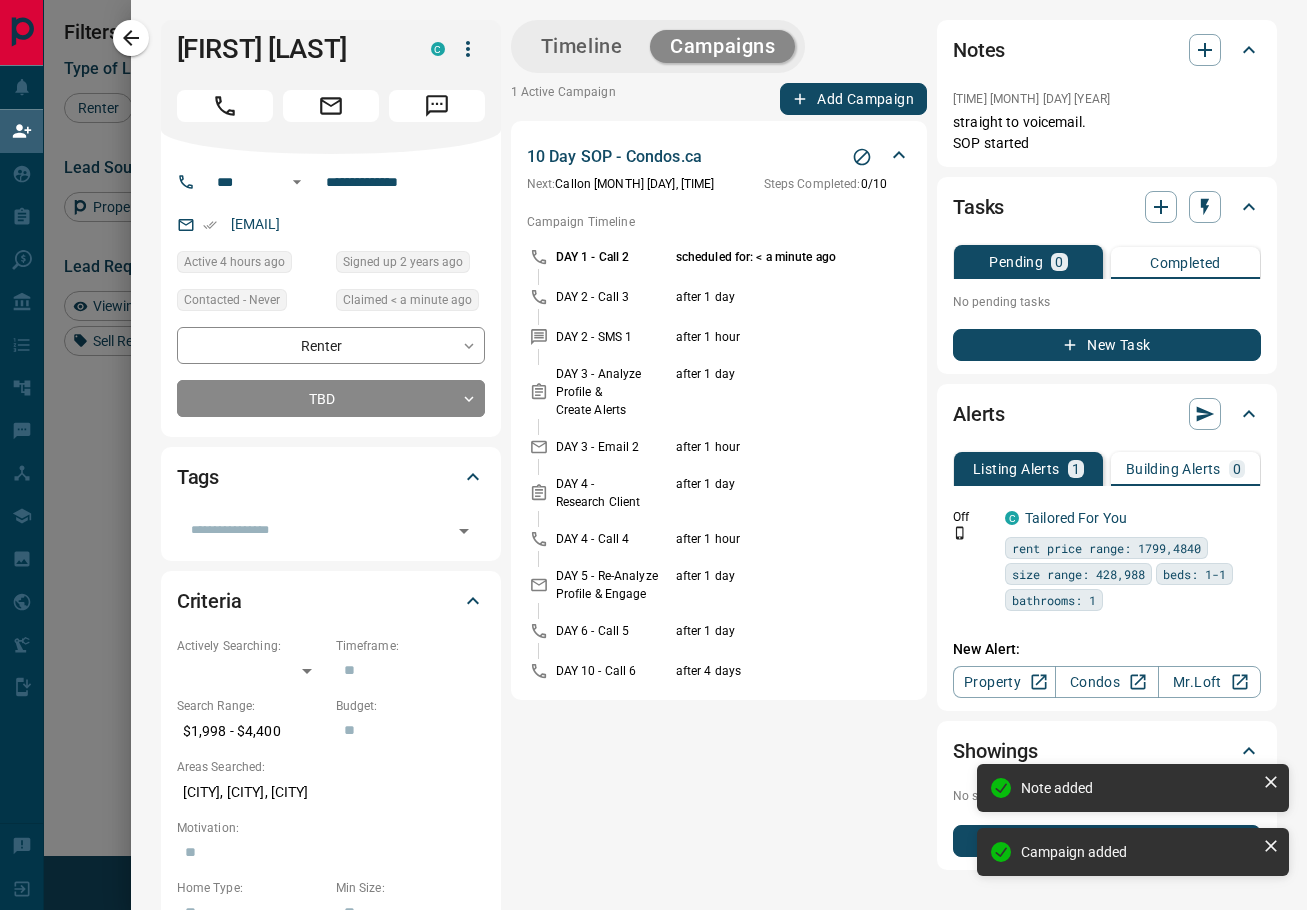 click on "**********" at bounding box center [719, 828] 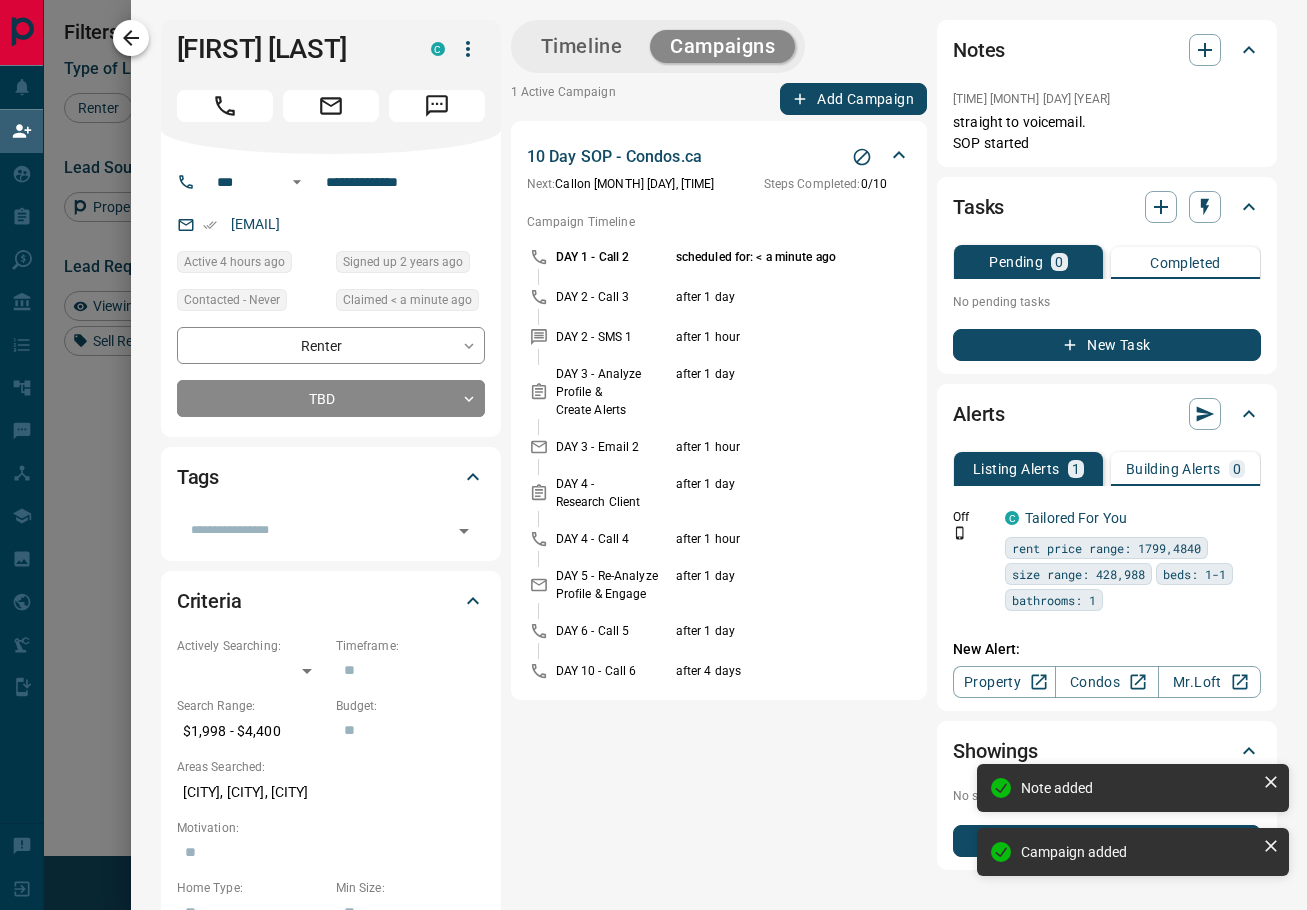 click 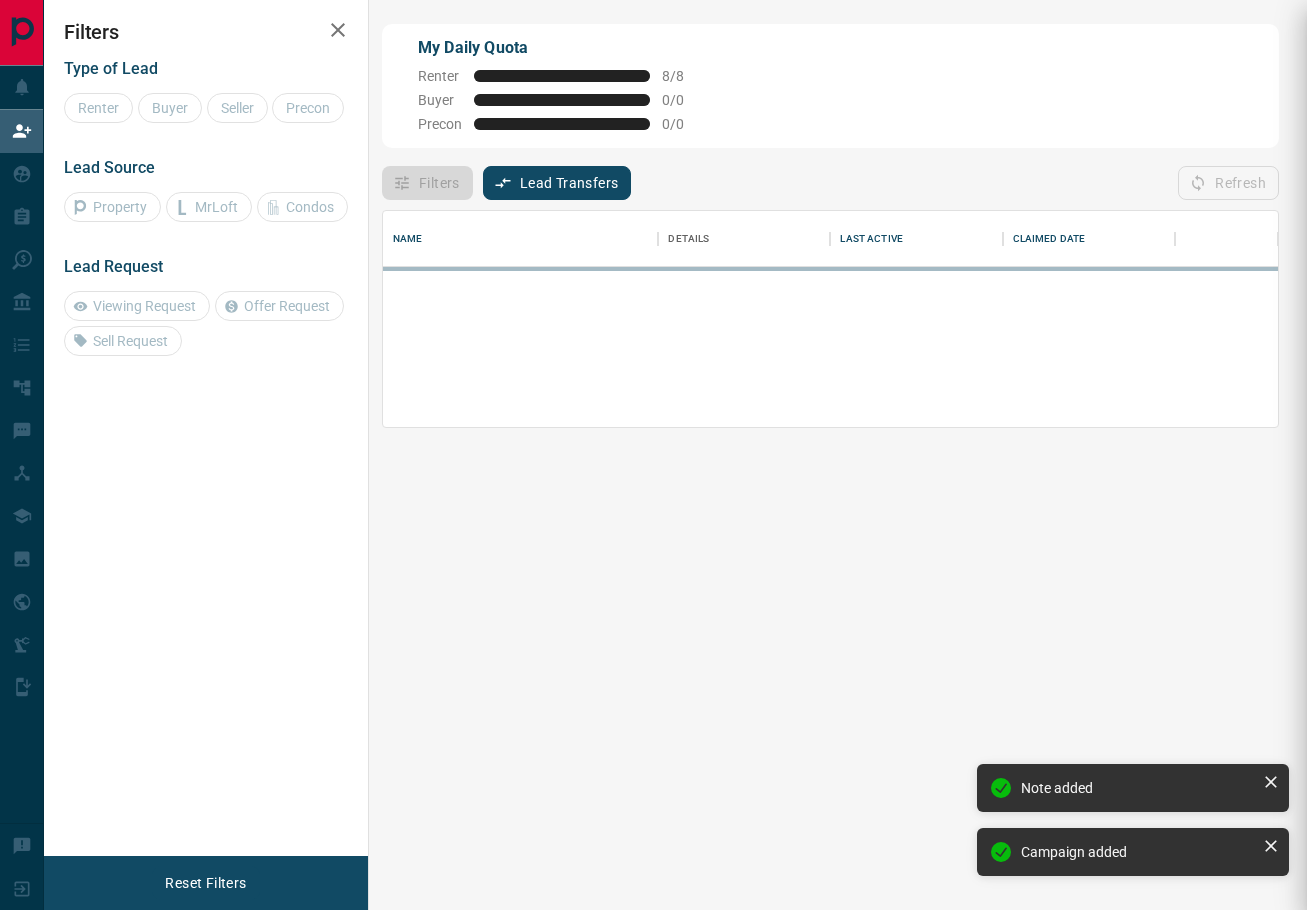 scroll, scrollTop: 1, scrollLeft: 1, axis: both 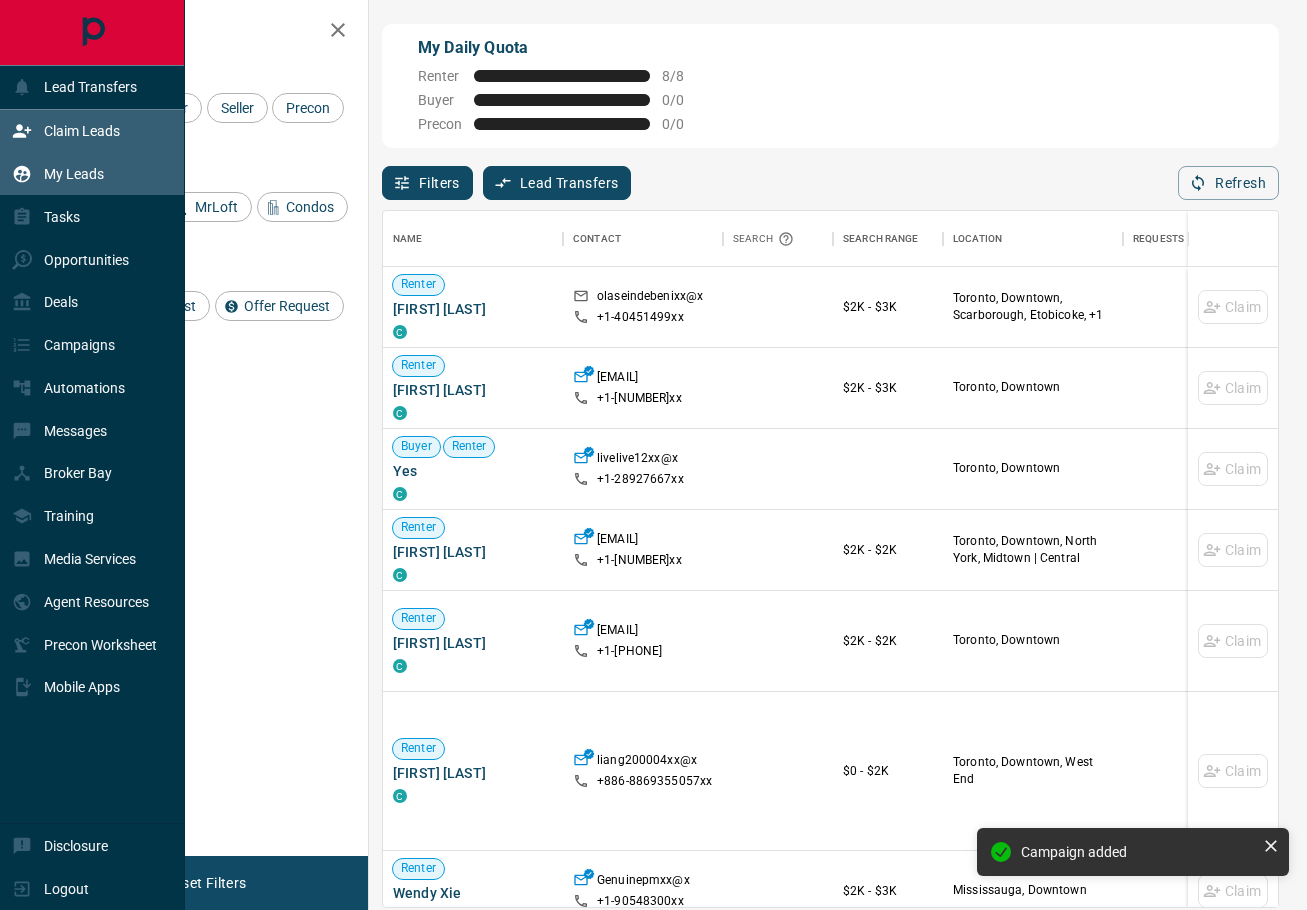 click on "My Leads" at bounding box center (74, 174) 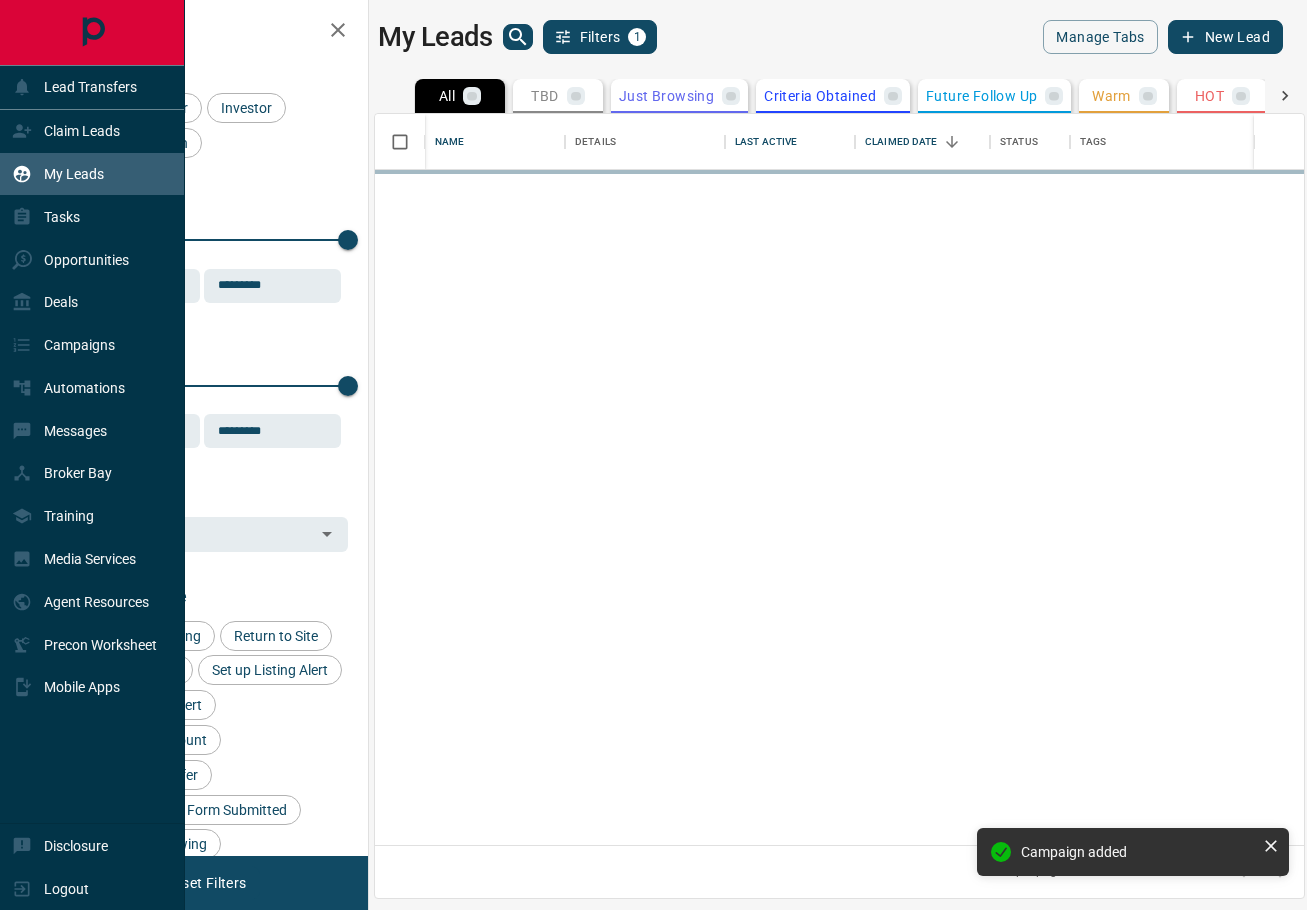 scroll, scrollTop: 1, scrollLeft: 1, axis: both 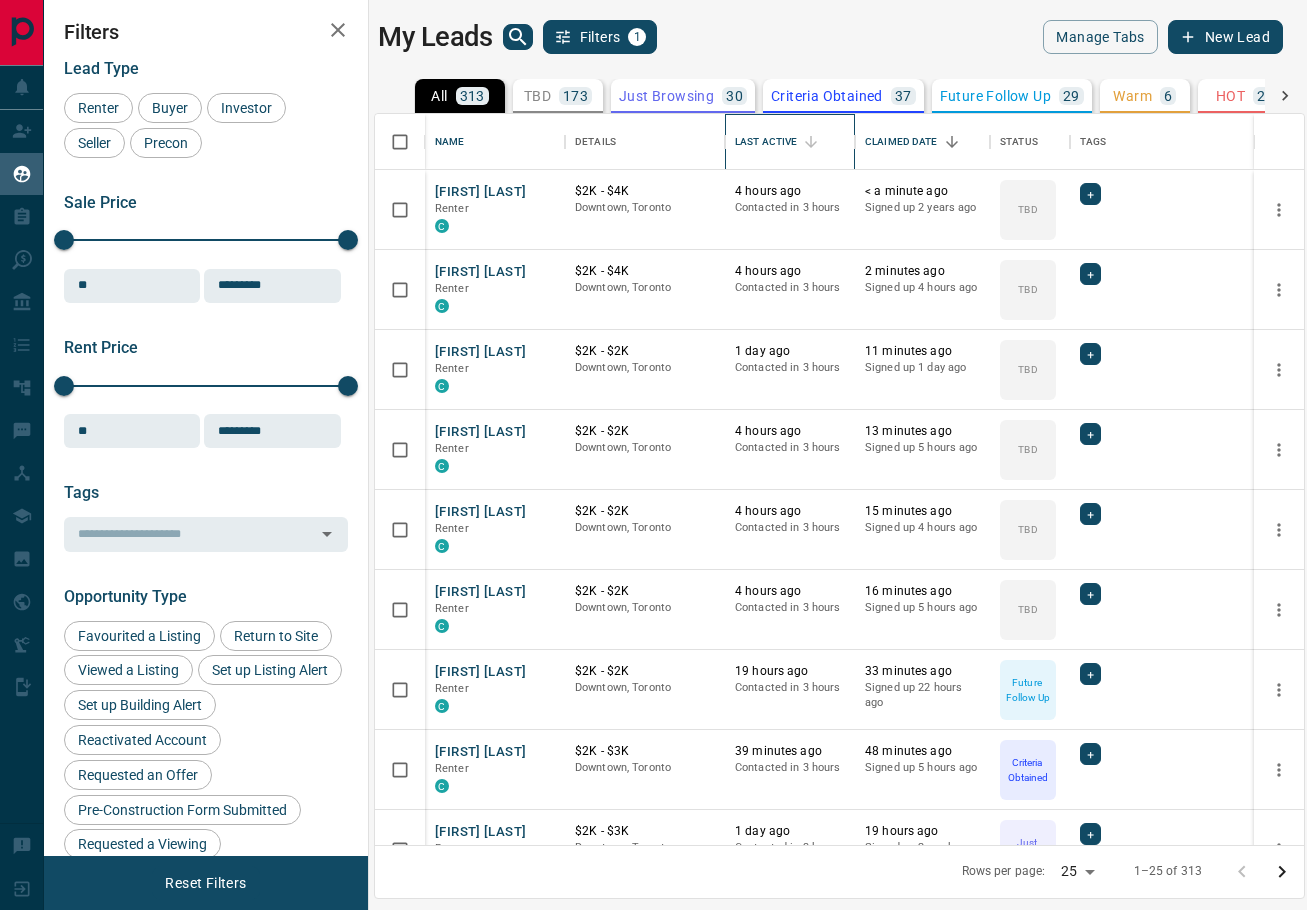 click on "Last Active" at bounding box center [790, 142] 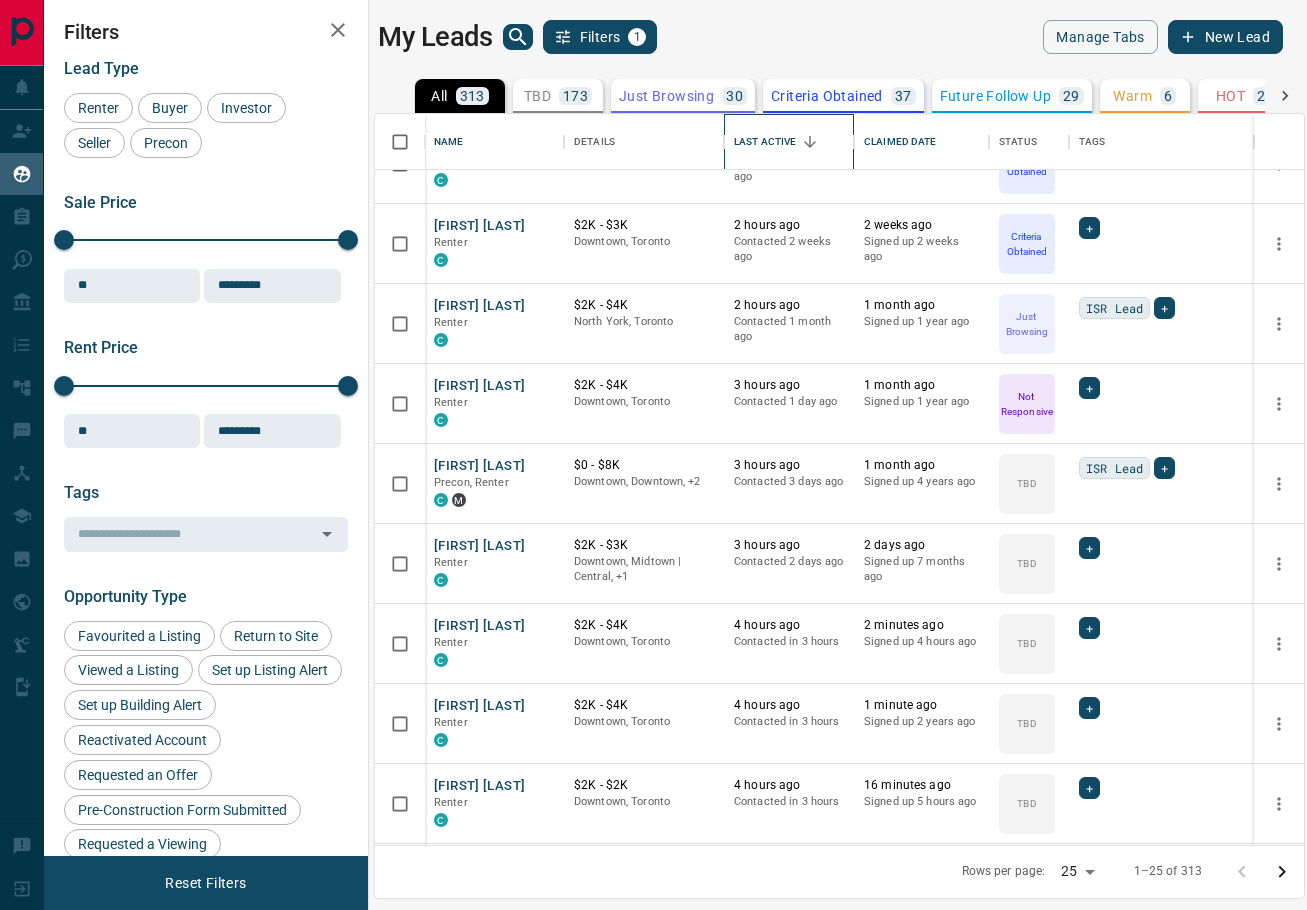 scroll, scrollTop: 766, scrollLeft: 1, axis: both 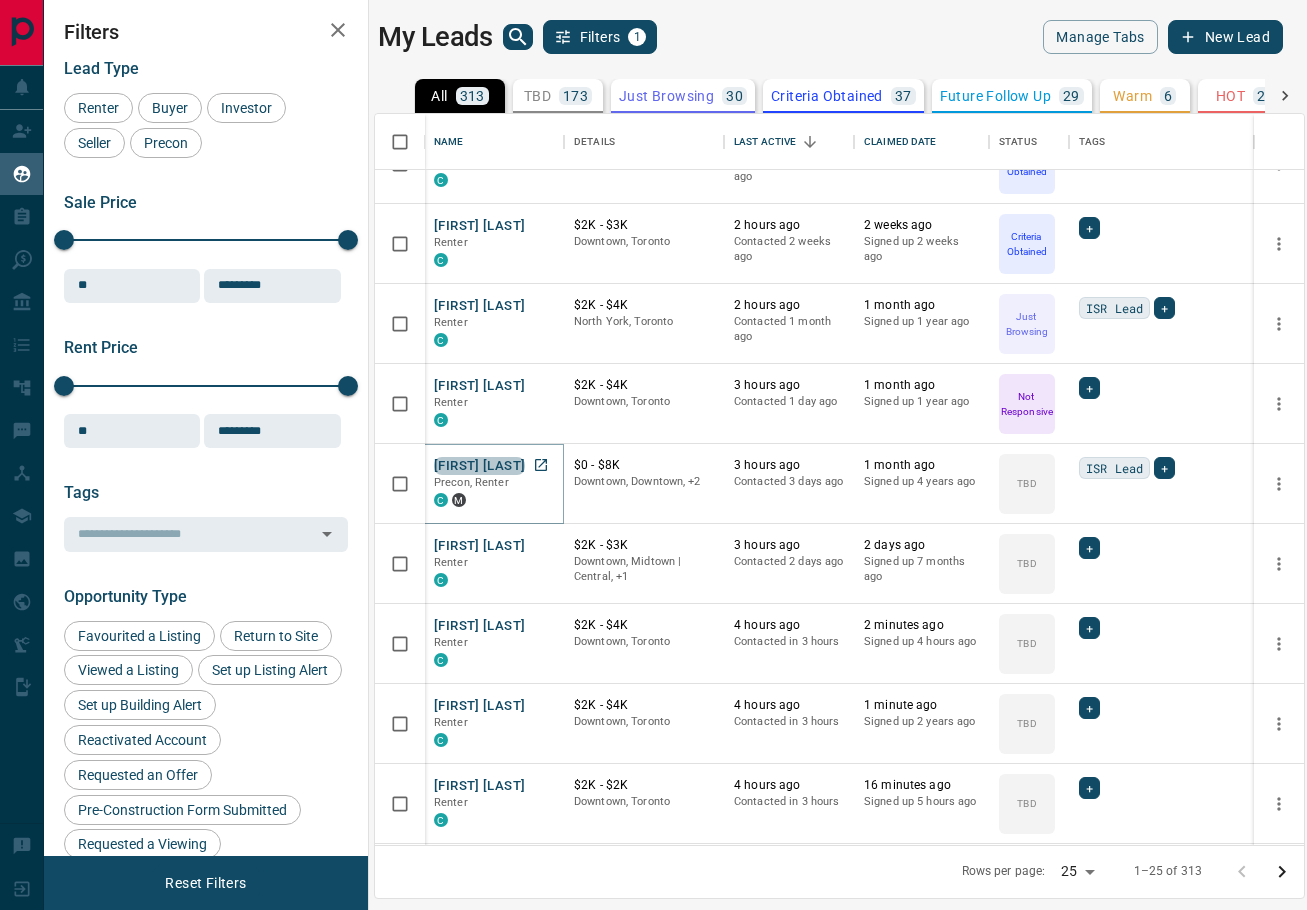 click on "[FIRST] [LAST]" at bounding box center (479, 466) 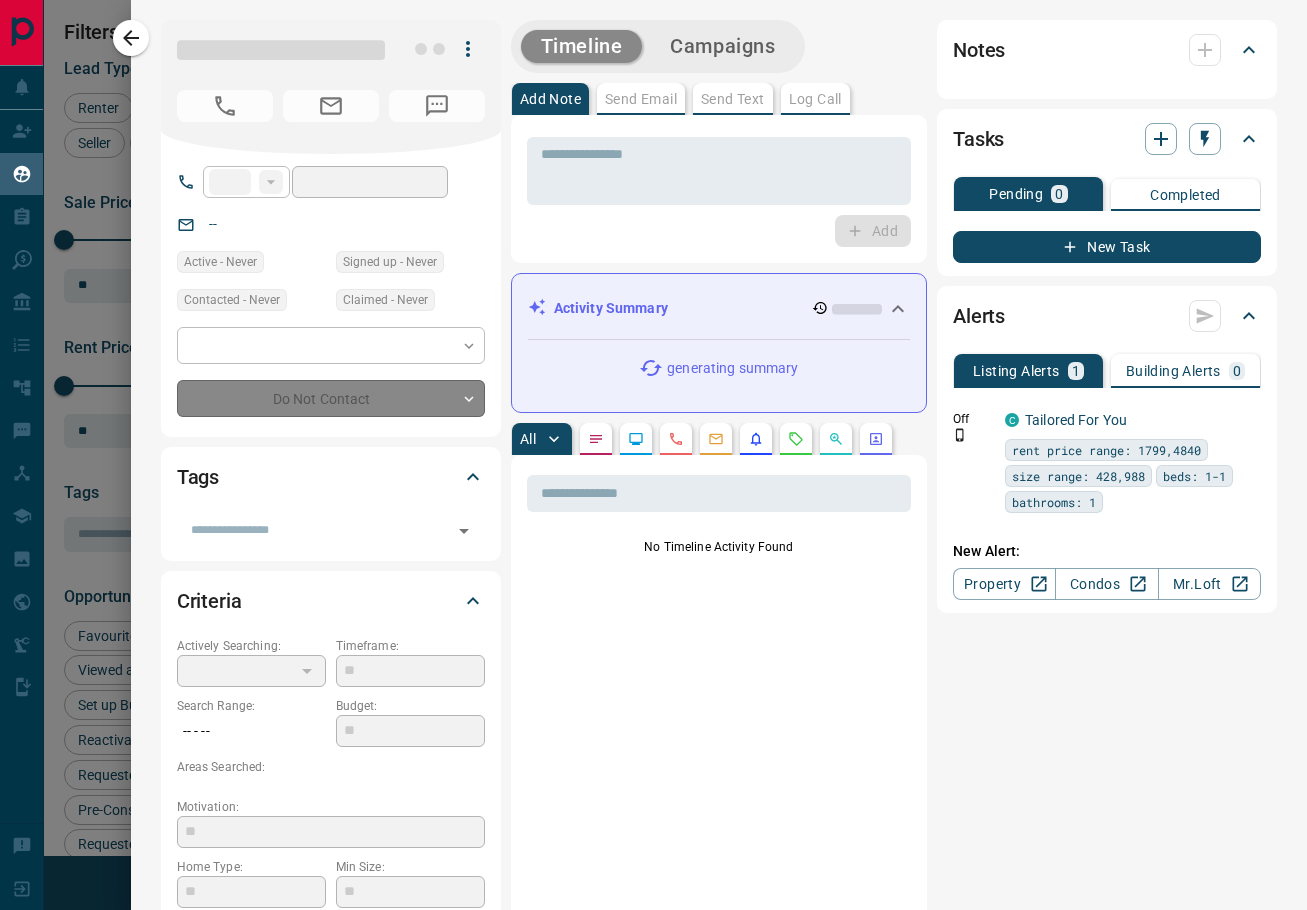 type on "**" 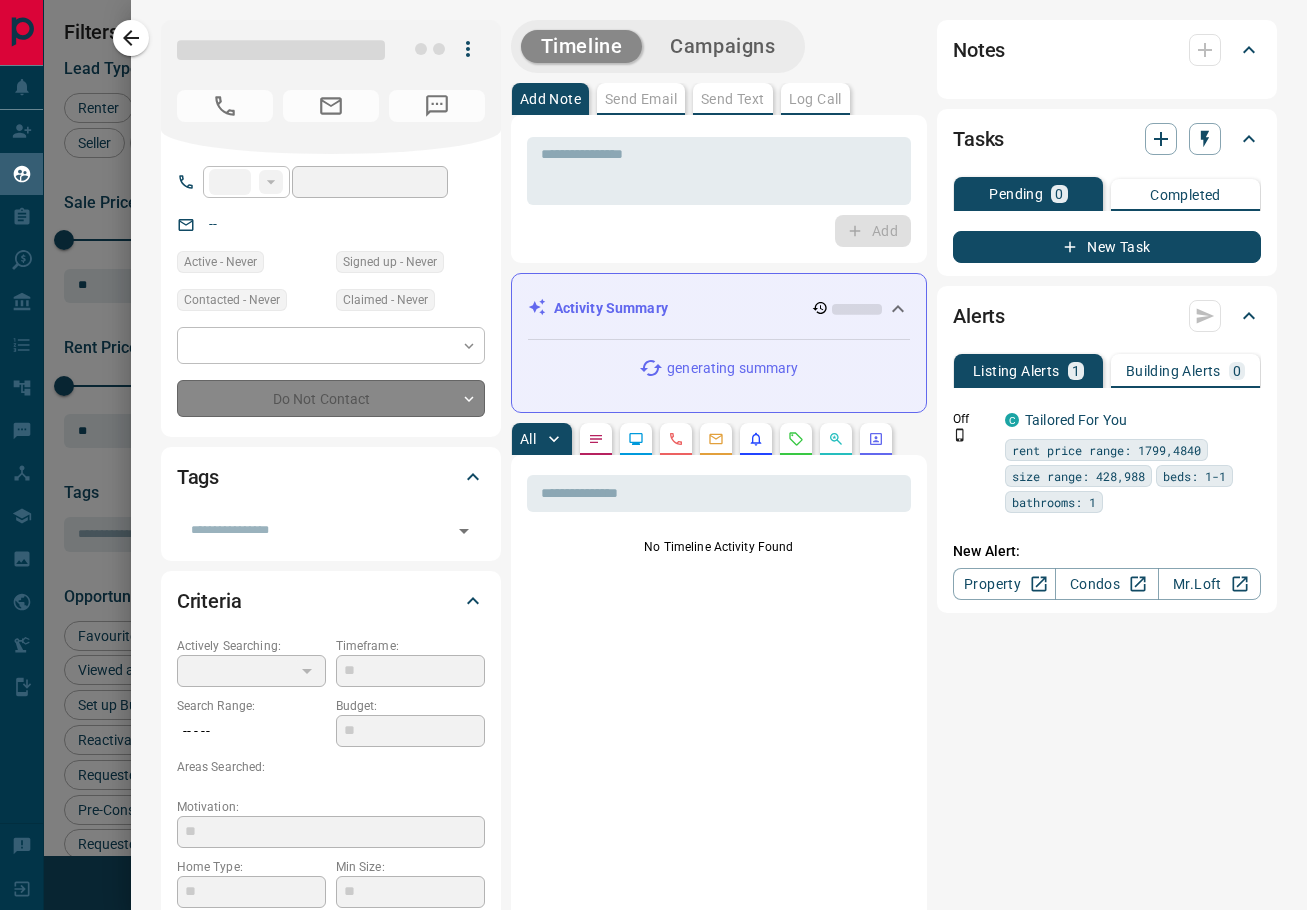 type on "**********" 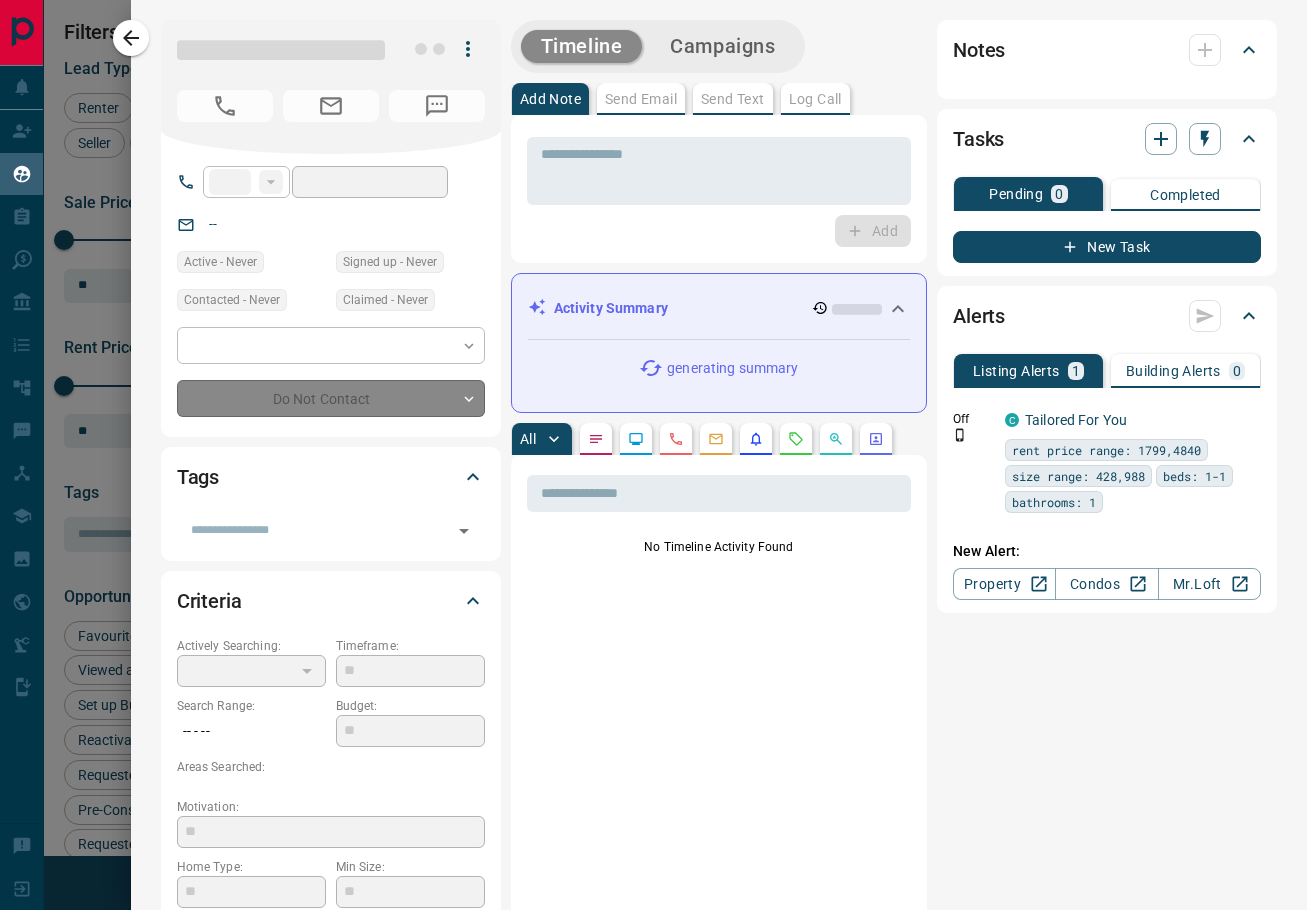 type on "**********" 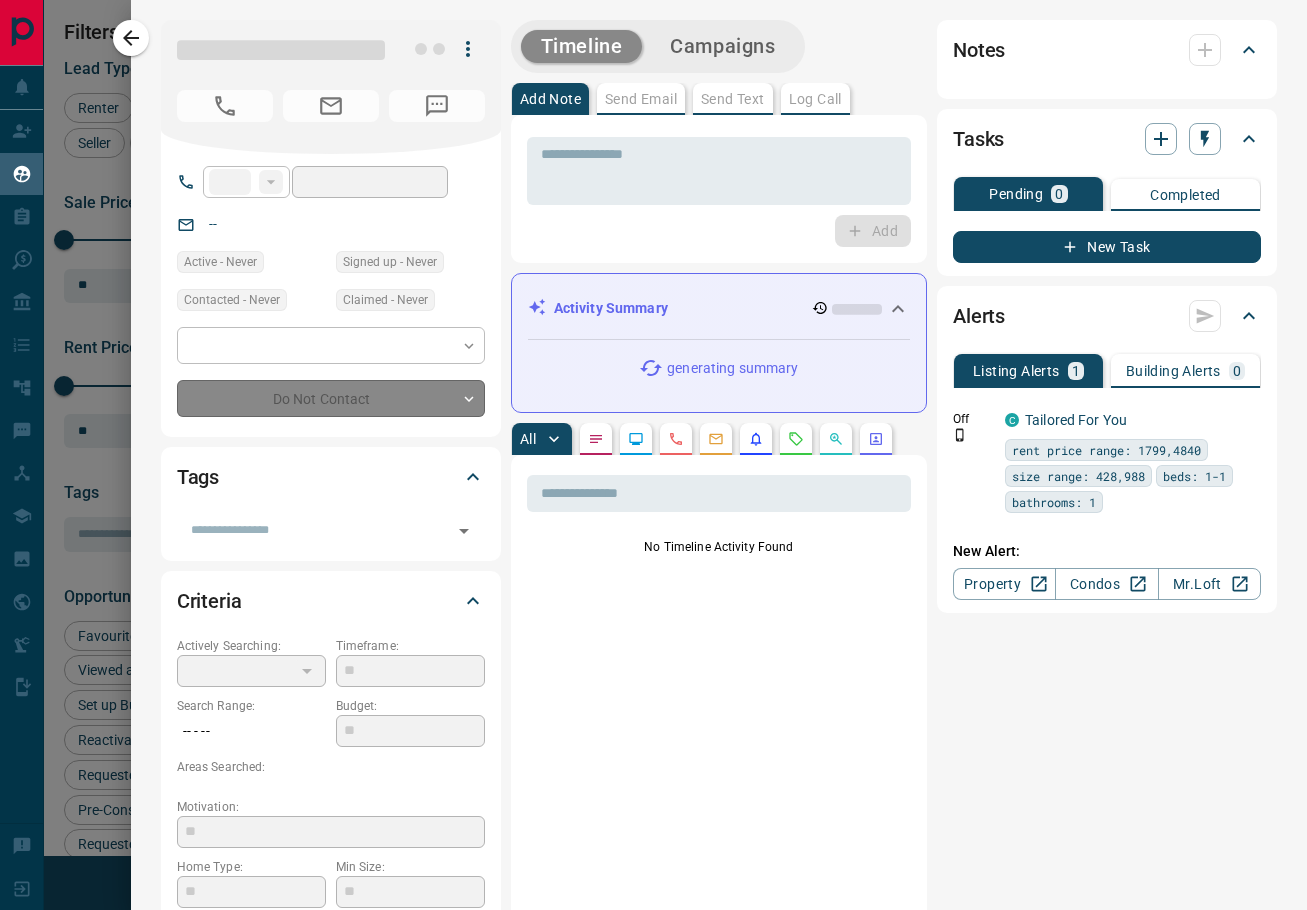 type on "**" 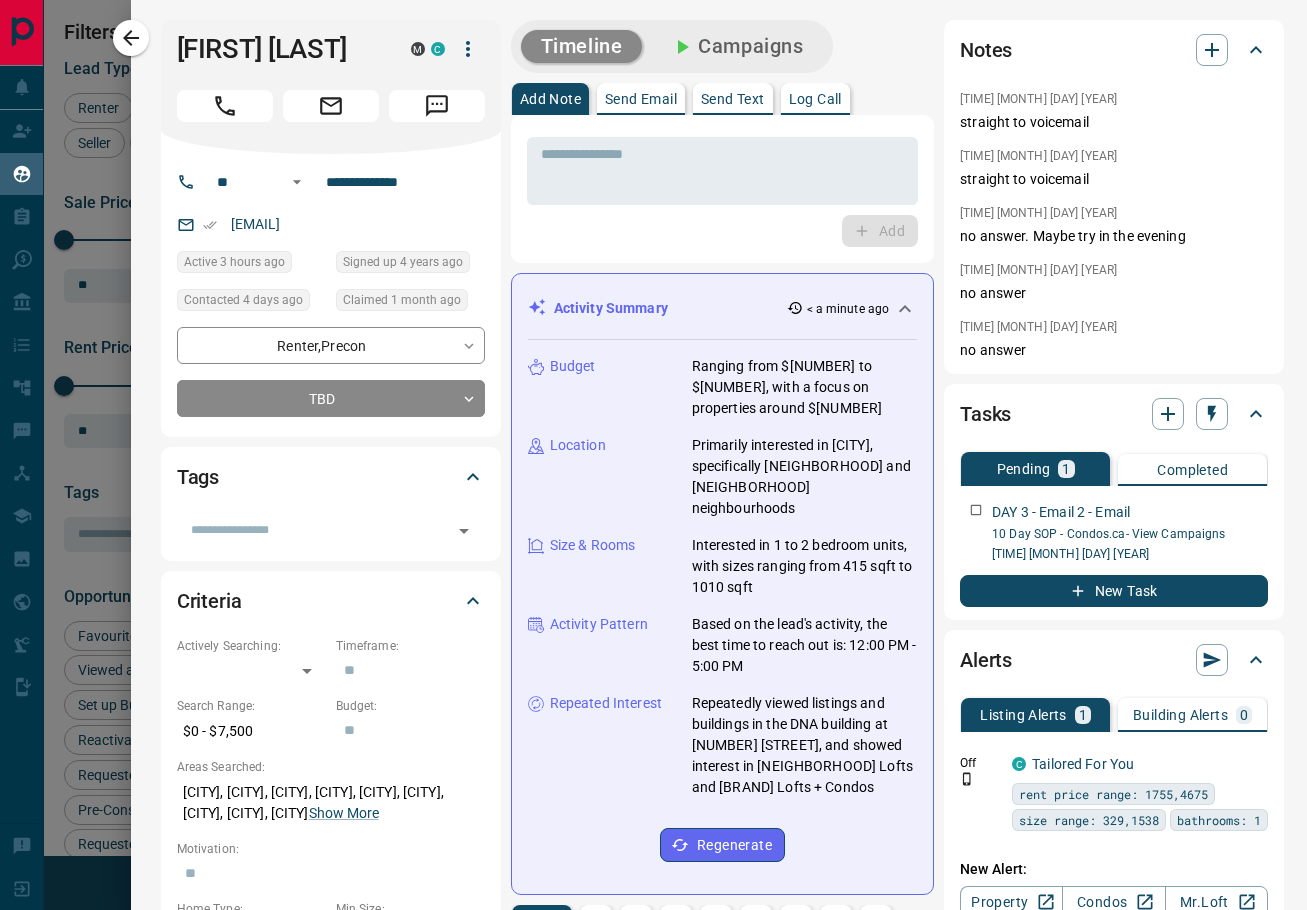 scroll, scrollTop: 0, scrollLeft: 0, axis: both 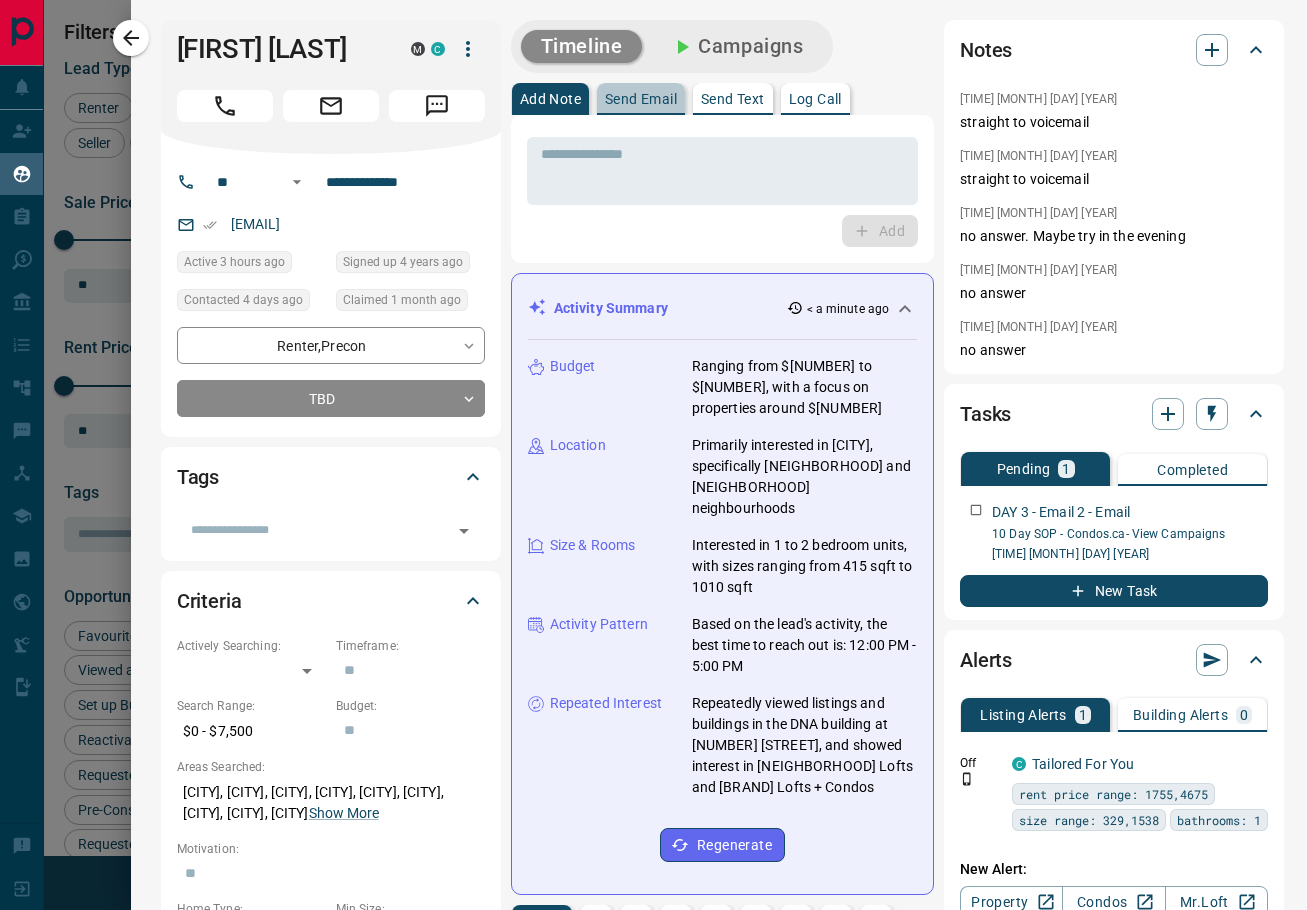 click on "Send Email" at bounding box center [641, 99] 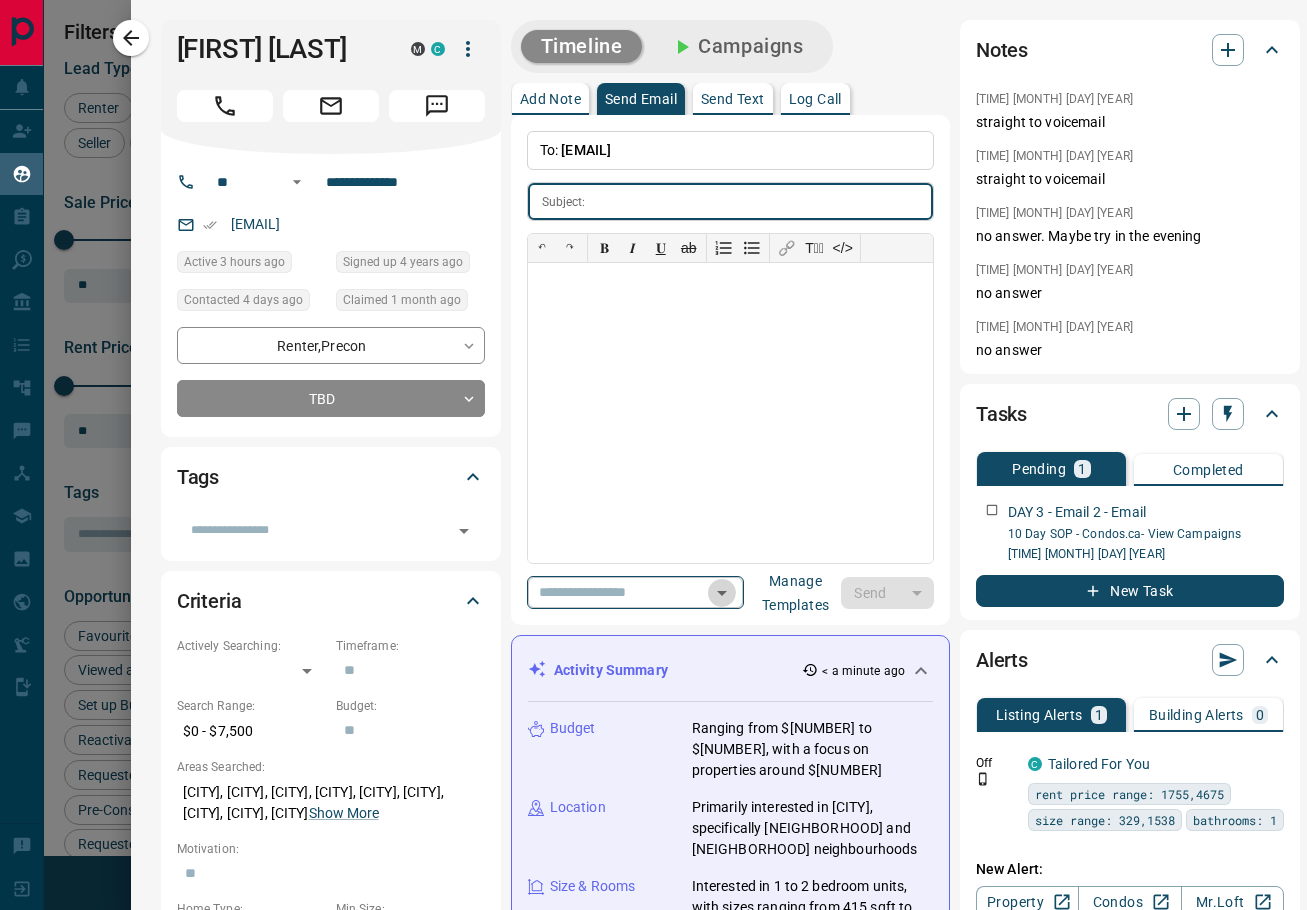 click at bounding box center [722, 593] 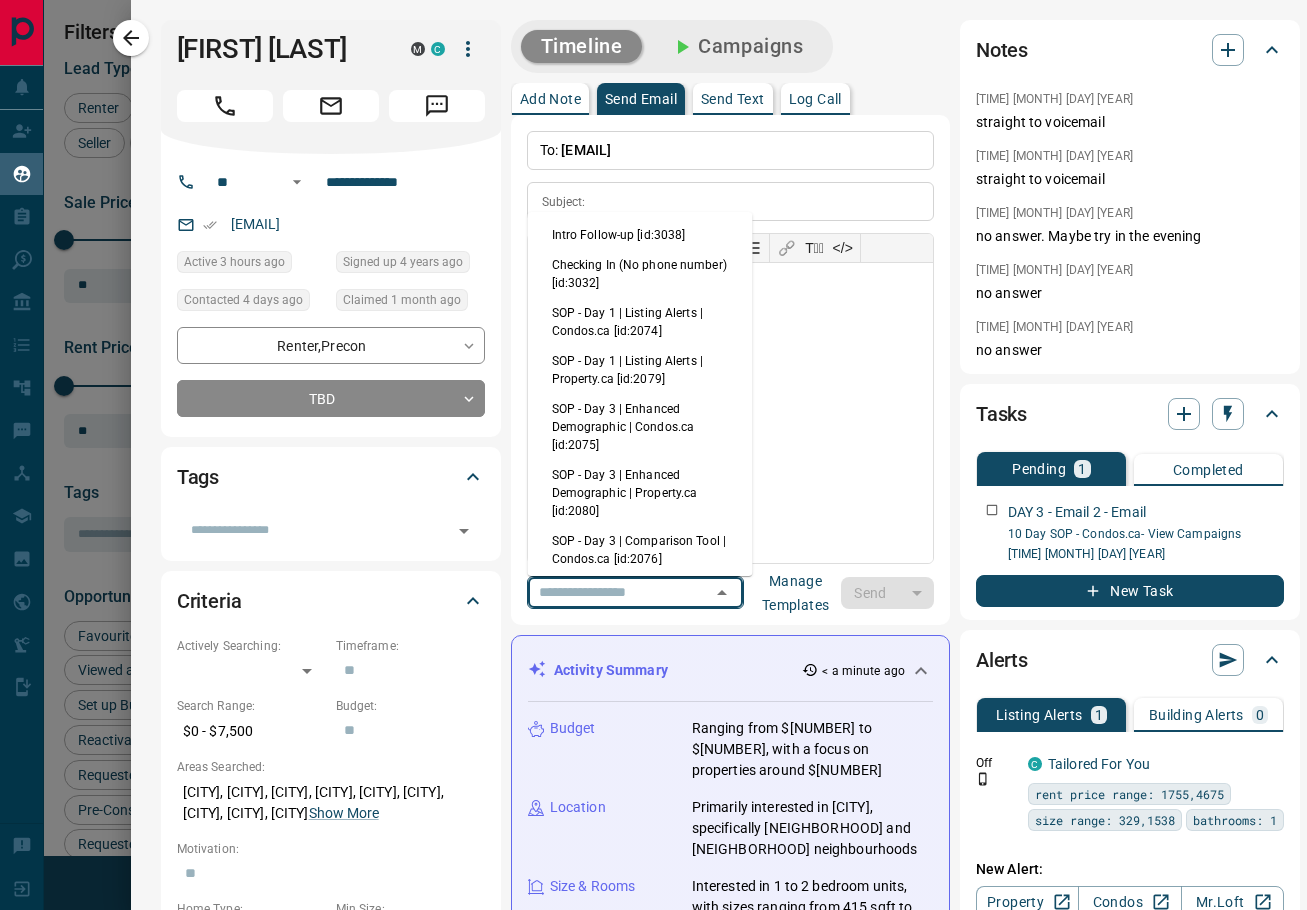 click on "SOP - Day 3 | Enhanced Demographic | Condos.ca [id:2075]" at bounding box center (640, 427) 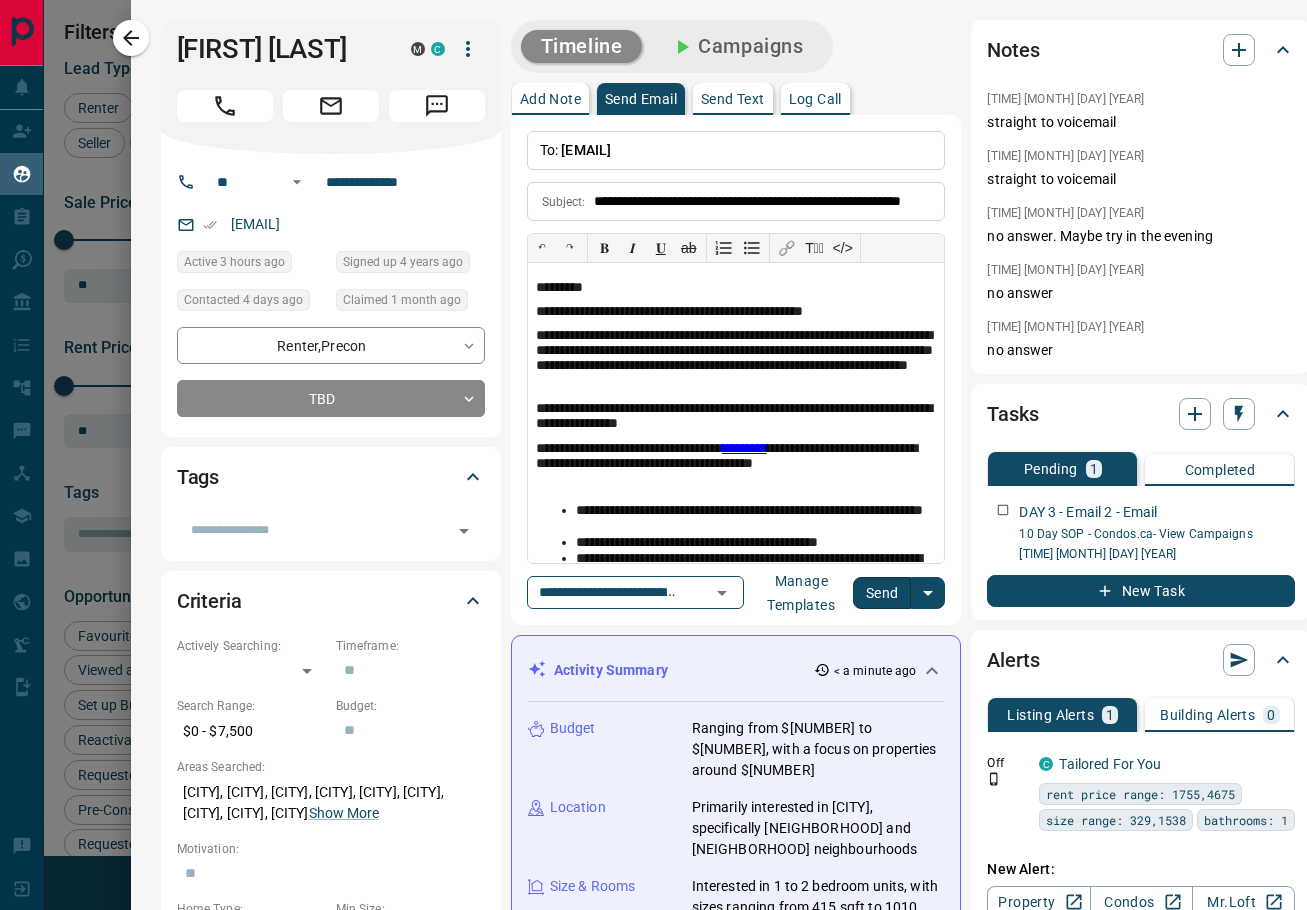 click on "Send" at bounding box center (882, 593) 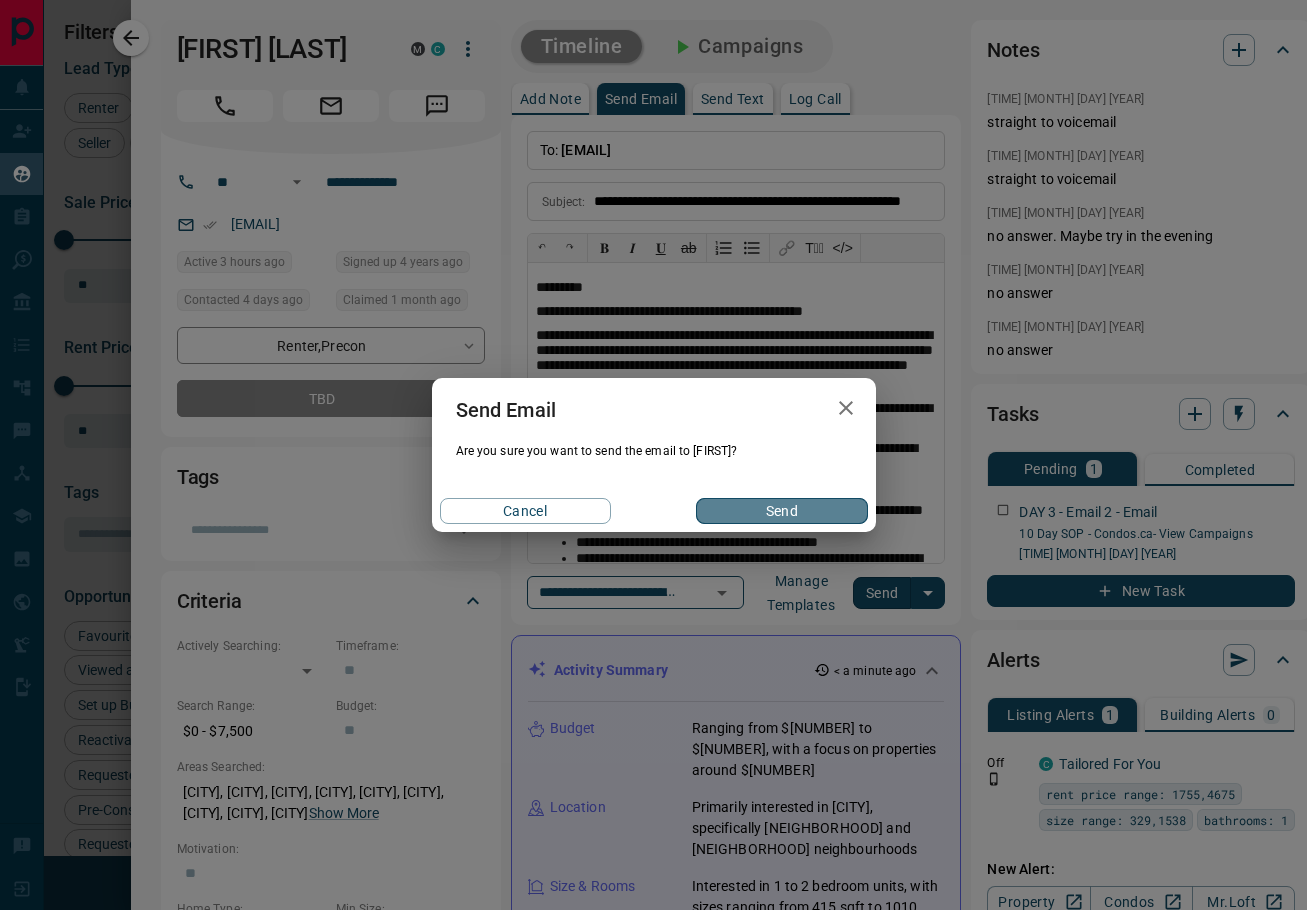 click on "Send" at bounding box center [781, 511] 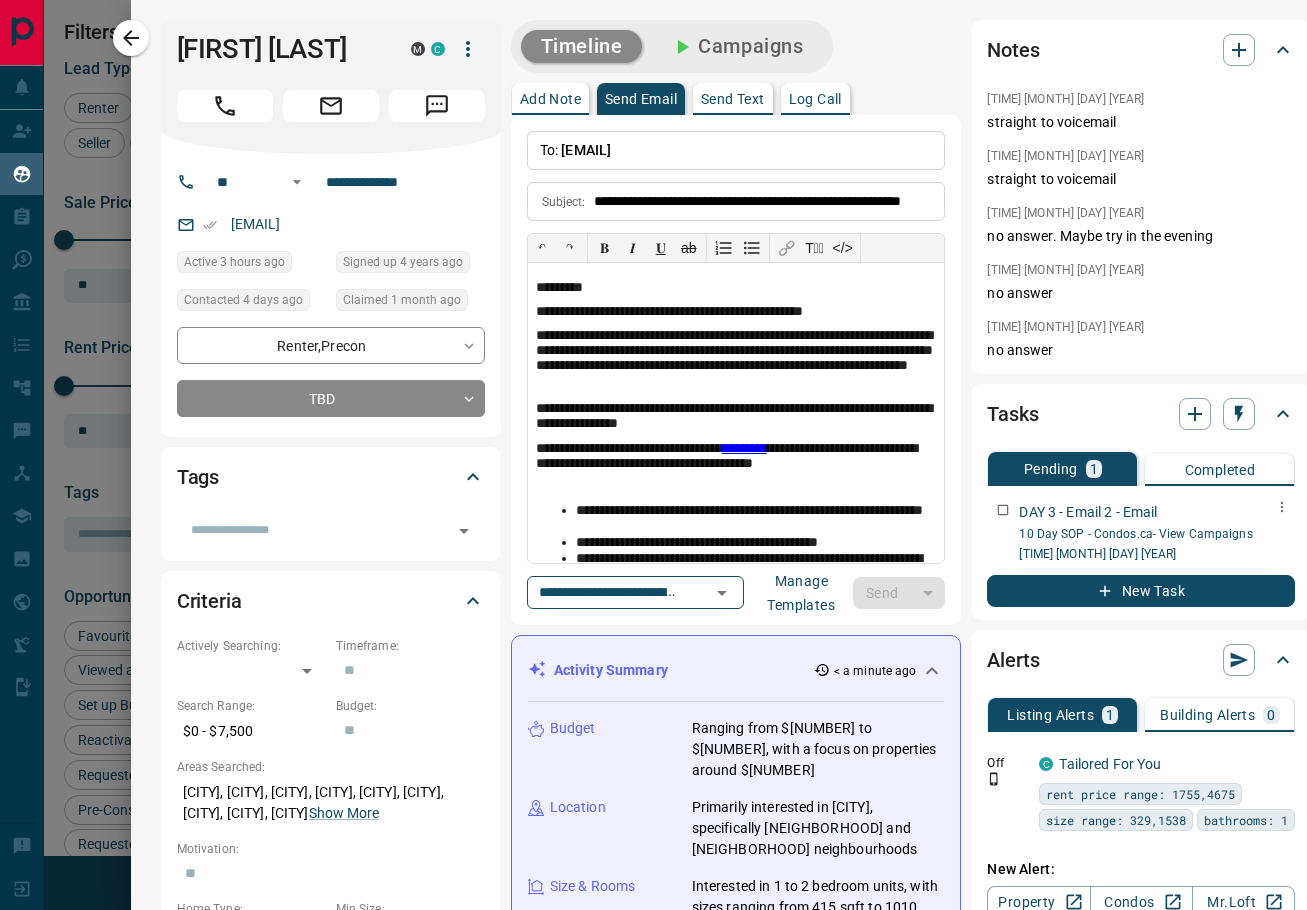 type 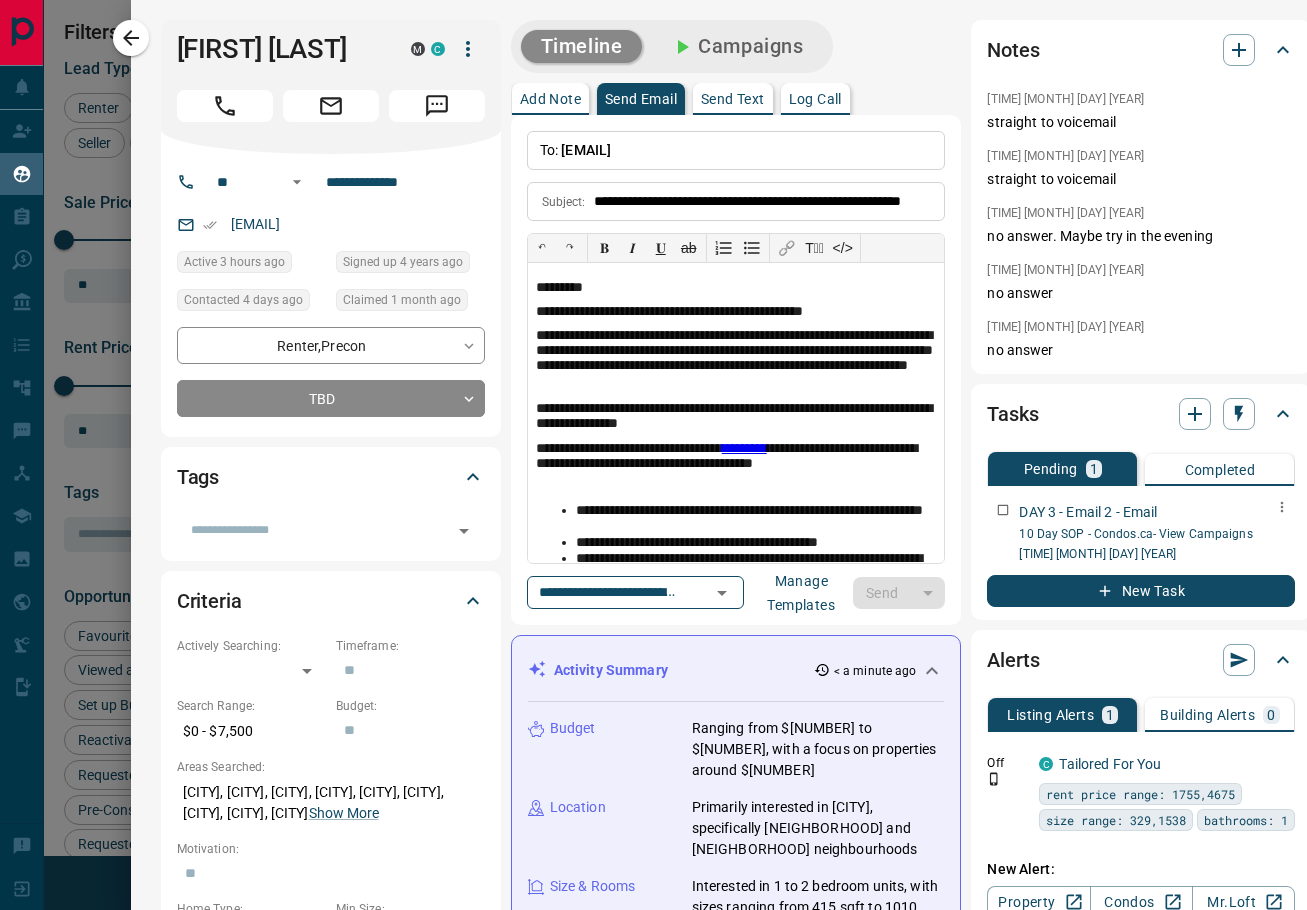 type 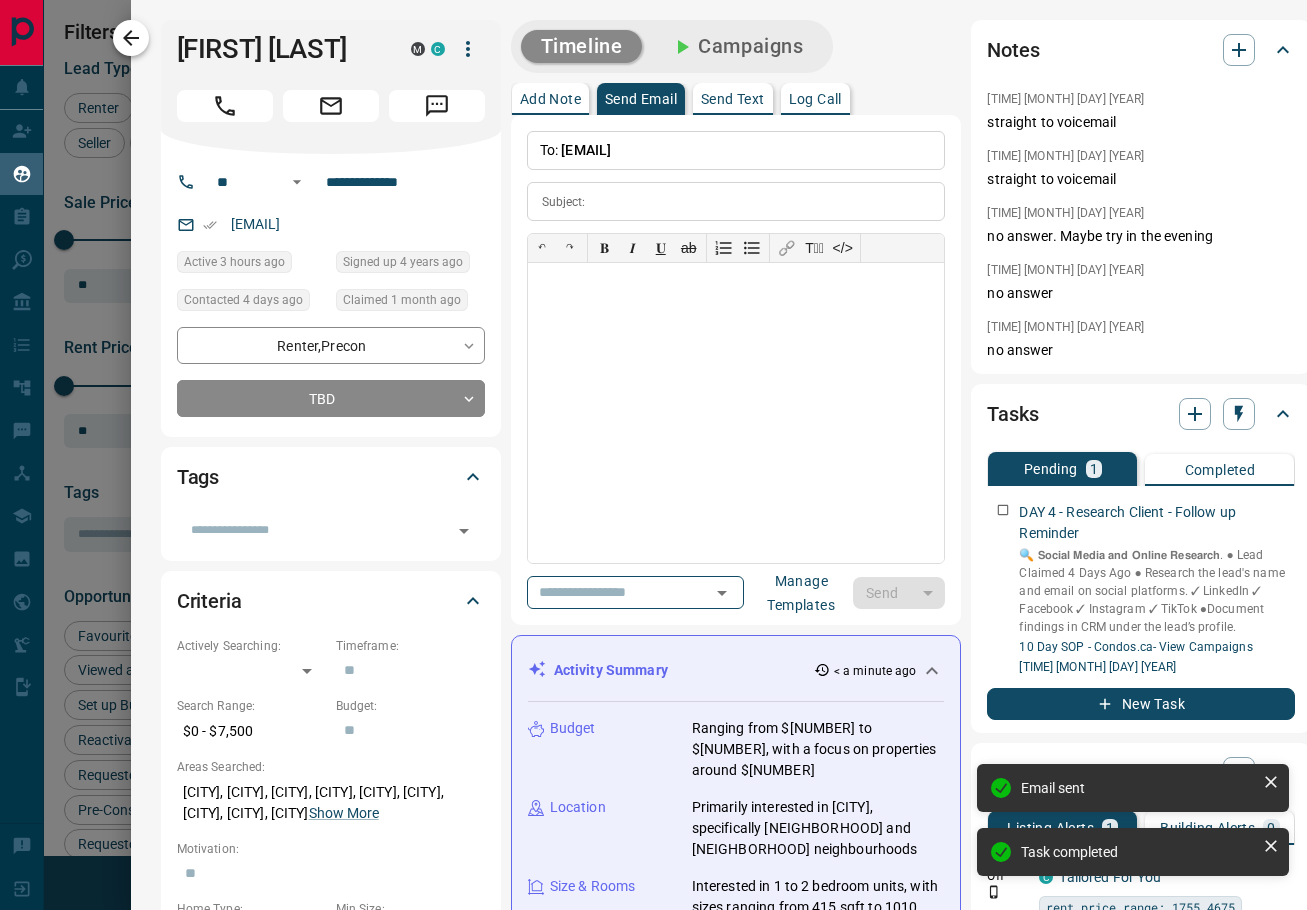 click 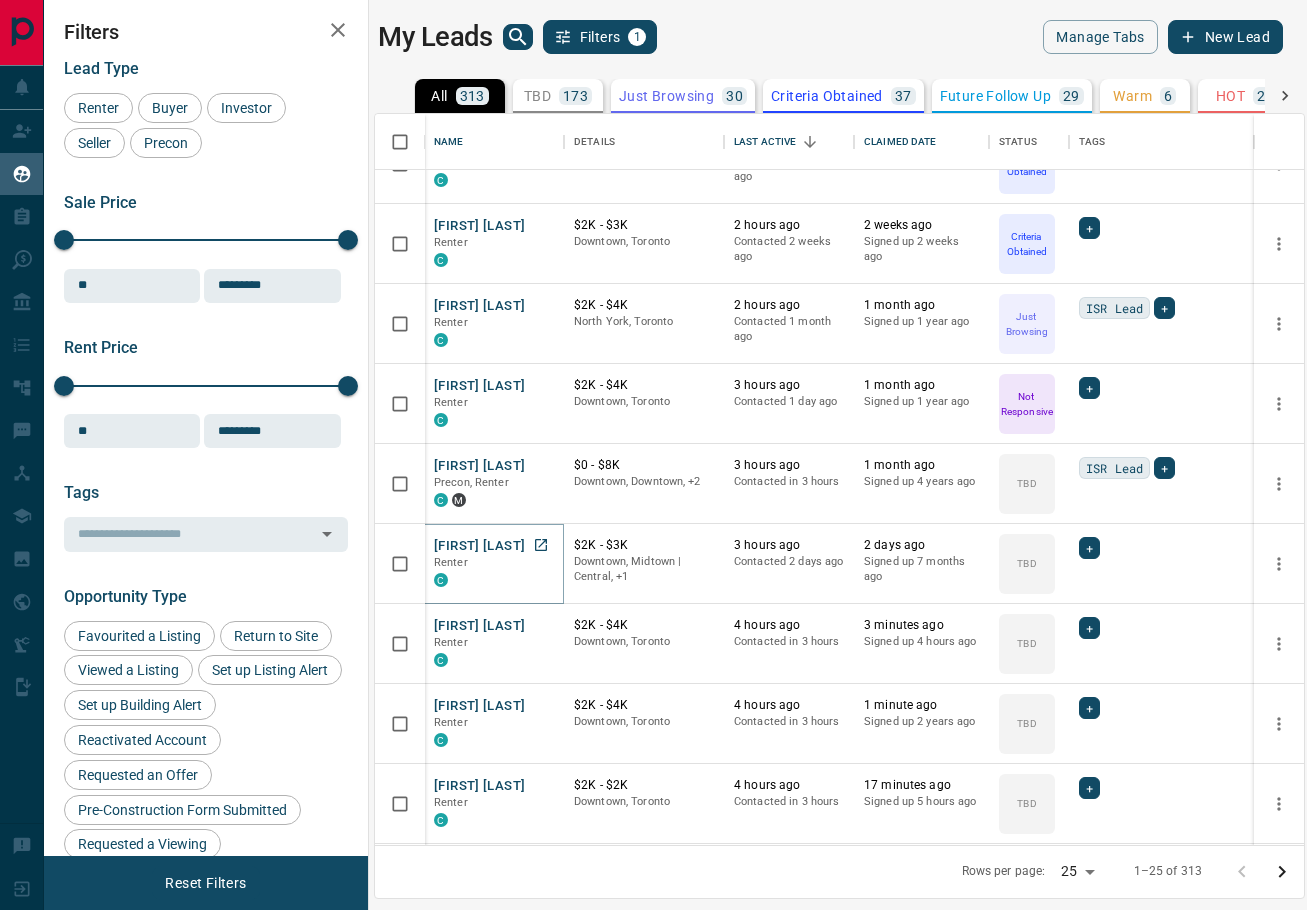 click on "[FIRST] [LAST]" at bounding box center [479, 546] 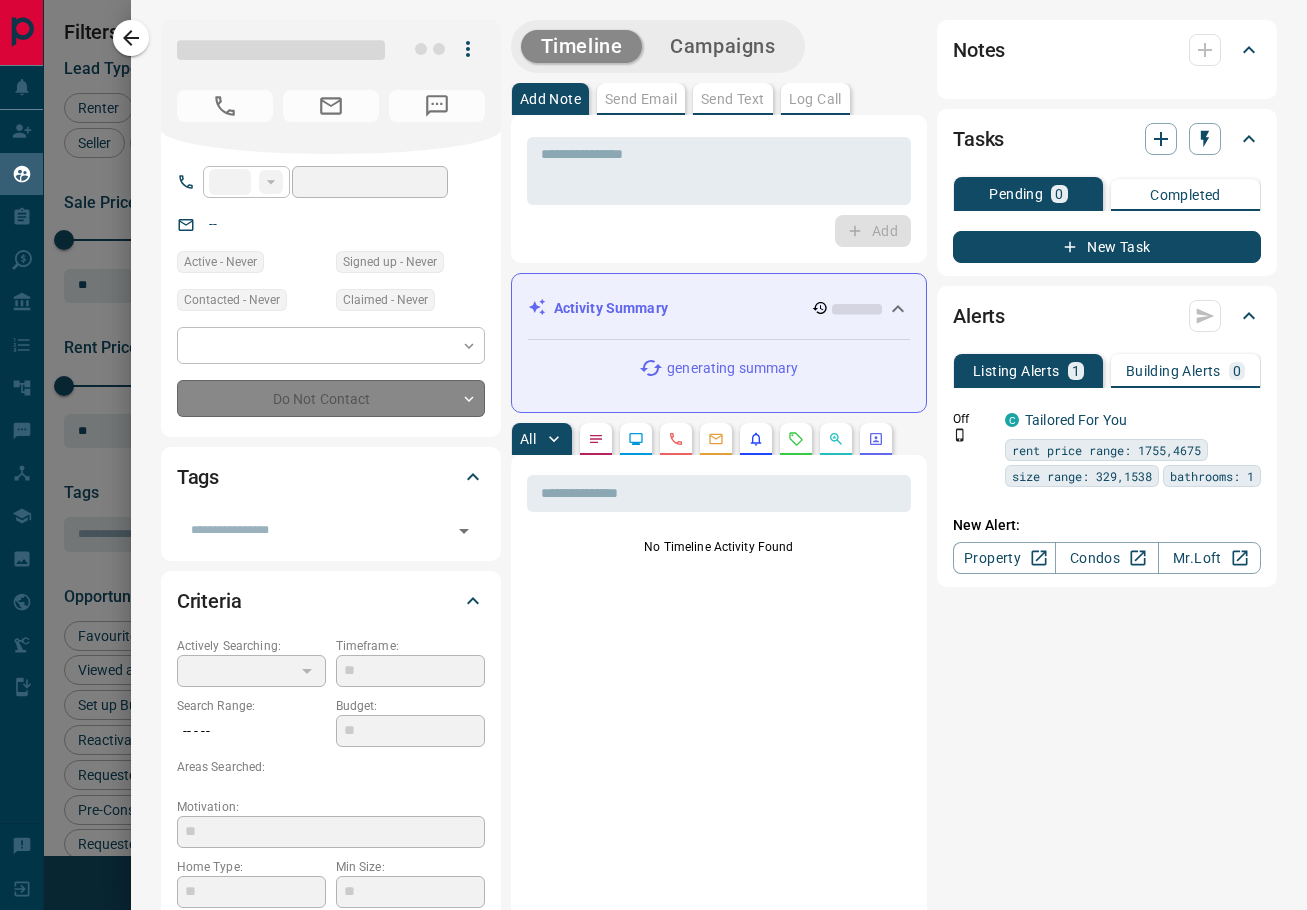 type on "****" 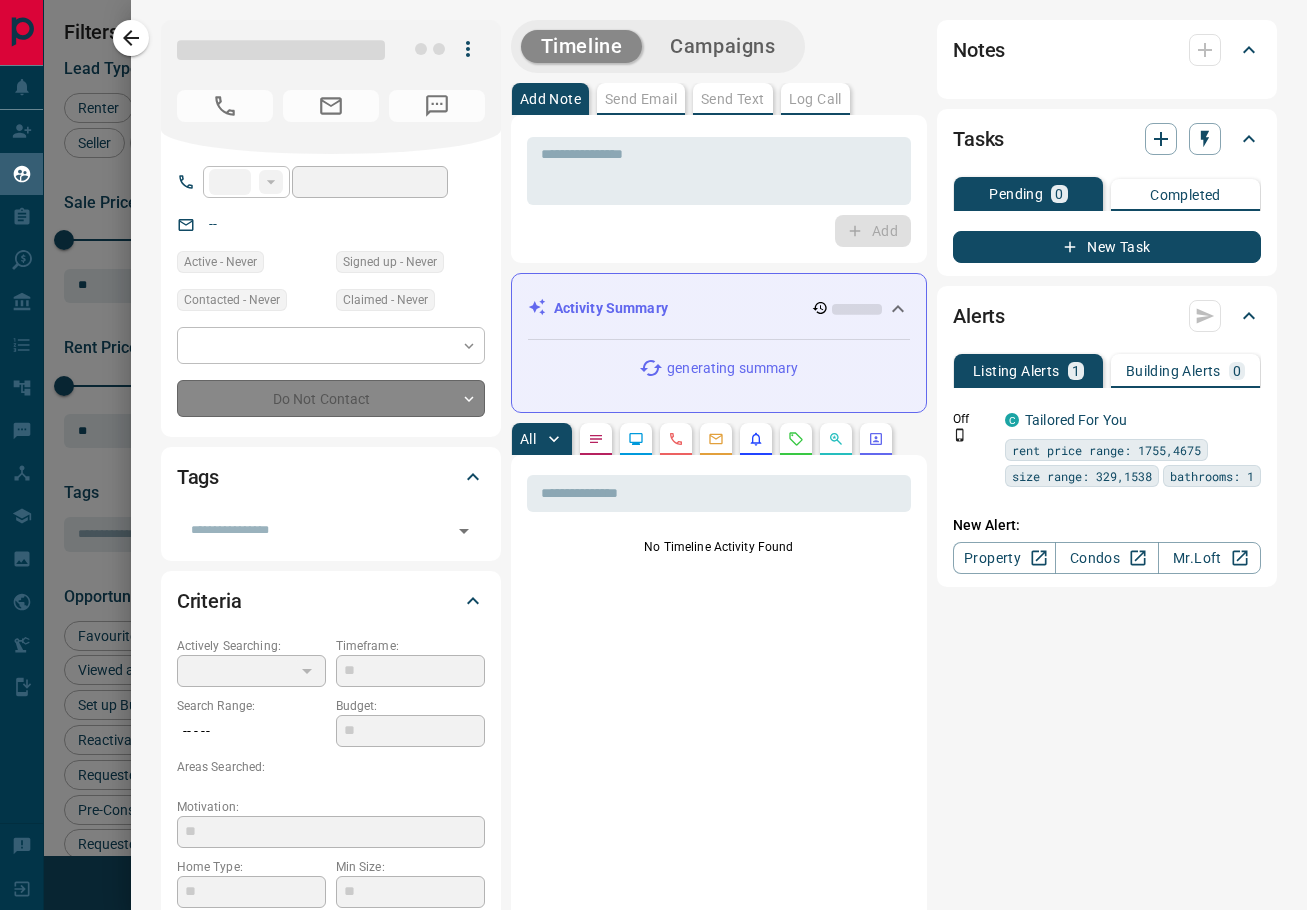 type on "**********" 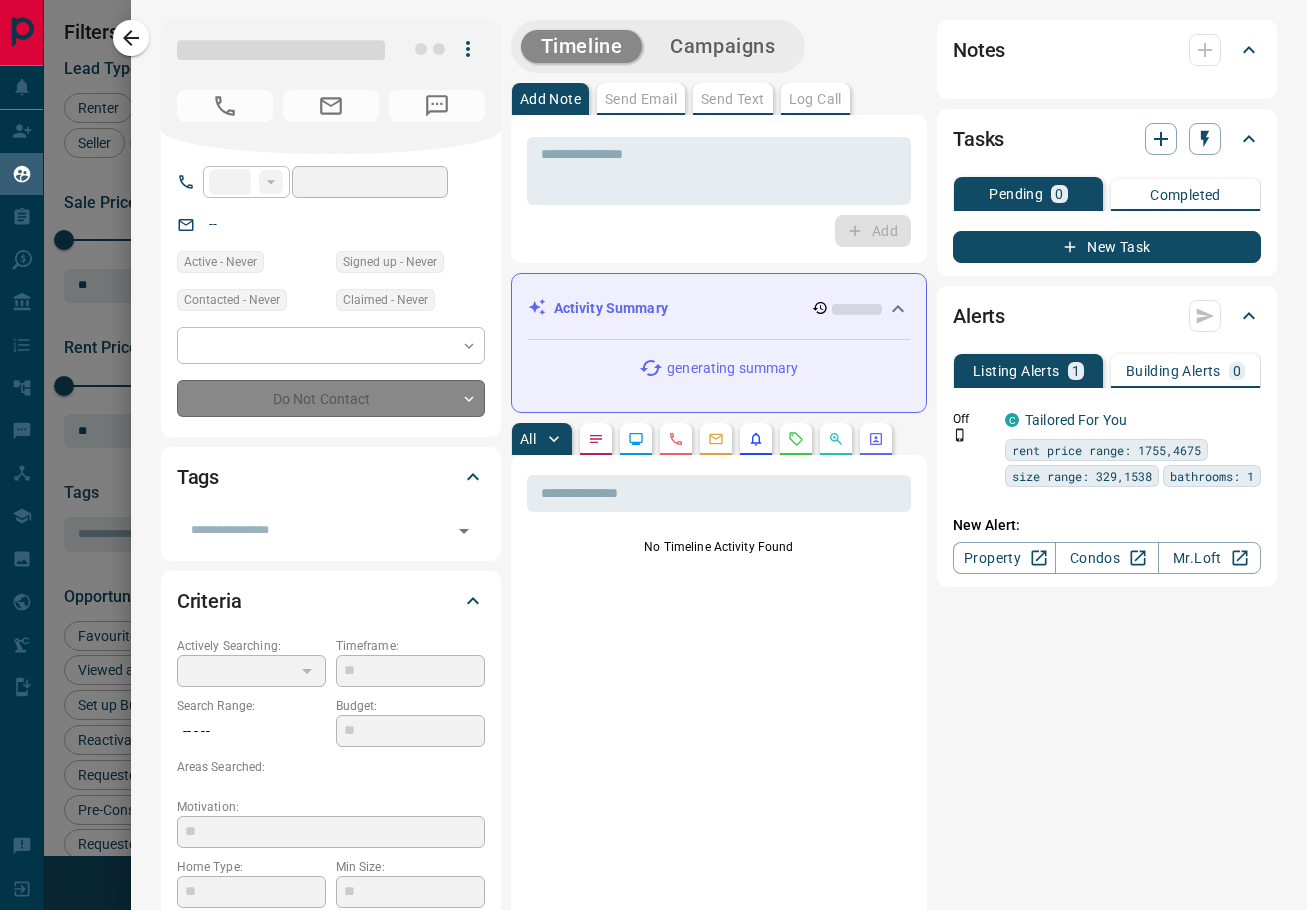 type on "**********" 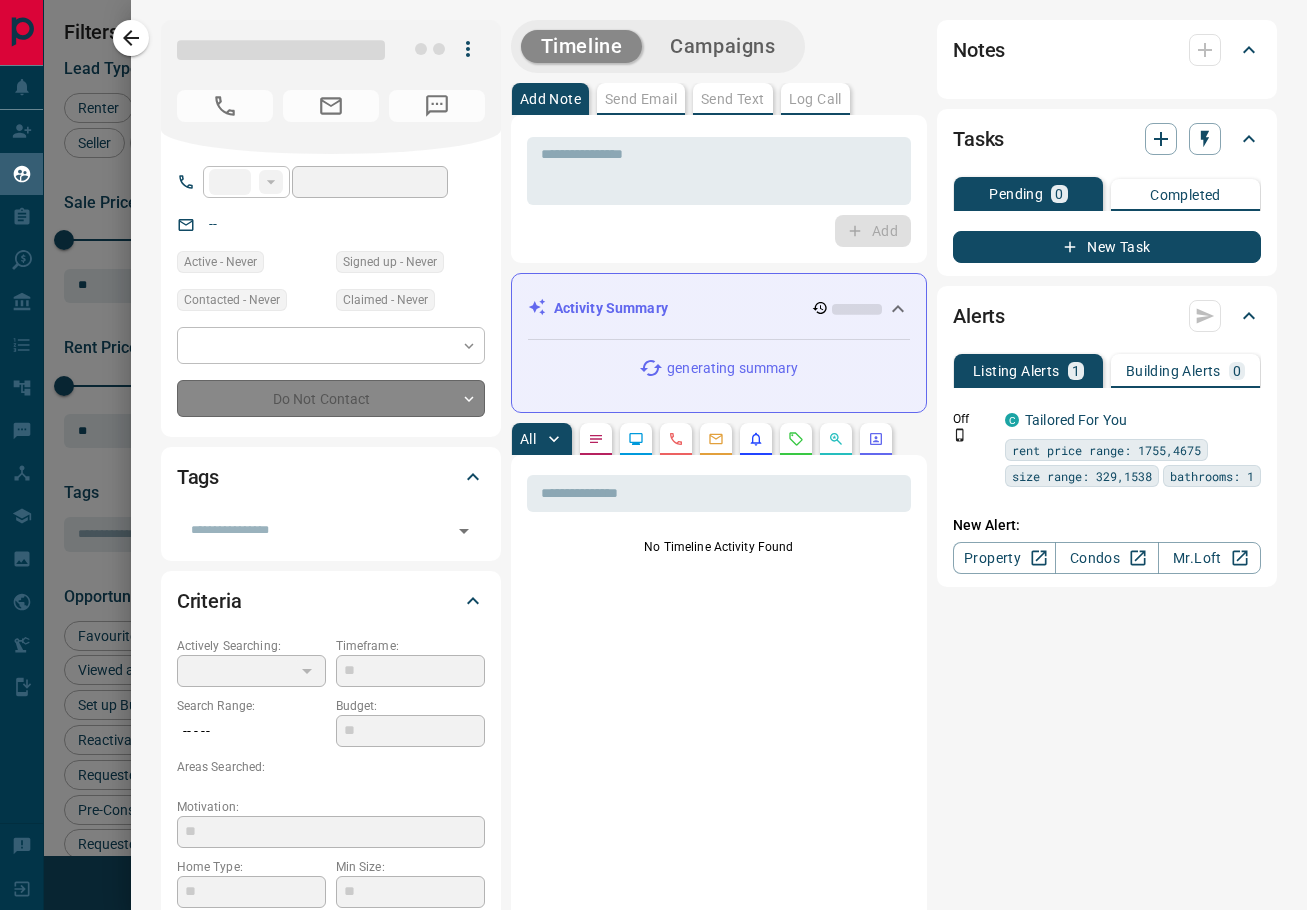 type on "**" 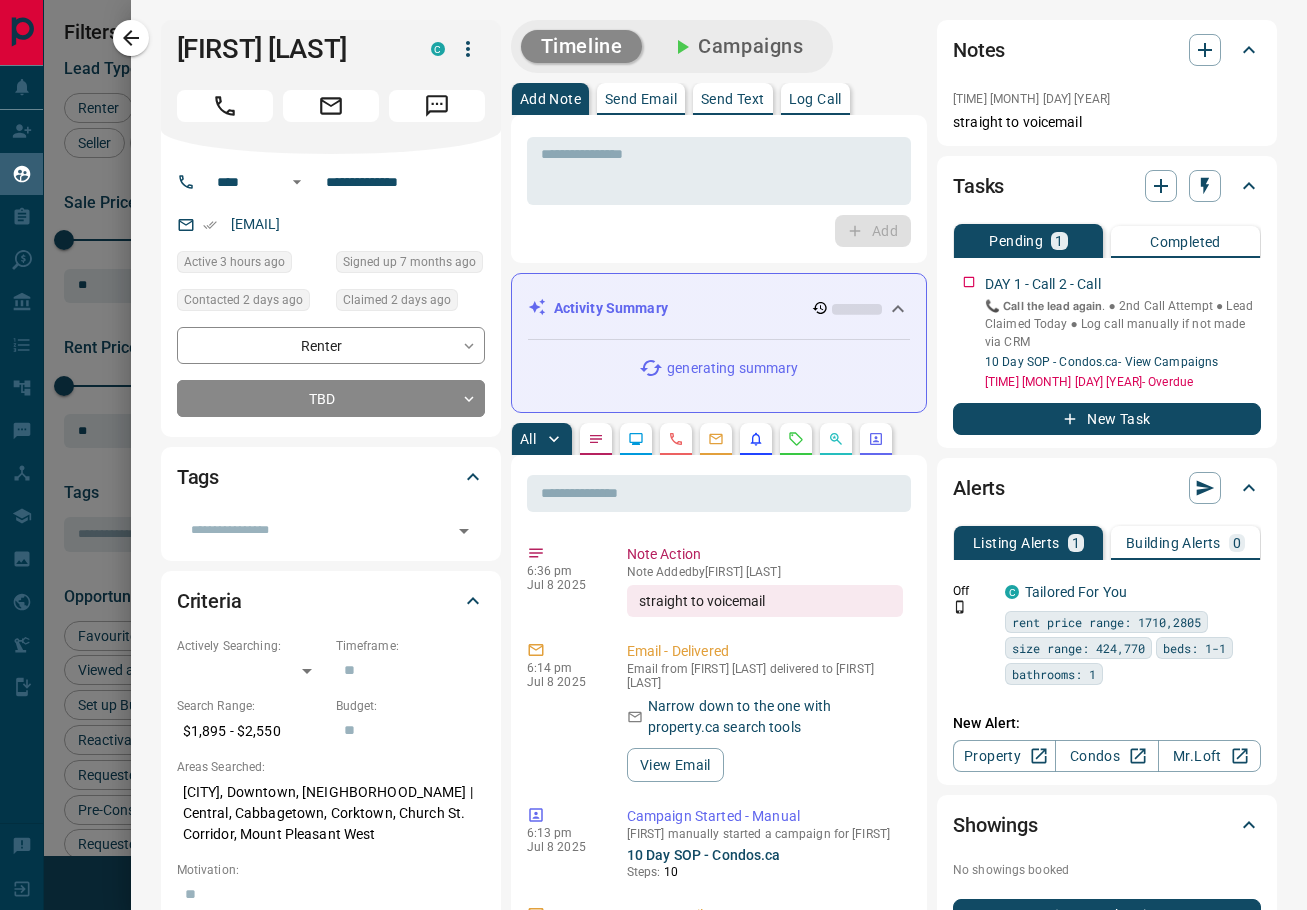 scroll, scrollTop: 0, scrollLeft: 0, axis: both 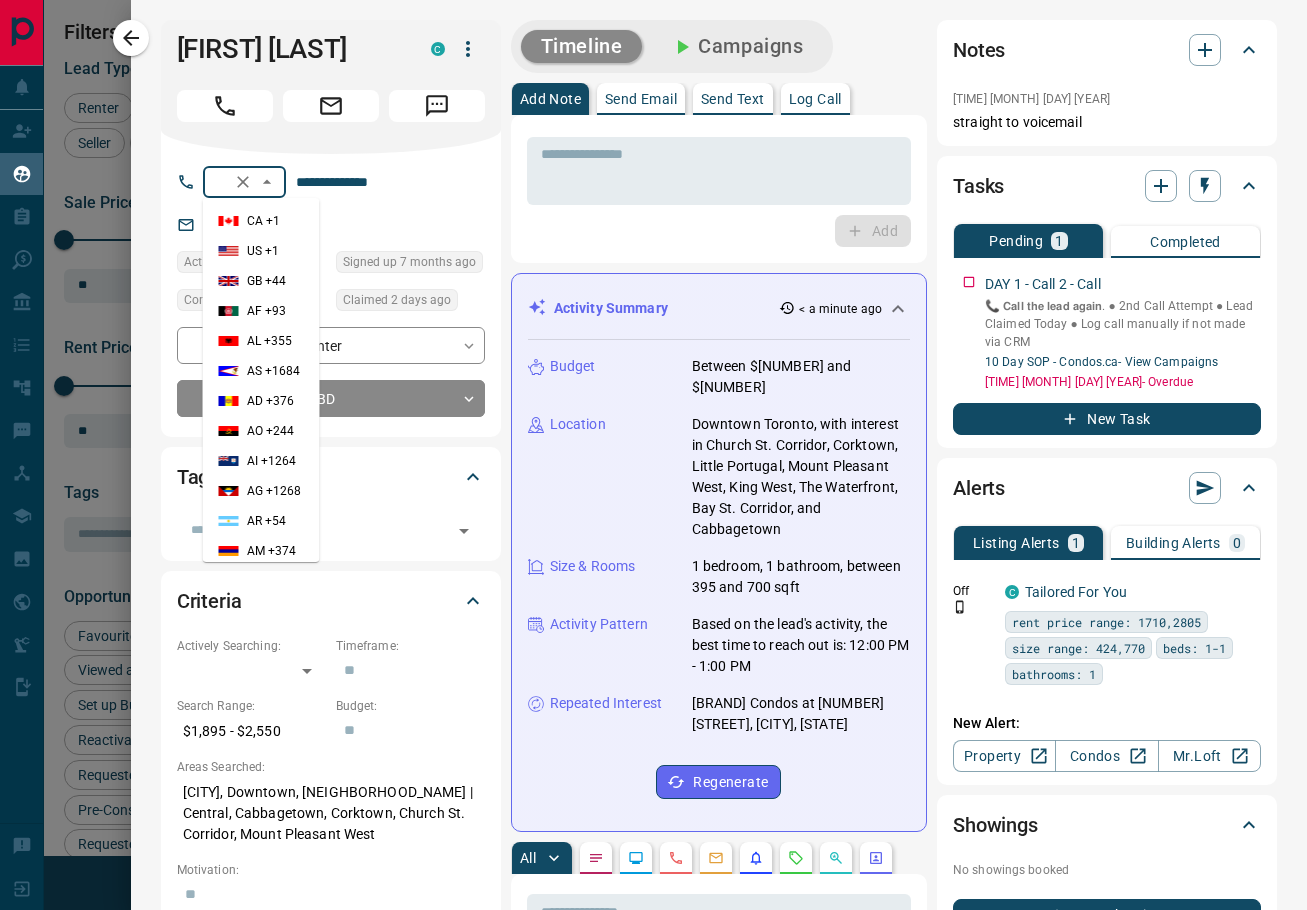 click on "****" at bounding box center [215, 181] 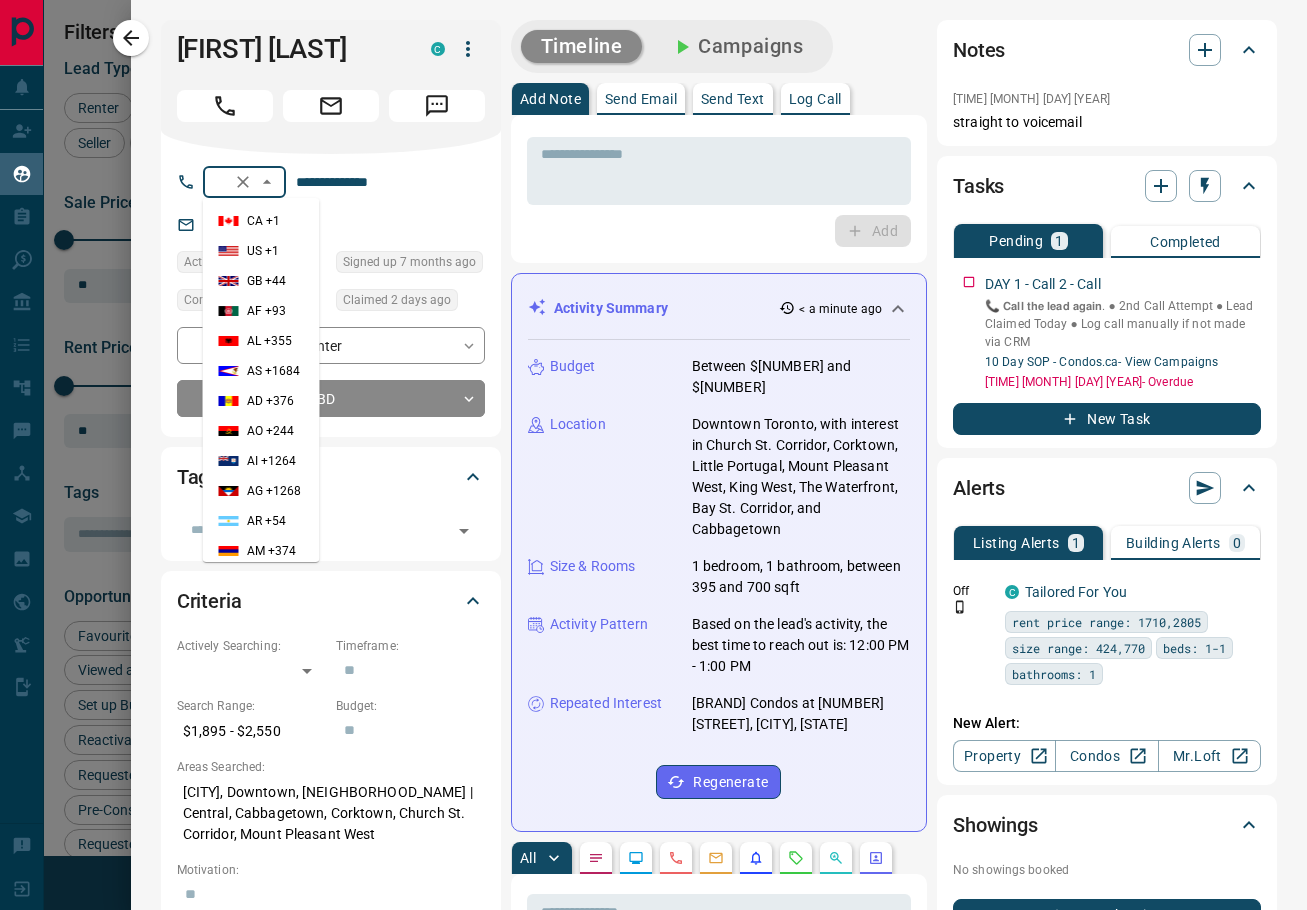 scroll, scrollTop: 2374, scrollLeft: 0, axis: vertical 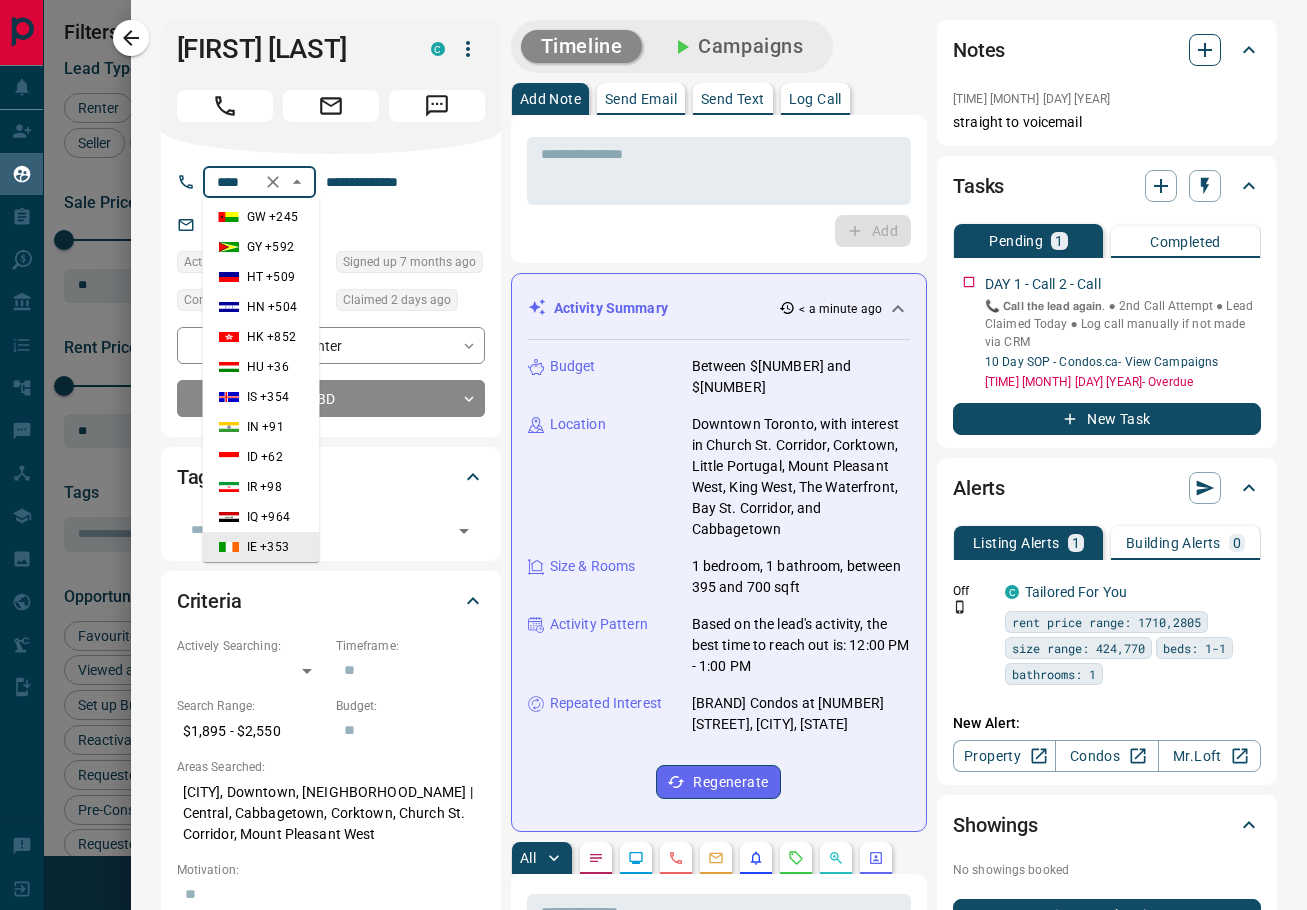 click 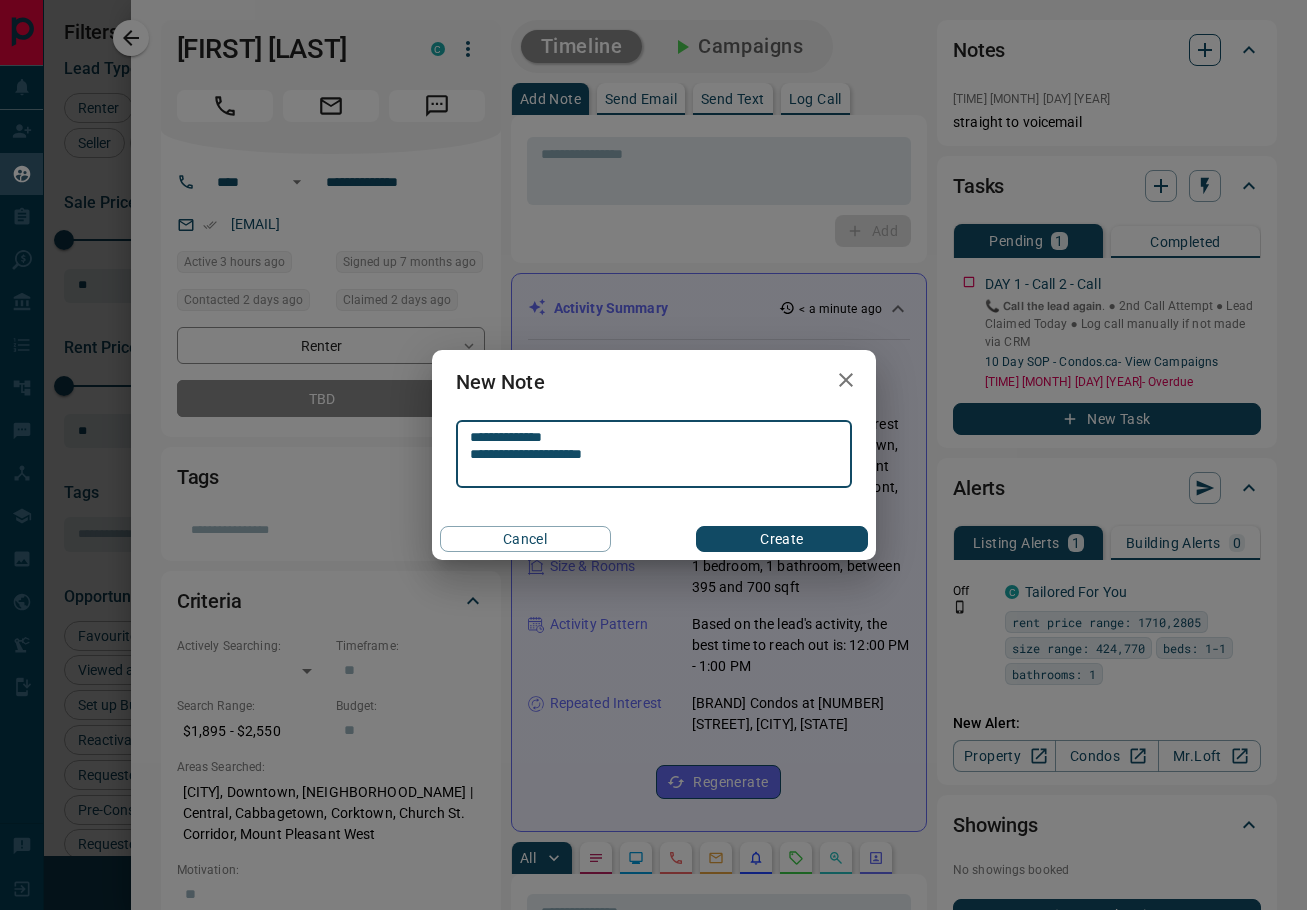 type on "**********" 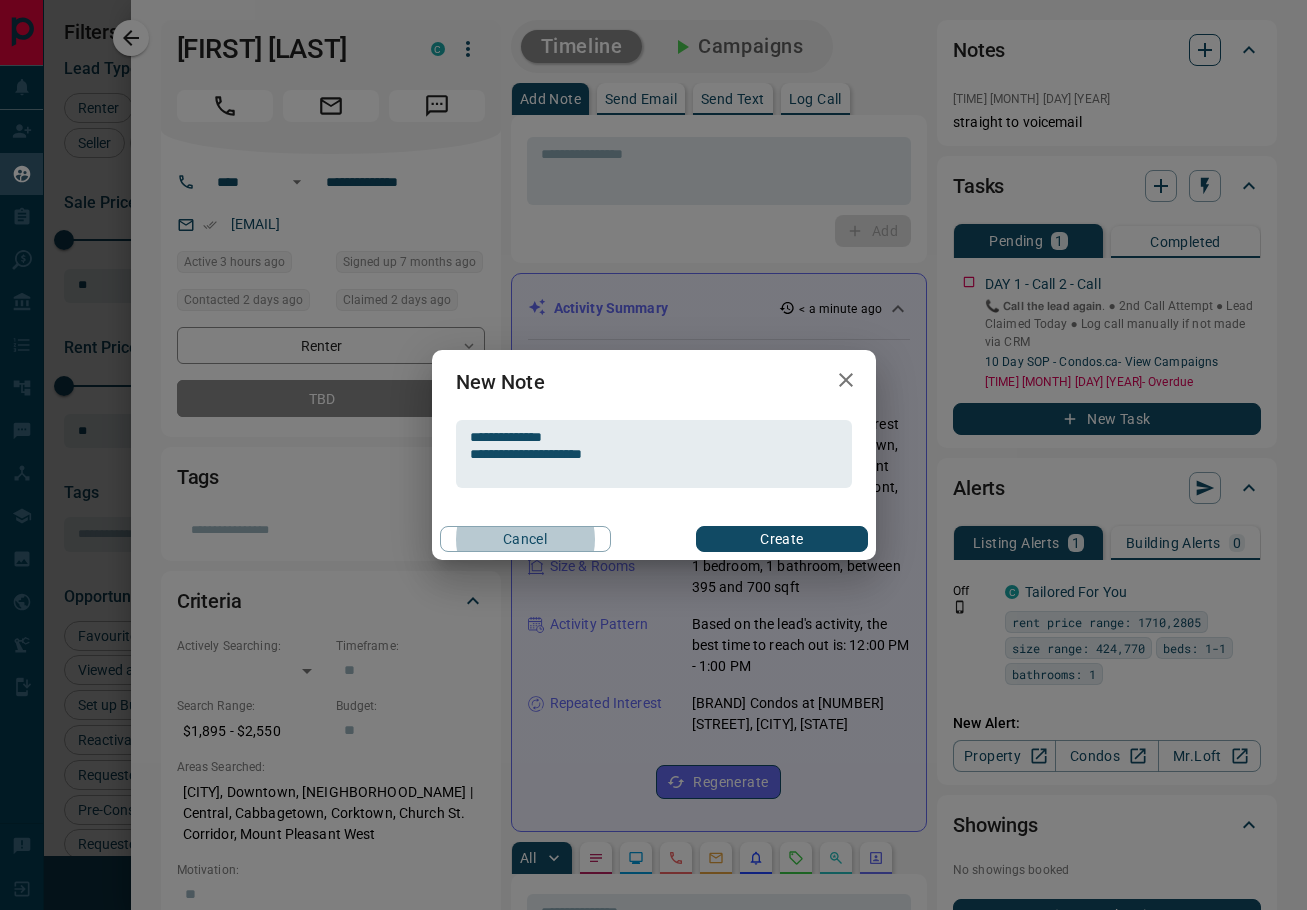 type 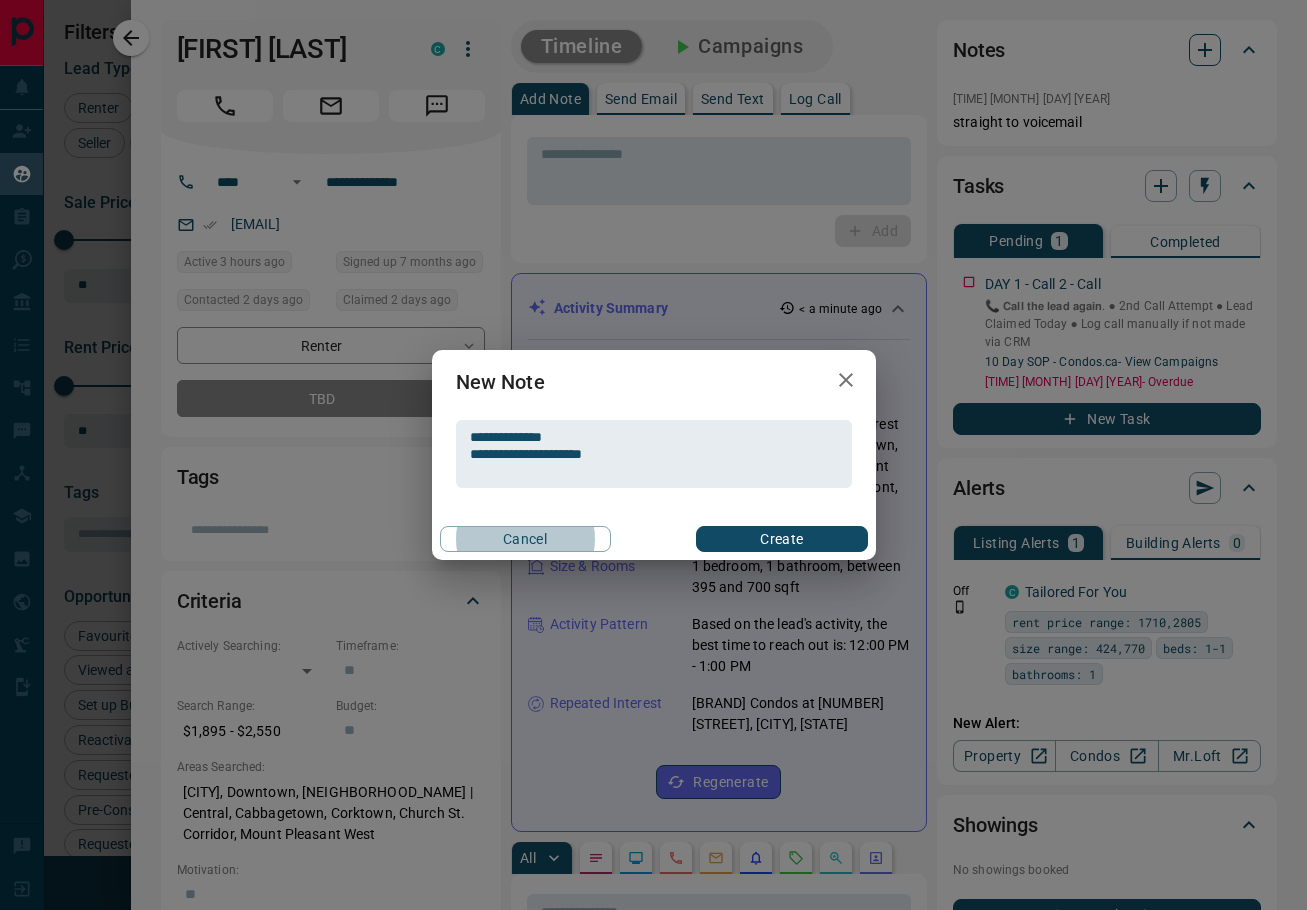 type 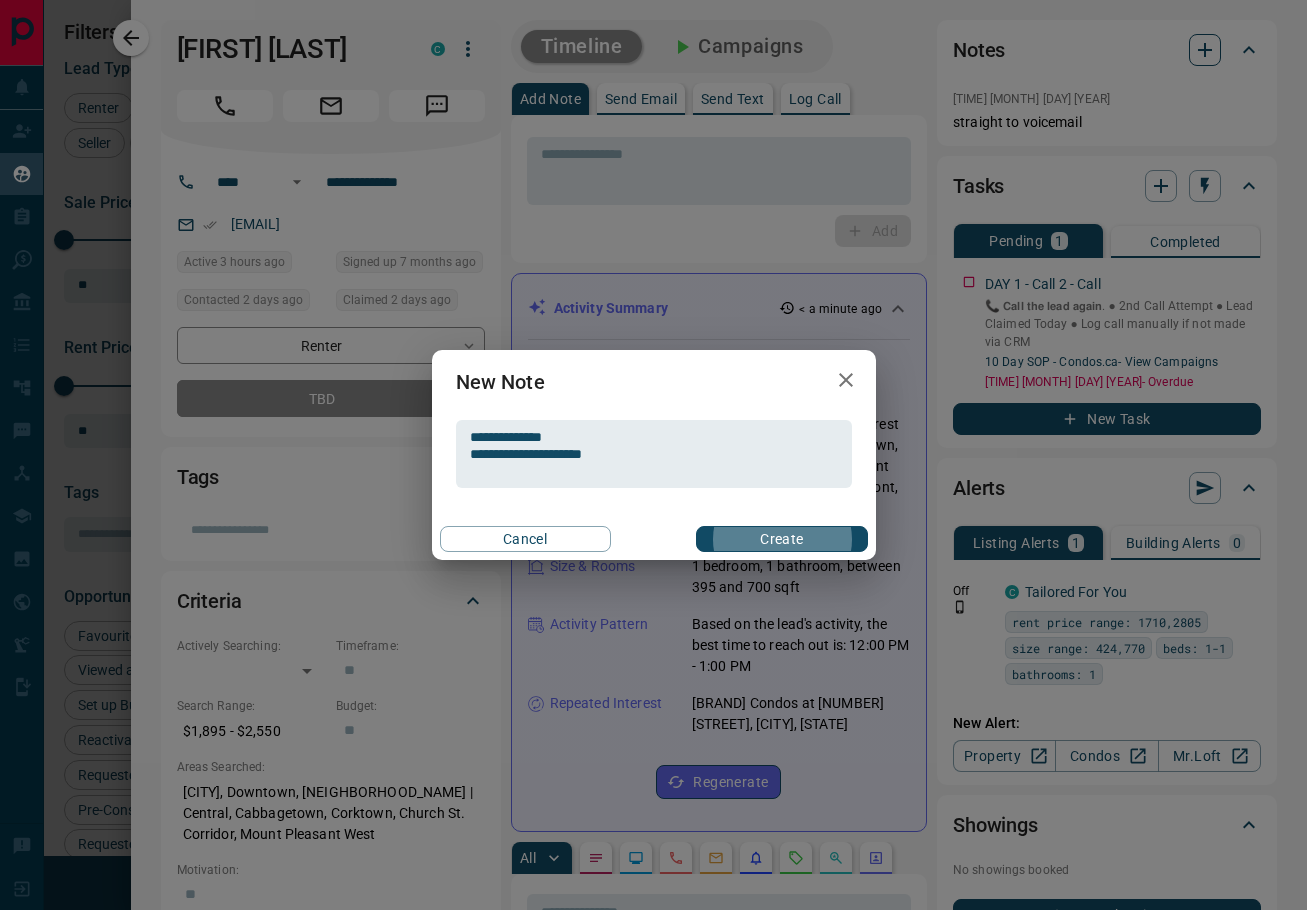 click on "Create" at bounding box center [781, 539] 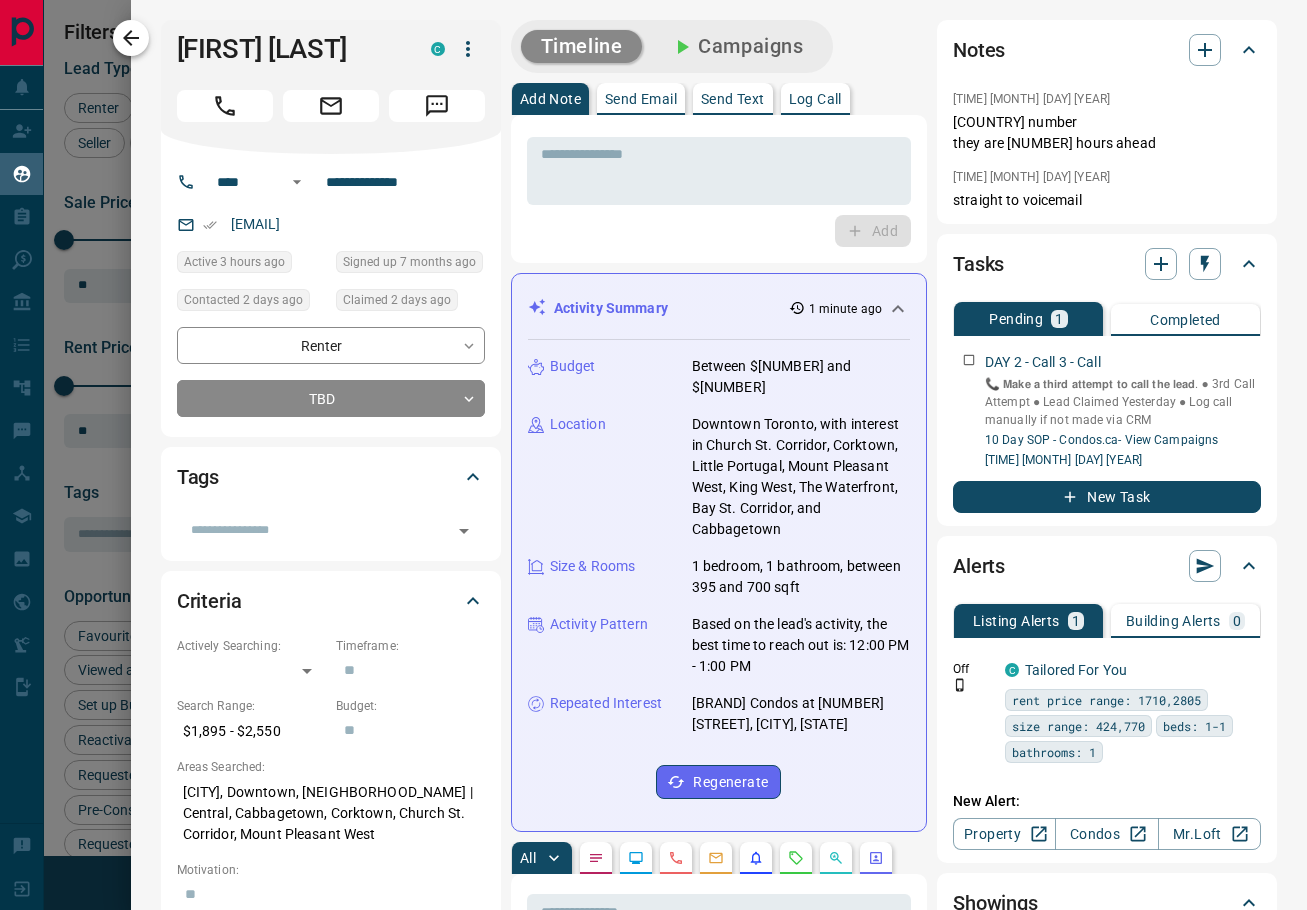 click 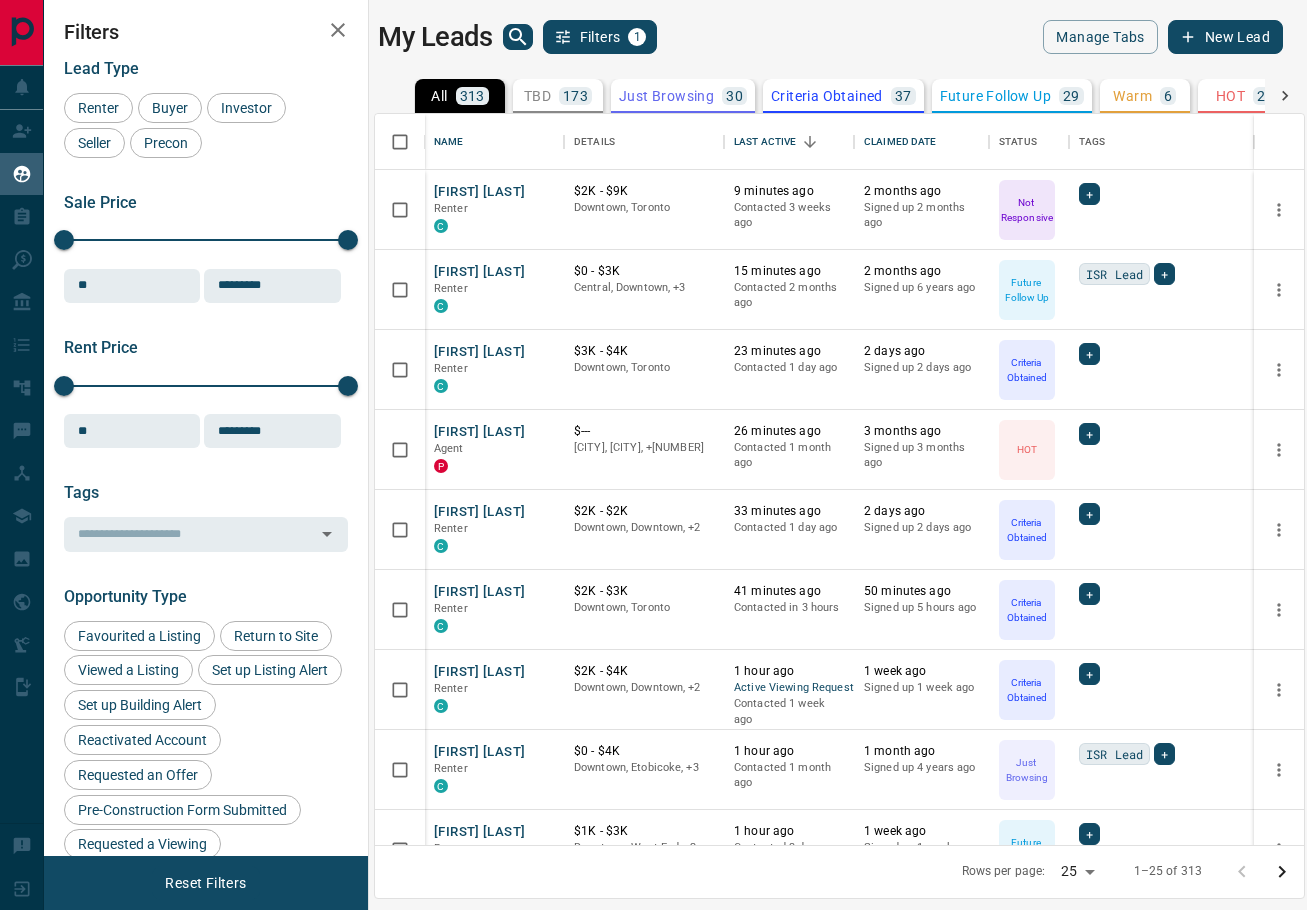 scroll, scrollTop: 0, scrollLeft: 1, axis: horizontal 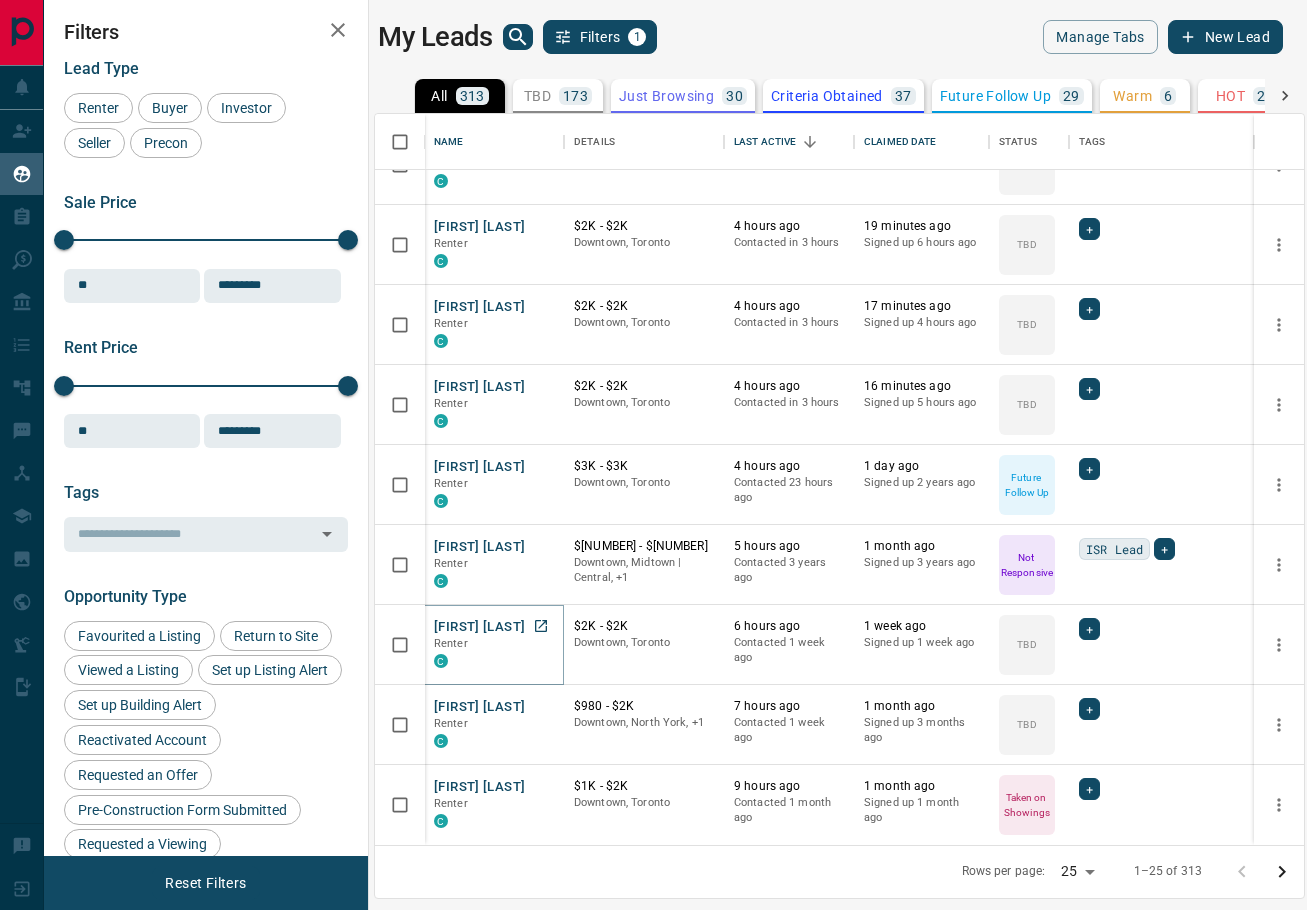 click on "[FIRST] [LAST]" at bounding box center [479, 627] 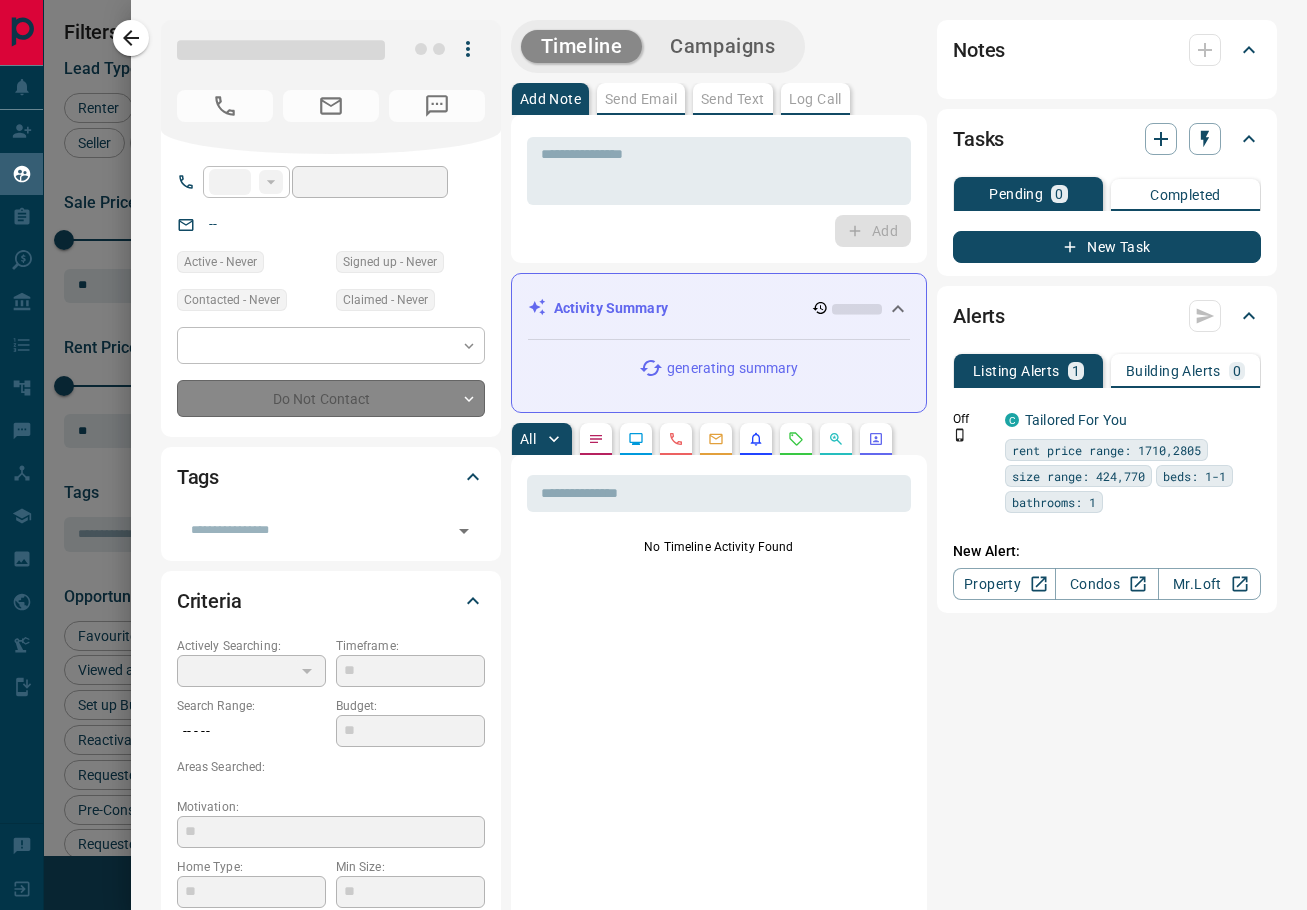 type on "**" 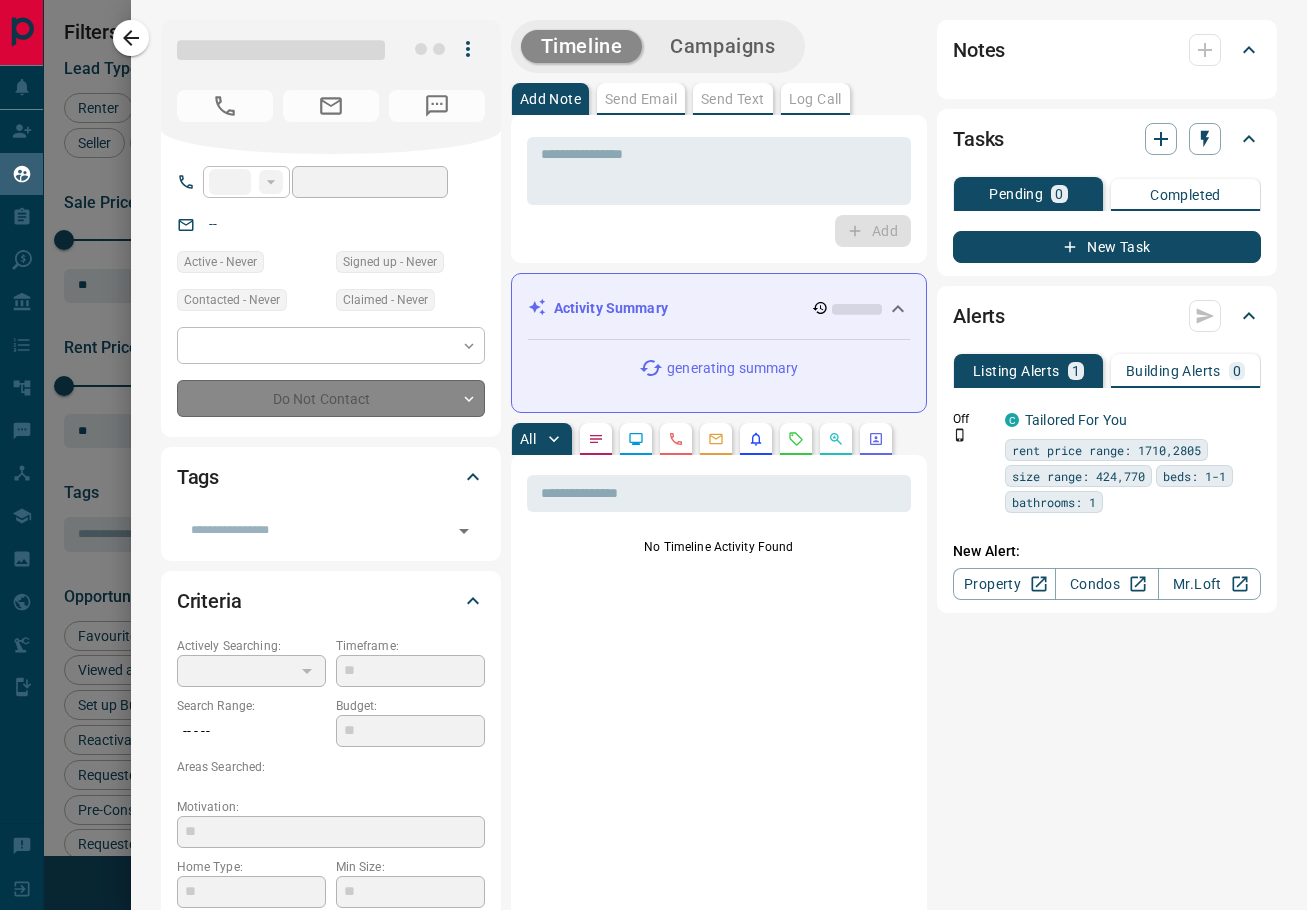 type on "**********" 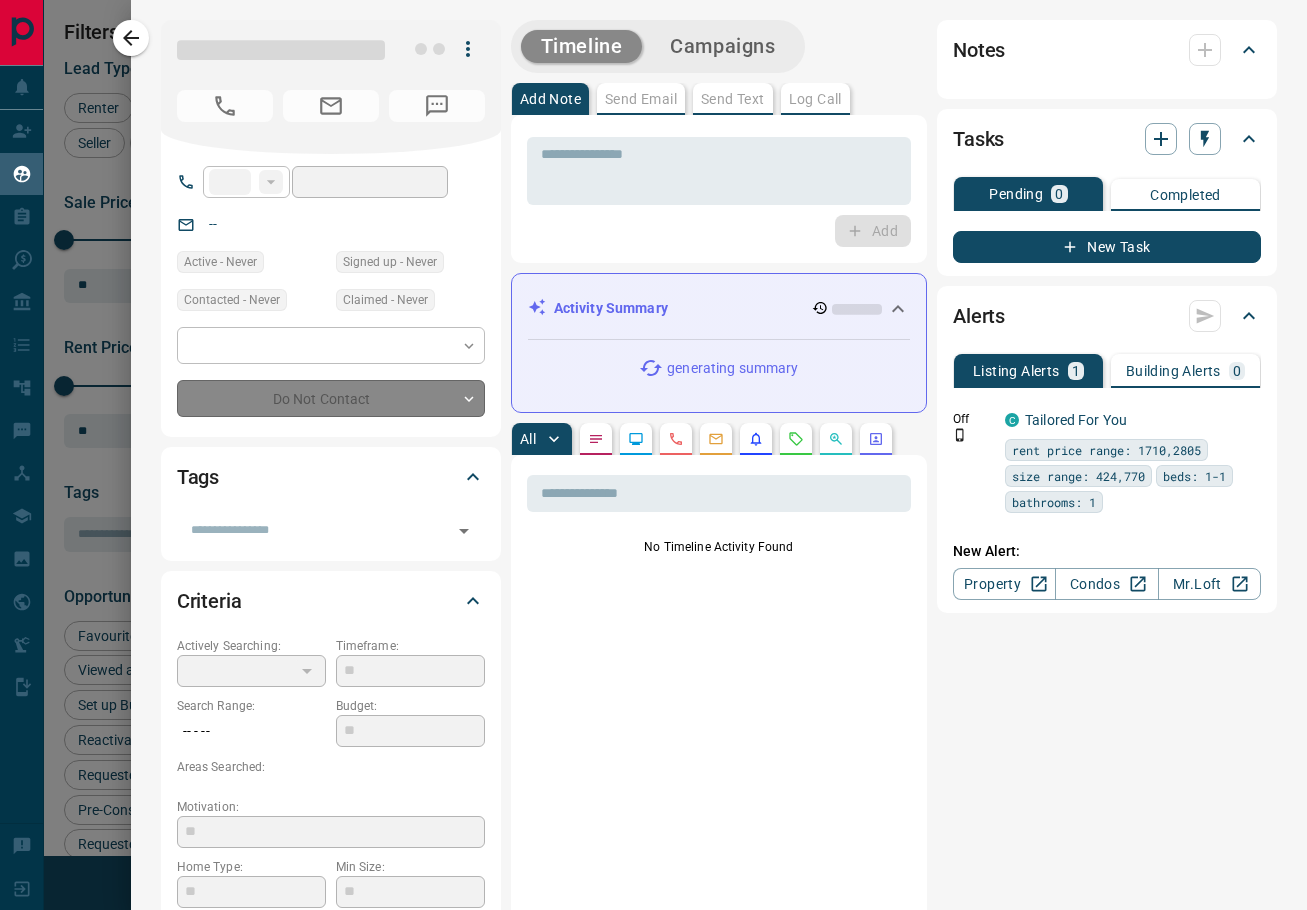 type on "**********" 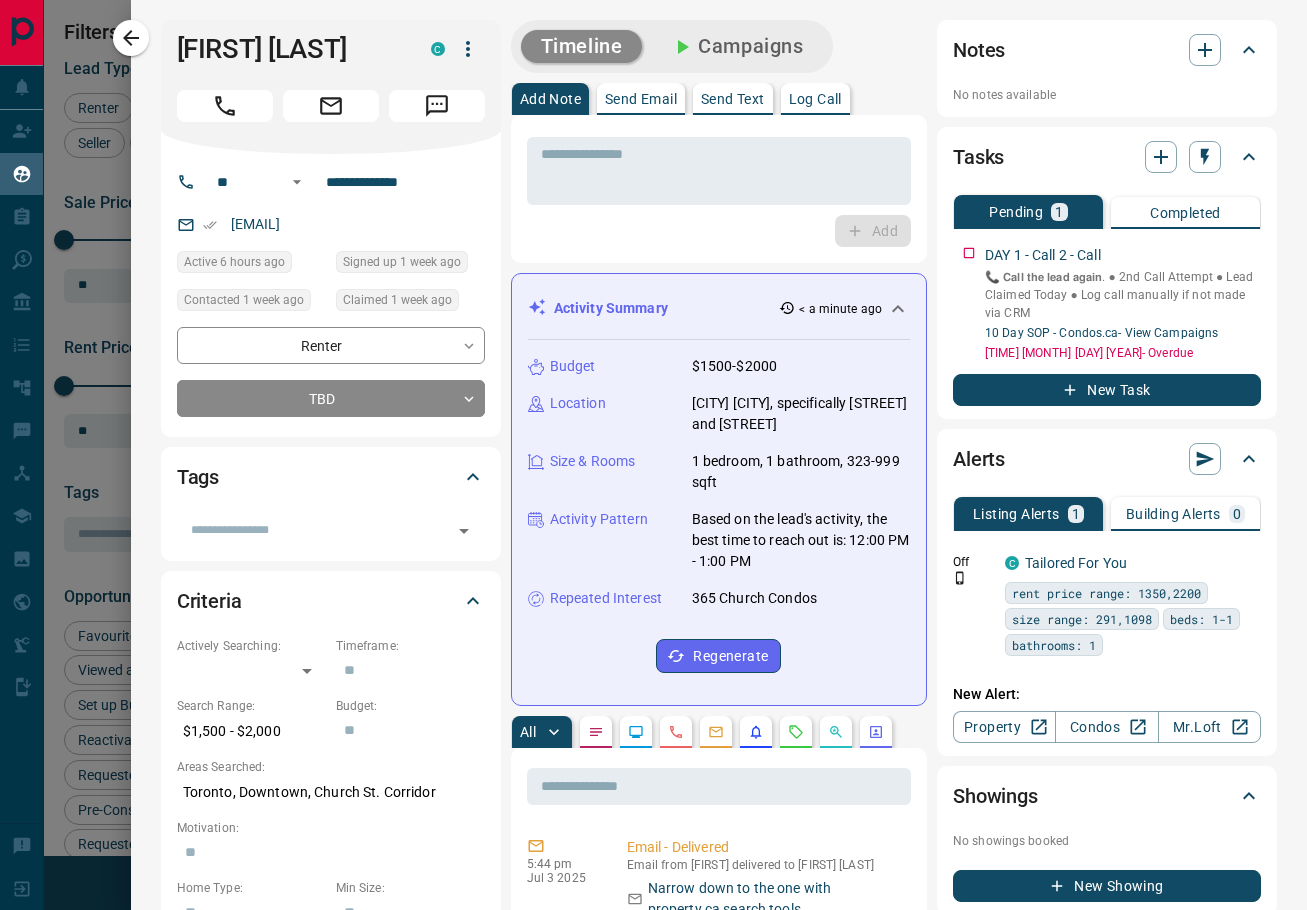 scroll, scrollTop: 0, scrollLeft: 0, axis: both 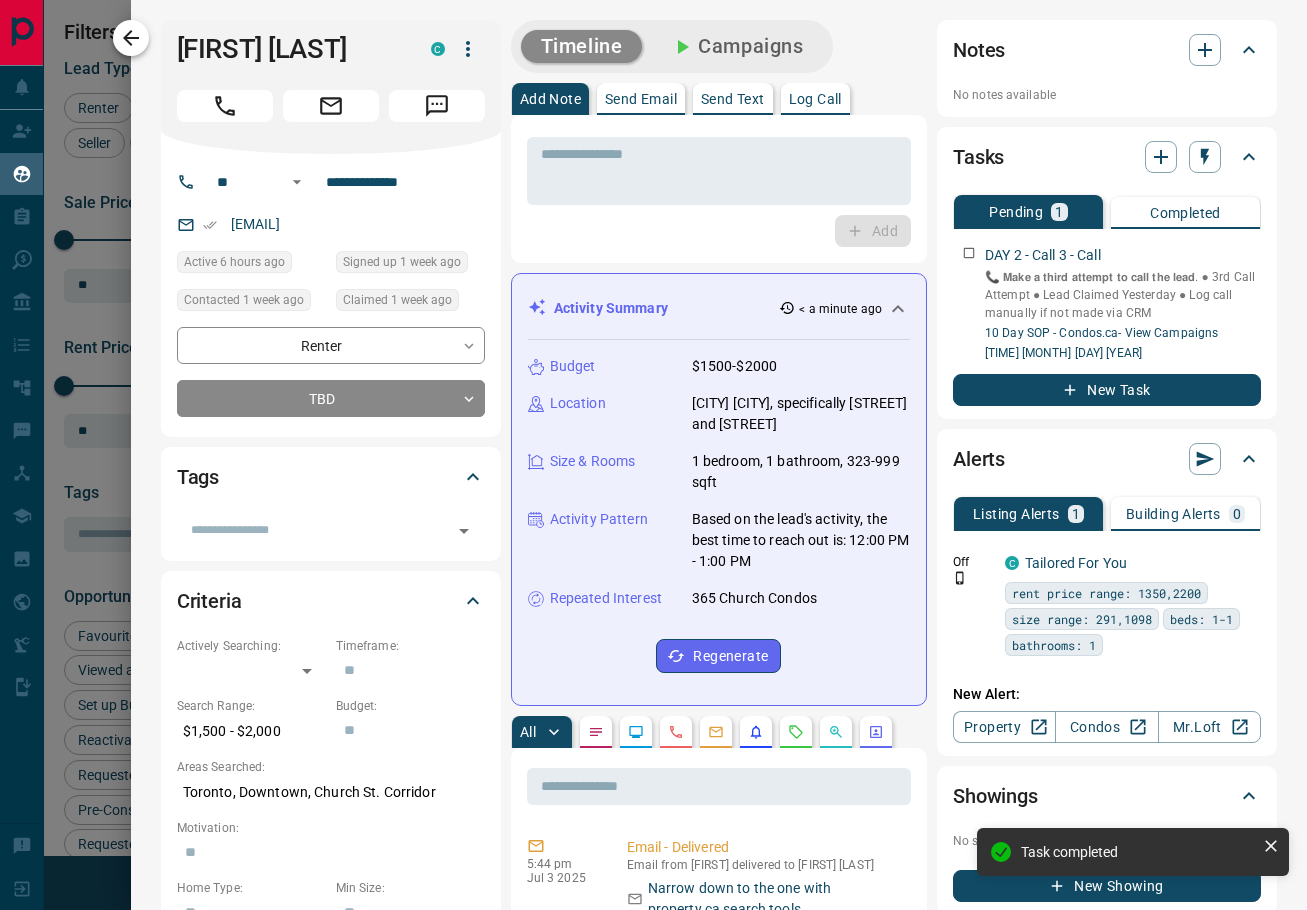 click 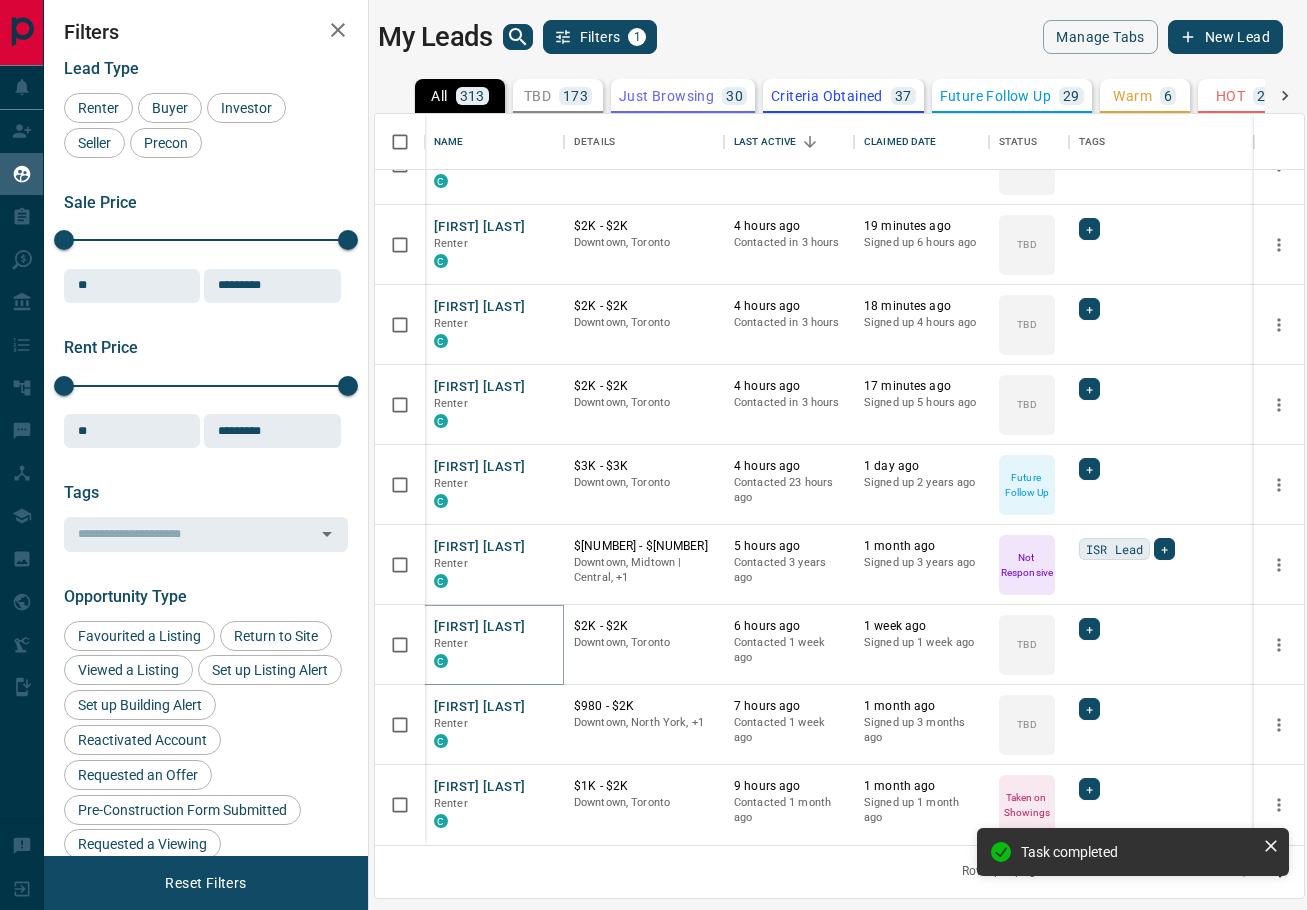scroll, scrollTop: 0, scrollLeft: 0, axis: both 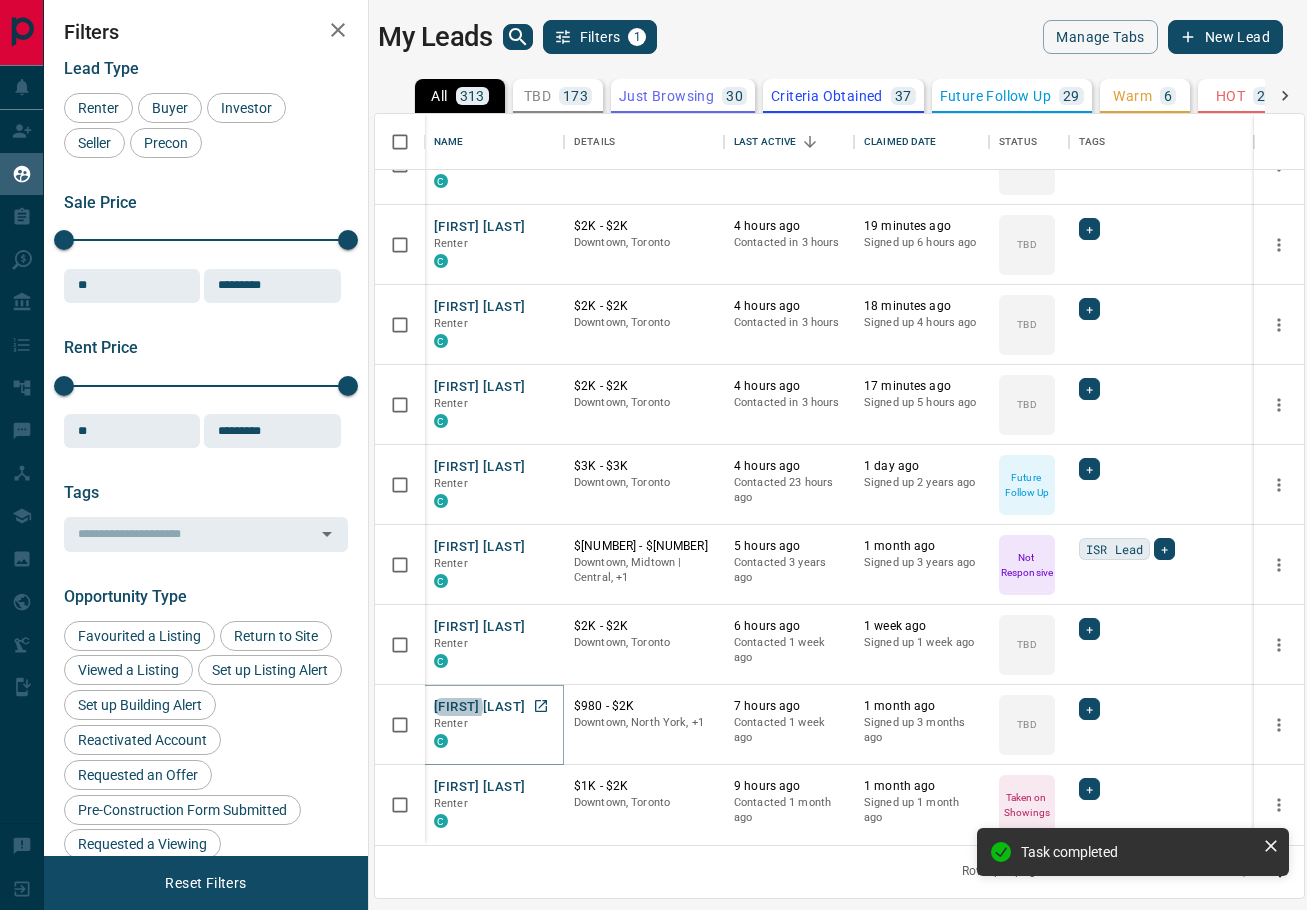 click on "[FIRST] [LAST]" at bounding box center [479, 707] 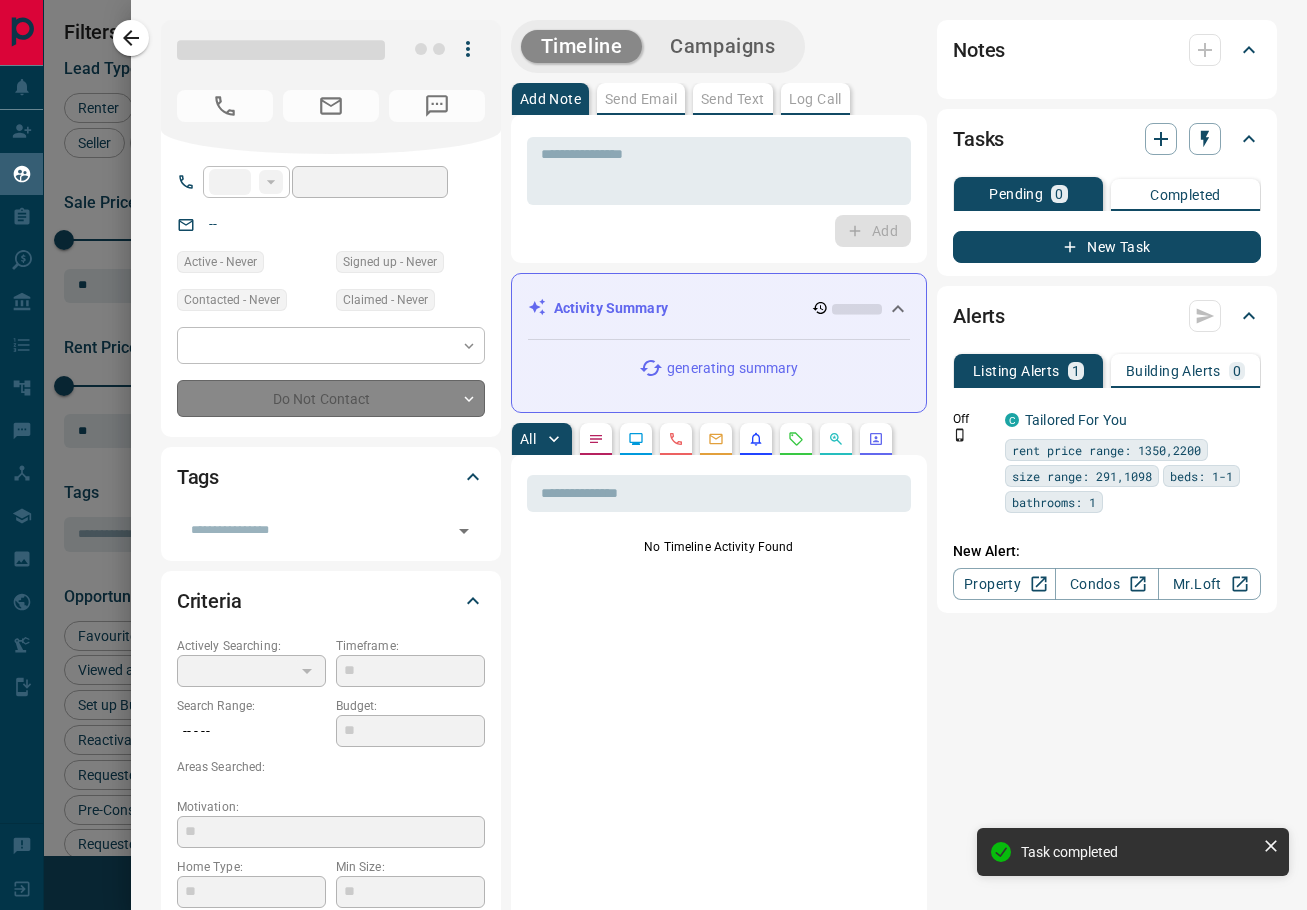 type on "**" 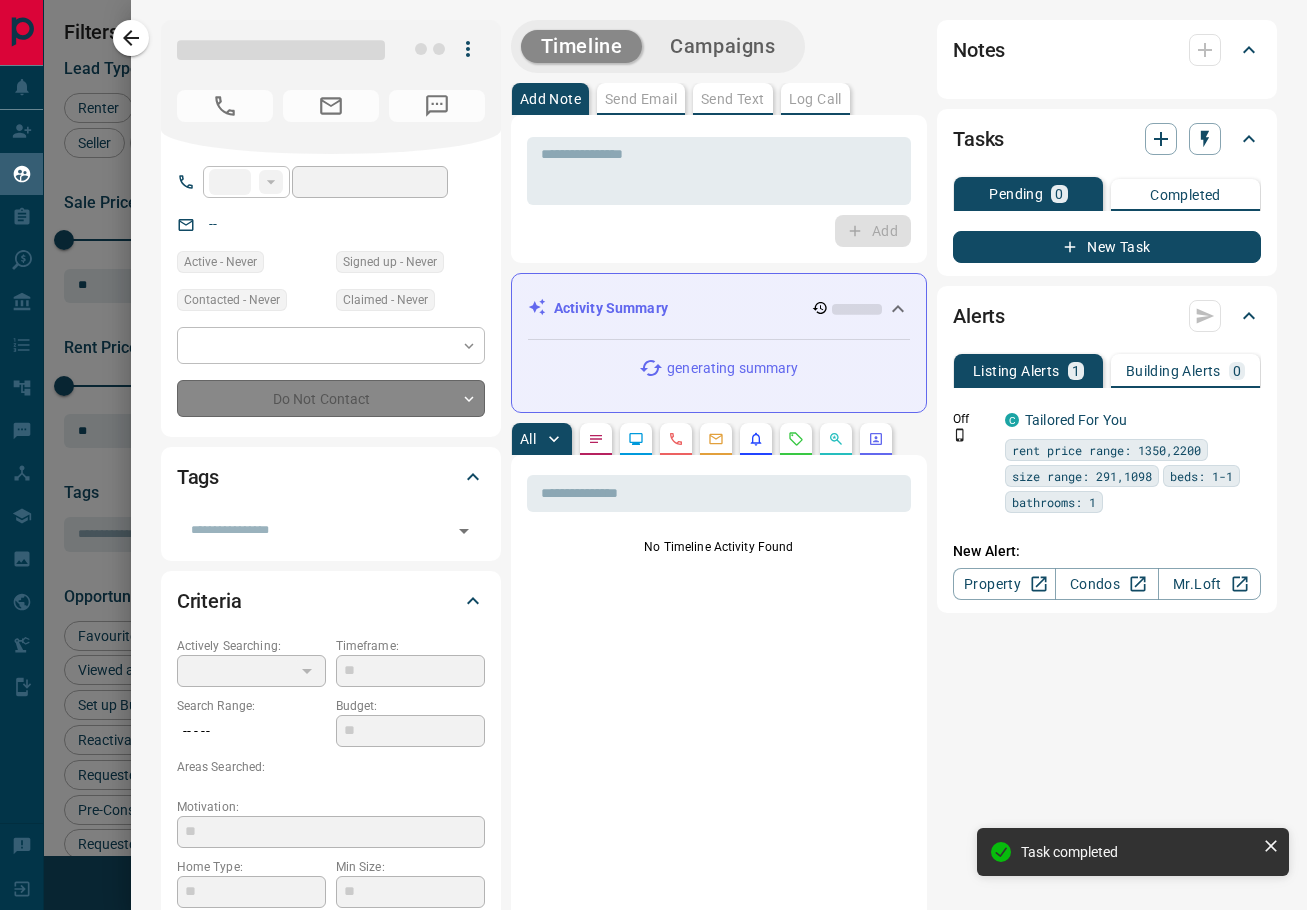 type on "**********" 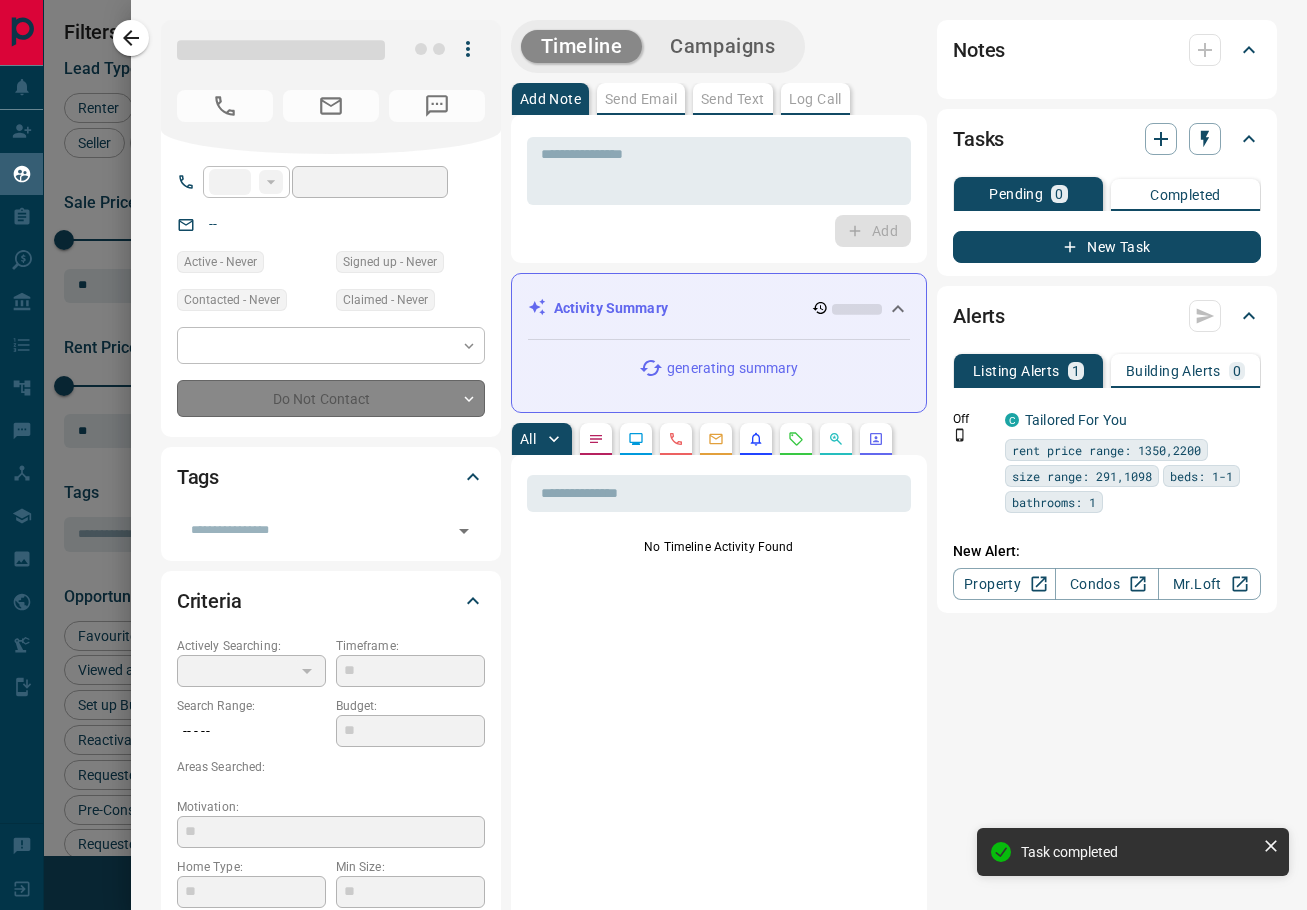 type on "**********" 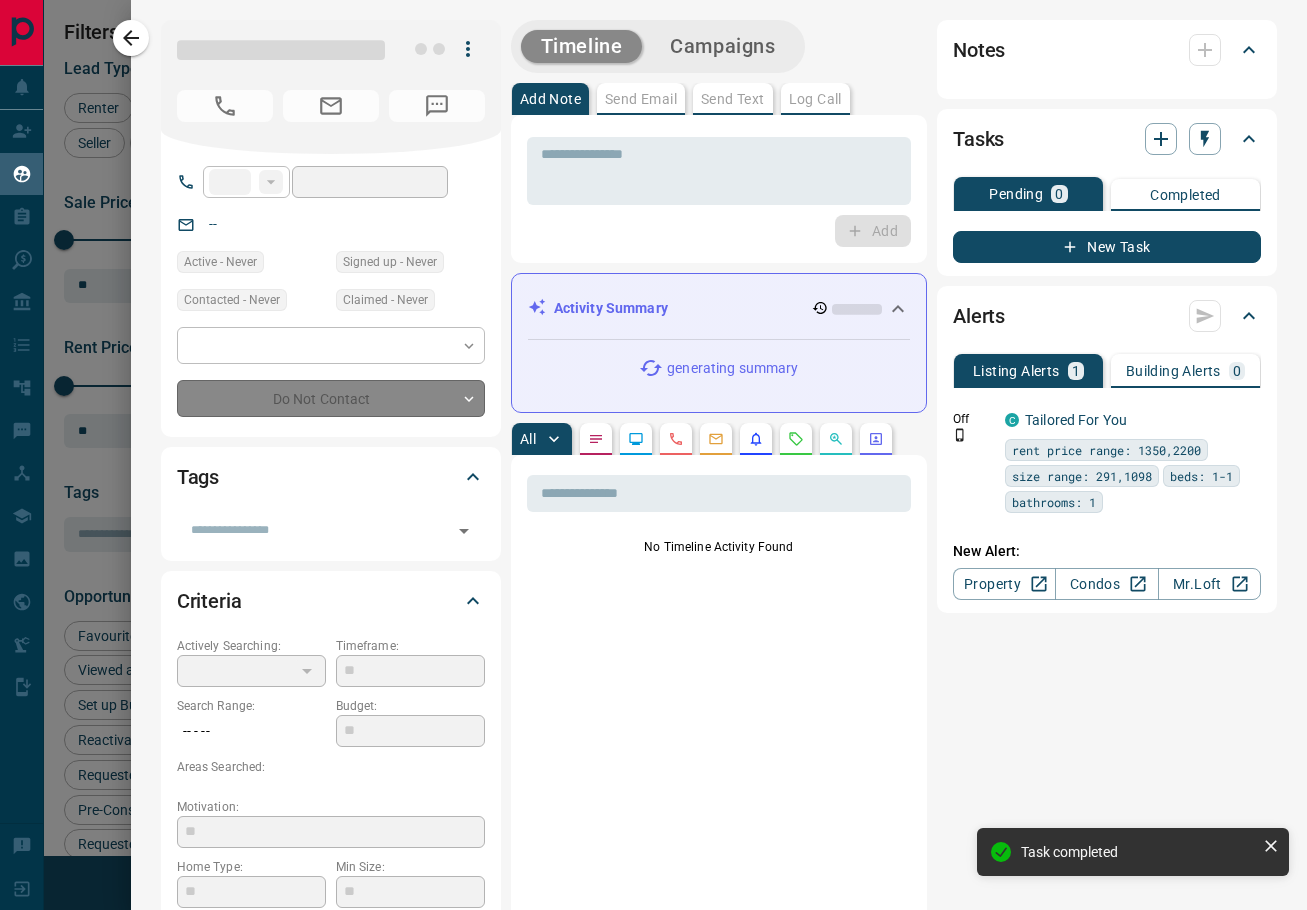 type on "**" 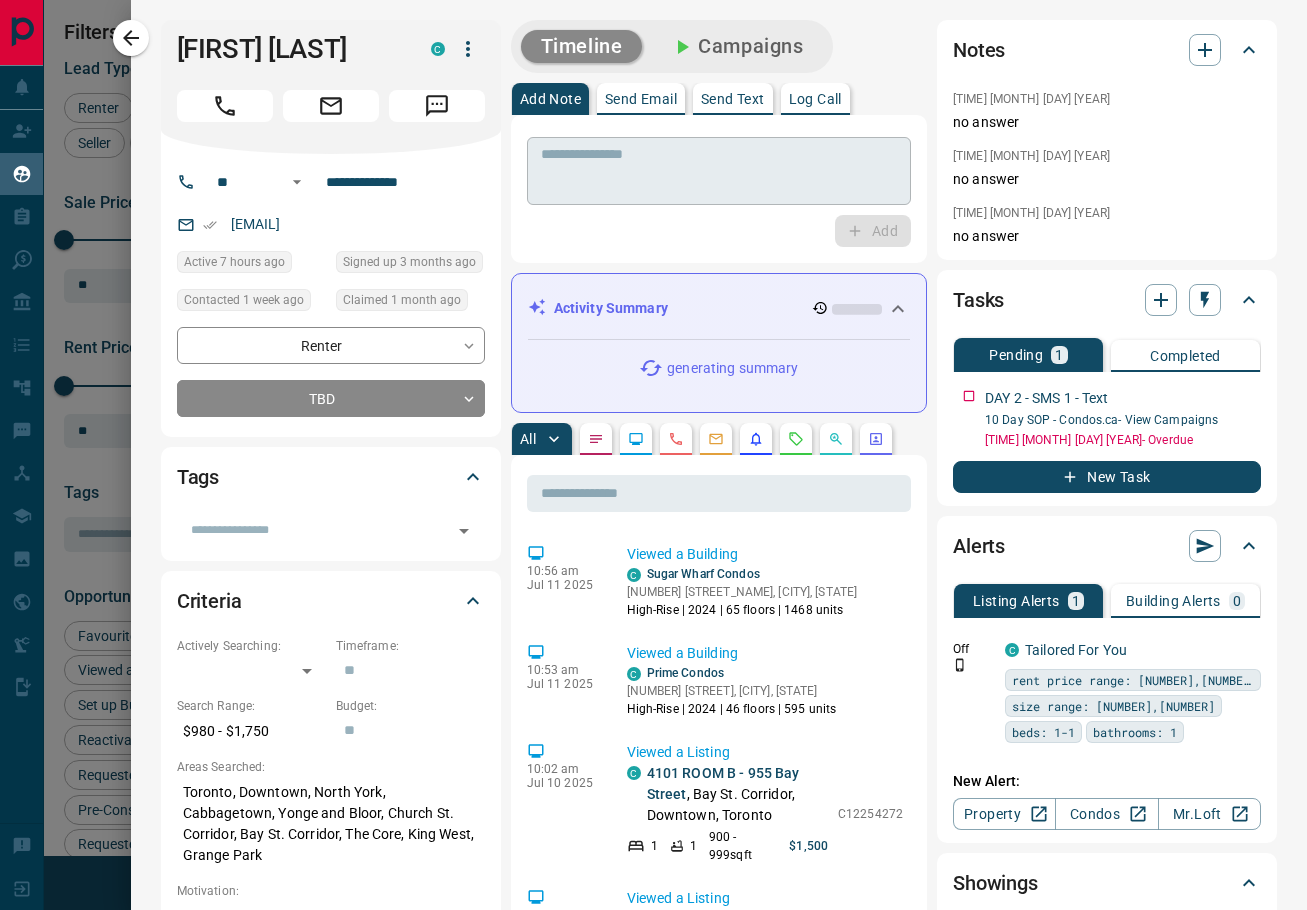 scroll, scrollTop: 0, scrollLeft: 0, axis: both 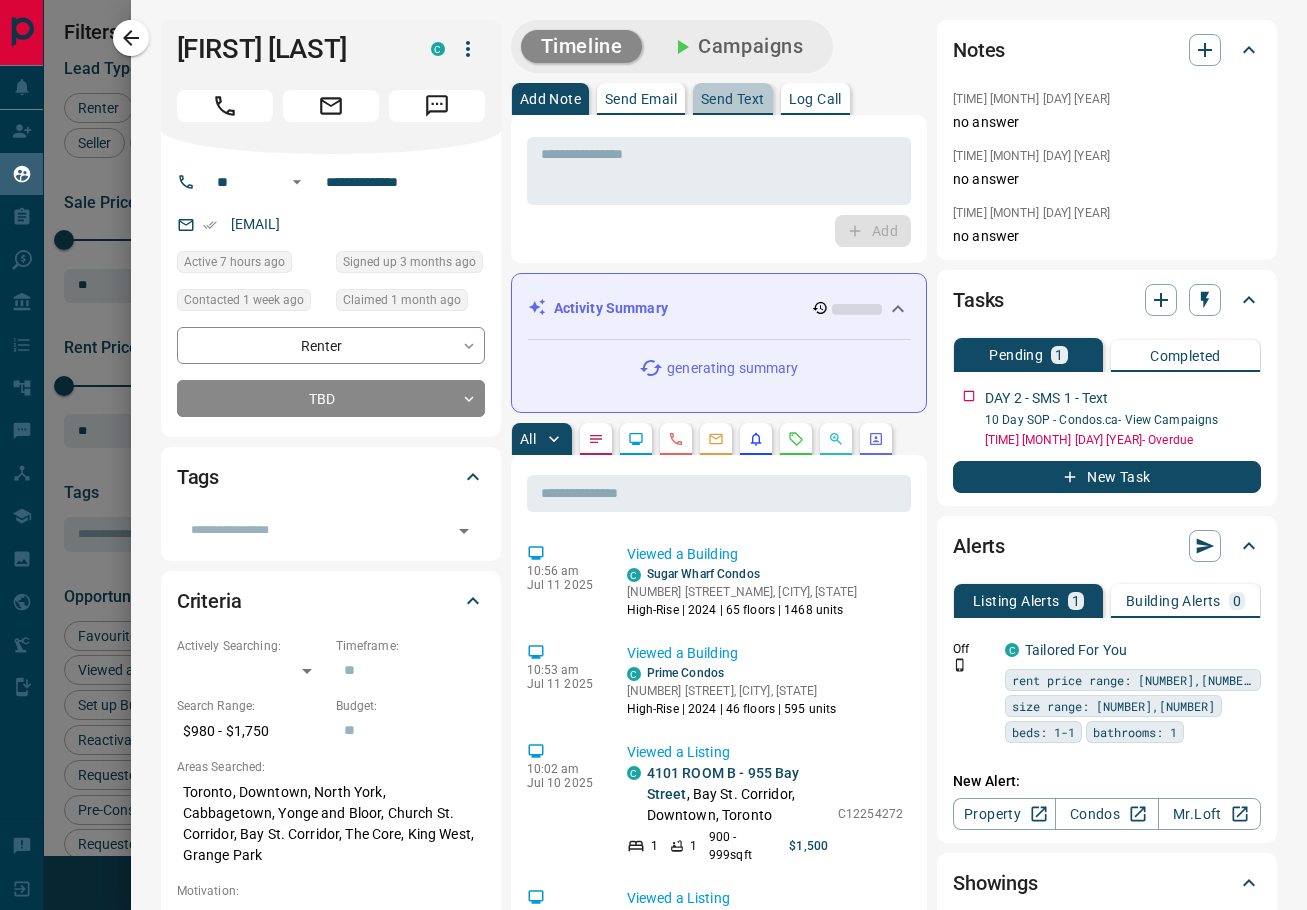 click on "Send Text" at bounding box center [733, 99] 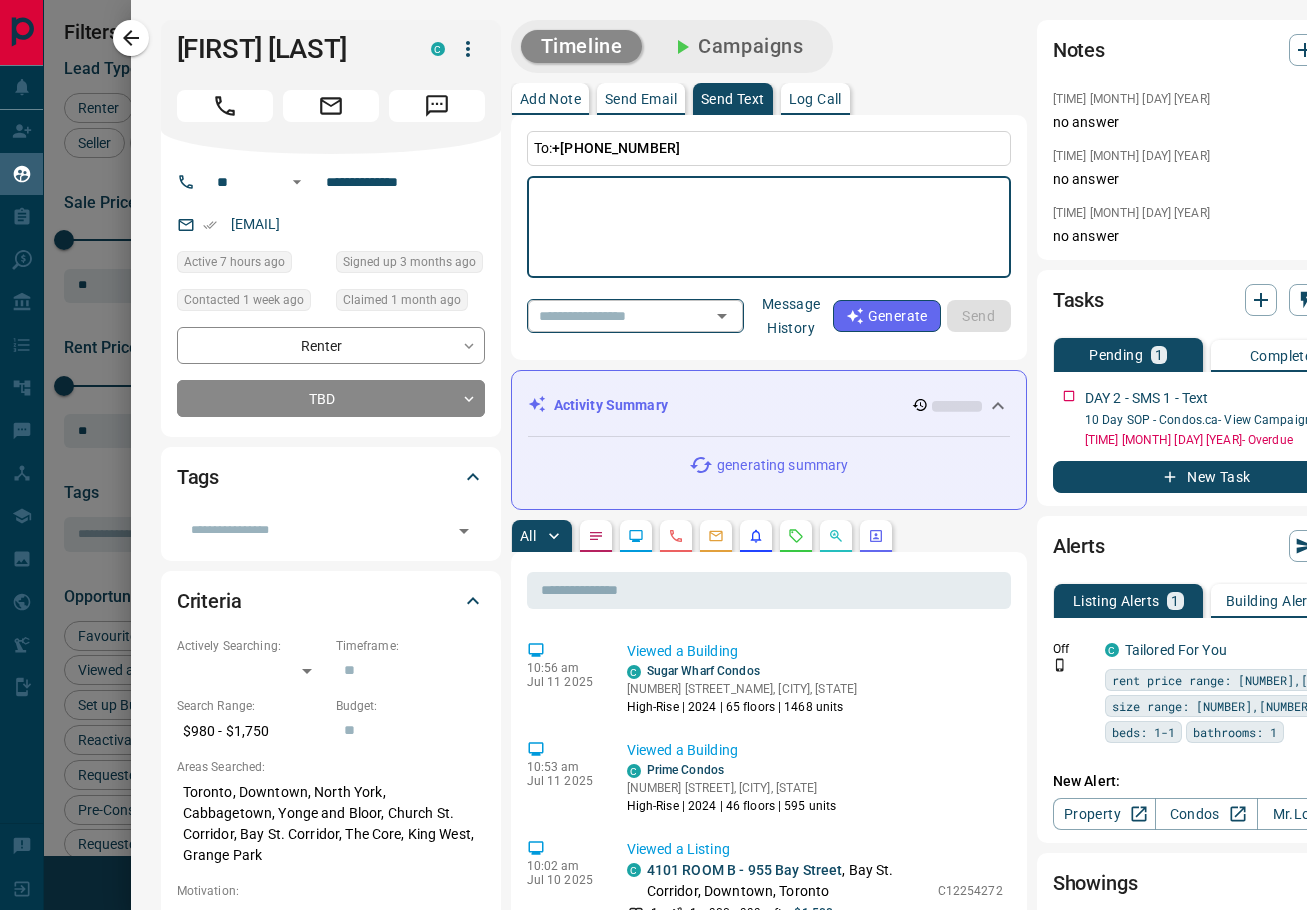 click 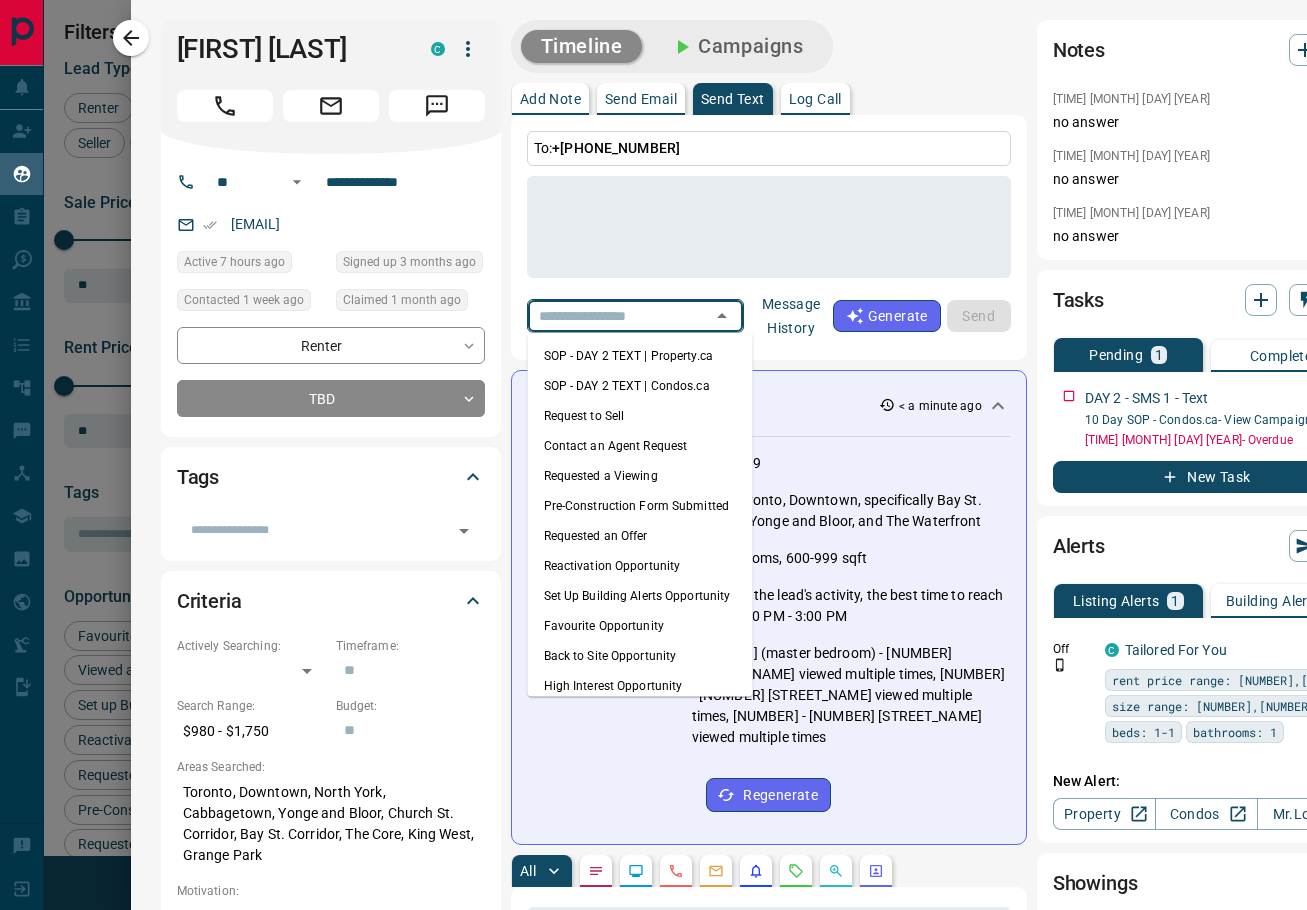 click on "SOP - DAY 2 TEXT | Condos.ca" at bounding box center (640, 386) 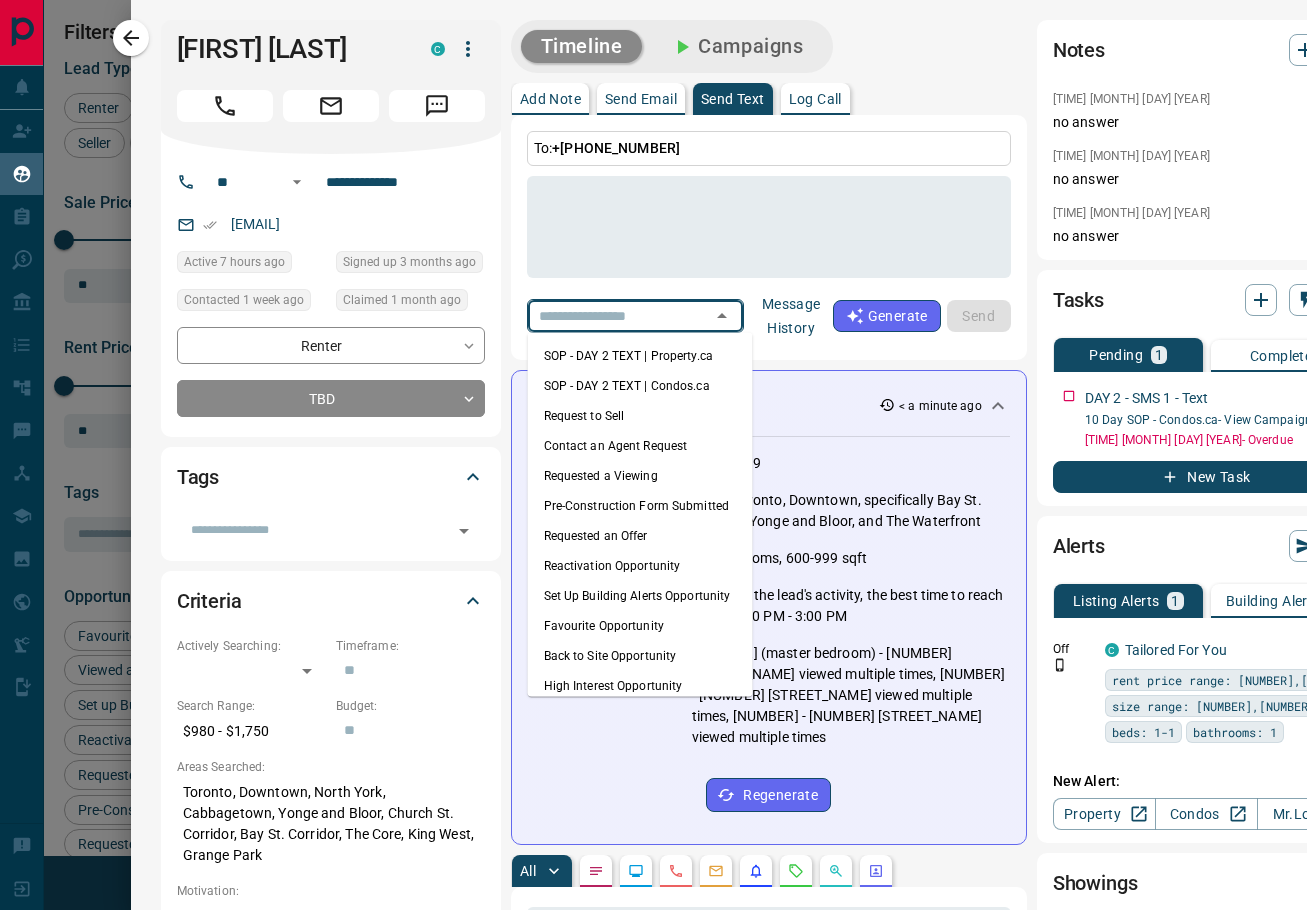 type on "**********" 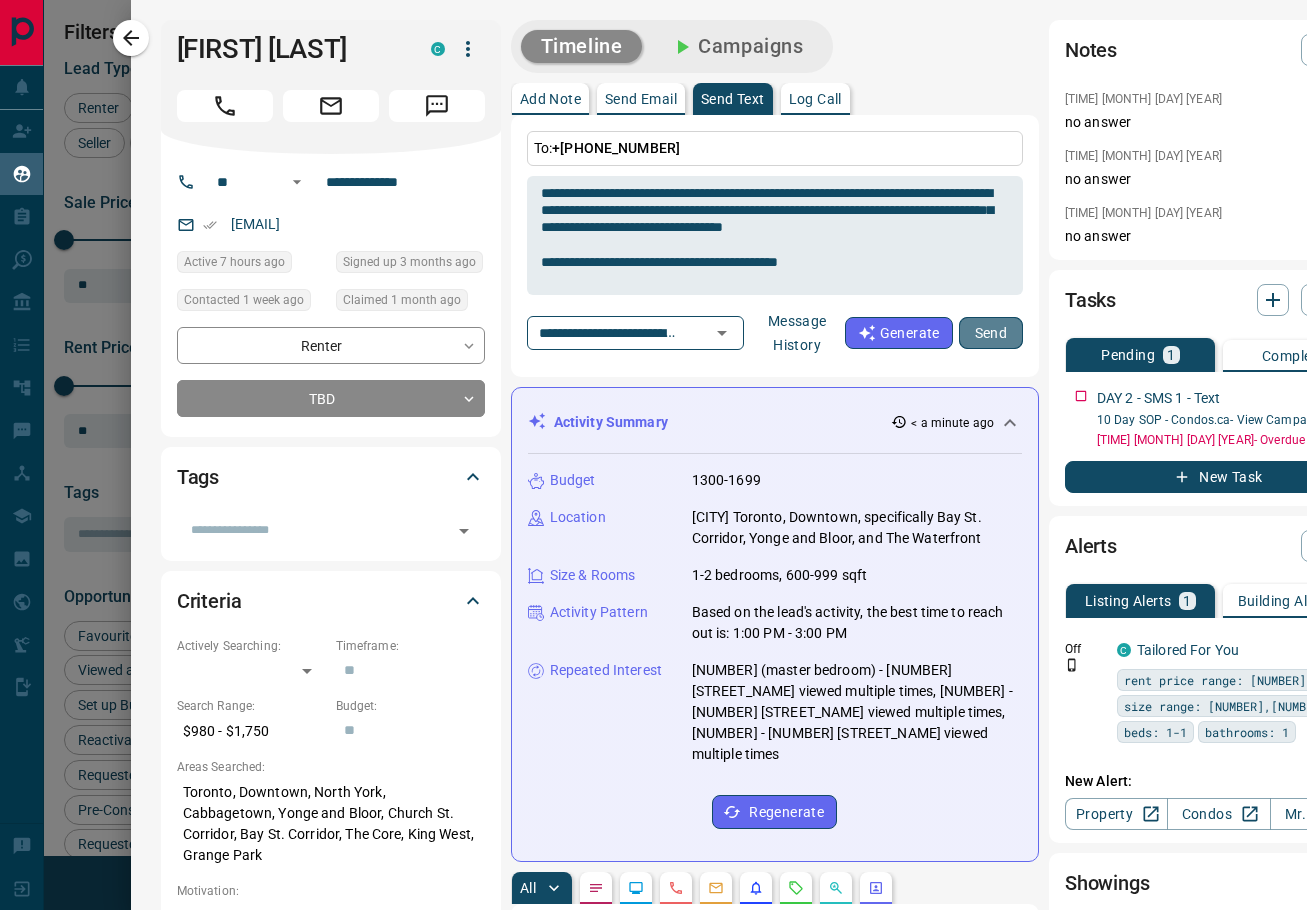 click on "Send" at bounding box center (991, 333) 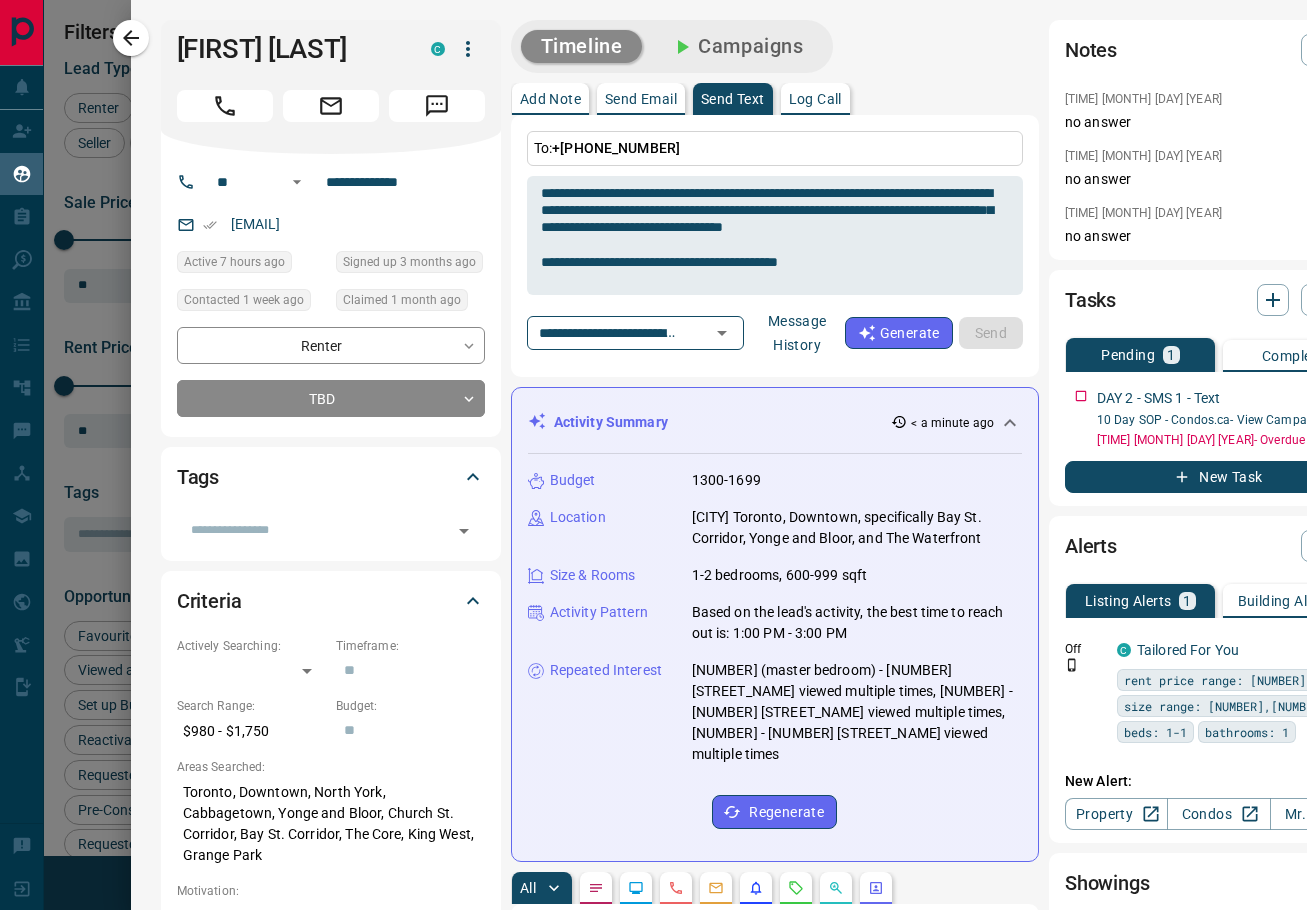 type 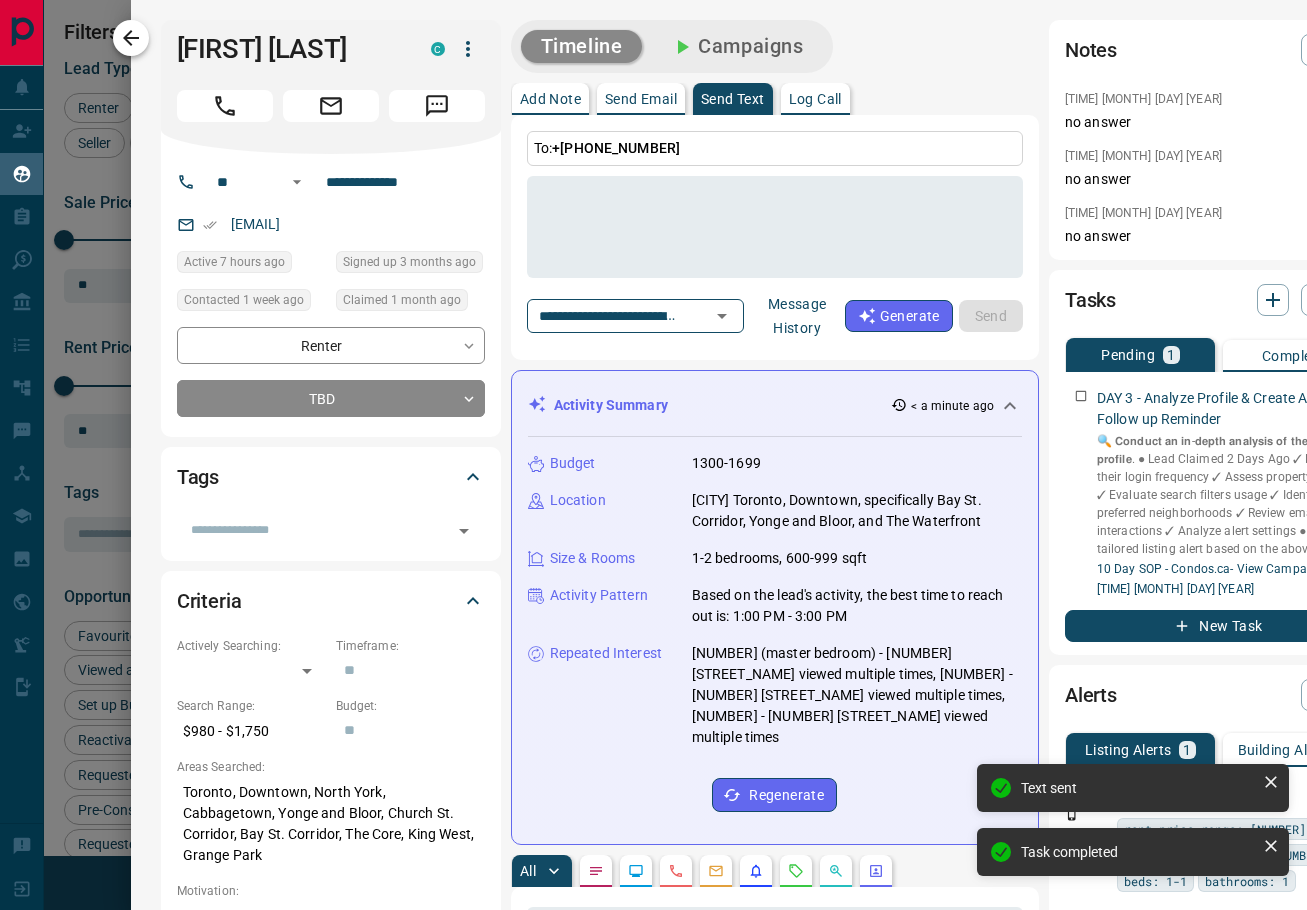click 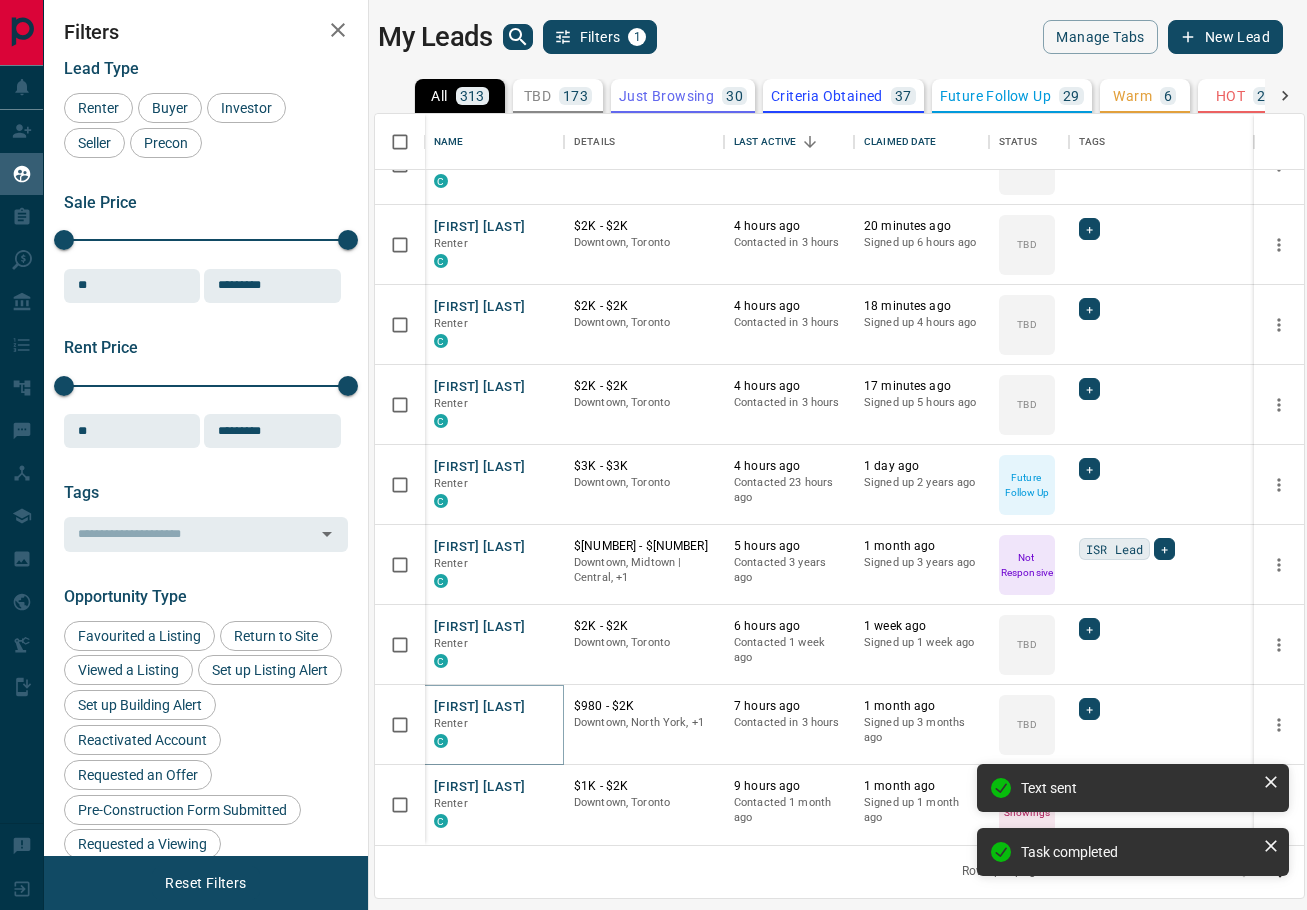scroll, scrollTop: 3, scrollLeft: 0, axis: vertical 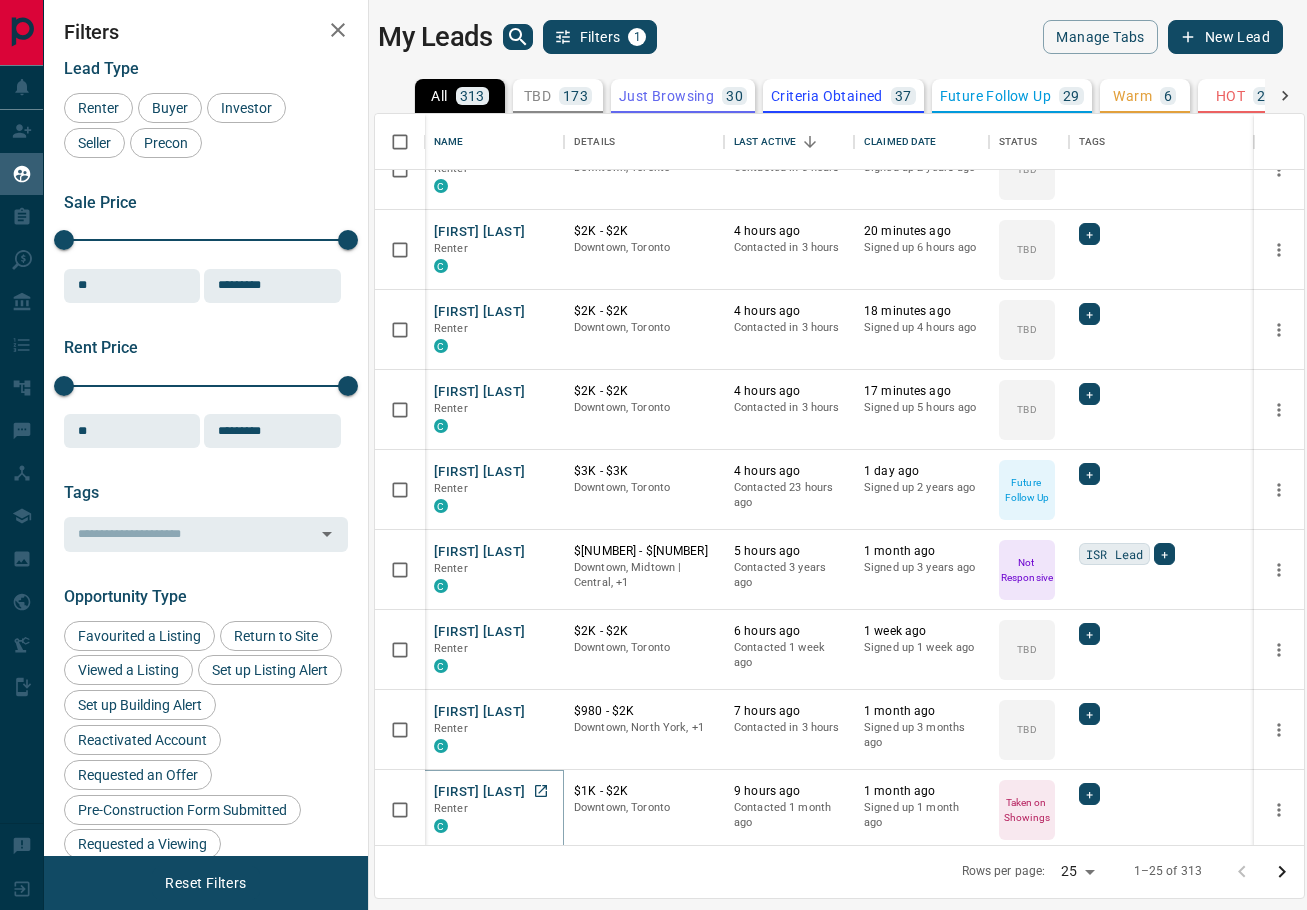 click on "[FIRST] [LAST]" at bounding box center [479, 792] 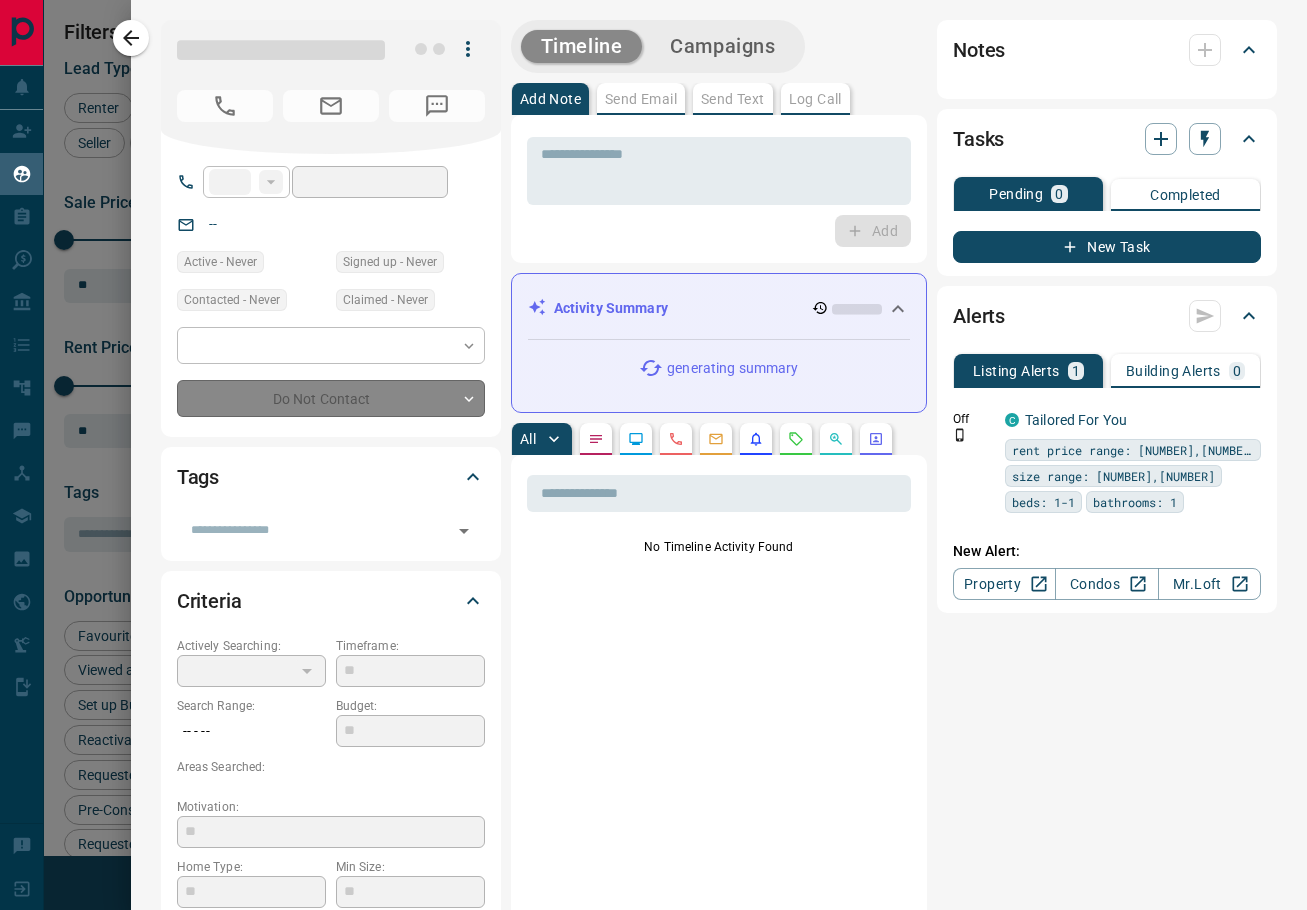 type on "**" 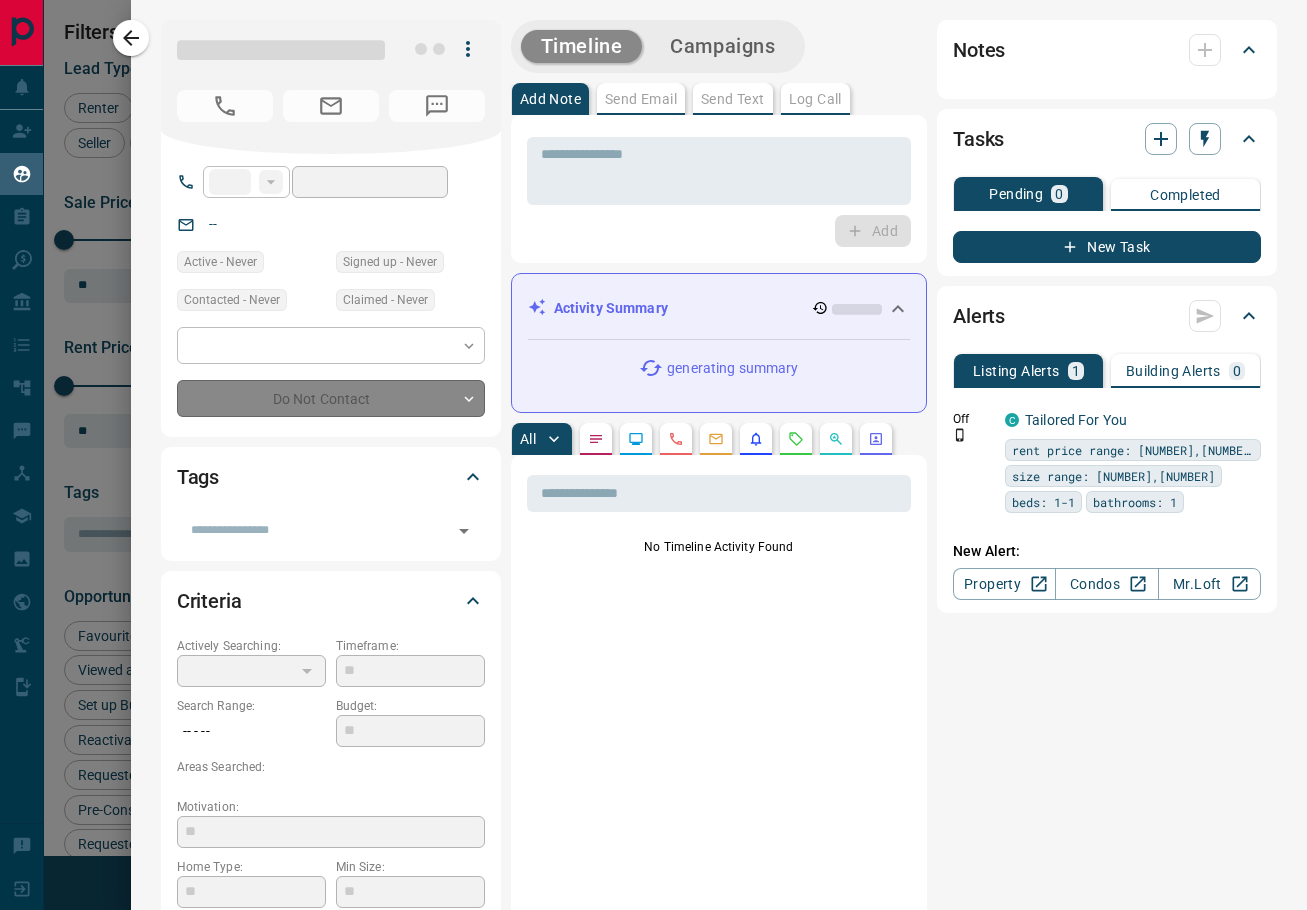 type on "**********" 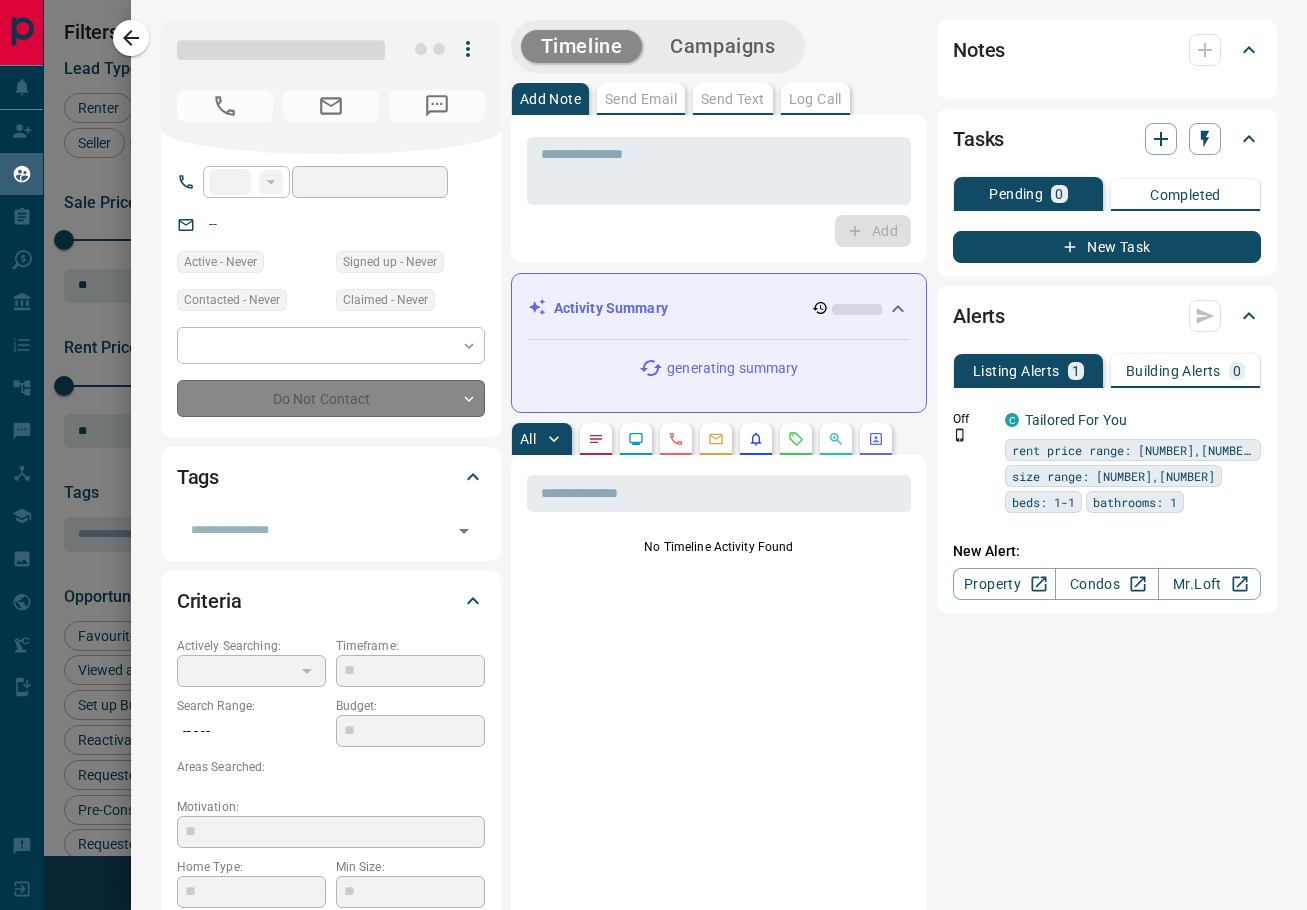 type on "*" 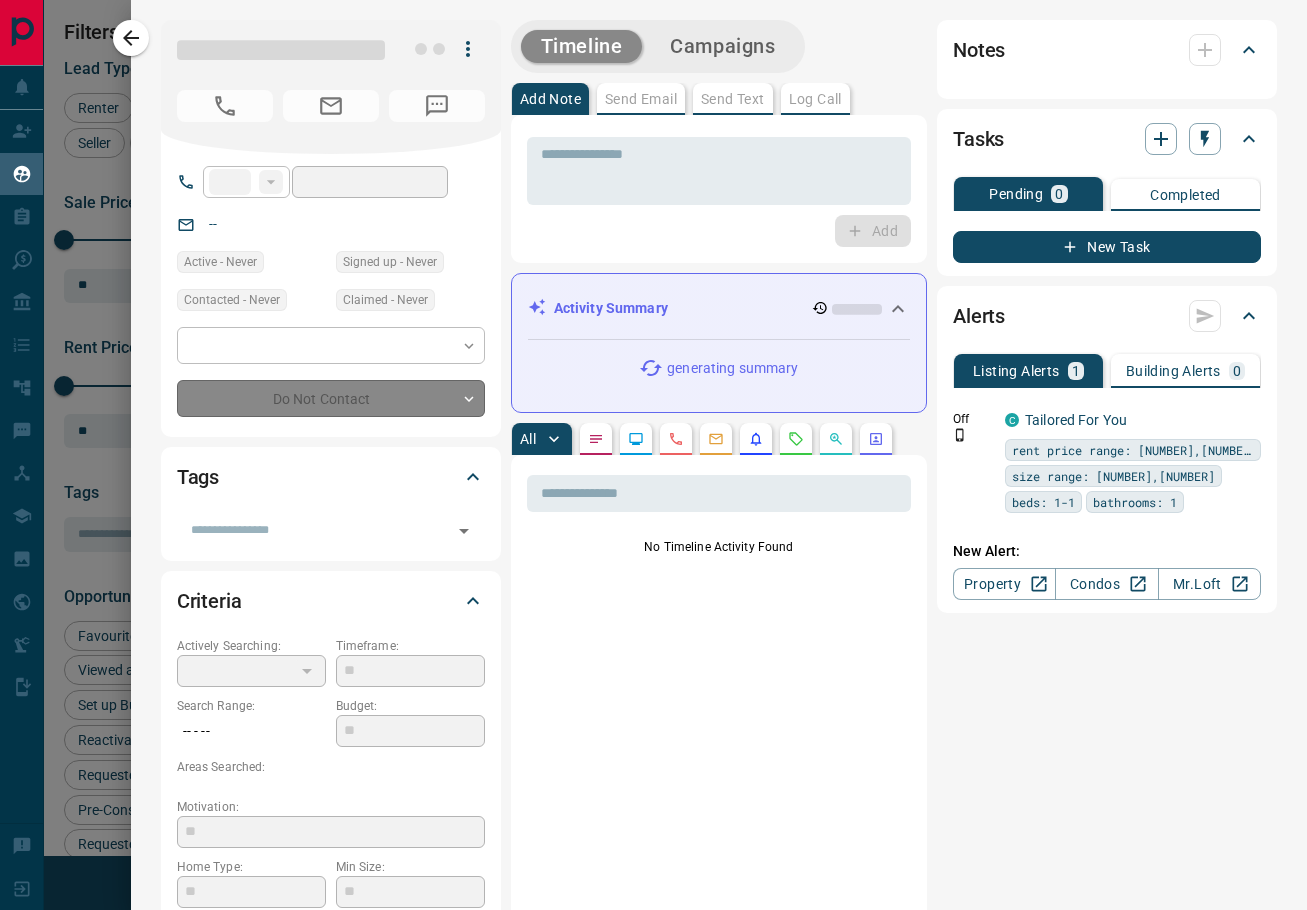 type on "*" 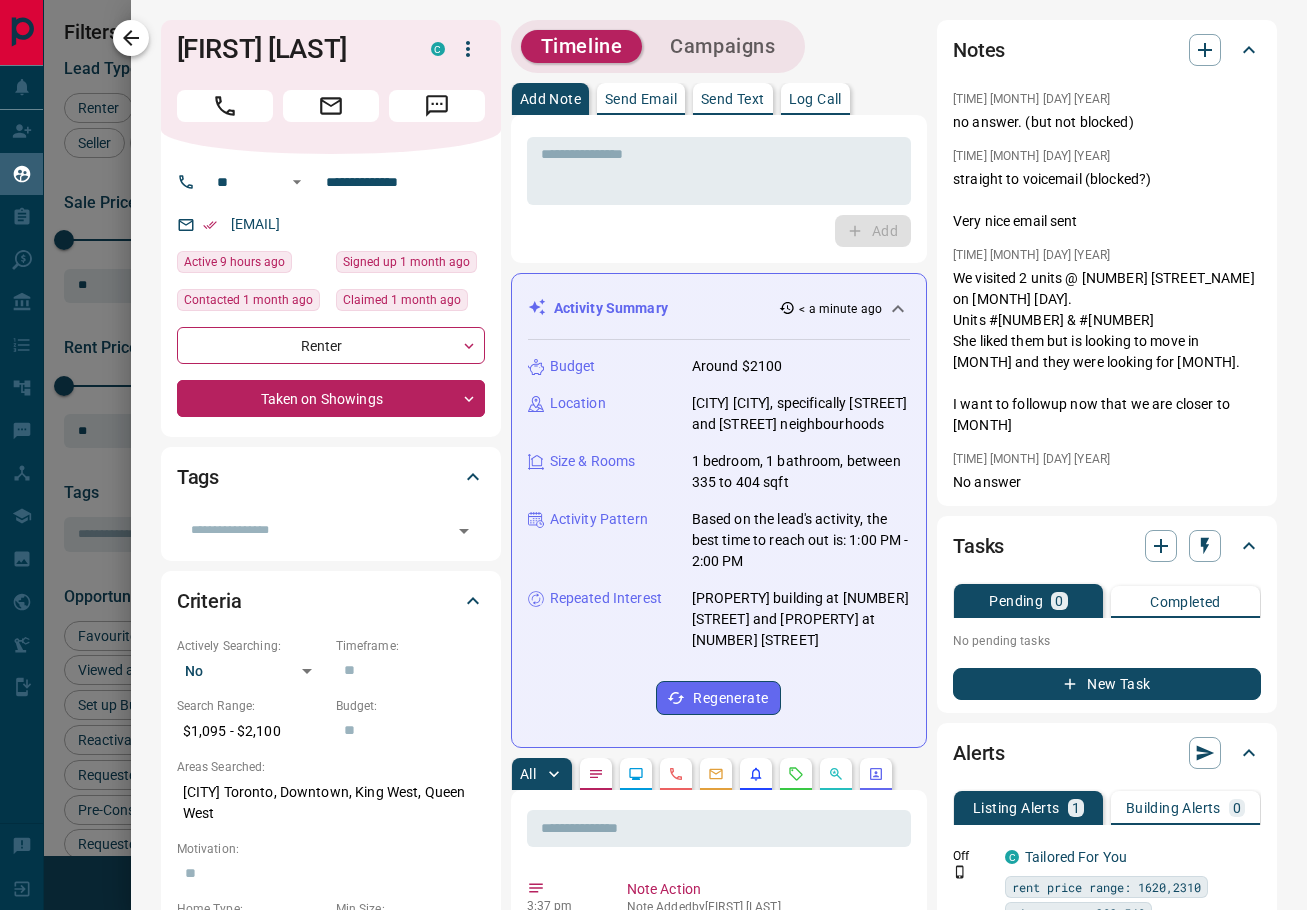 scroll, scrollTop: 0, scrollLeft: 0, axis: both 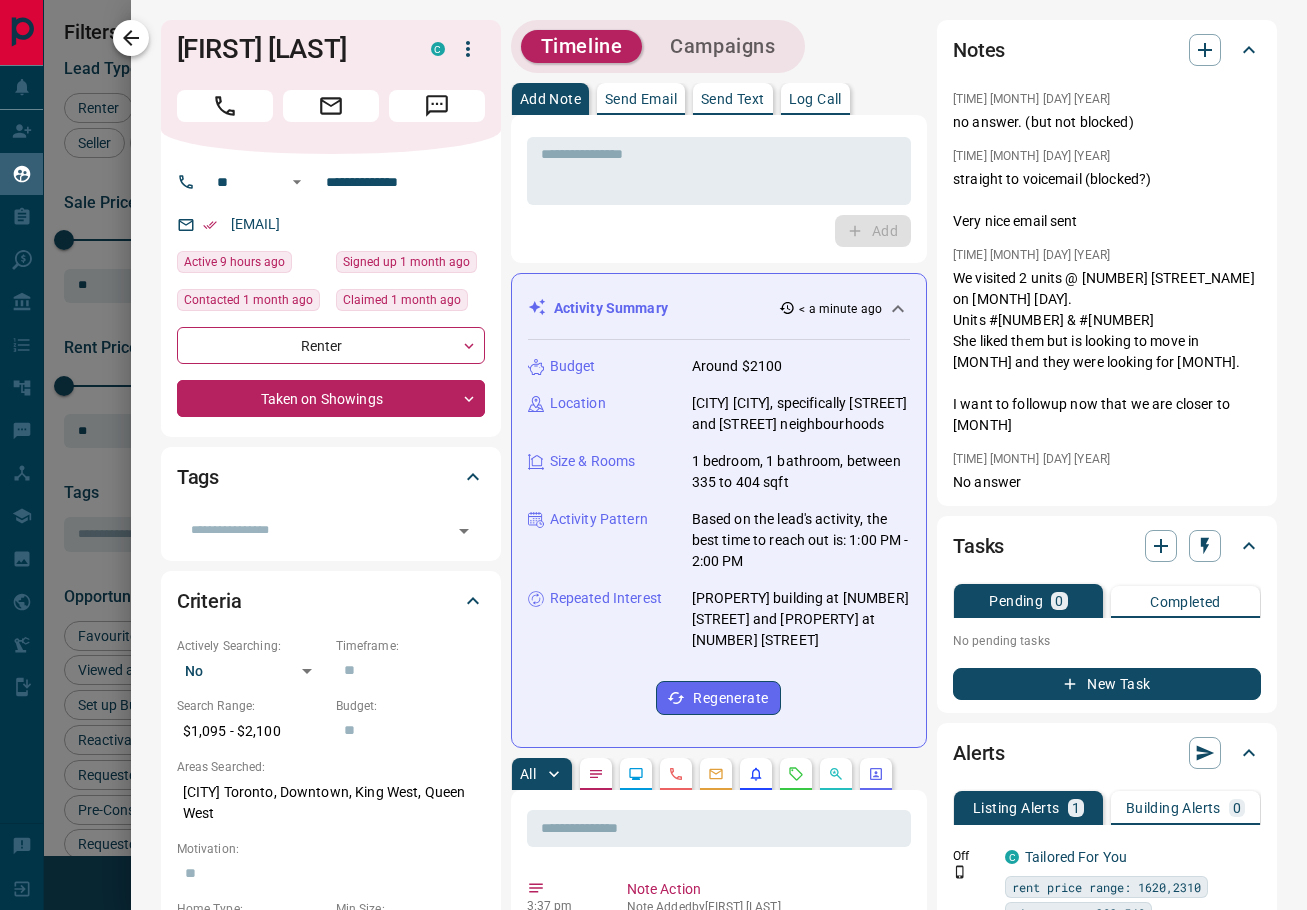 click 